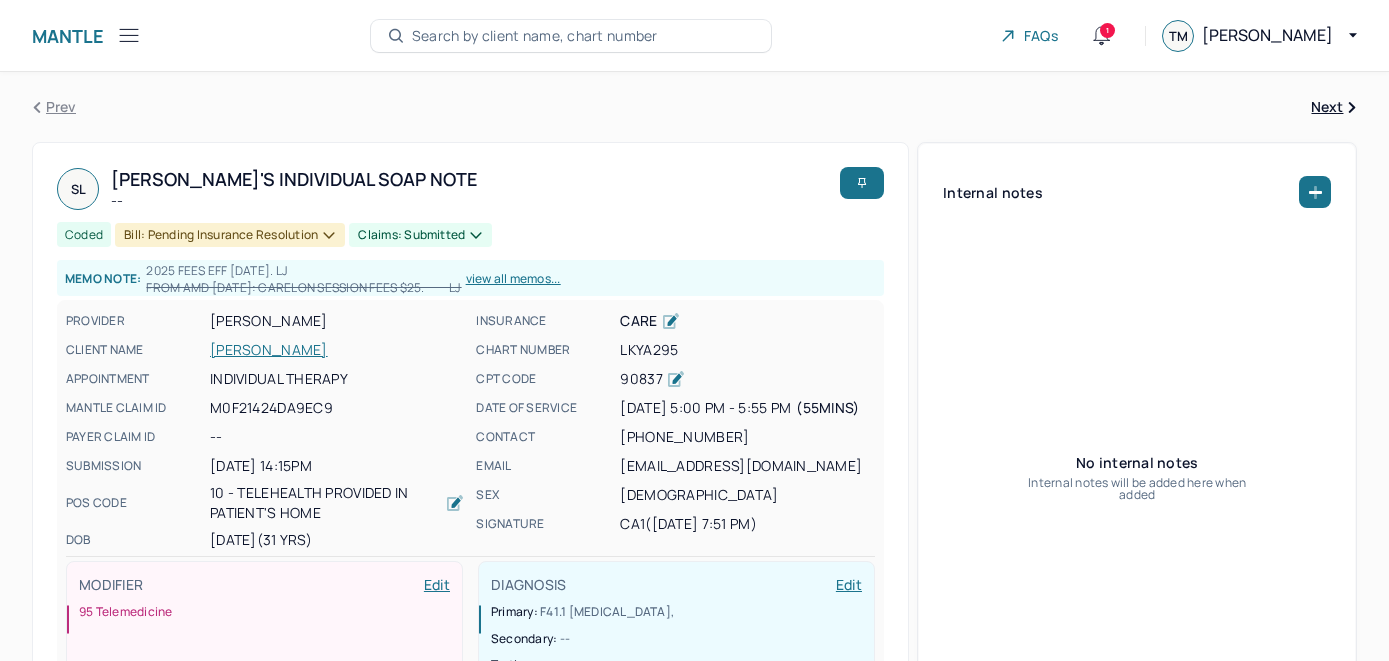 scroll, scrollTop: 0, scrollLeft: 0, axis: both 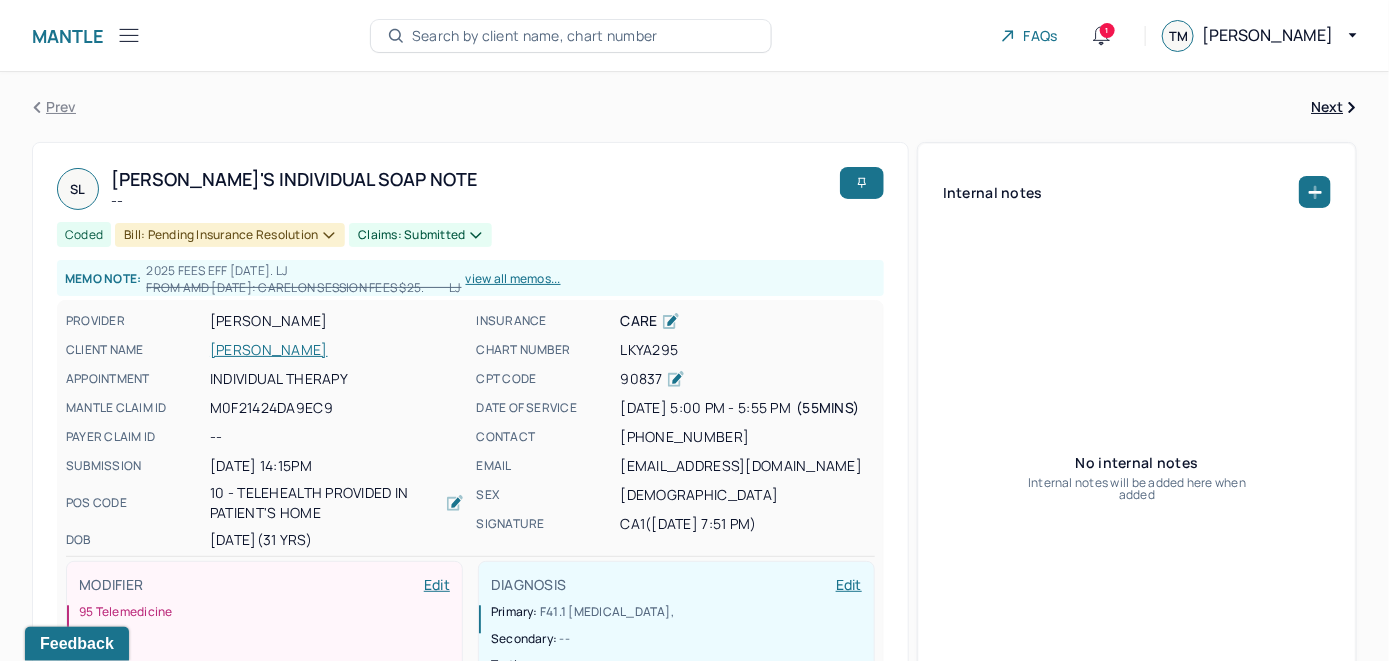 click on "Search by client name, chart number" at bounding box center (535, 36) 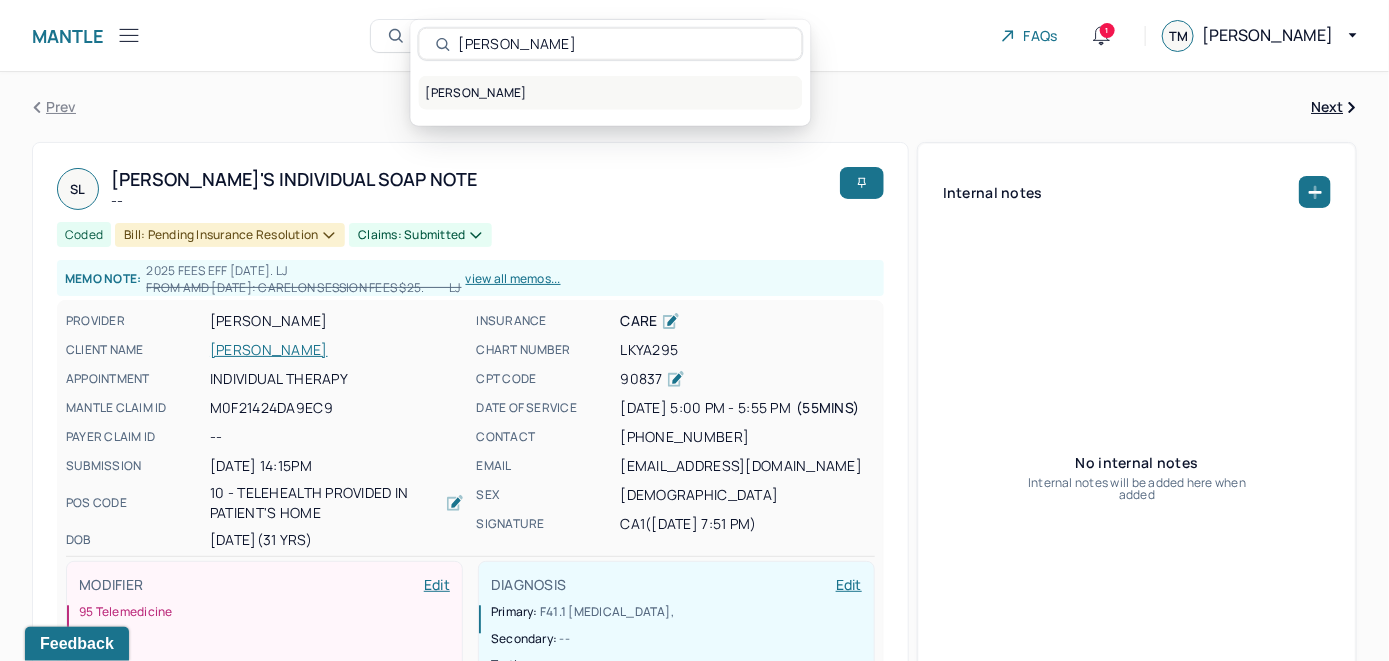 type on "[PERSON_NAME]" 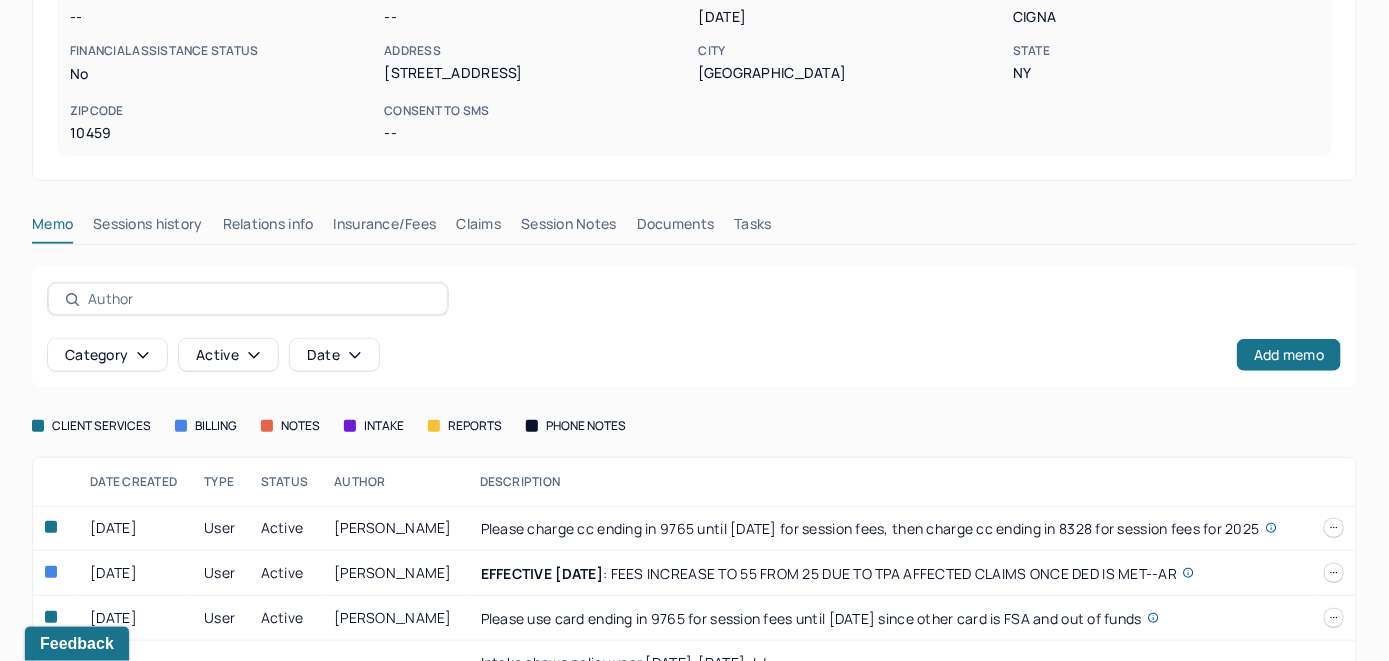 scroll, scrollTop: 457, scrollLeft: 0, axis: vertical 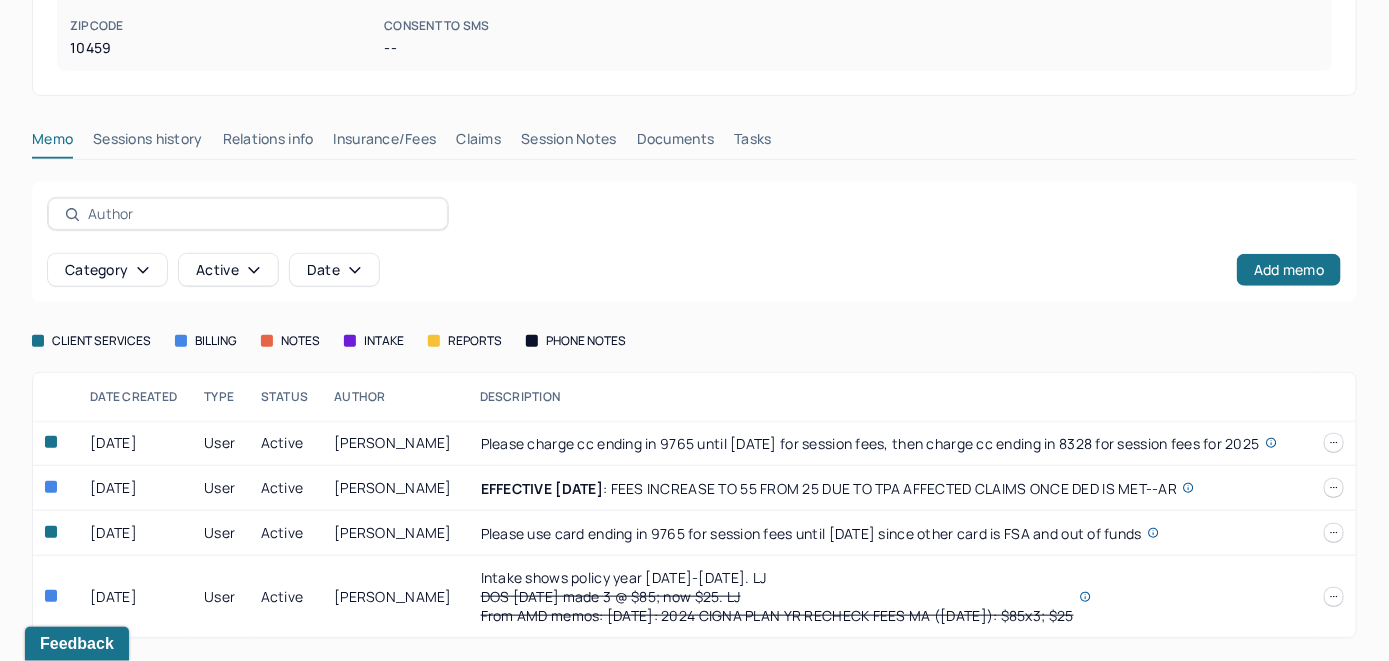 click on "Insurance/Fees" at bounding box center (385, 143) 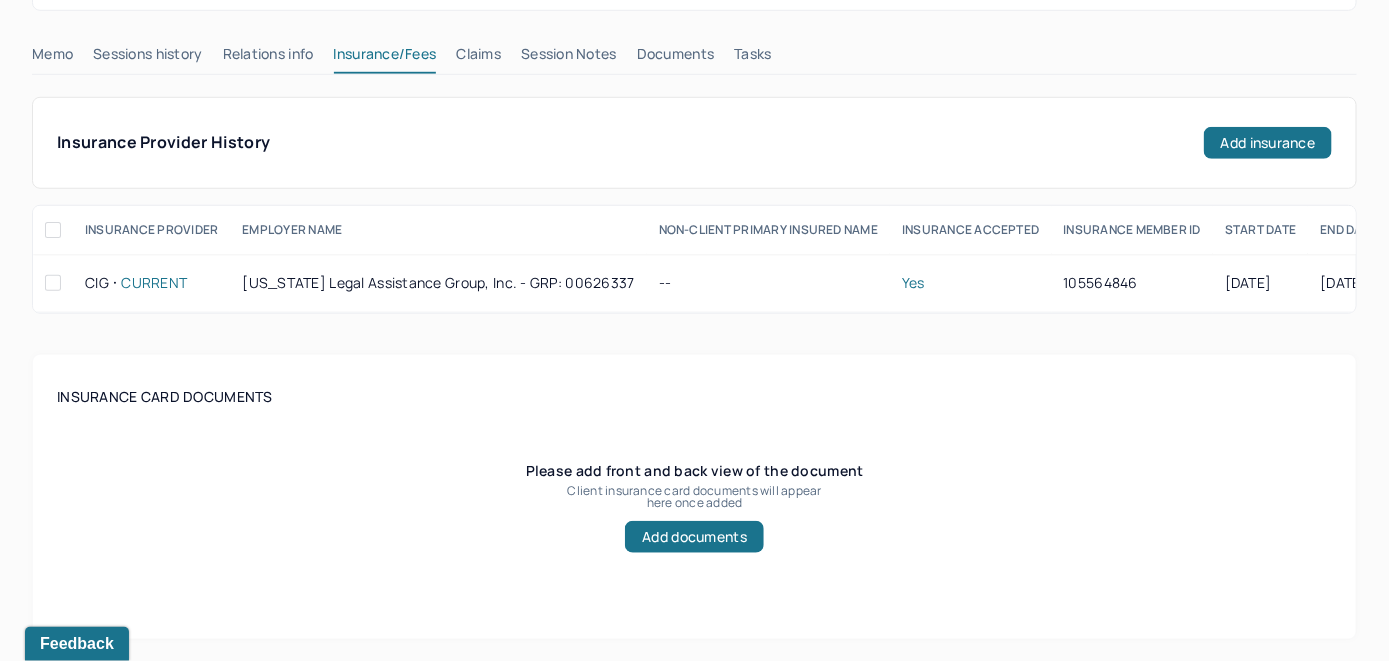 scroll, scrollTop: 457, scrollLeft: 0, axis: vertical 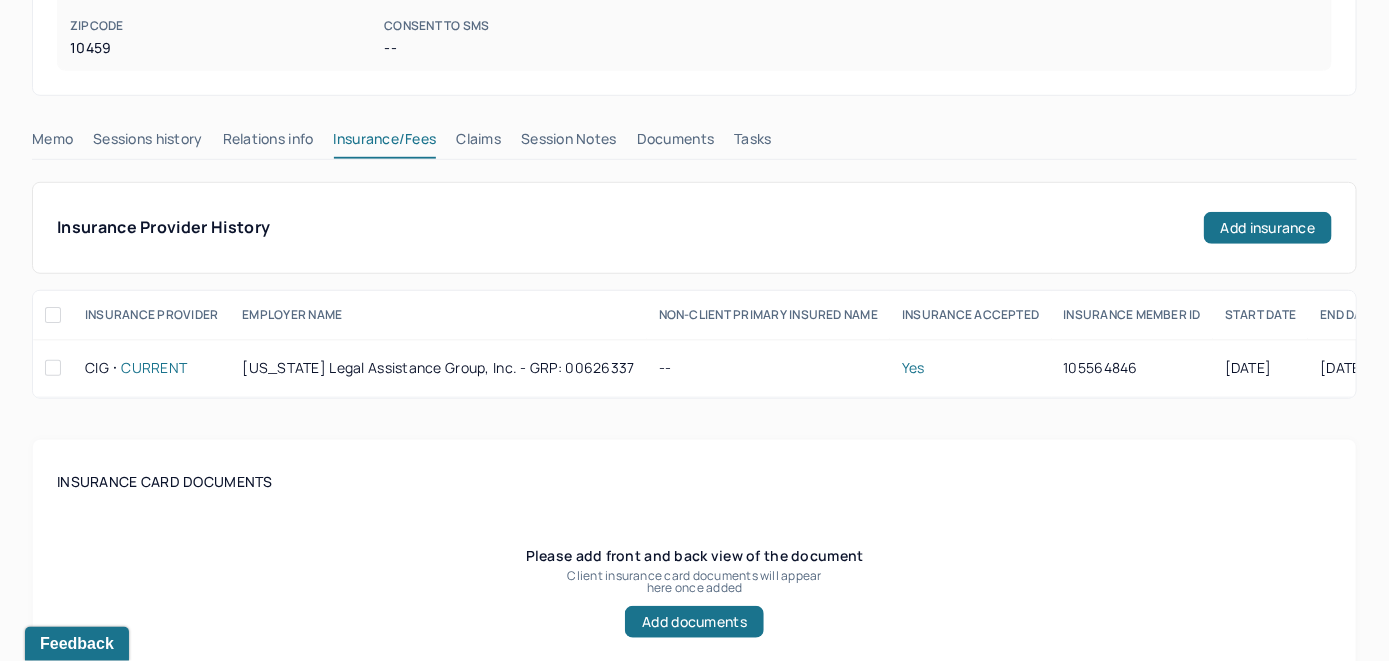 click on "Claims" at bounding box center (478, 143) 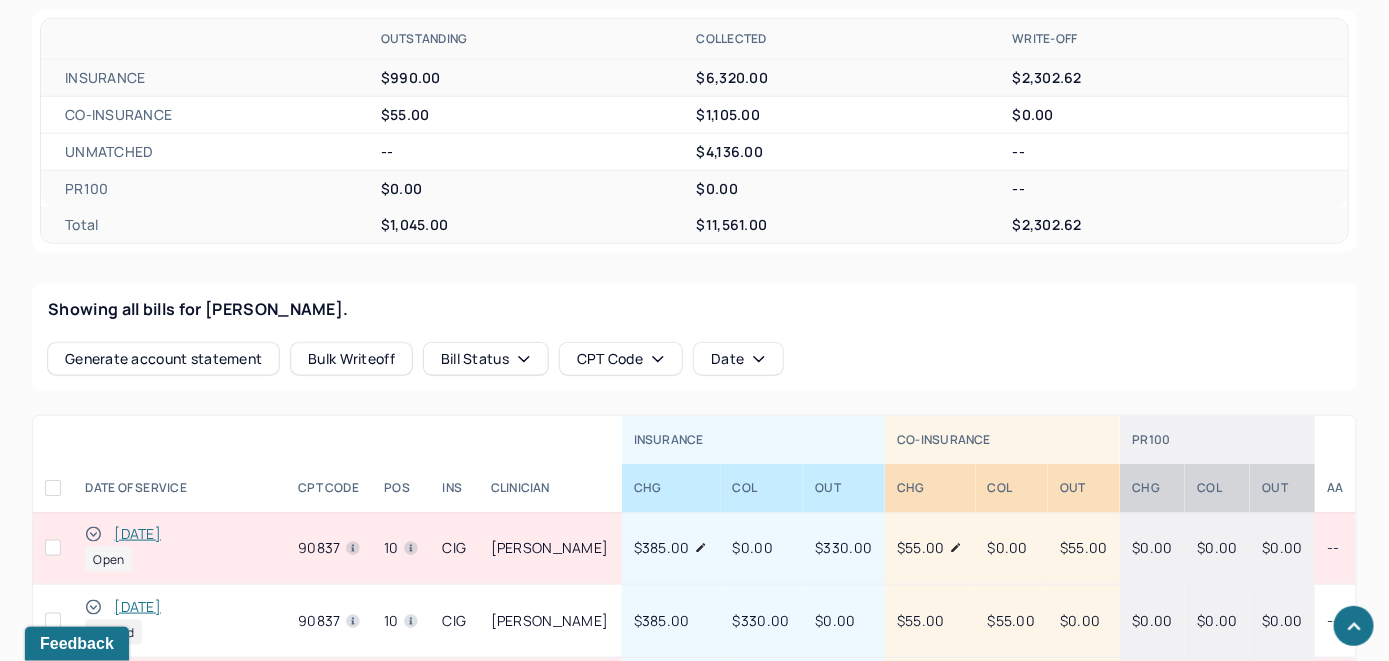 scroll, scrollTop: 757, scrollLeft: 0, axis: vertical 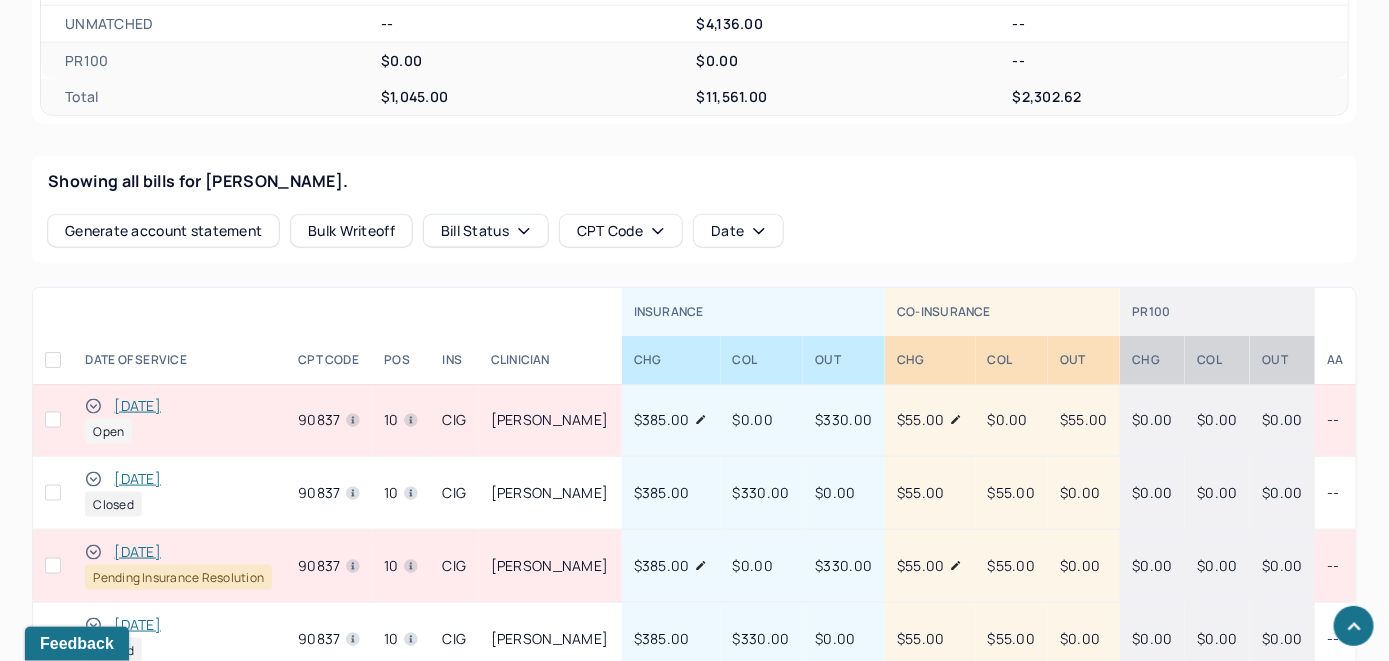 click on "[DATE]" at bounding box center [137, 406] 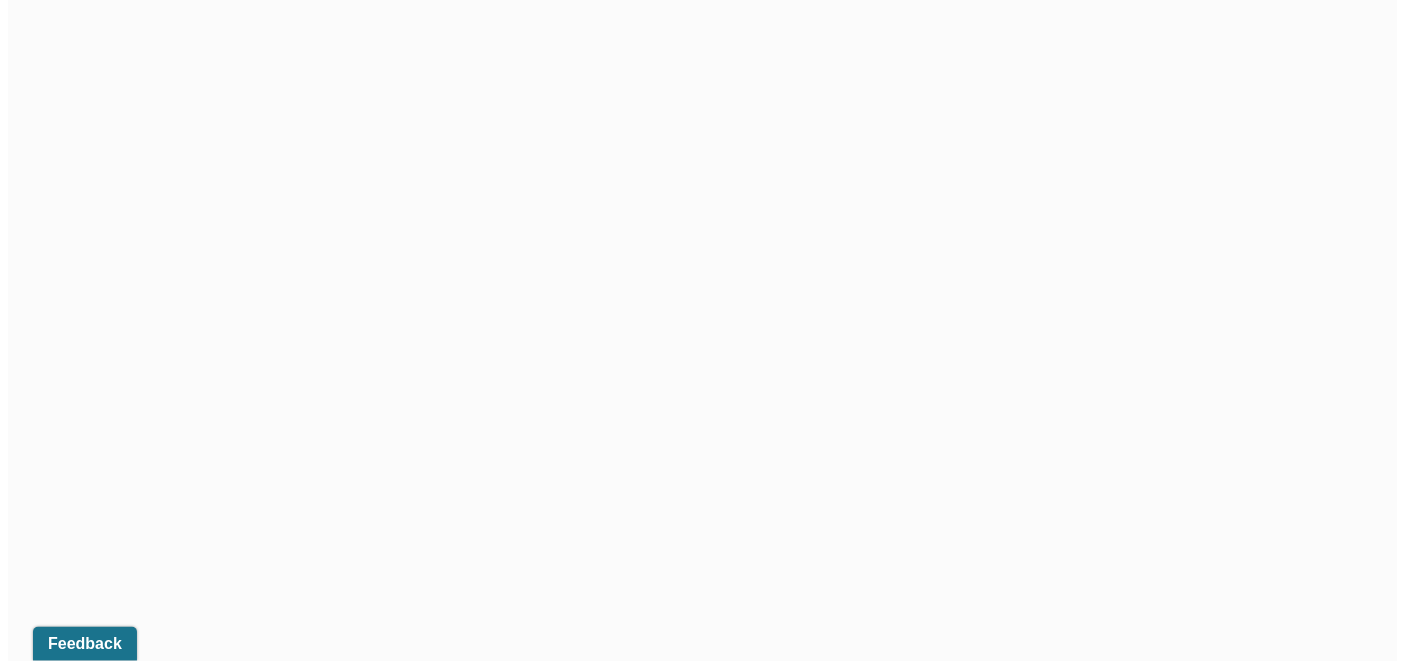 scroll, scrollTop: 757, scrollLeft: 0, axis: vertical 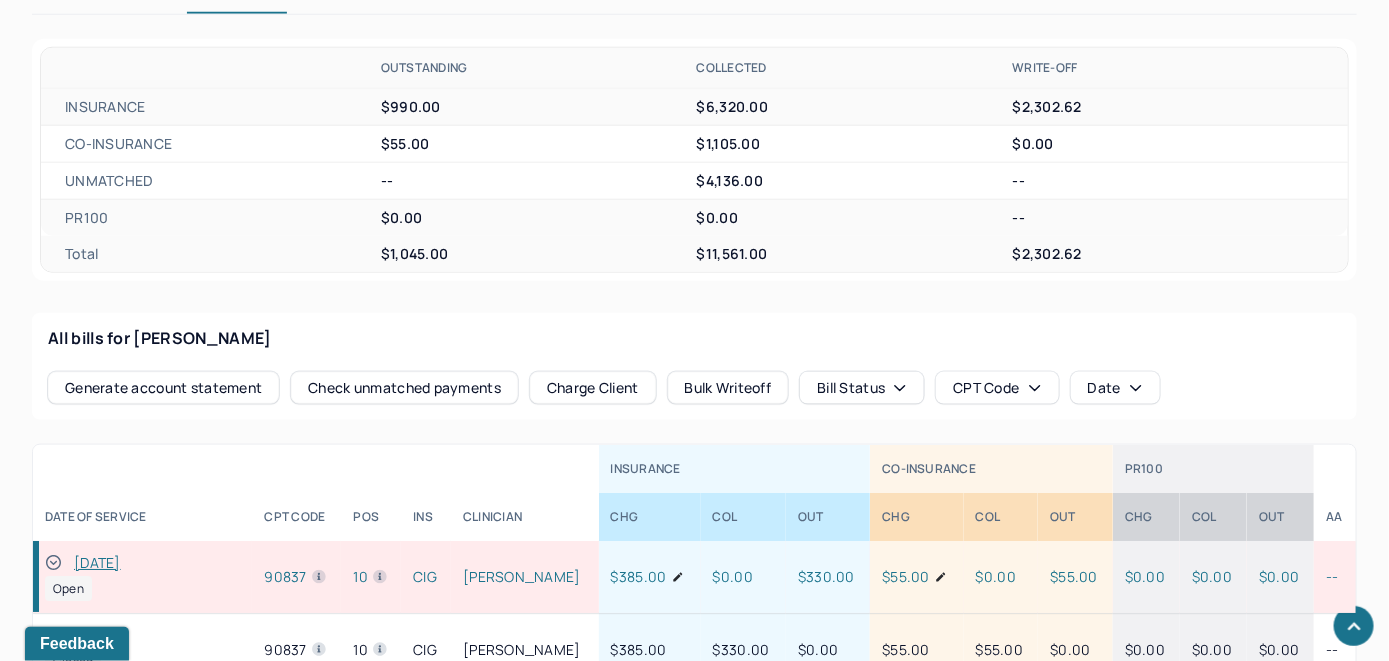 click on "Check unmatched payments" at bounding box center (404, 388) 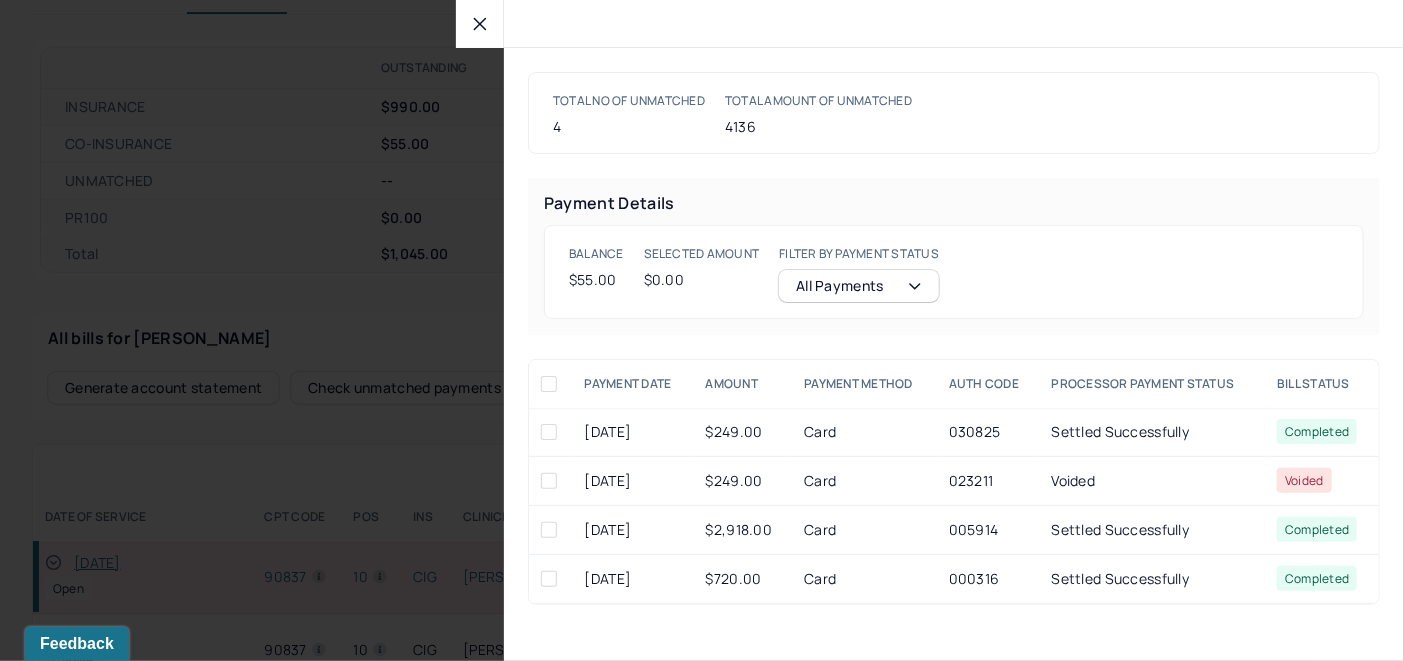 click 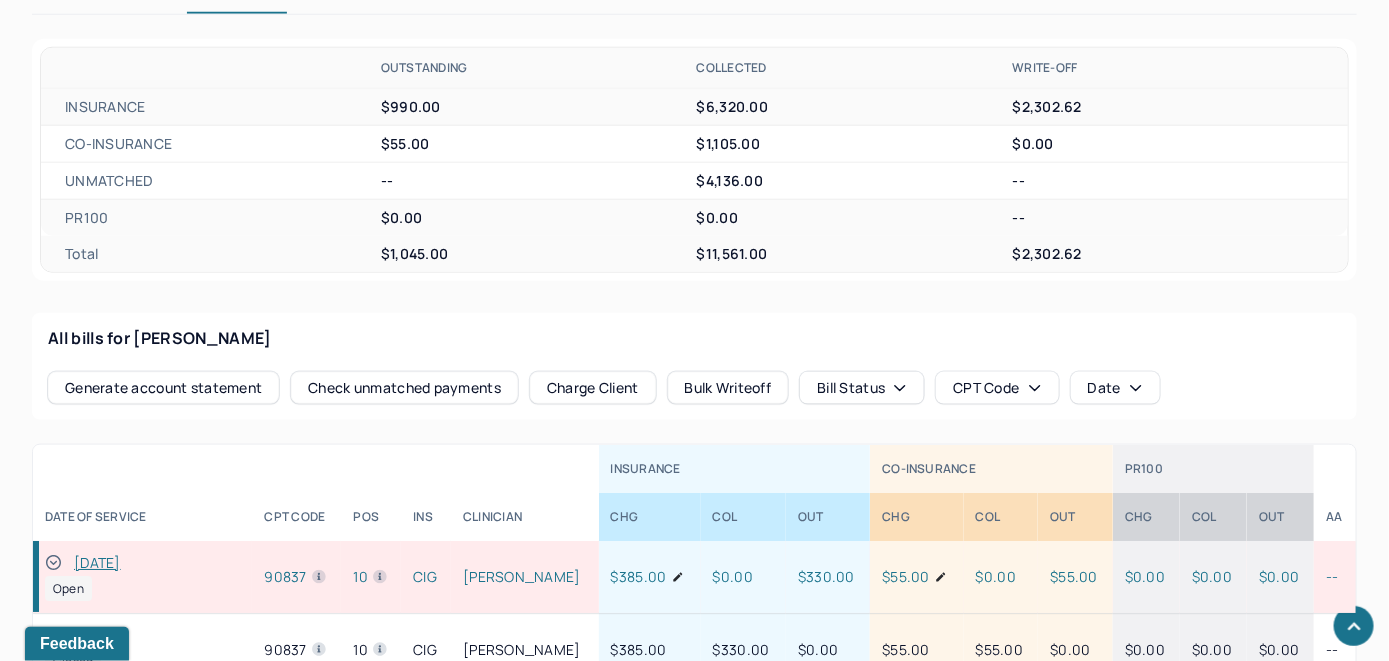 click on "Charge Client" at bounding box center (593, 388) 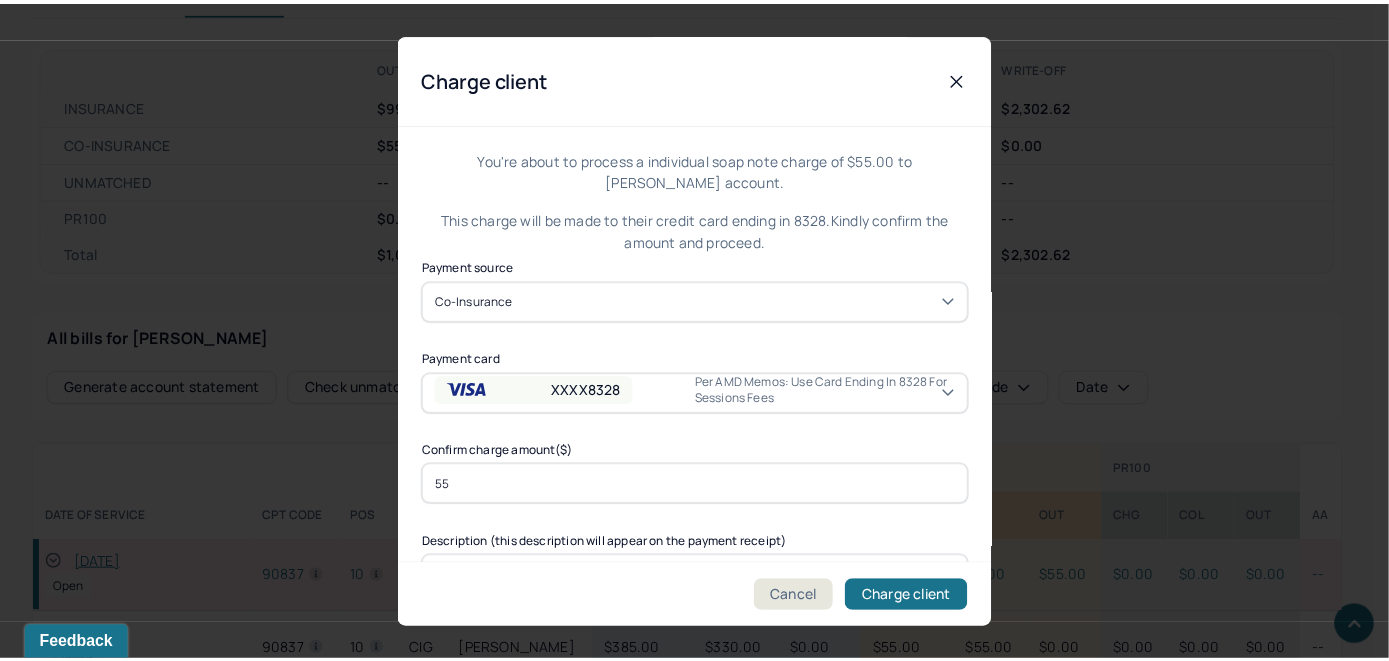 scroll, scrollTop: 121, scrollLeft: 0, axis: vertical 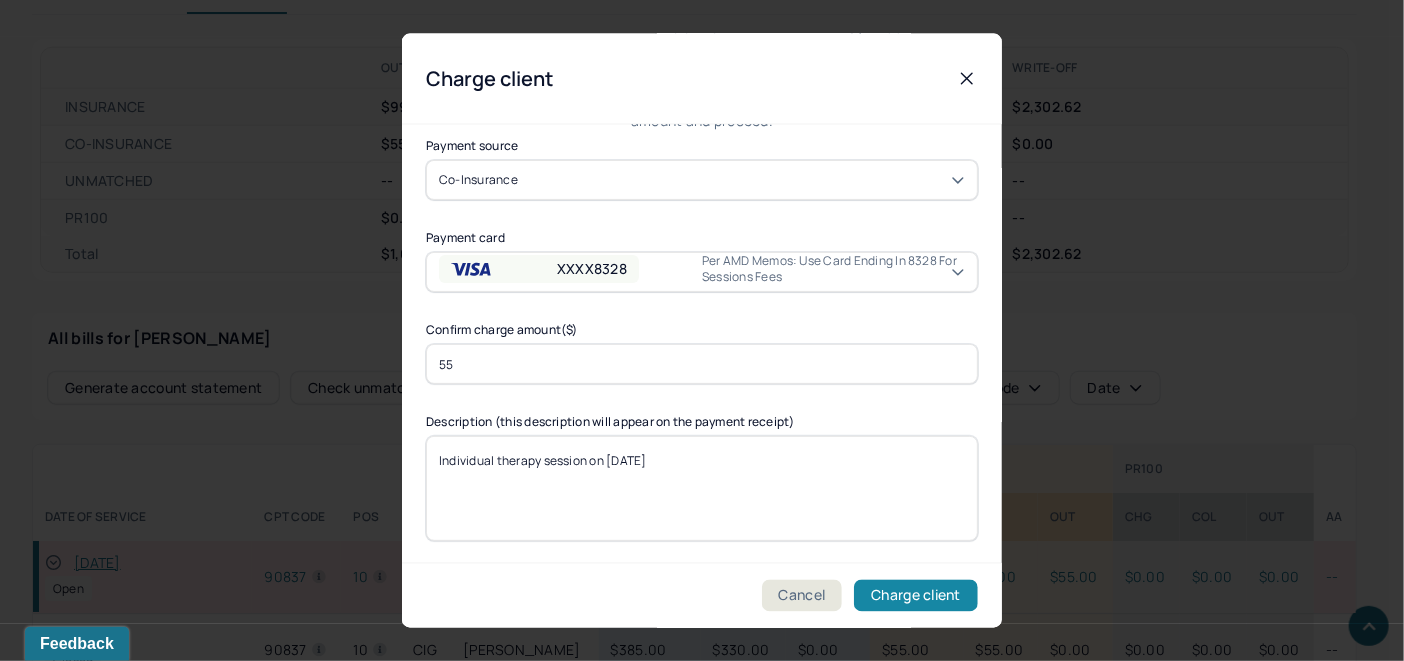 click on "Charge client" at bounding box center [916, 596] 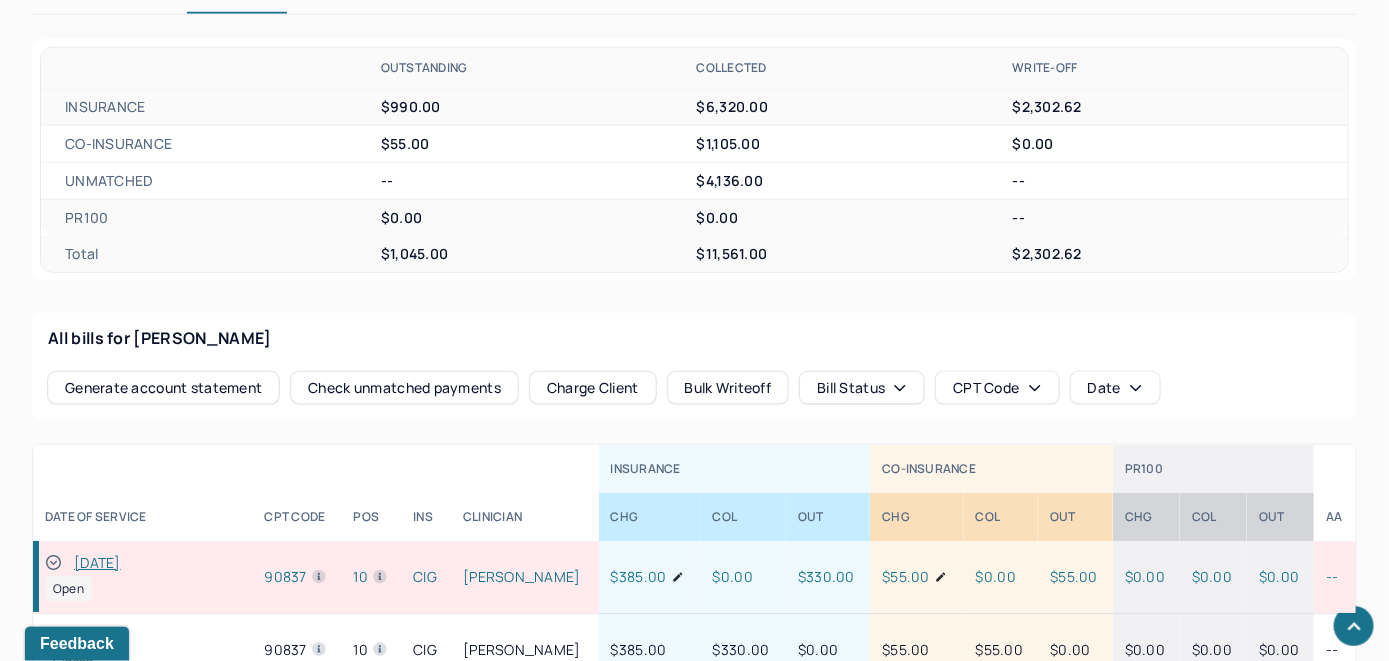 click 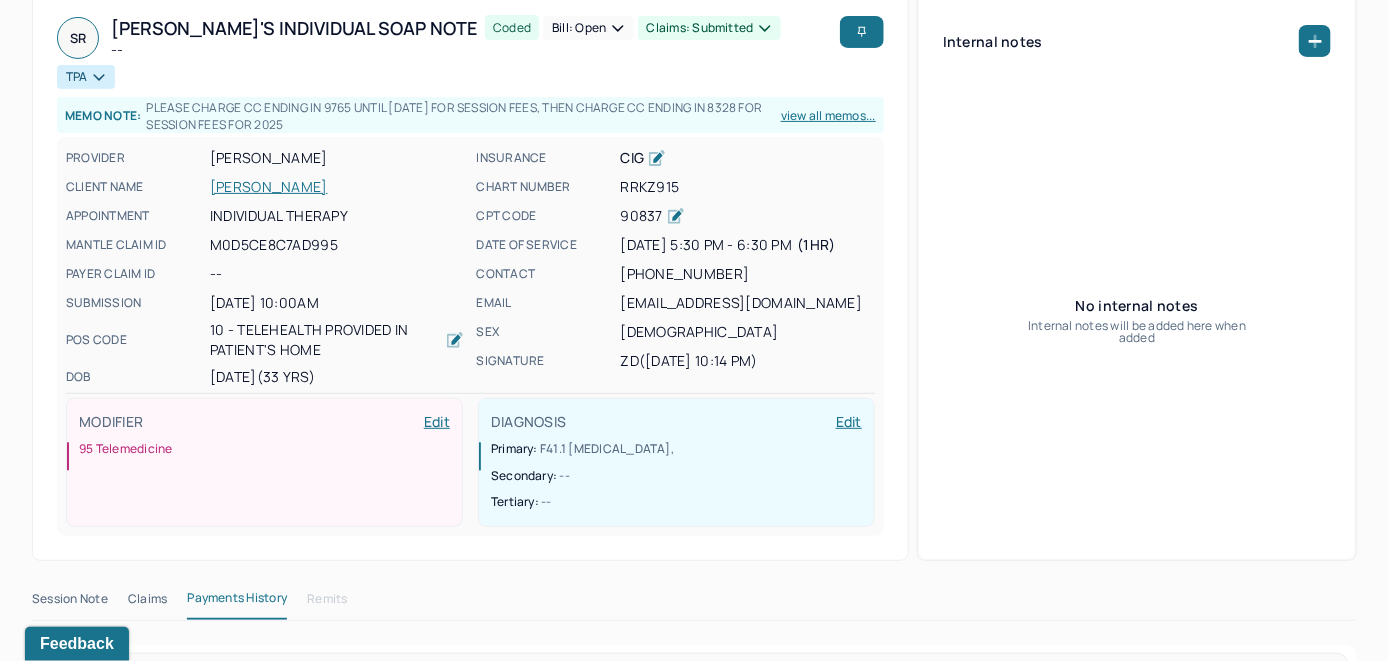 scroll, scrollTop: 0, scrollLeft: 0, axis: both 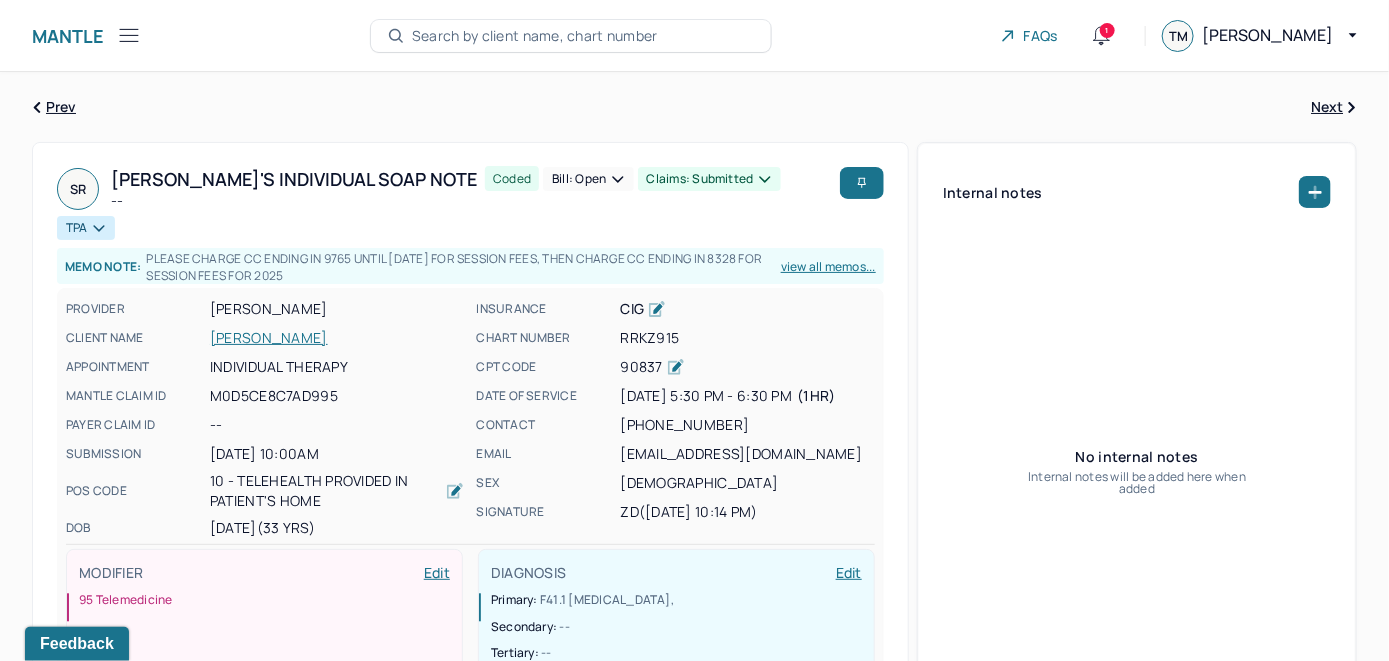 click on "Bill: Open" at bounding box center (588, 179) 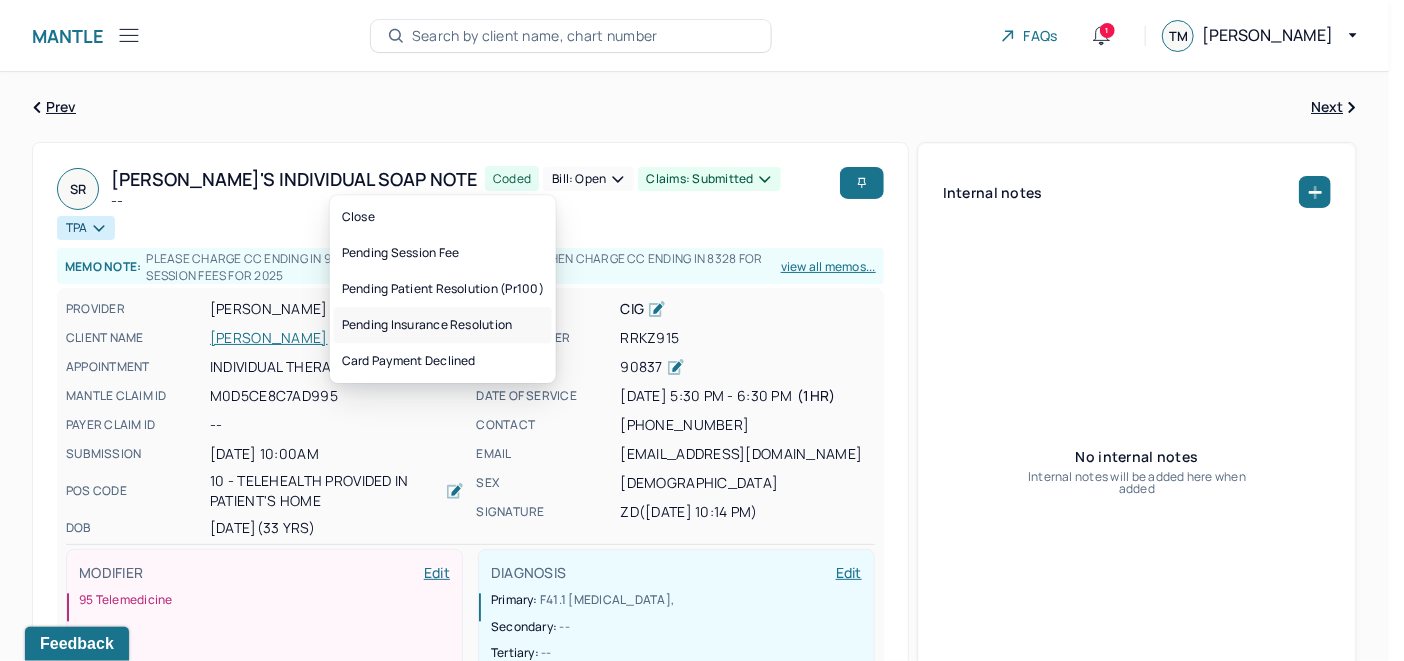 click on "Pending insurance resolution" at bounding box center (443, 325) 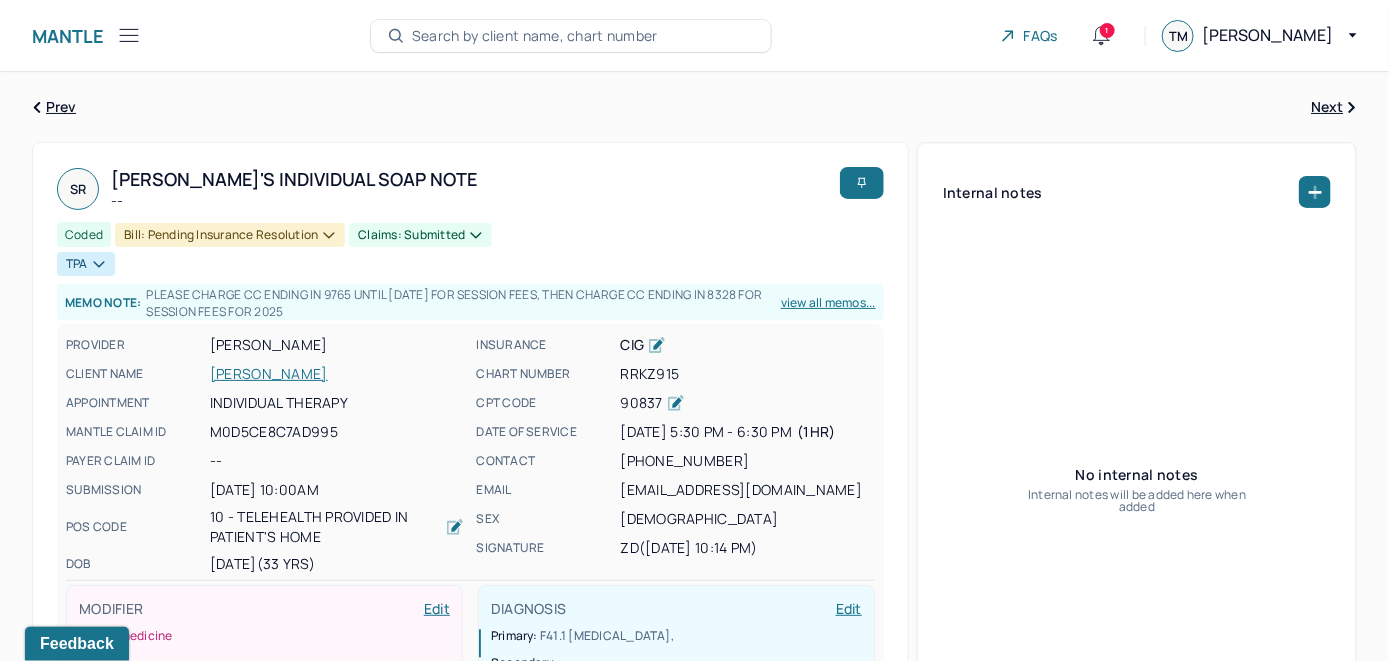 click on "Search by client name, chart number" at bounding box center [535, 36] 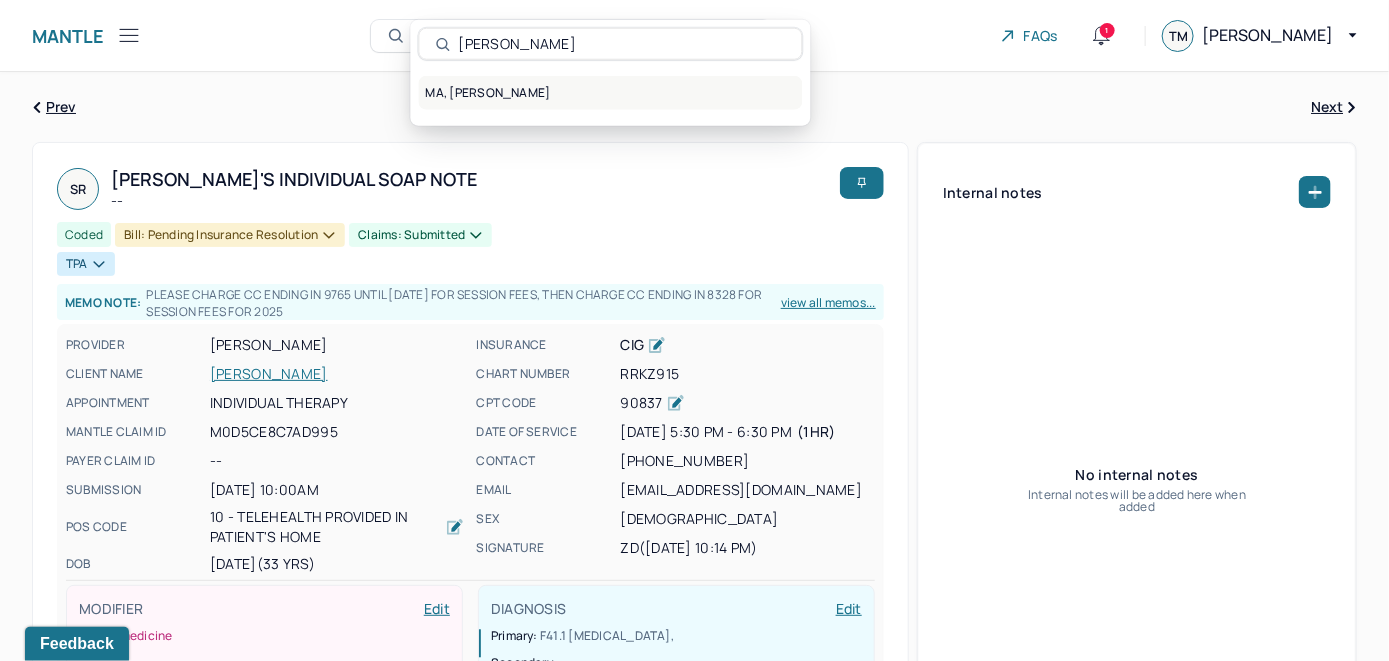 type on "[PERSON_NAME]" 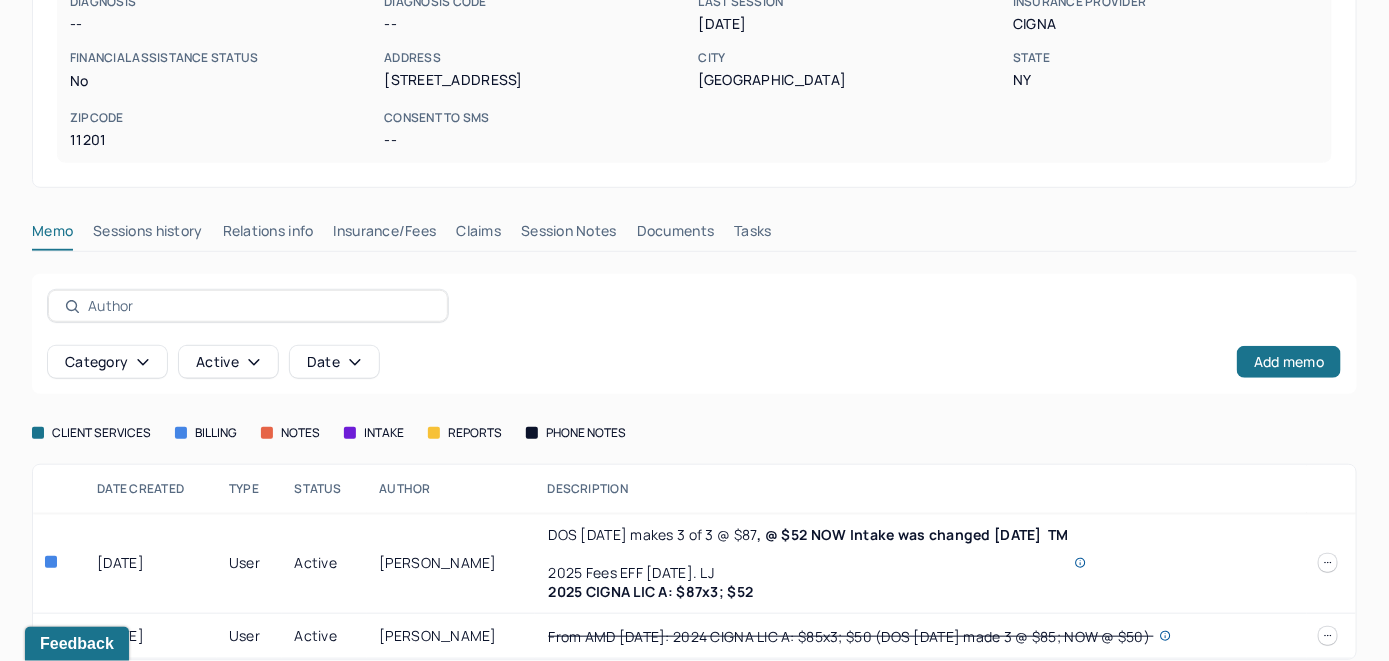 scroll, scrollTop: 387, scrollLeft: 0, axis: vertical 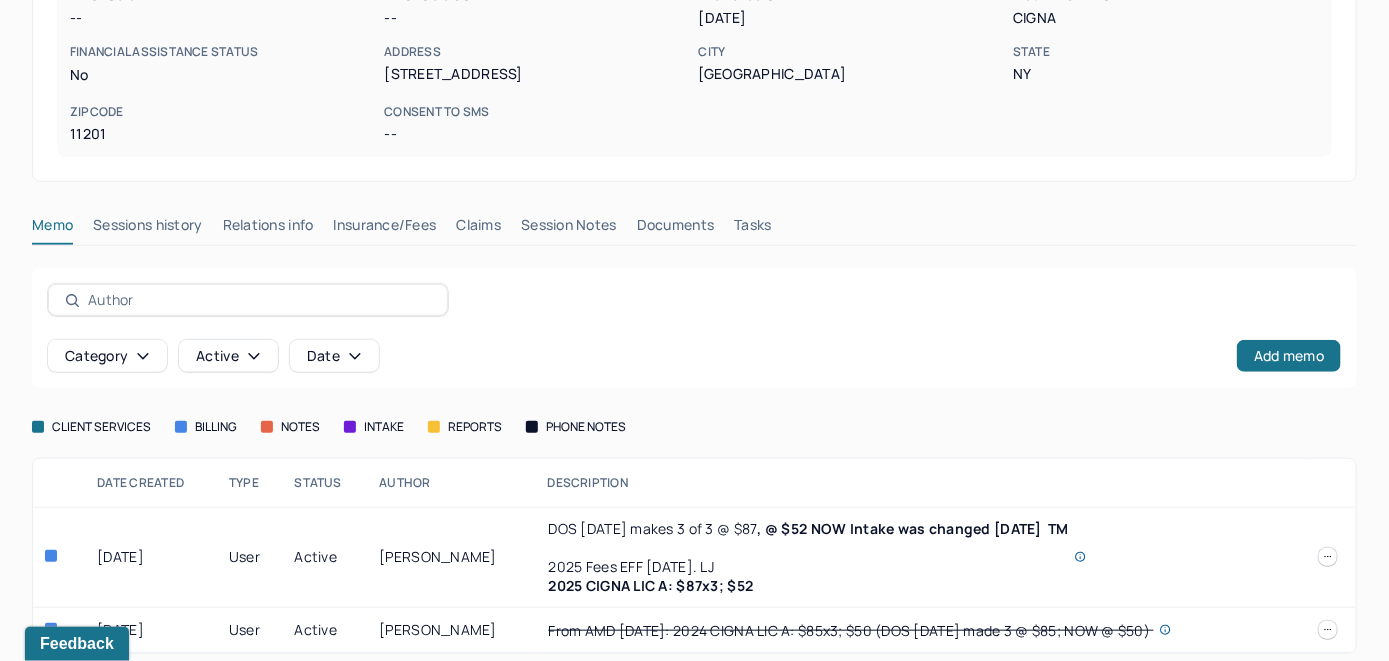 click on "Insurance/Fees" at bounding box center [385, 229] 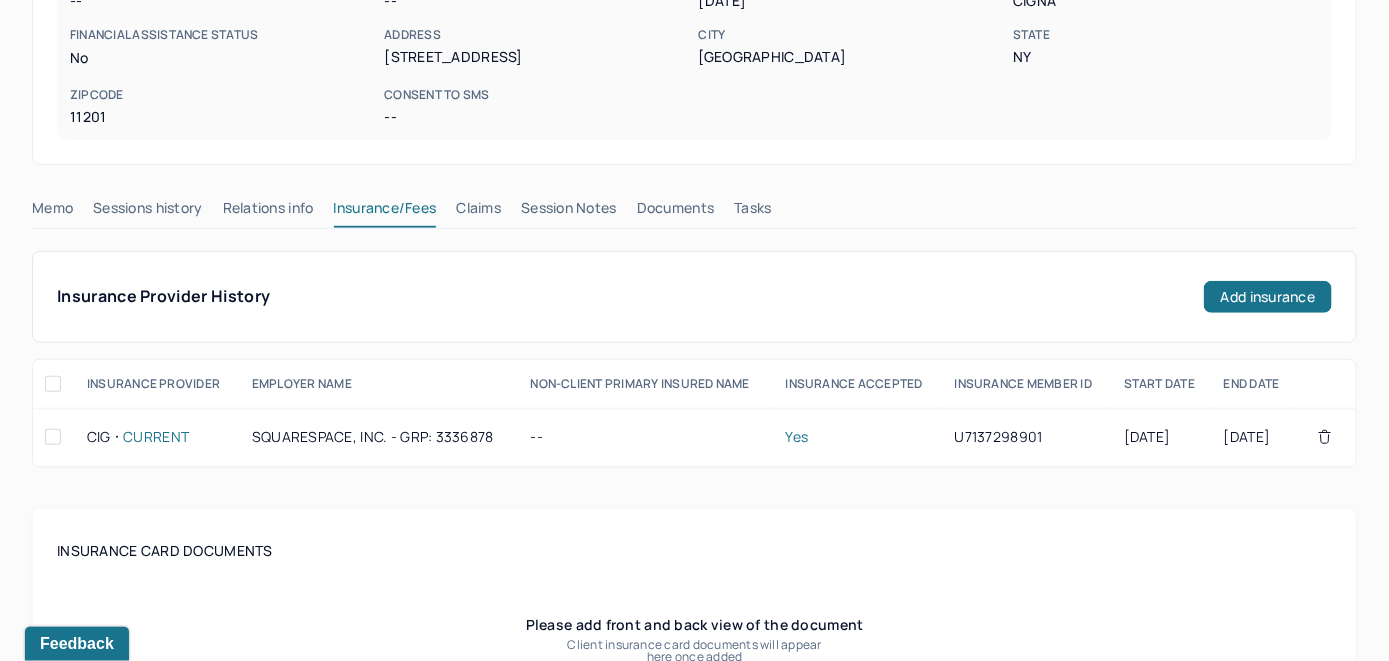 scroll, scrollTop: 387, scrollLeft: 0, axis: vertical 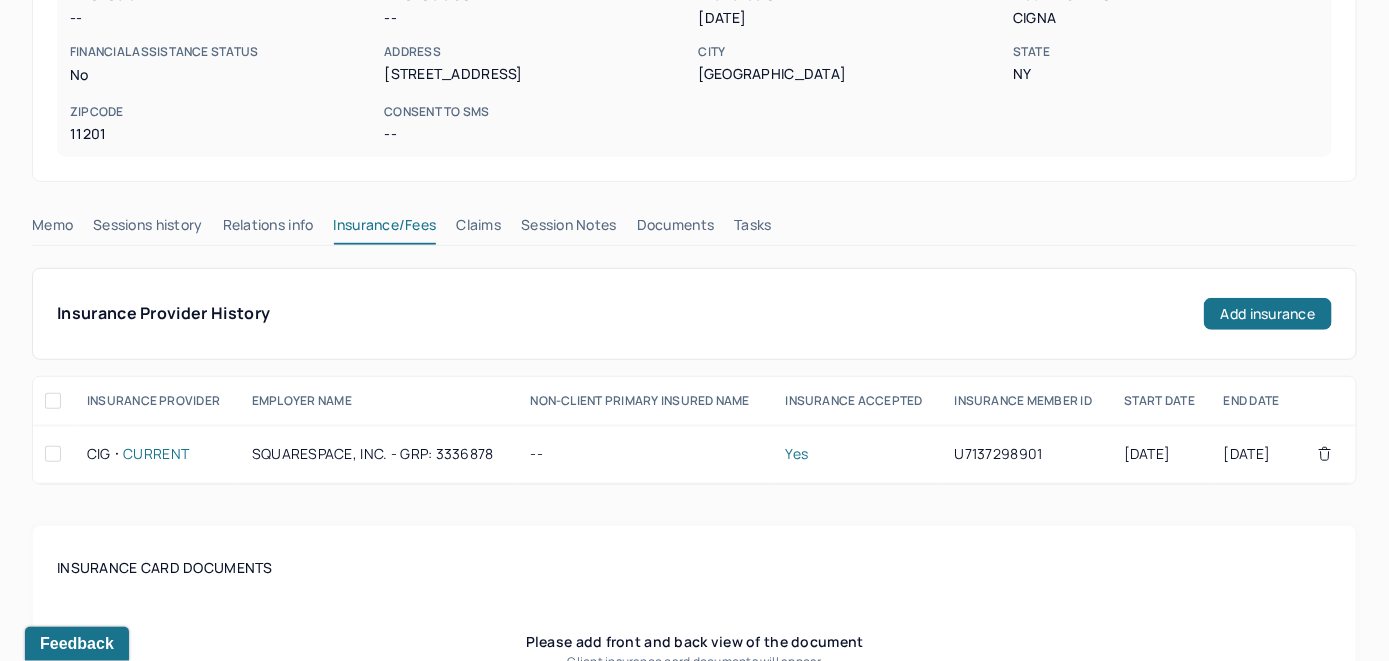 click on "Claims" at bounding box center [478, 229] 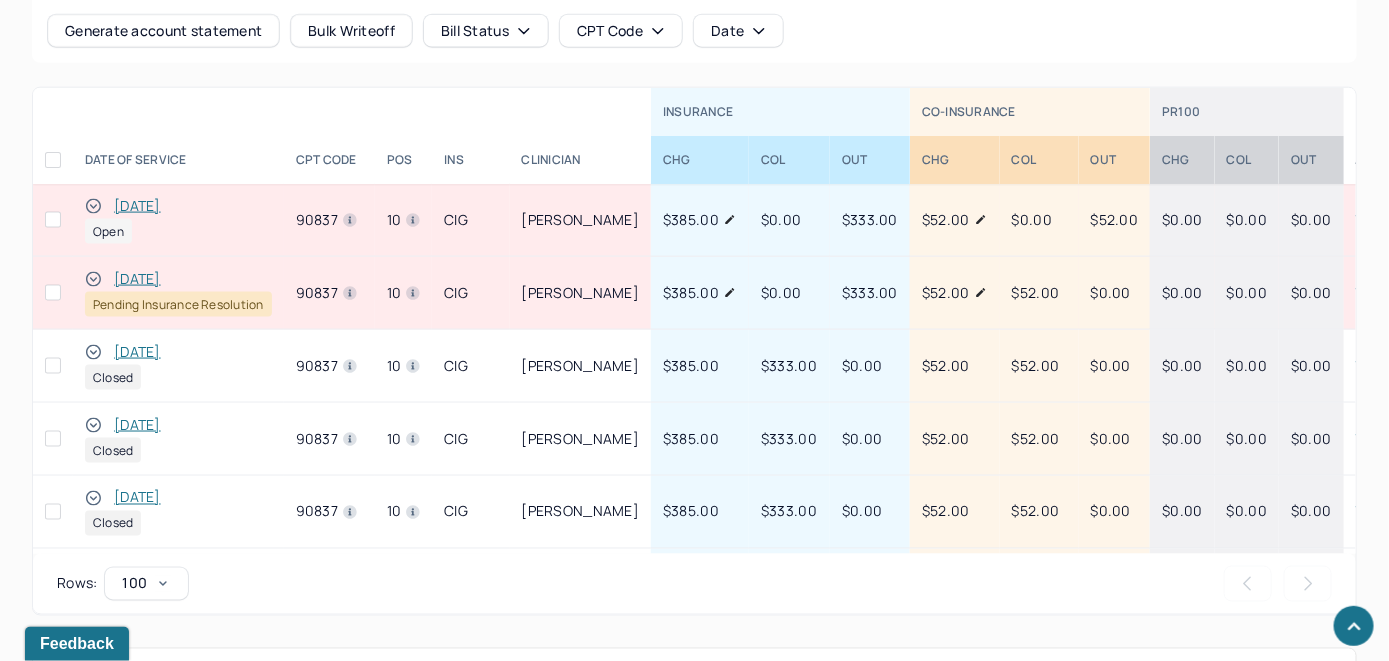 scroll, scrollTop: 828, scrollLeft: 0, axis: vertical 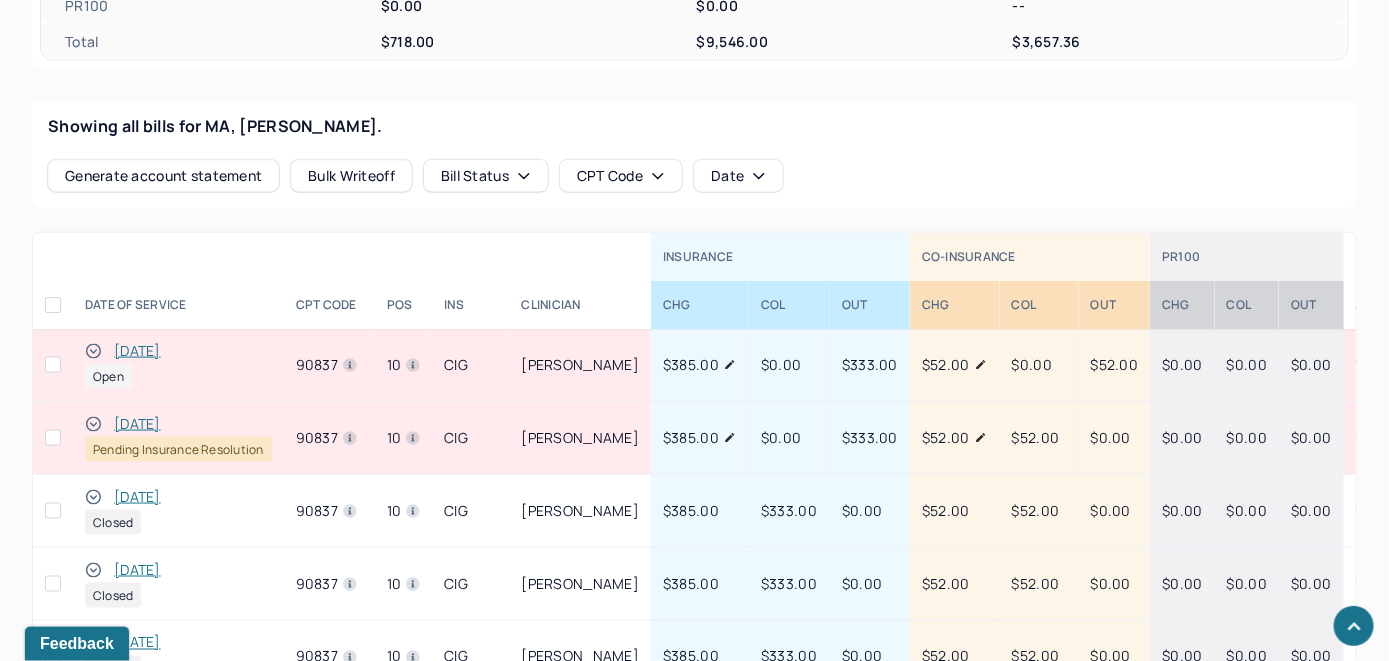 click on "[DATE]" at bounding box center (137, 351) 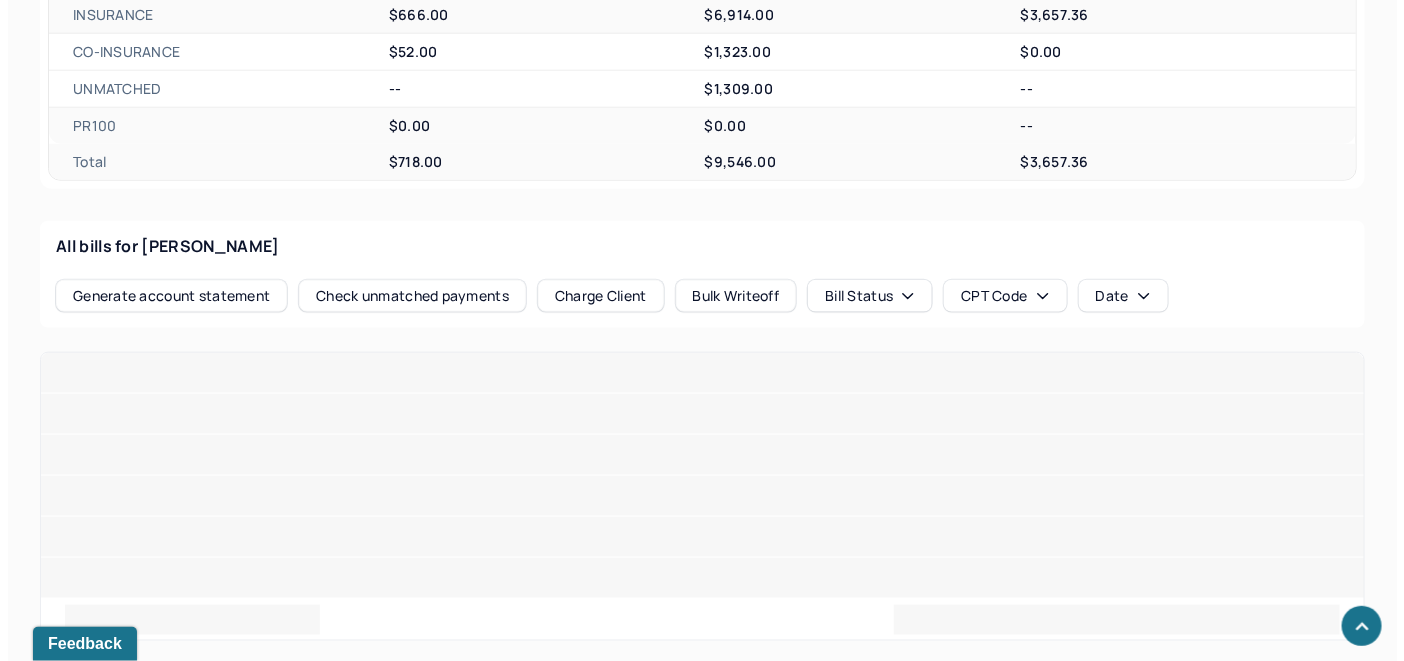 scroll, scrollTop: 828, scrollLeft: 0, axis: vertical 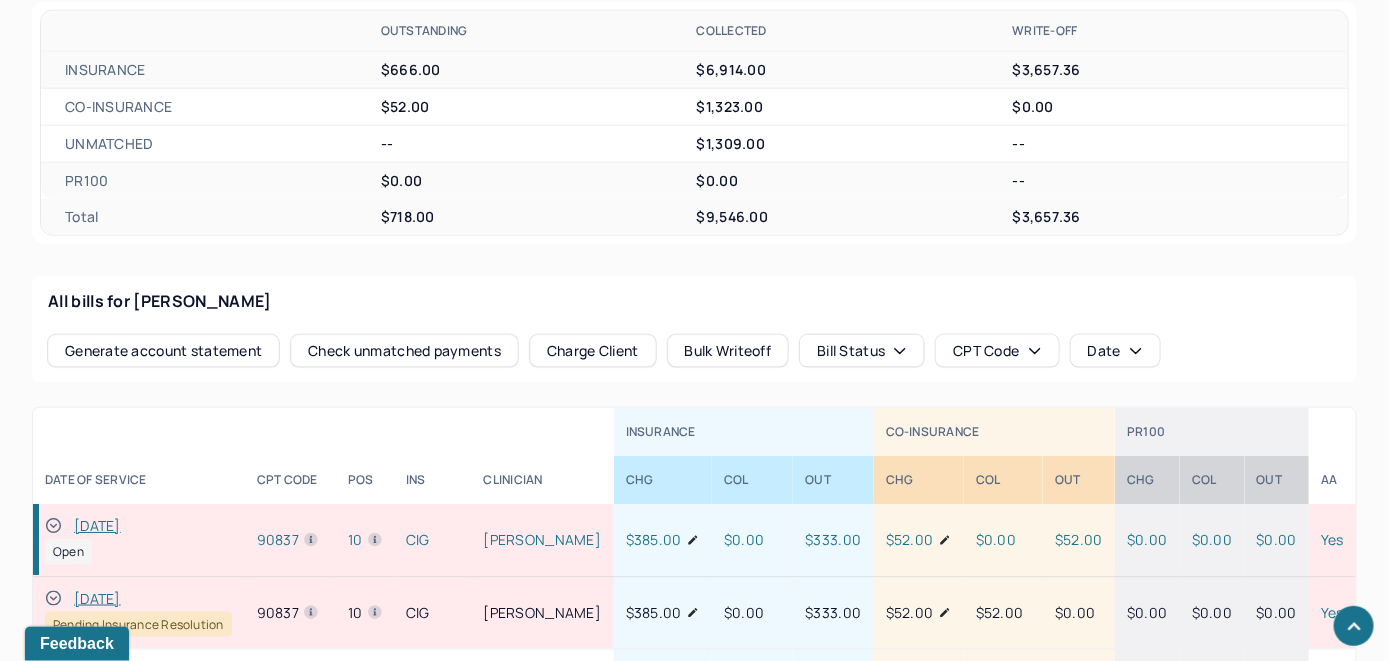 click on "Check unmatched payments" at bounding box center [404, 351] 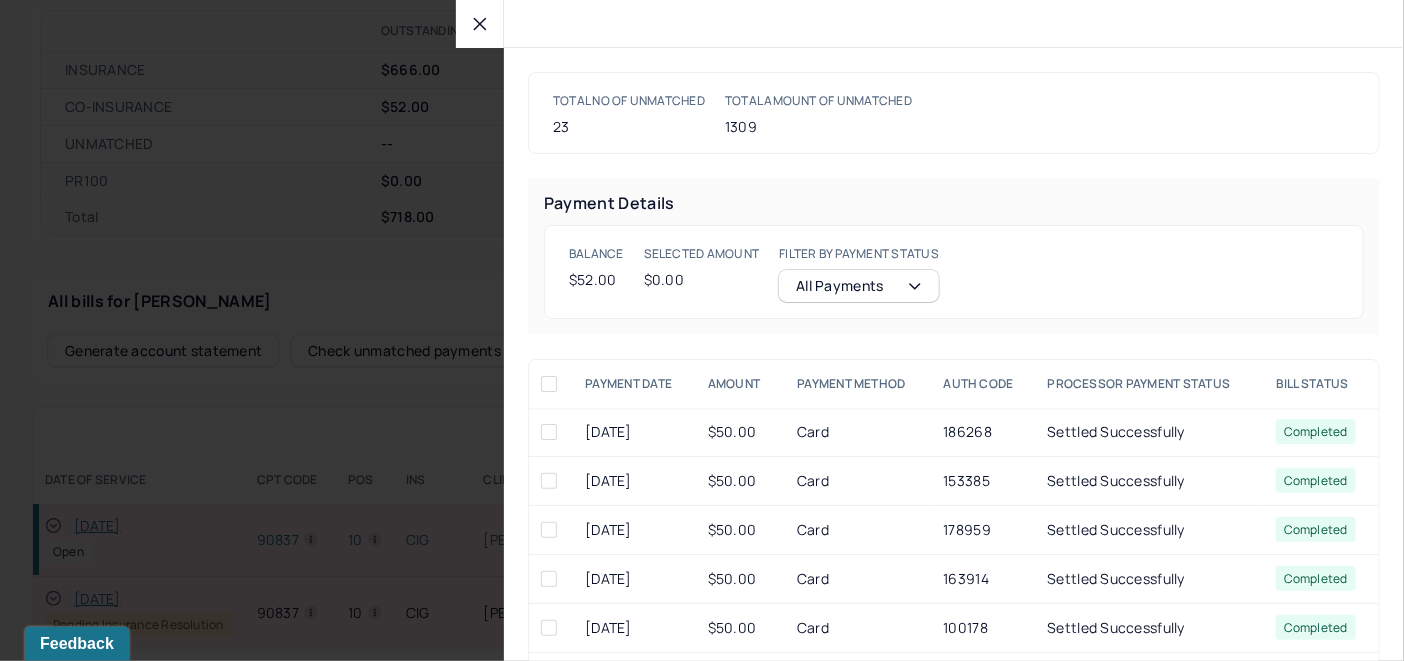 click 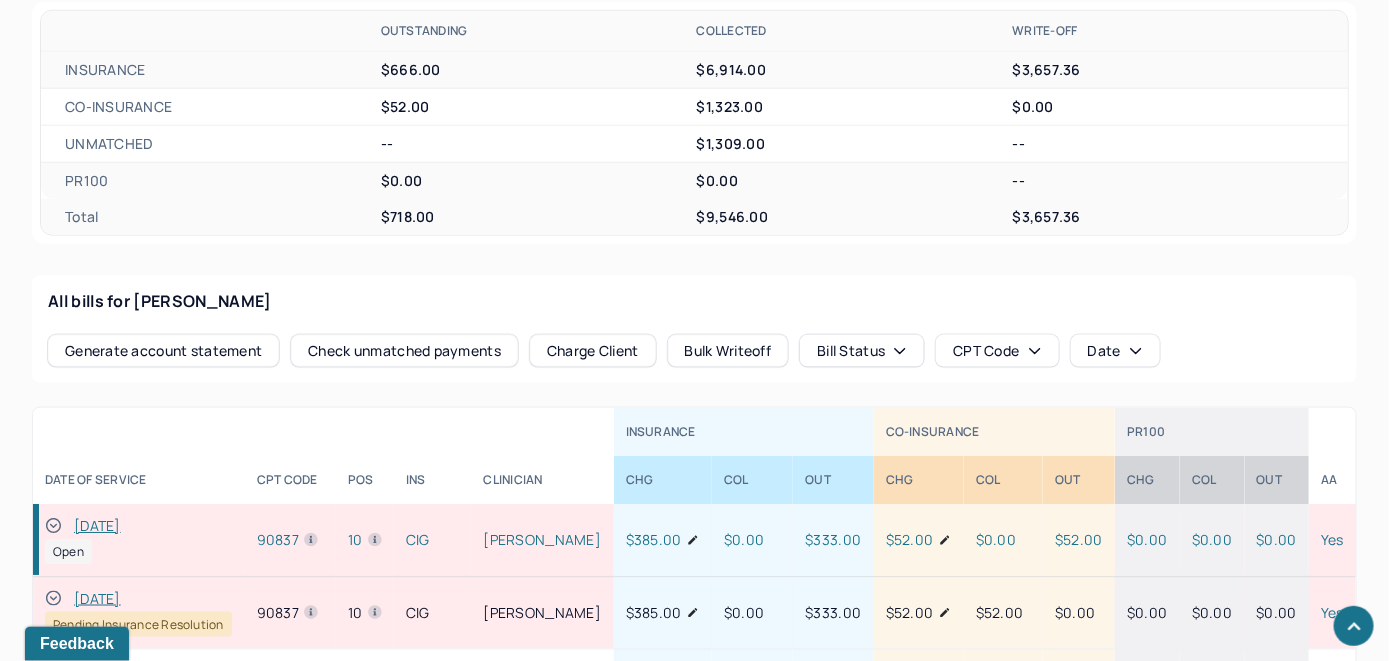 click on "Charge Client" at bounding box center [593, 351] 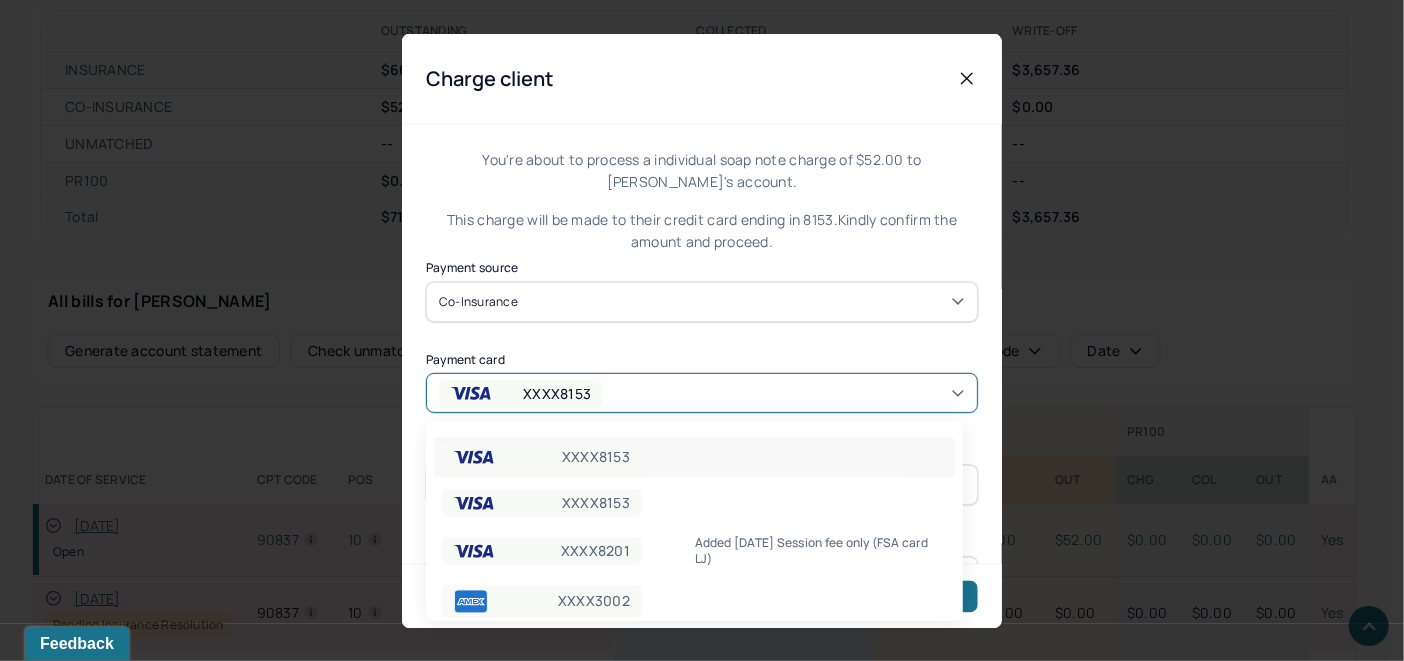 click 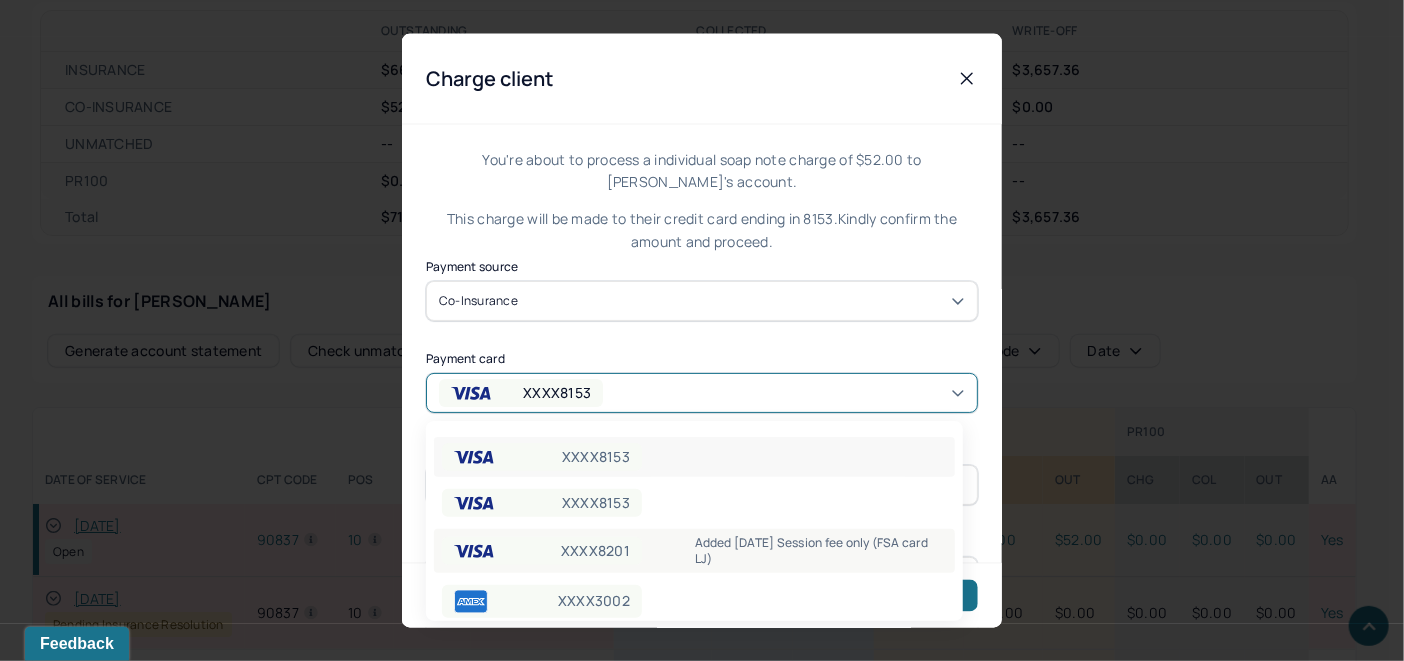 click on "Added [DATE] Session fee only  (FSA card LJ)" at bounding box center [821, 551] 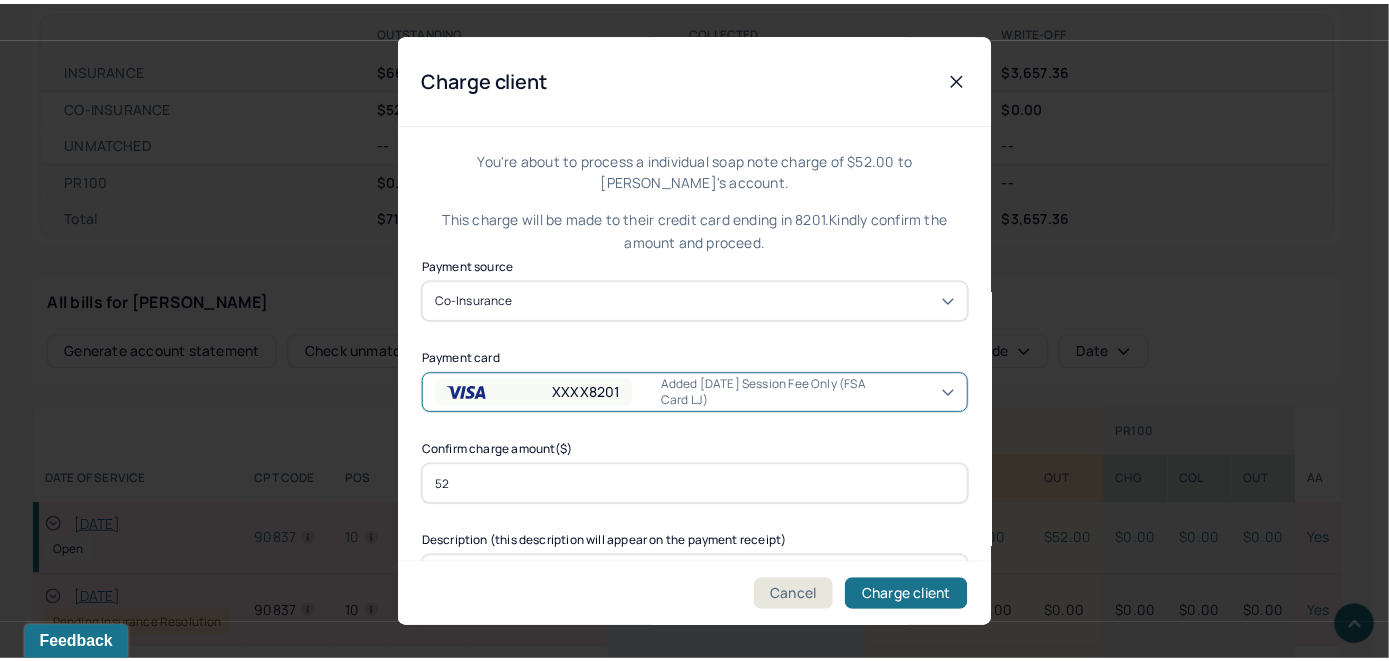 scroll, scrollTop: 121, scrollLeft: 0, axis: vertical 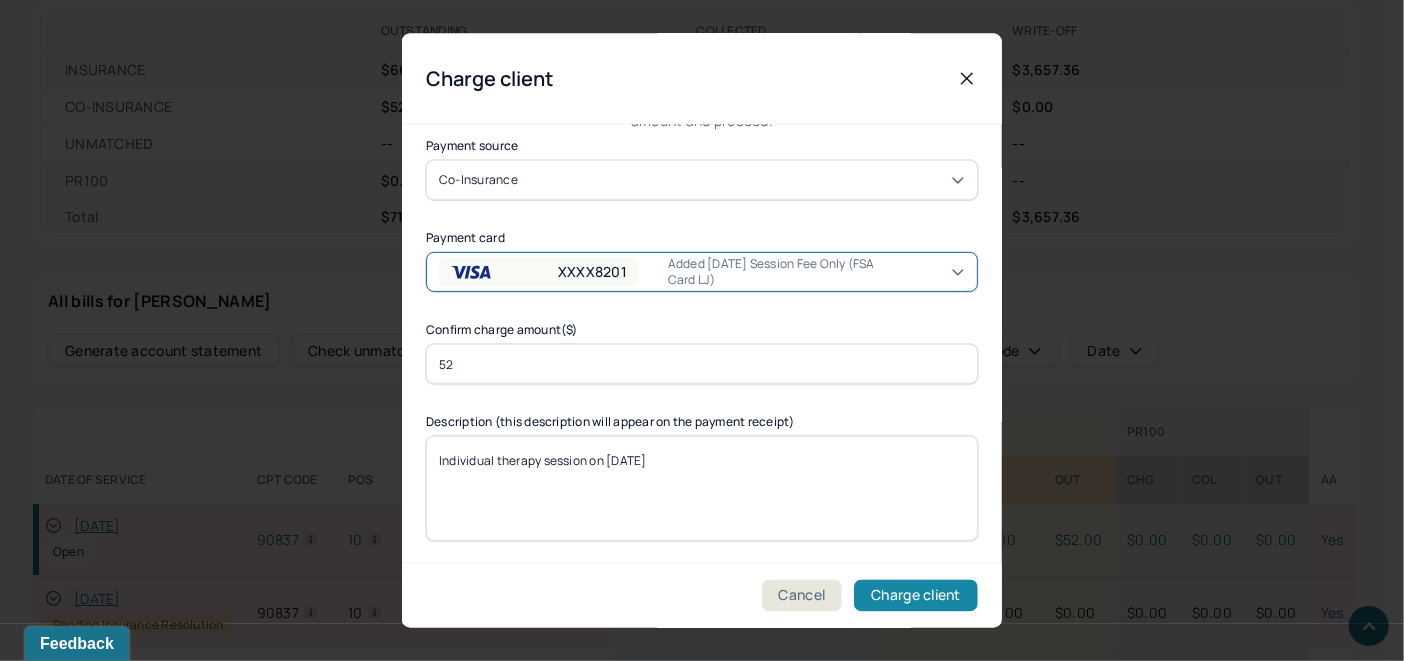 click on "Charge client" at bounding box center [916, 596] 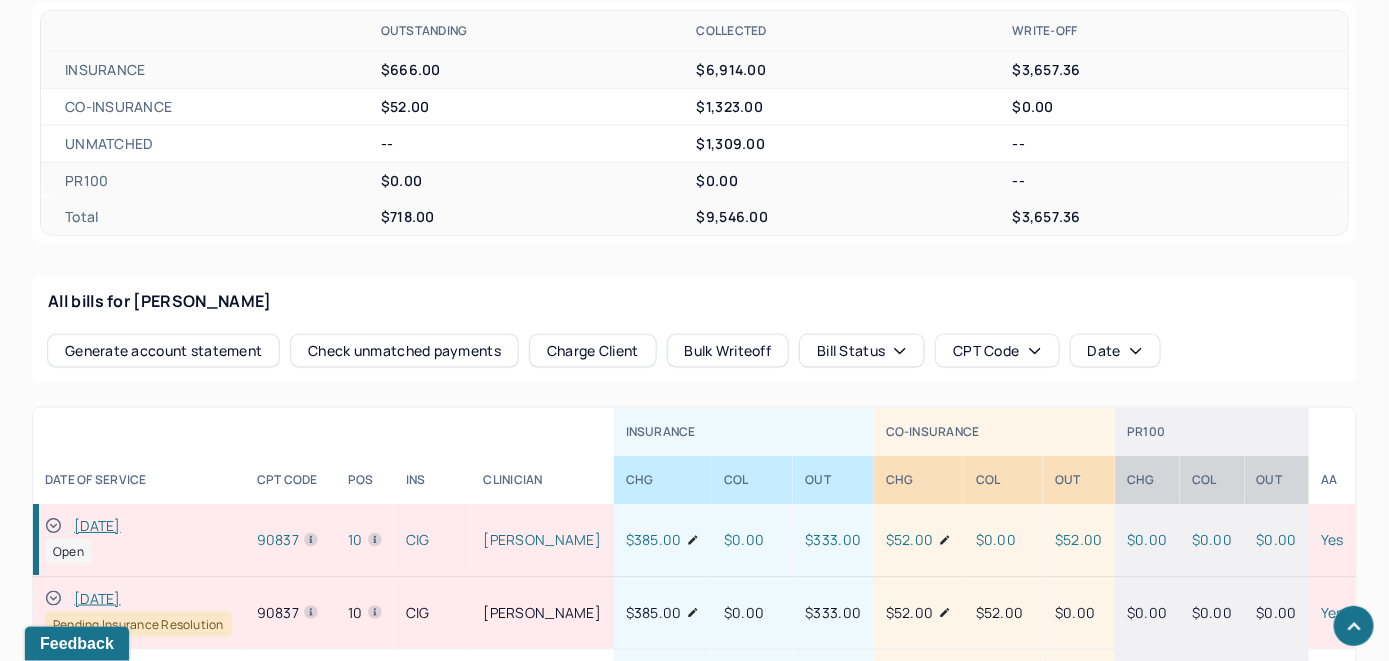 drag, startPoint x: 54, startPoint y: 524, endPoint x: 56, endPoint y: 514, distance: 10.198039 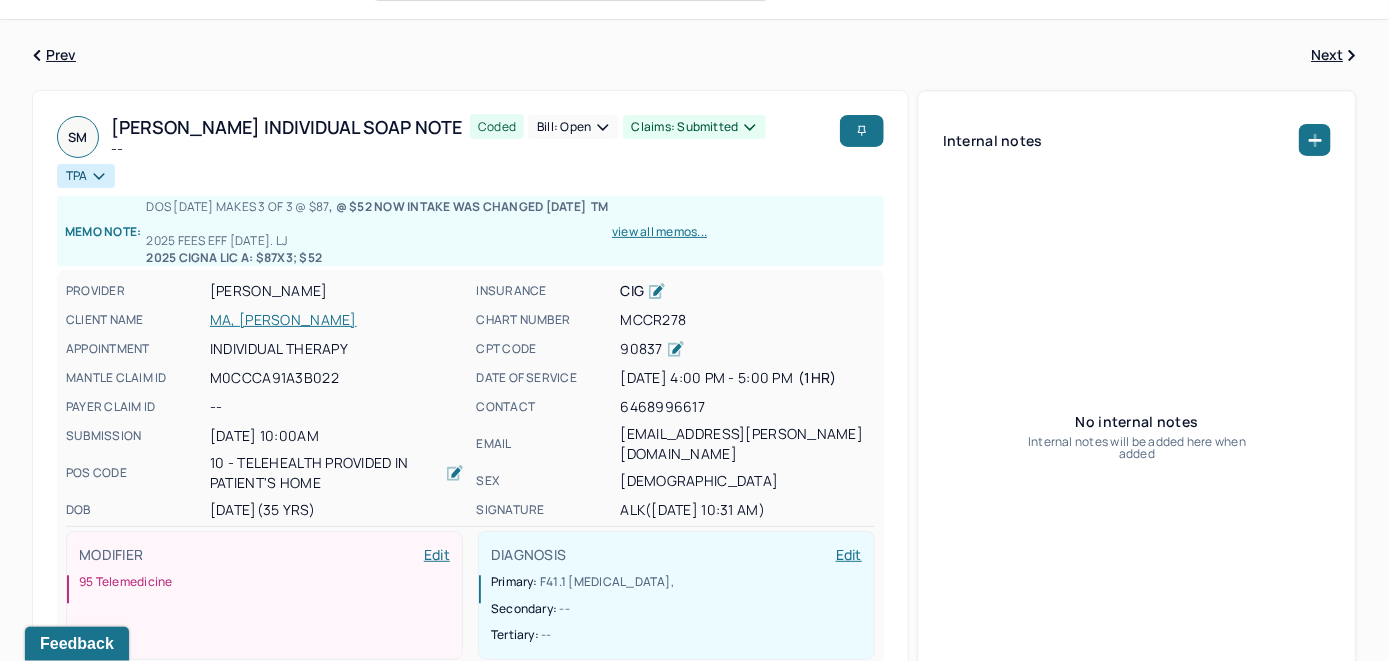 scroll, scrollTop: 0, scrollLeft: 0, axis: both 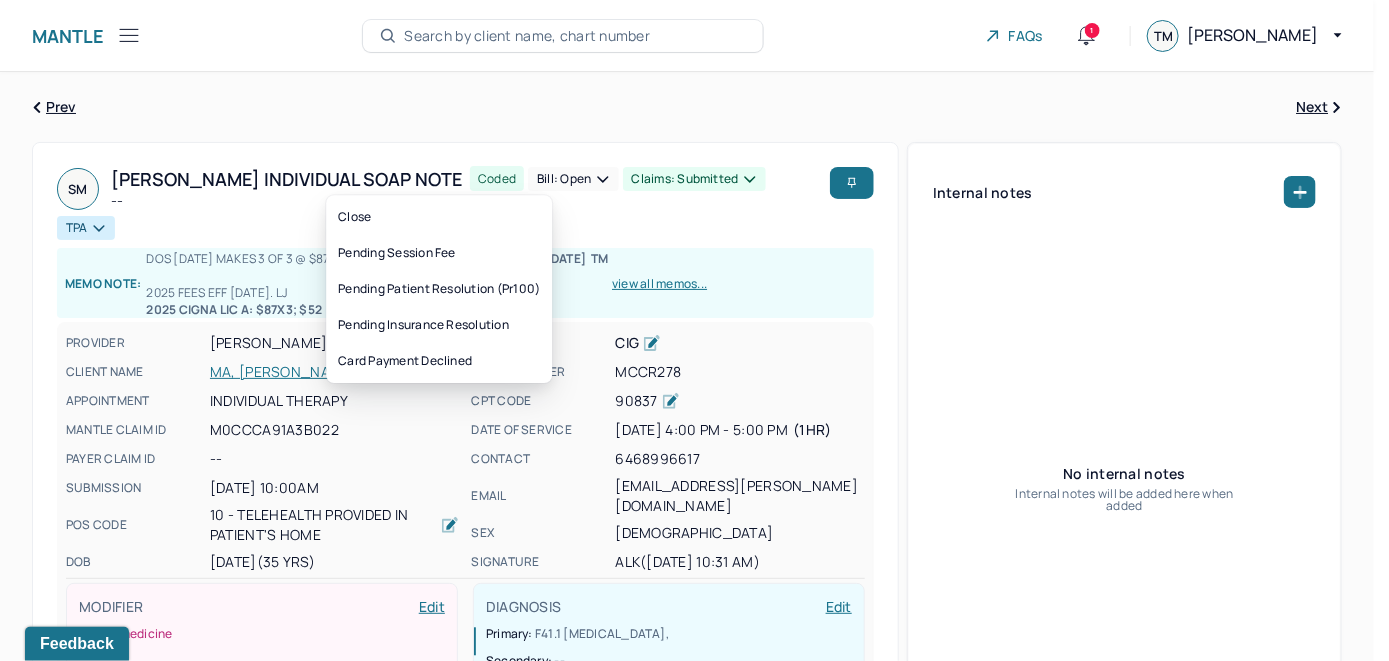 click on "Bill: Open" at bounding box center (573, 179) 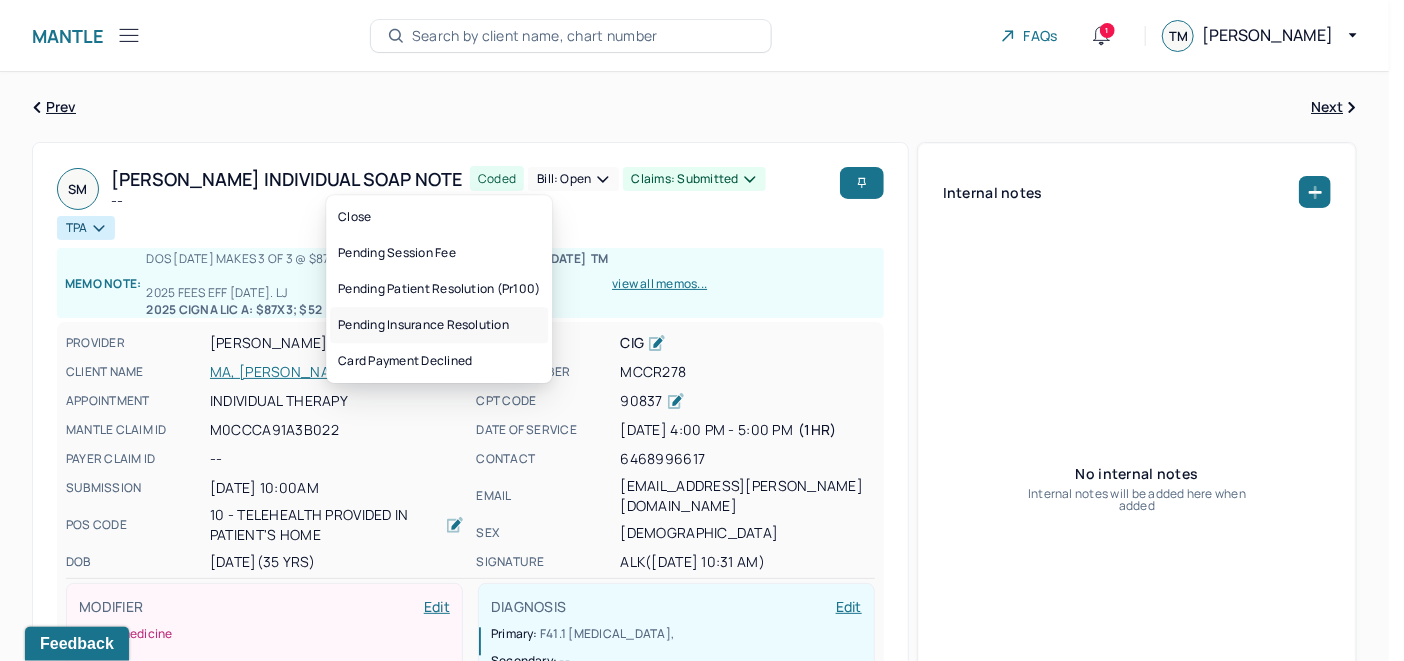 click on "Pending insurance resolution" at bounding box center (439, 325) 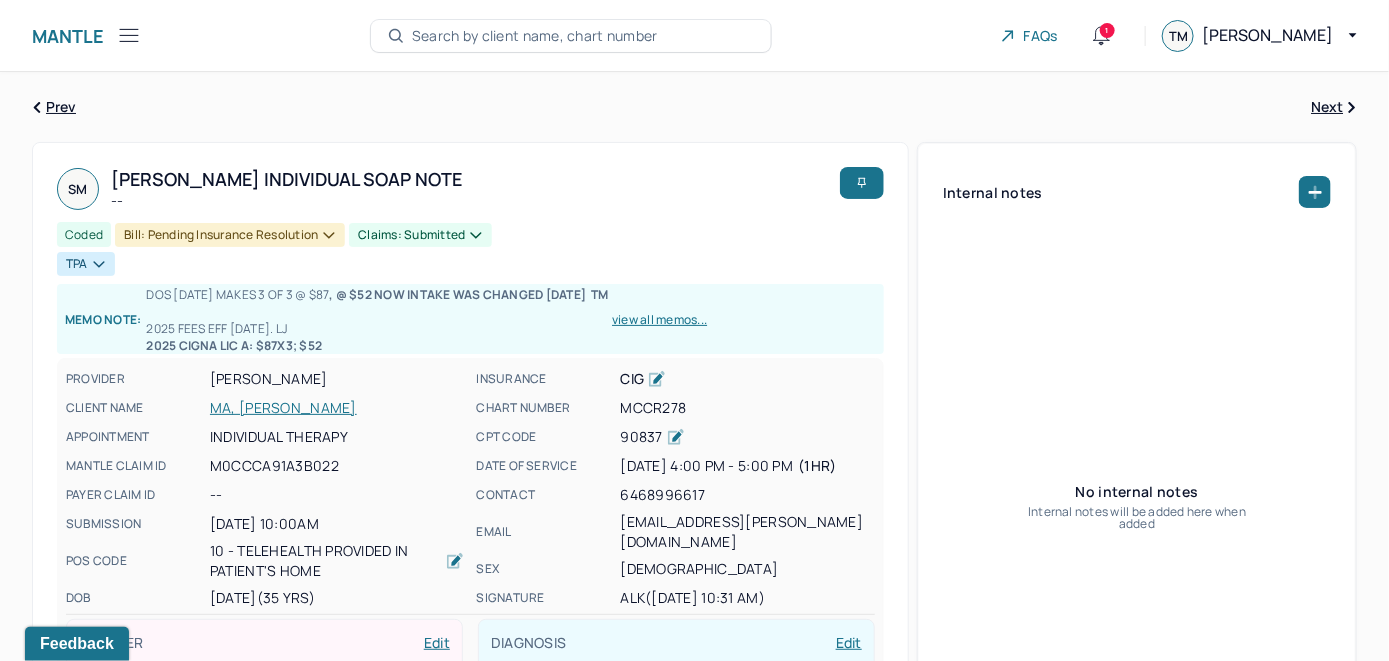 click on "Search by client name, chart number" at bounding box center (535, 36) 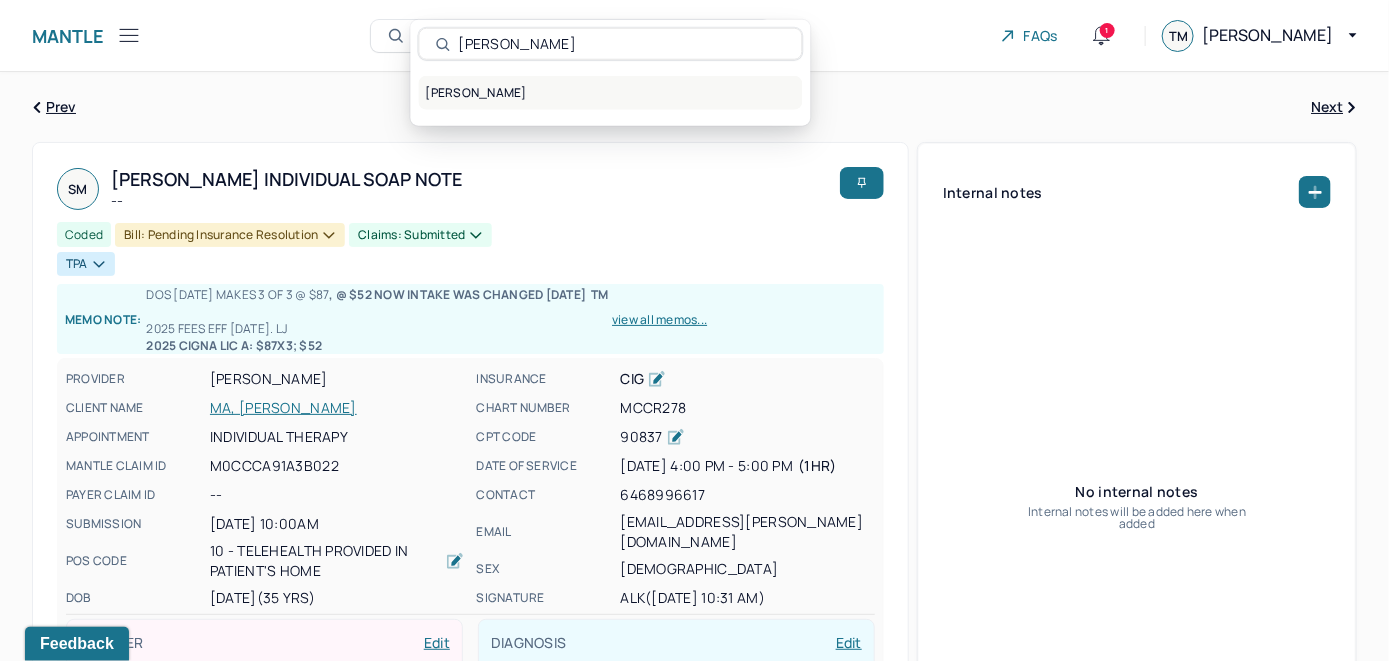 type on "[PERSON_NAME]" 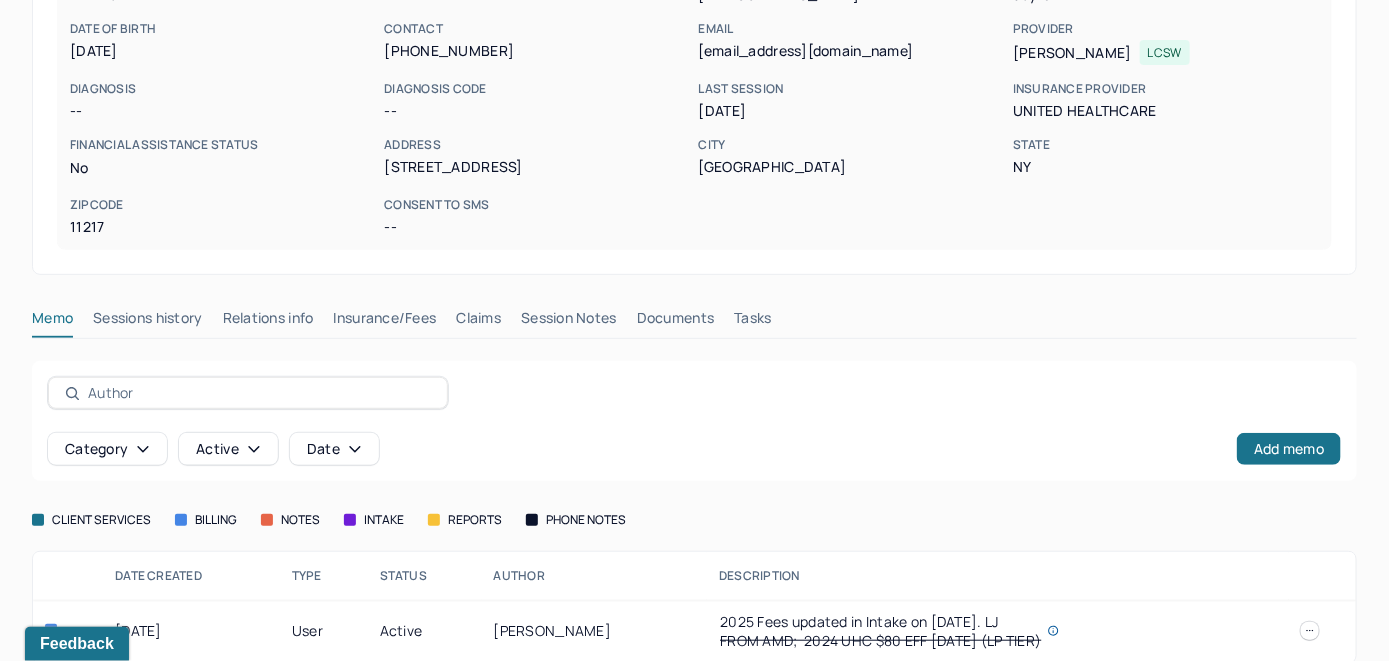 scroll, scrollTop: 279, scrollLeft: 0, axis: vertical 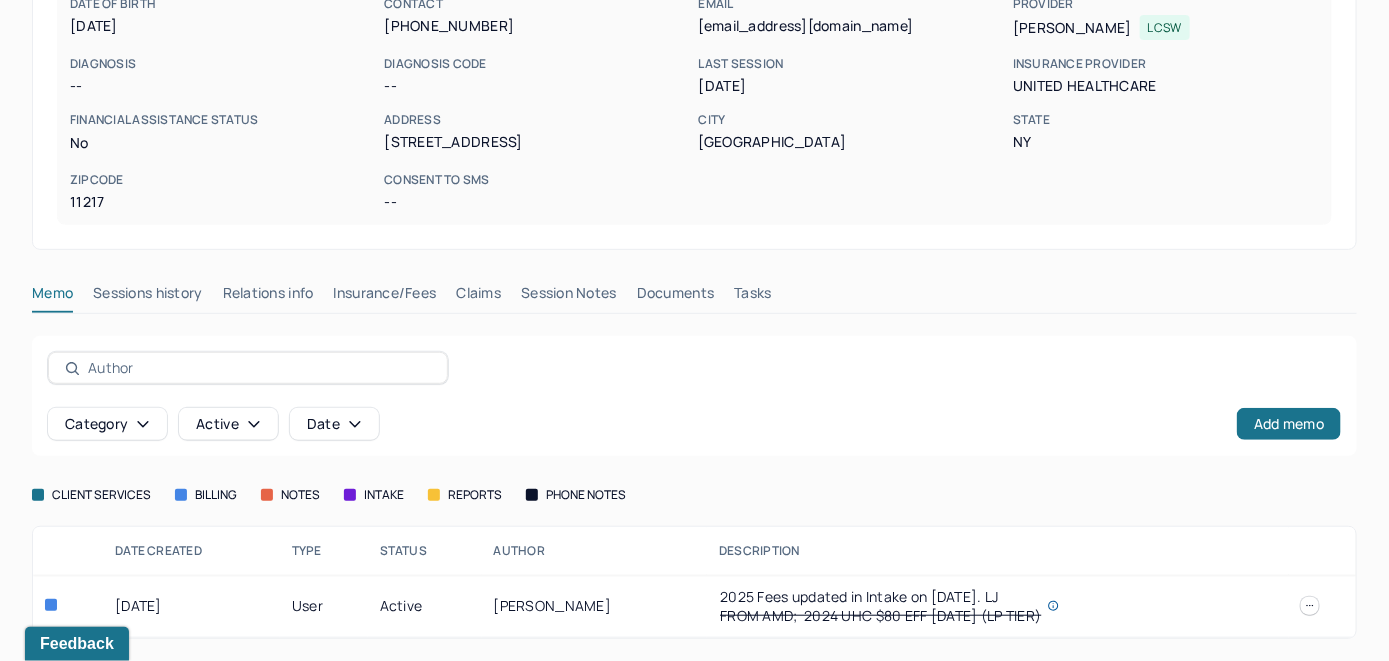 click on "Insurance/Fees" at bounding box center (385, 297) 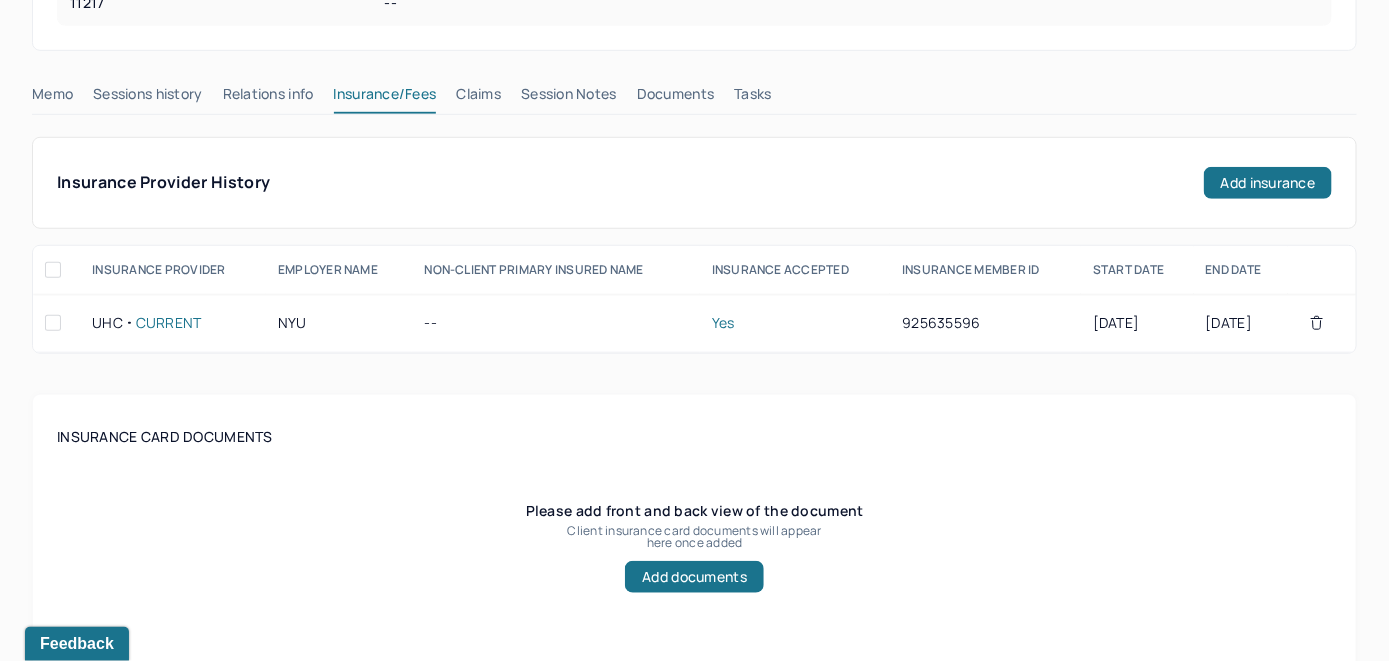 scroll, scrollTop: 379, scrollLeft: 0, axis: vertical 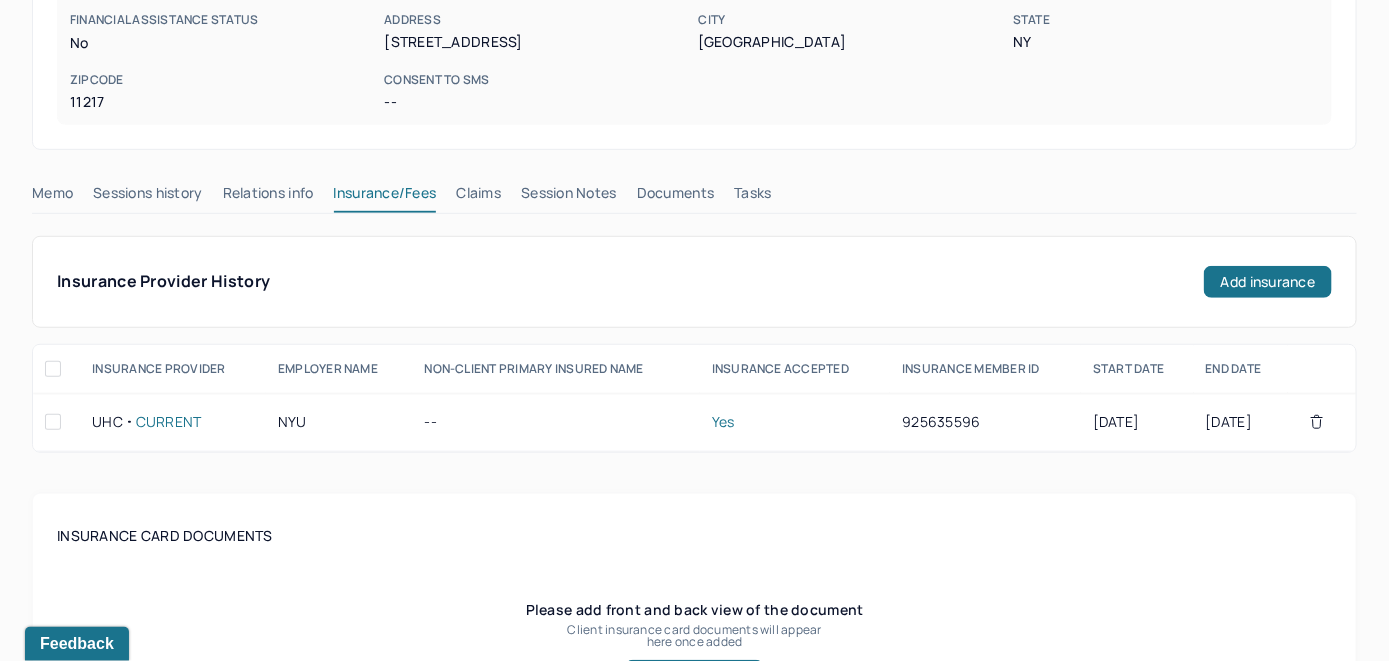 click on "Claims" at bounding box center (478, 197) 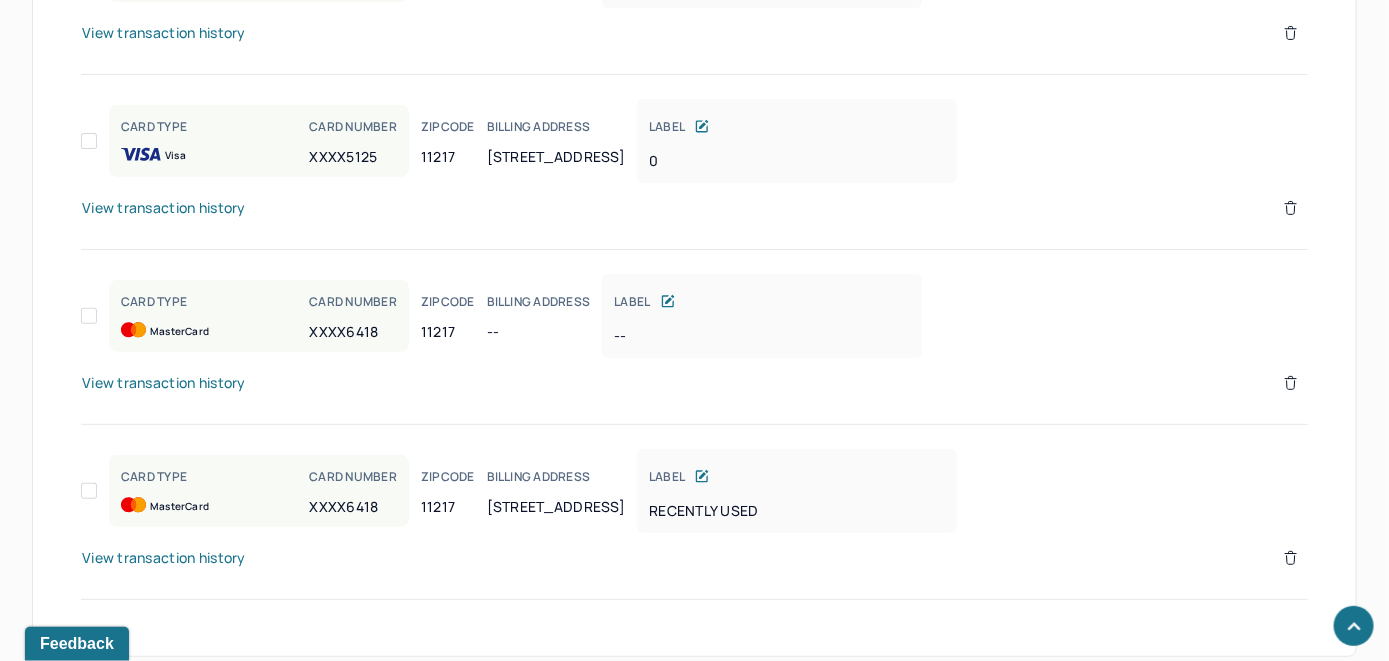 scroll, scrollTop: 3032, scrollLeft: 0, axis: vertical 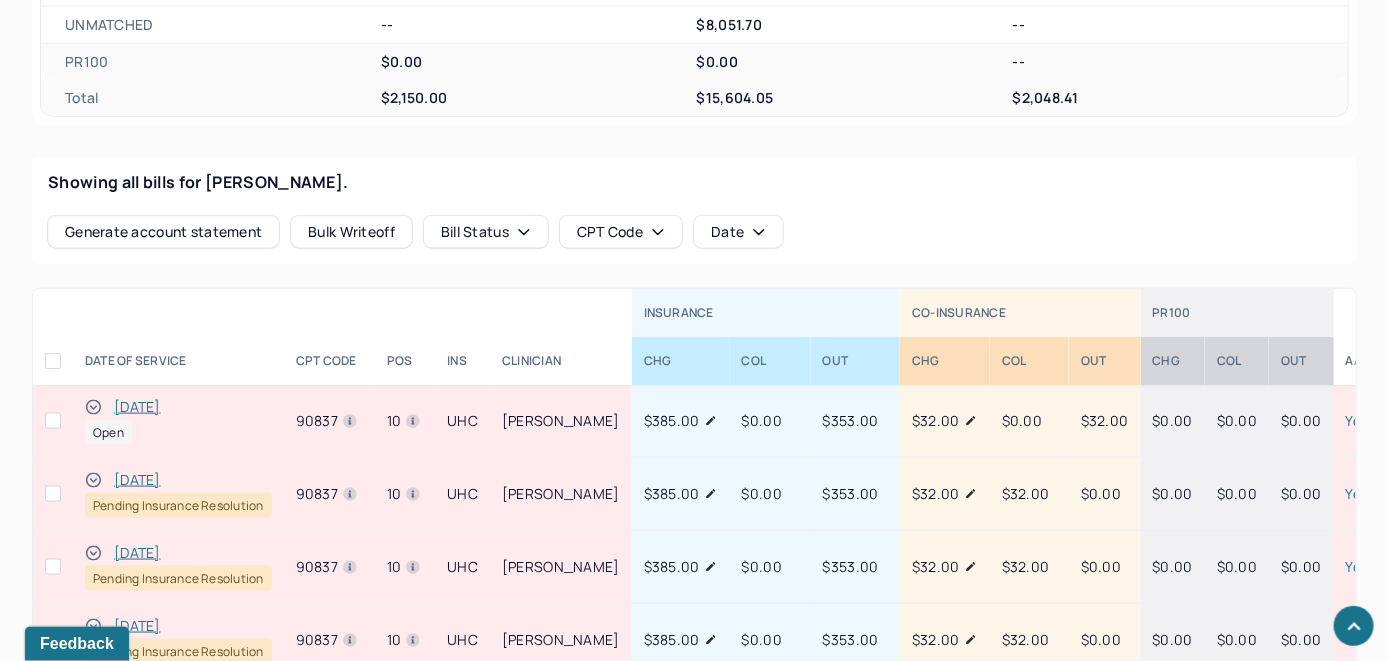 click on "[DATE]" at bounding box center (137, 407) 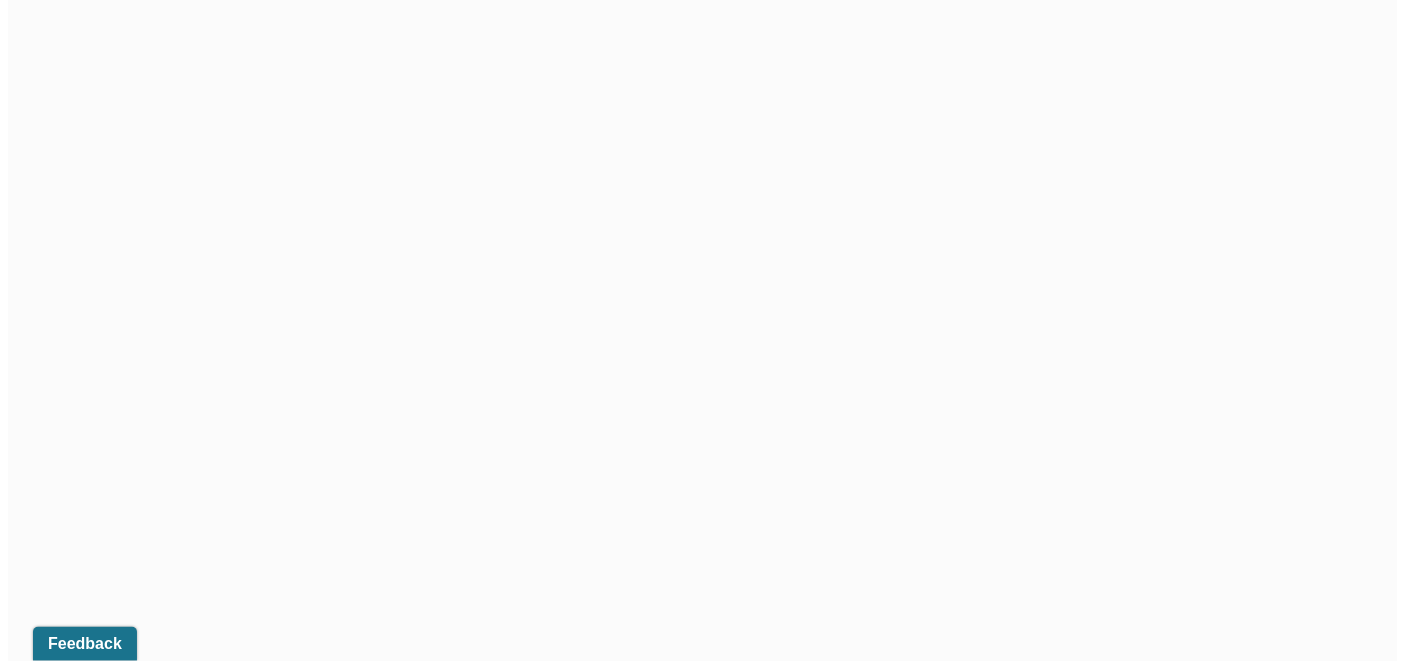scroll, scrollTop: 732, scrollLeft: 0, axis: vertical 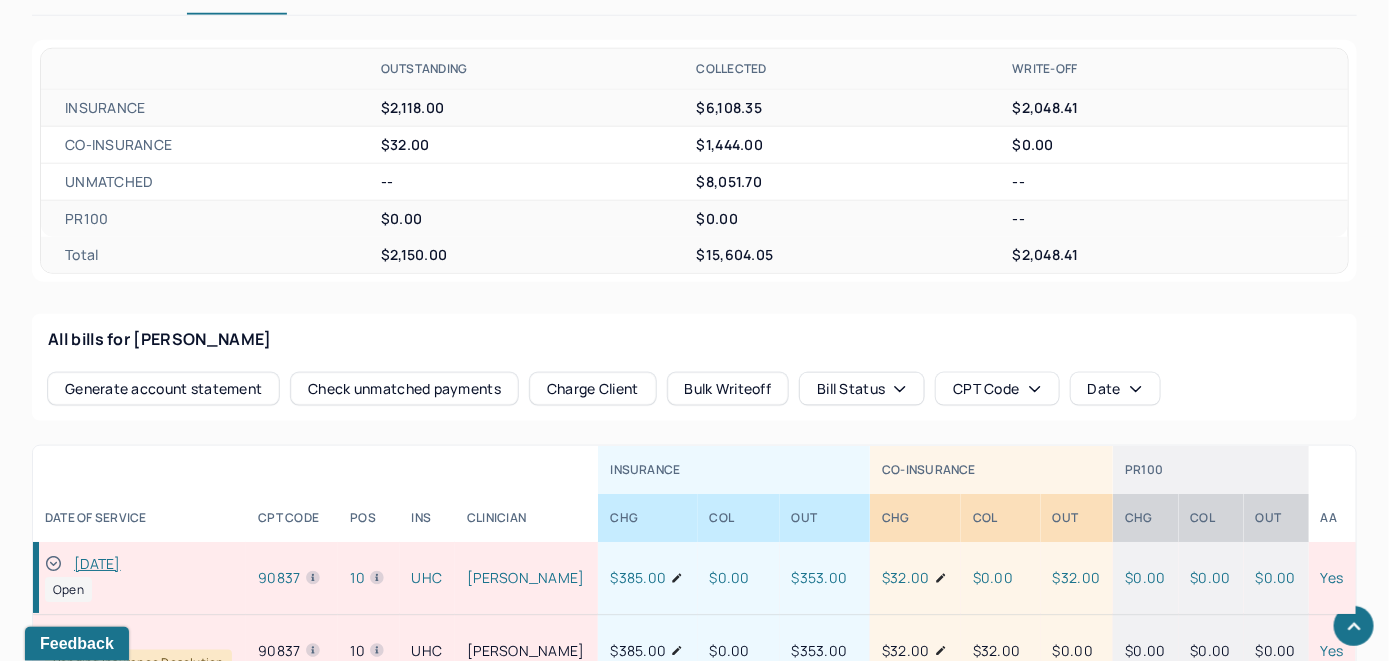click on "Check unmatched payments" at bounding box center [404, 389] 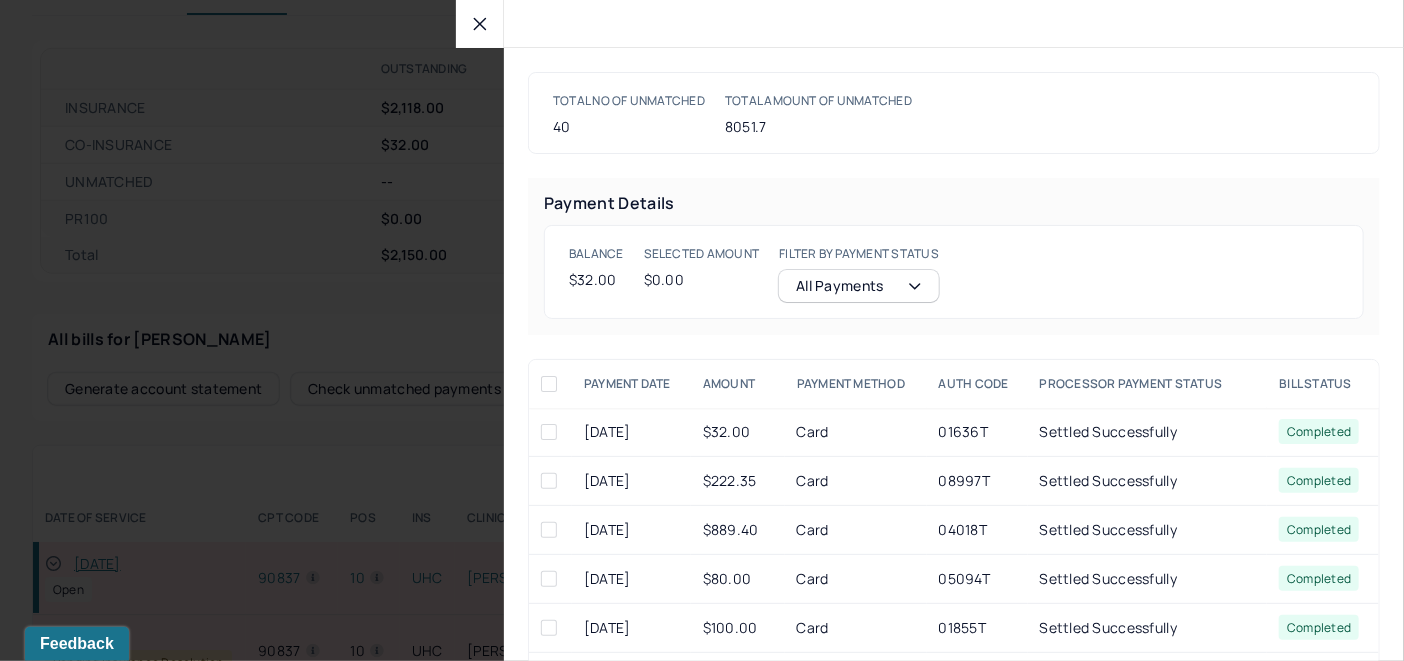 click 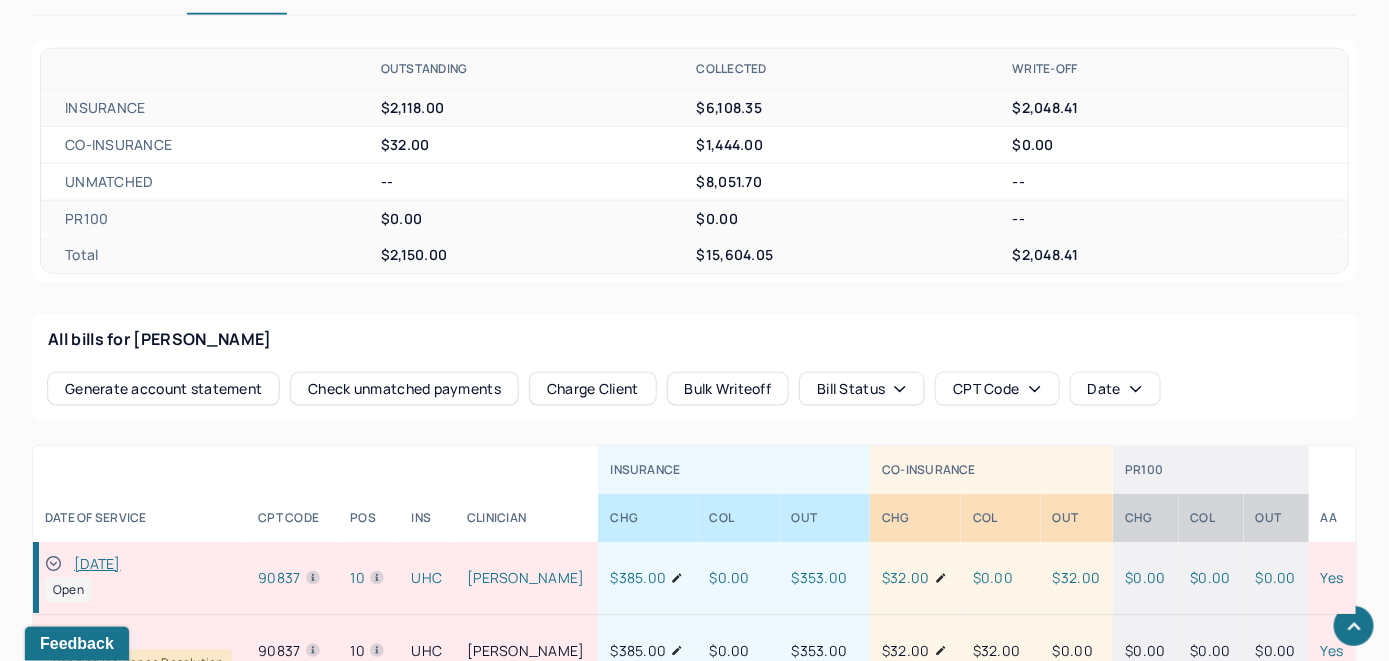 click on "Charge Client" at bounding box center (593, 389) 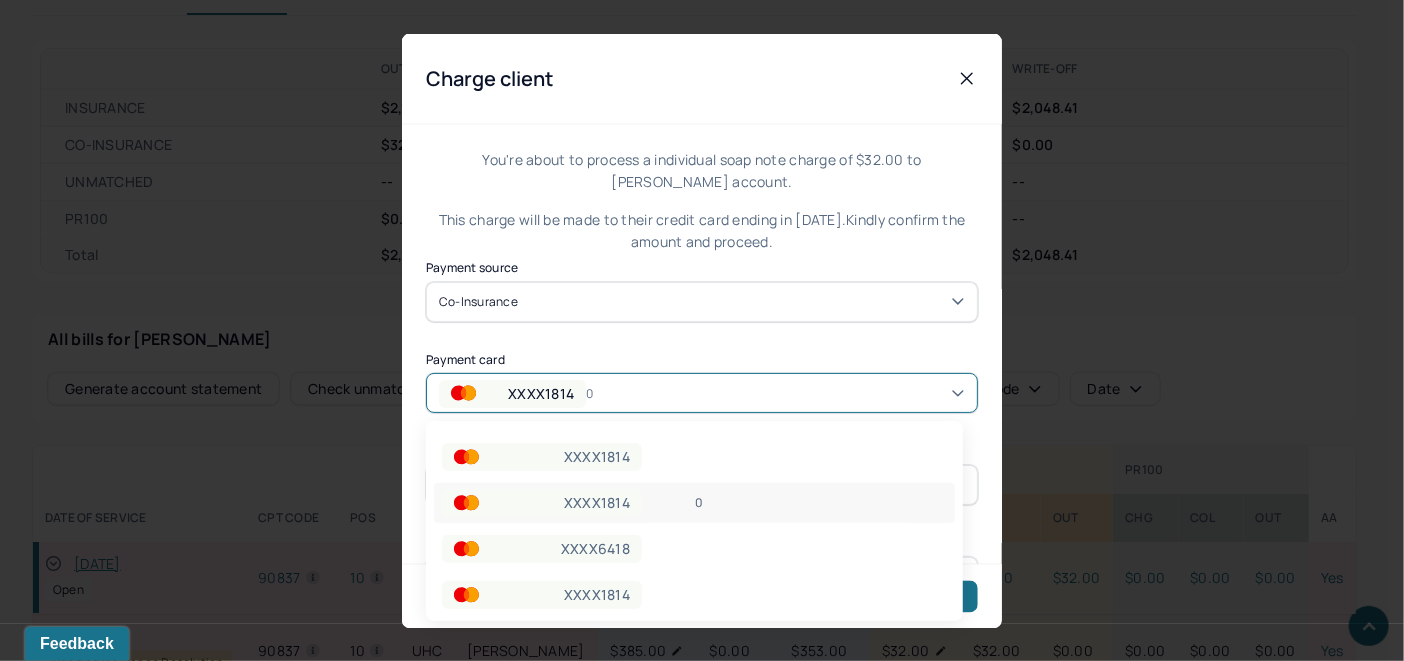 click on "XXXX1814 0" at bounding box center [702, 393] 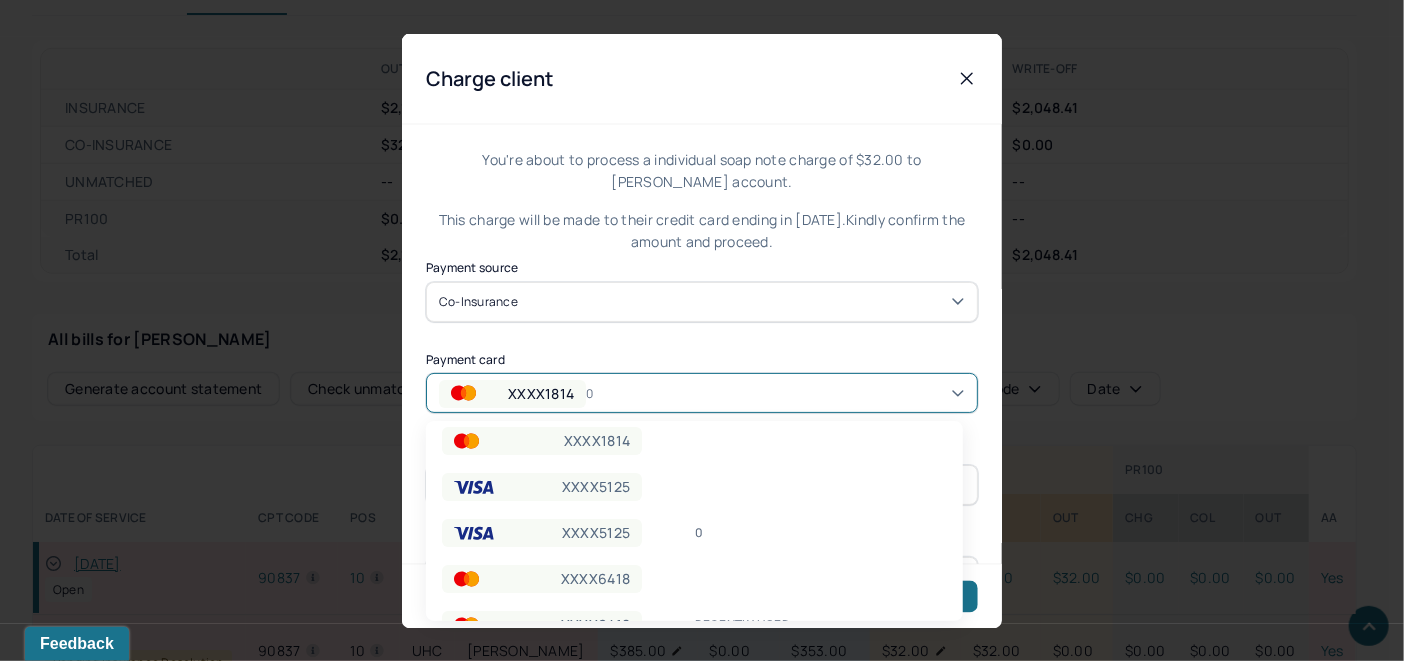 scroll, scrollTop: 239, scrollLeft: 0, axis: vertical 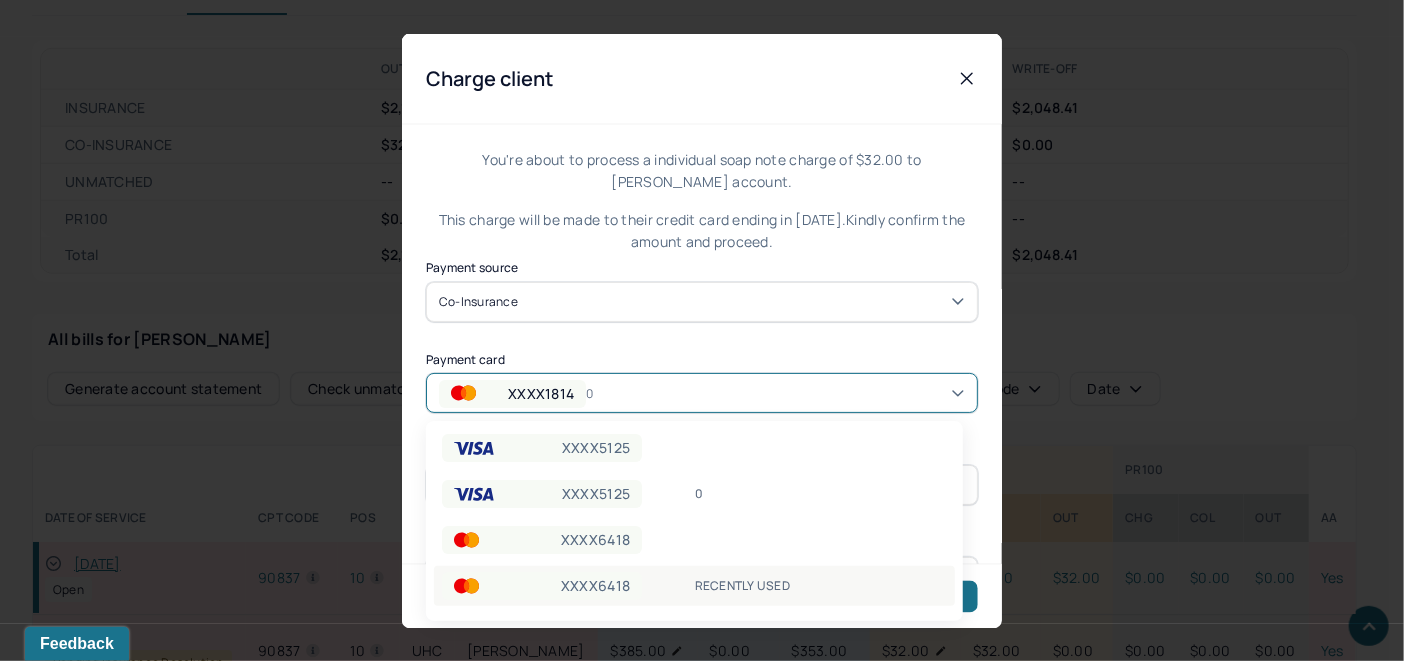 click on "RECENTLY USED" at bounding box center [821, 586] 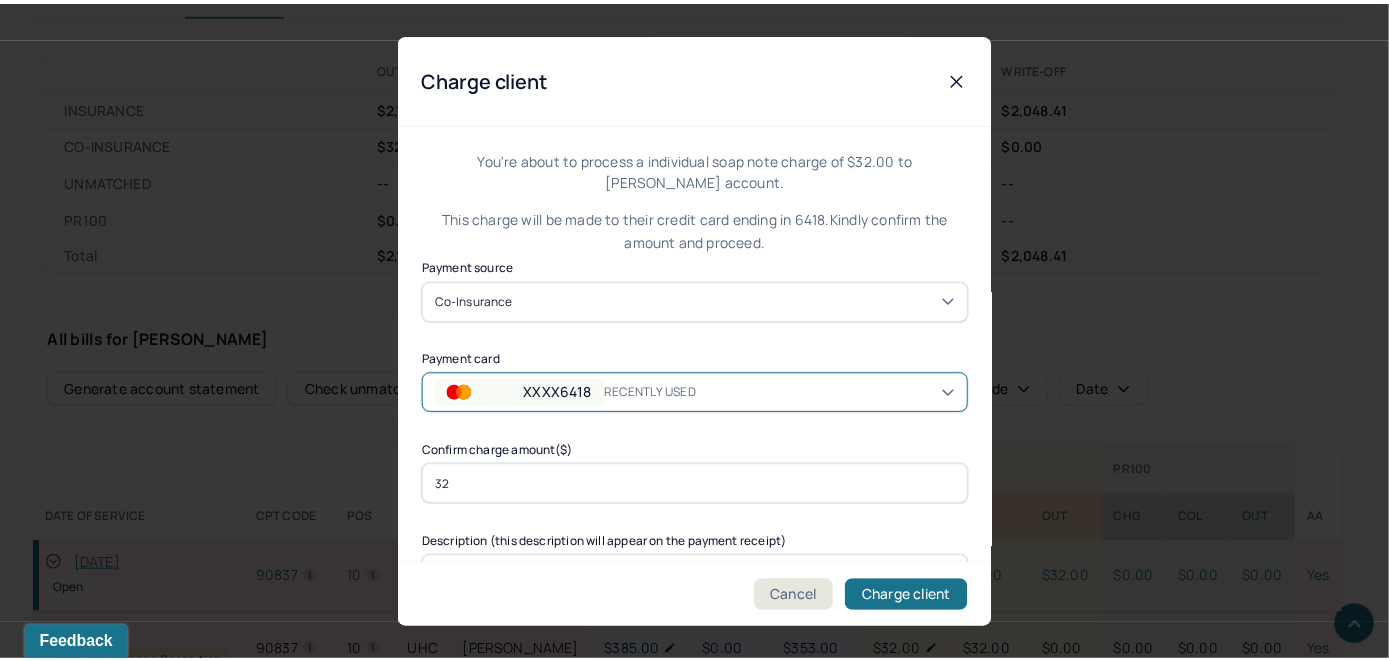 scroll, scrollTop: 121, scrollLeft: 0, axis: vertical 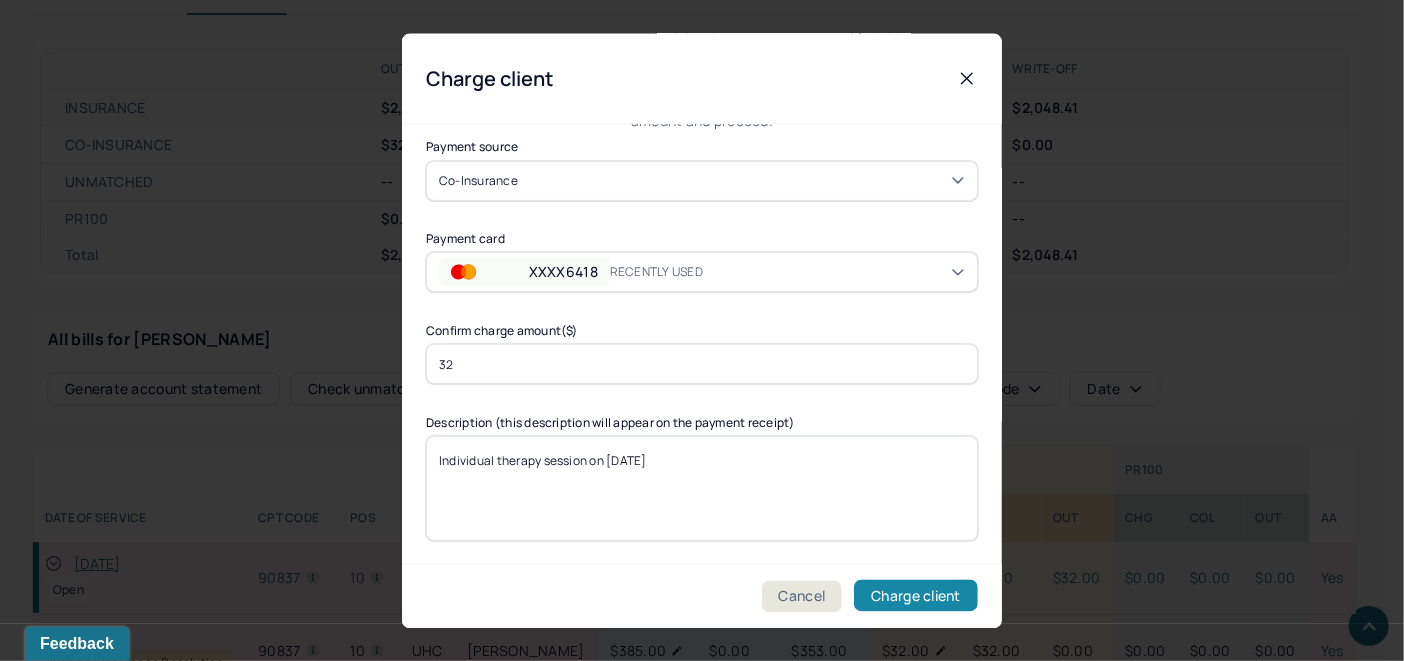 click on "Charge client" at bounding box center (916, 596) 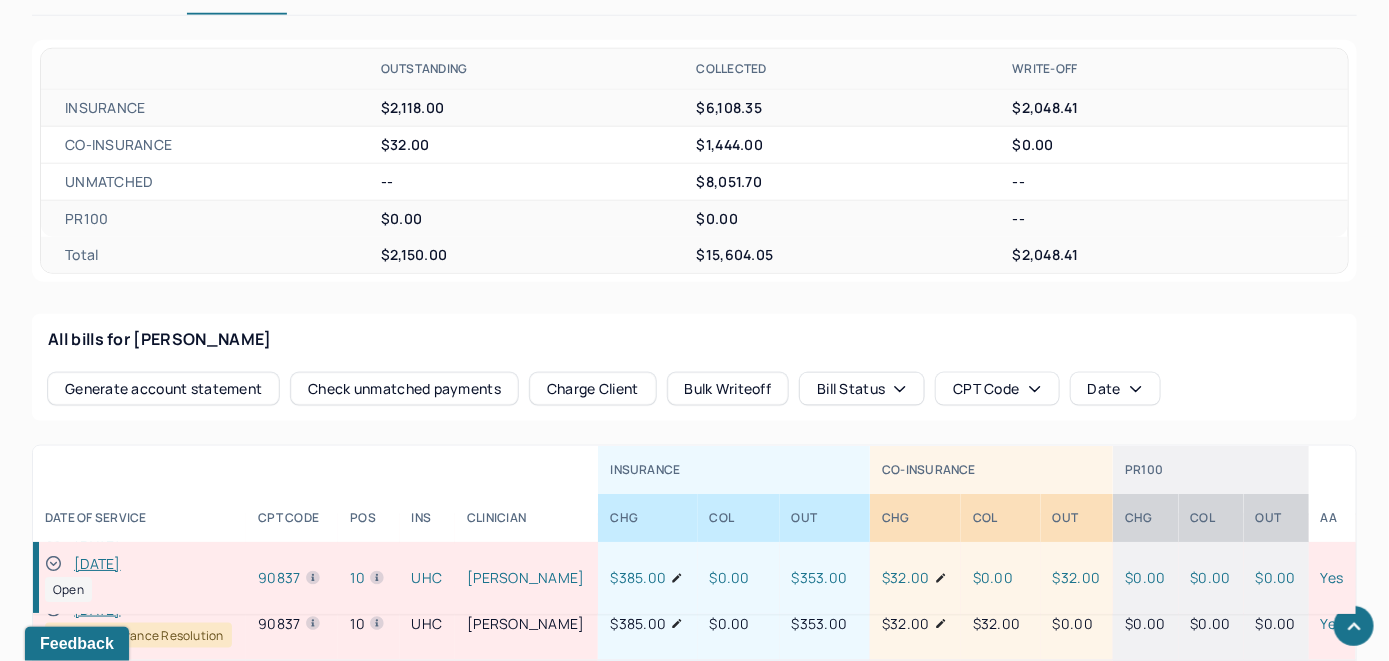 click 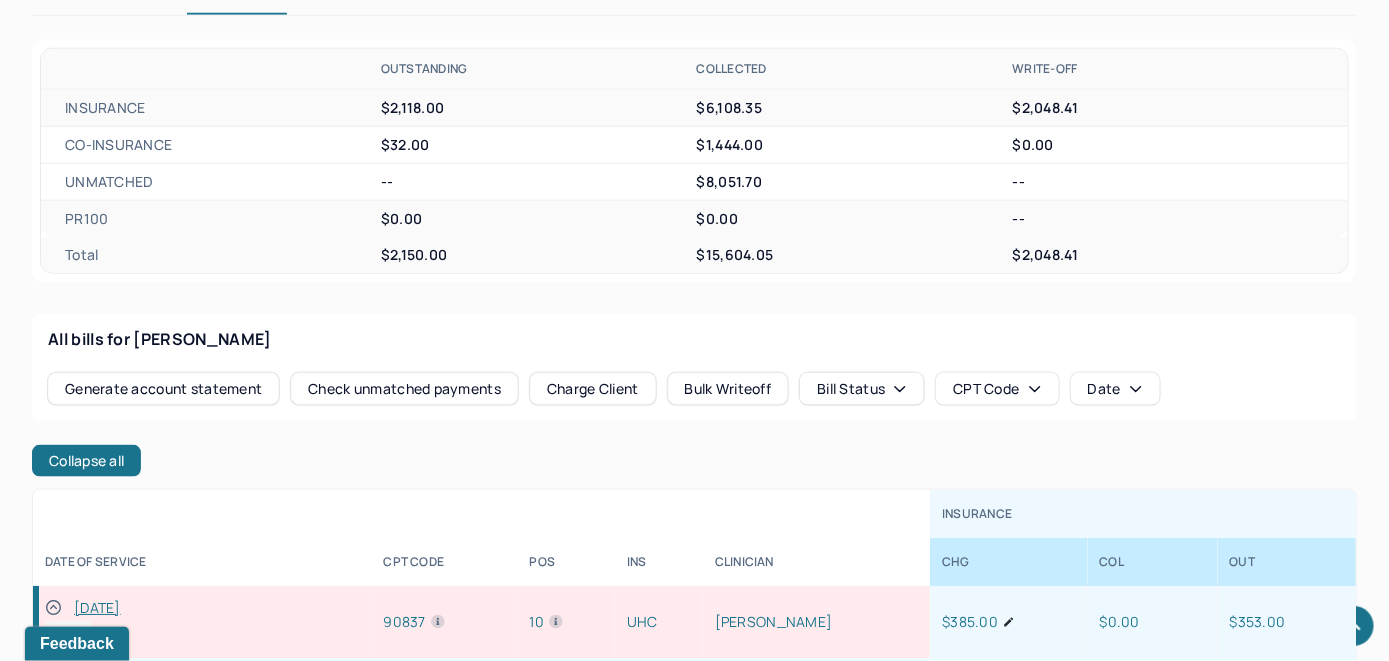 scroll, scrollTop: 307, scrollLeft: 0, axis: vertical 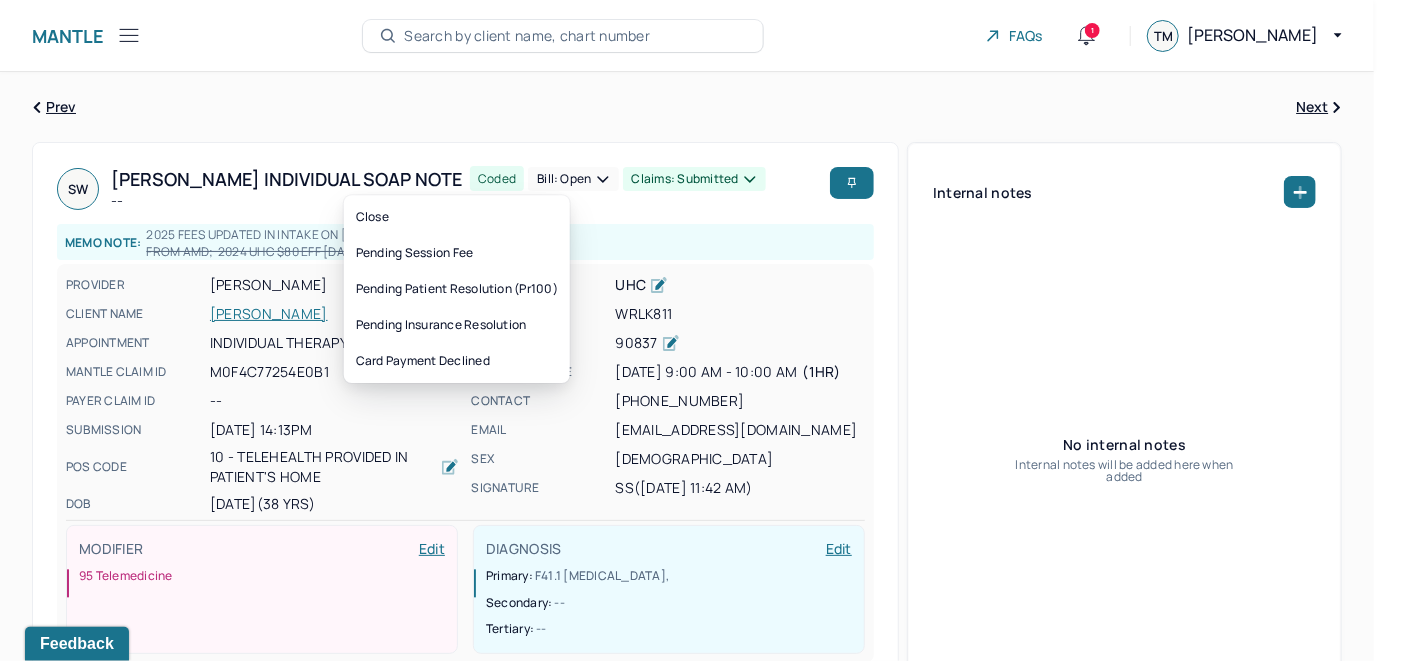 click on "Bill: Open" at bounding box center [573, 179] 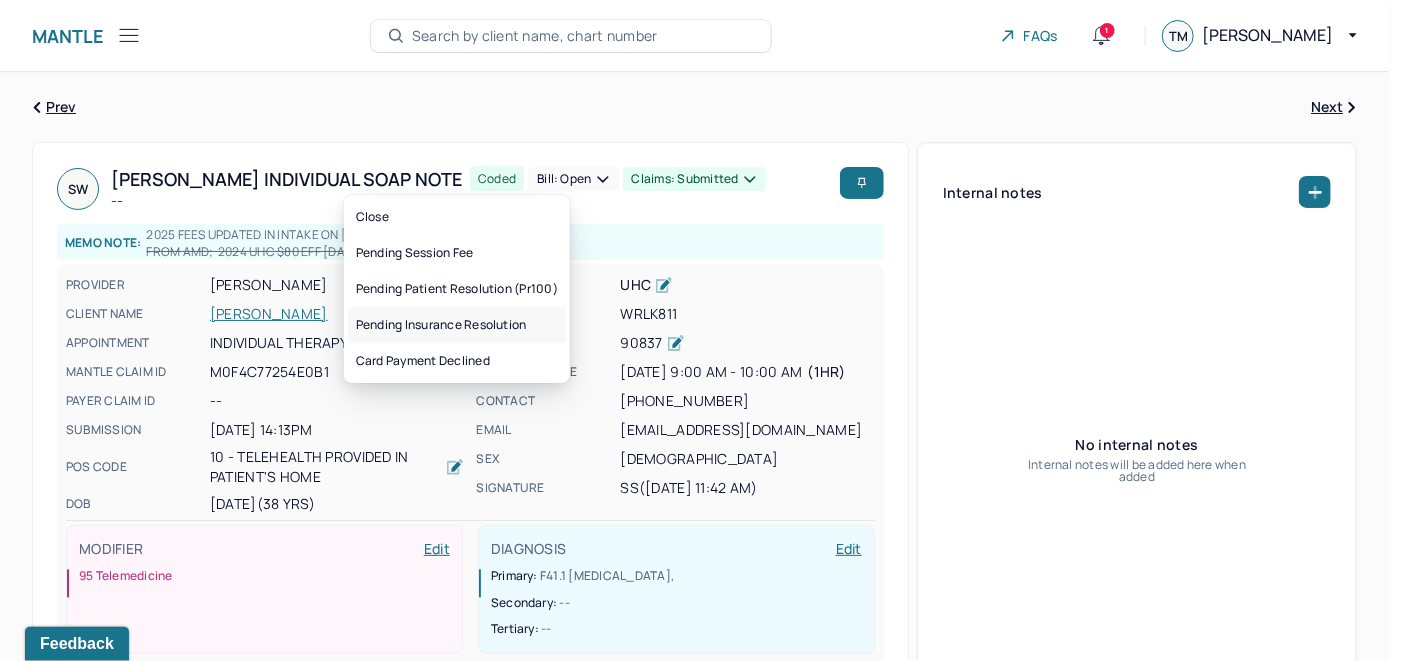 click on "Pending insurance resolution" at bounding box center [457, 325] 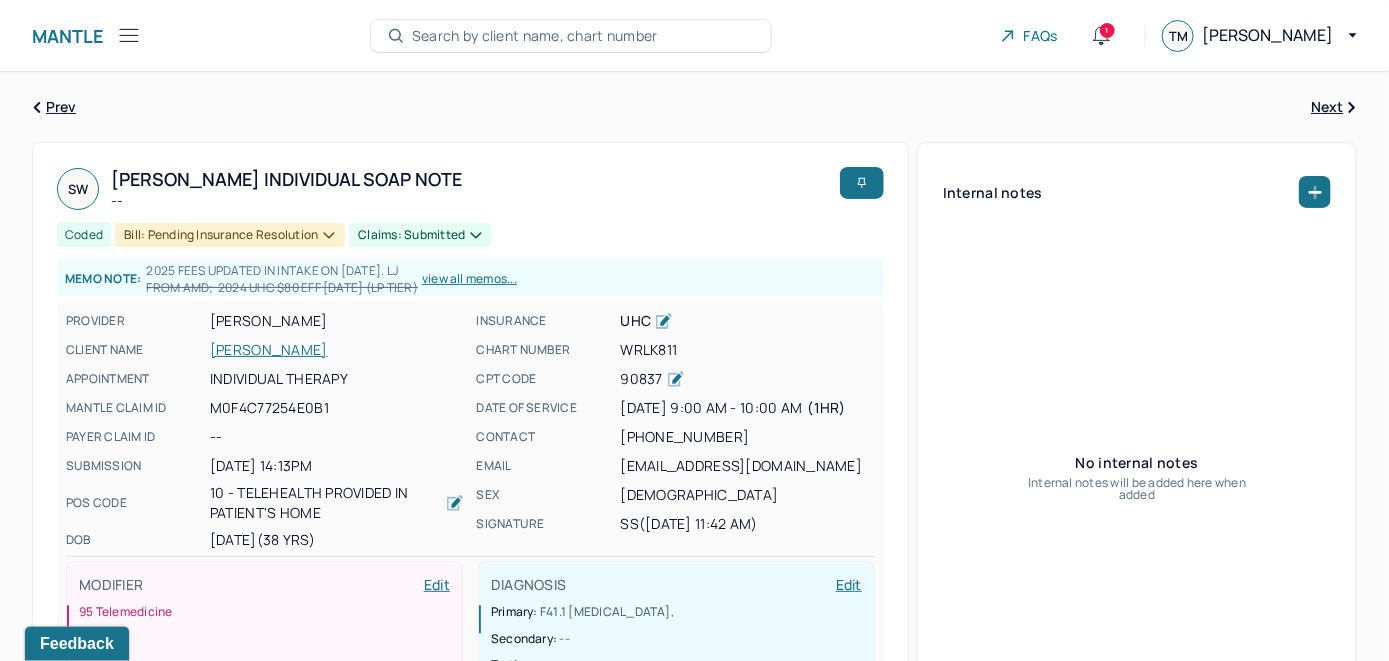 click on "Search by client name, chart number" at bounding box center [571, 36] 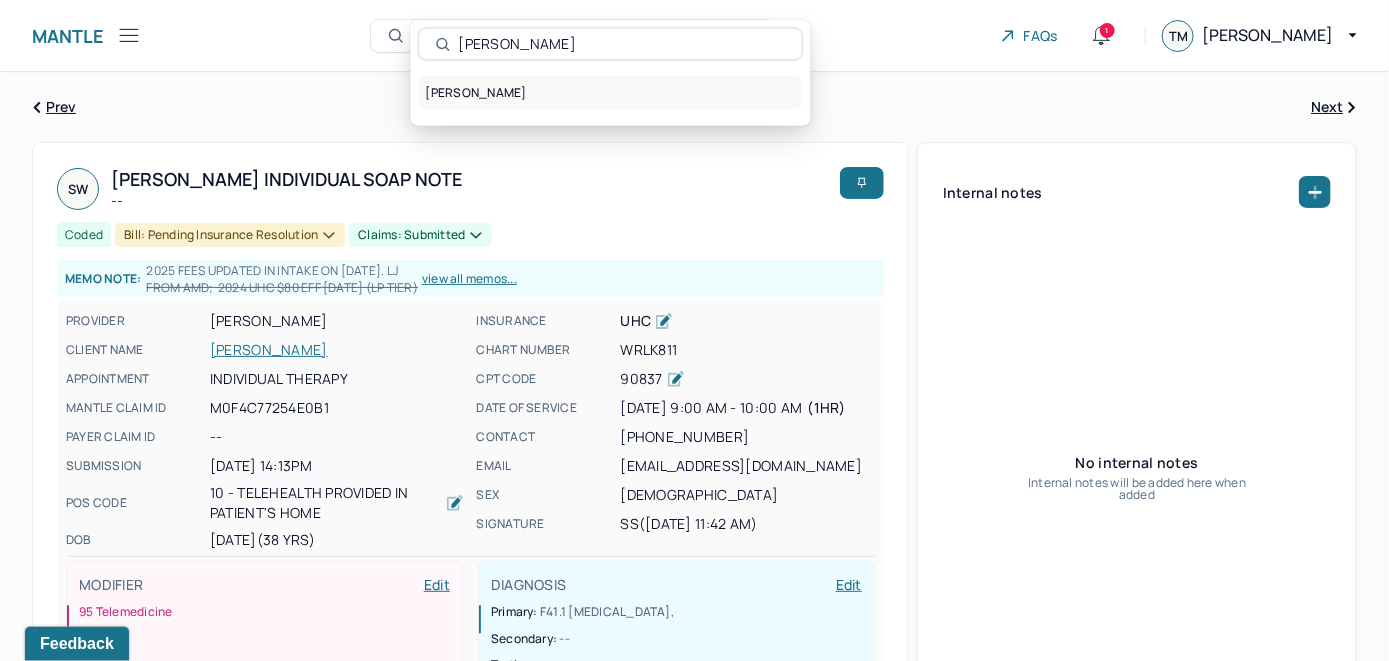 type on "[PERSON_NAME]" 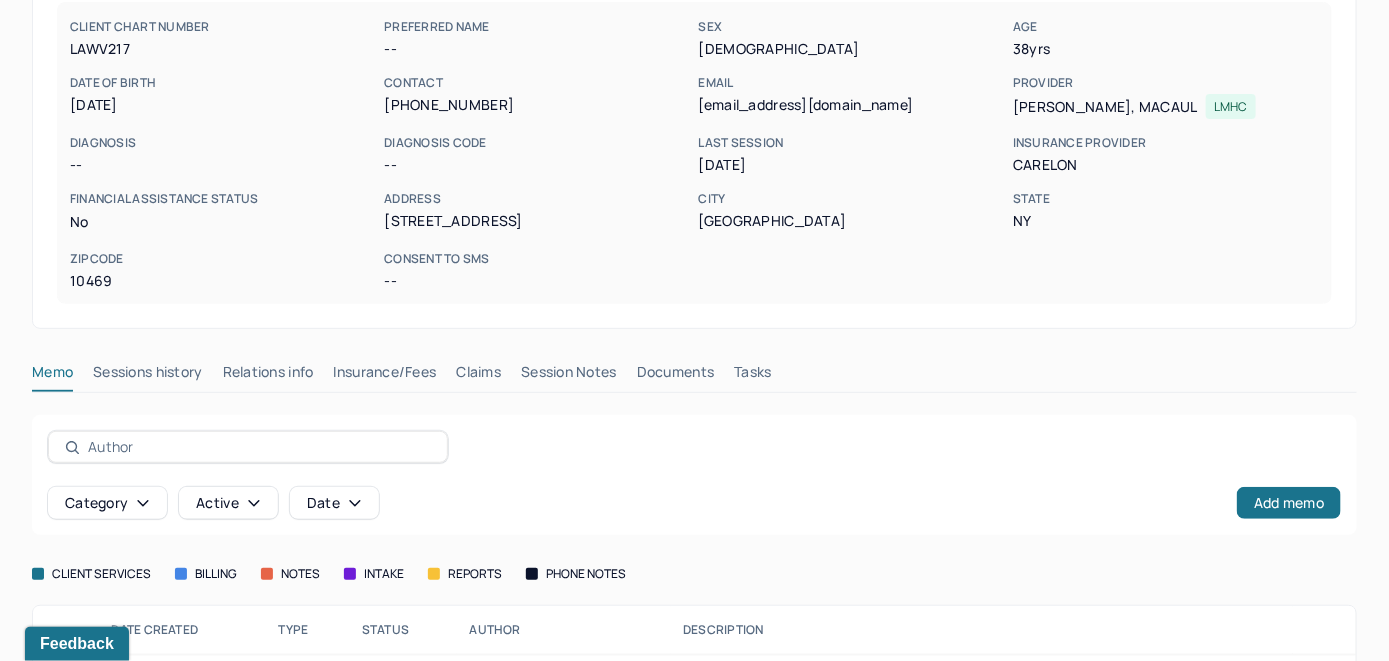 scroll, scrollTop: 261, scrollLeft: 0, axis: vertical 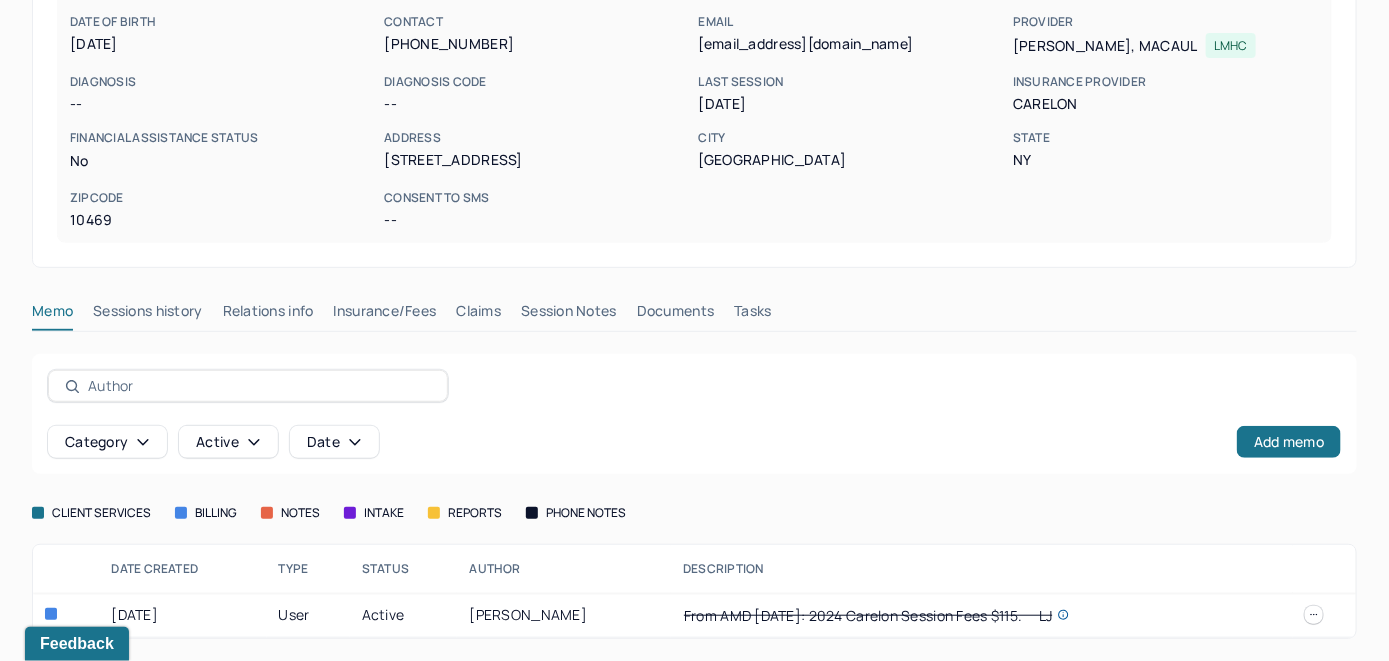 click on "Insurance/Fees" at bounding box center (385, 315) 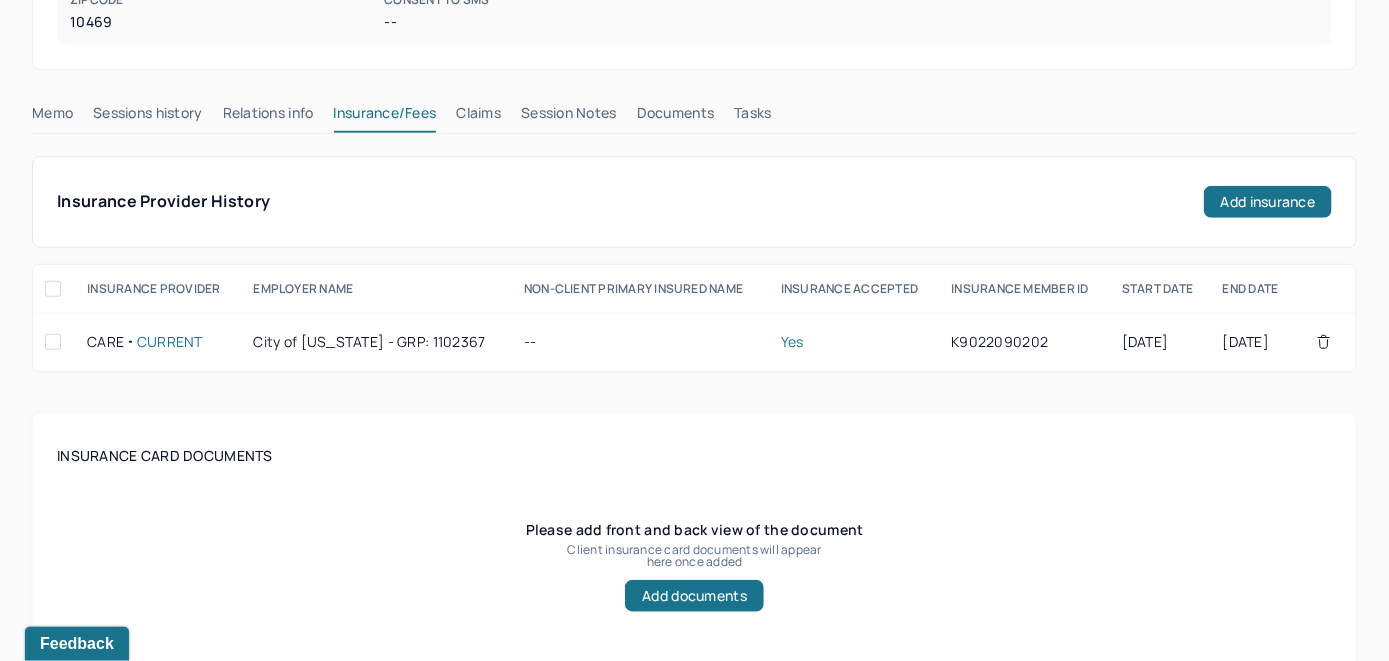 scroll, scrollTop: 261, scrollLeft: 0, axis: vertical 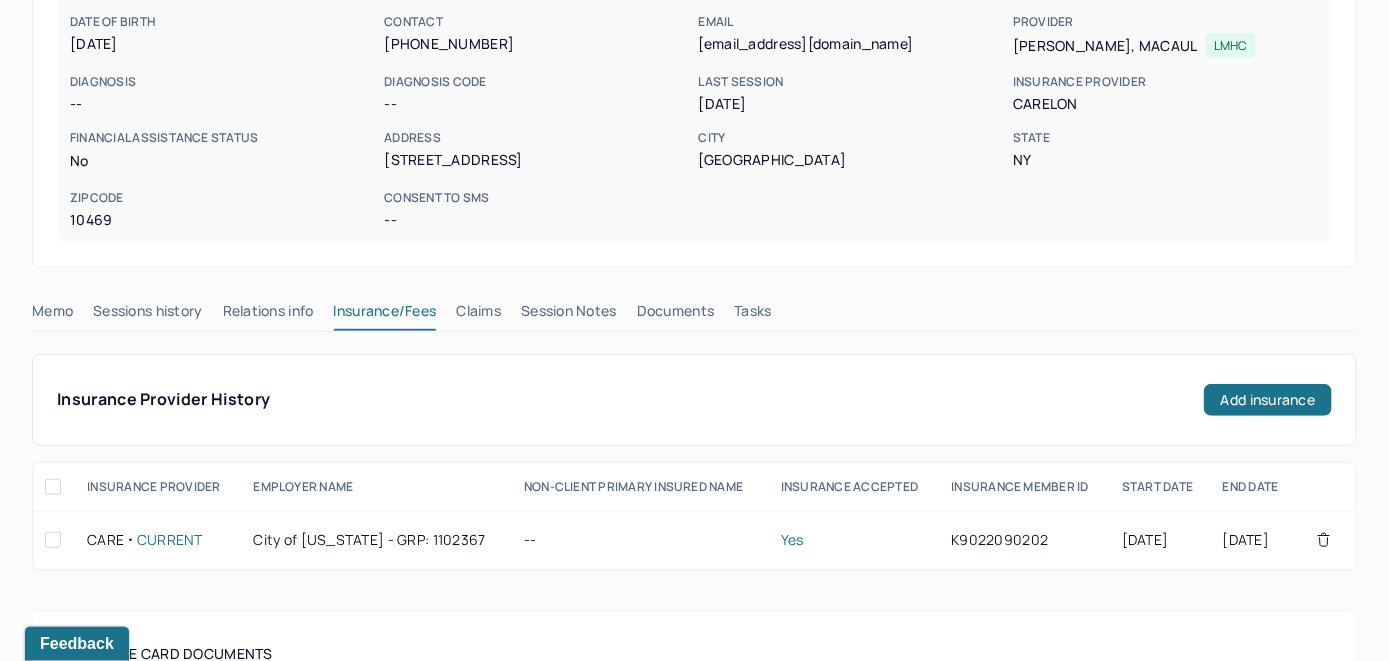 click on "Claims" at bounding box center (478, 315) 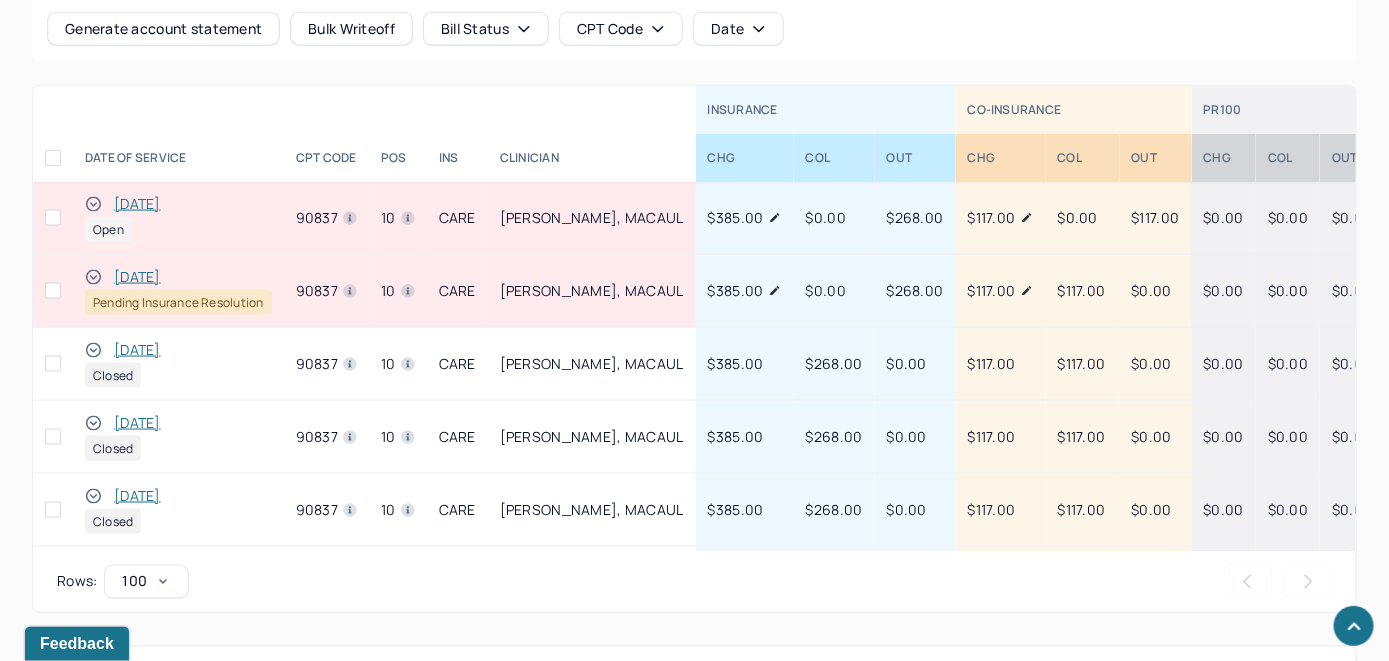 click on "[DATE]" at bounding box center [137, 204] 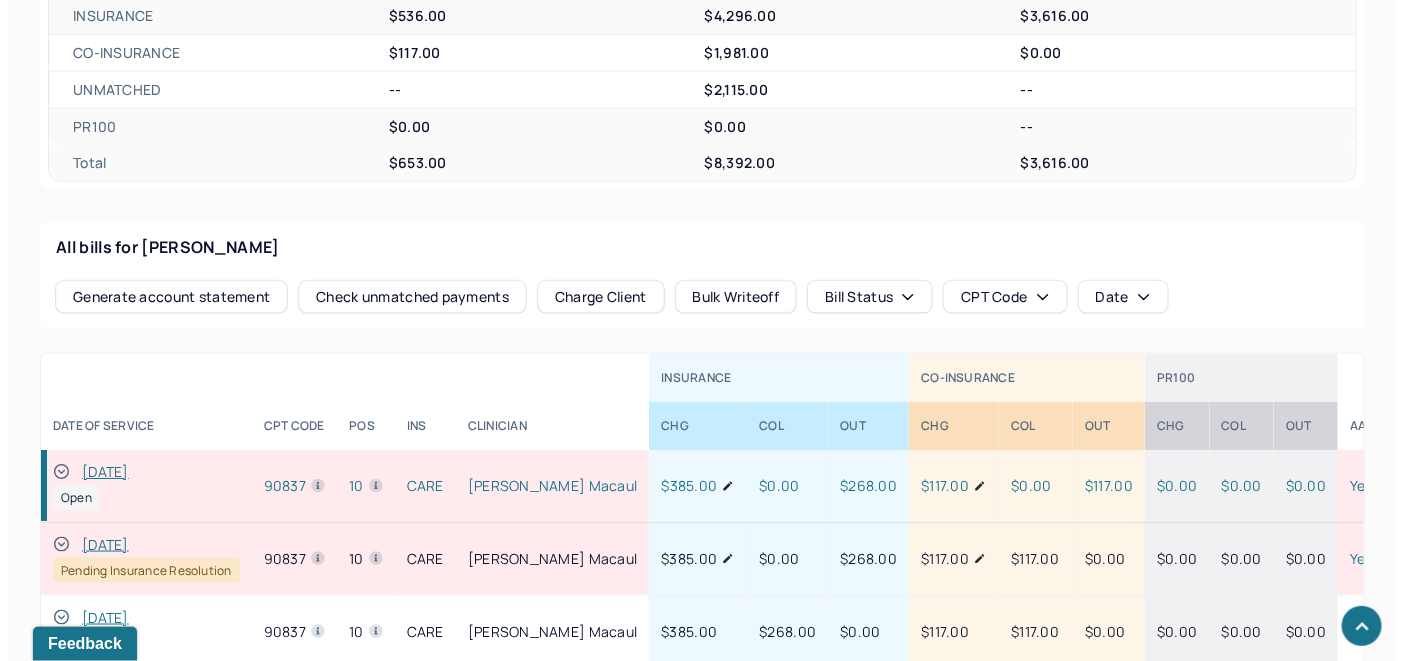 scroll, scrollTop: 935, scrollLeft: 0, axis: vertical 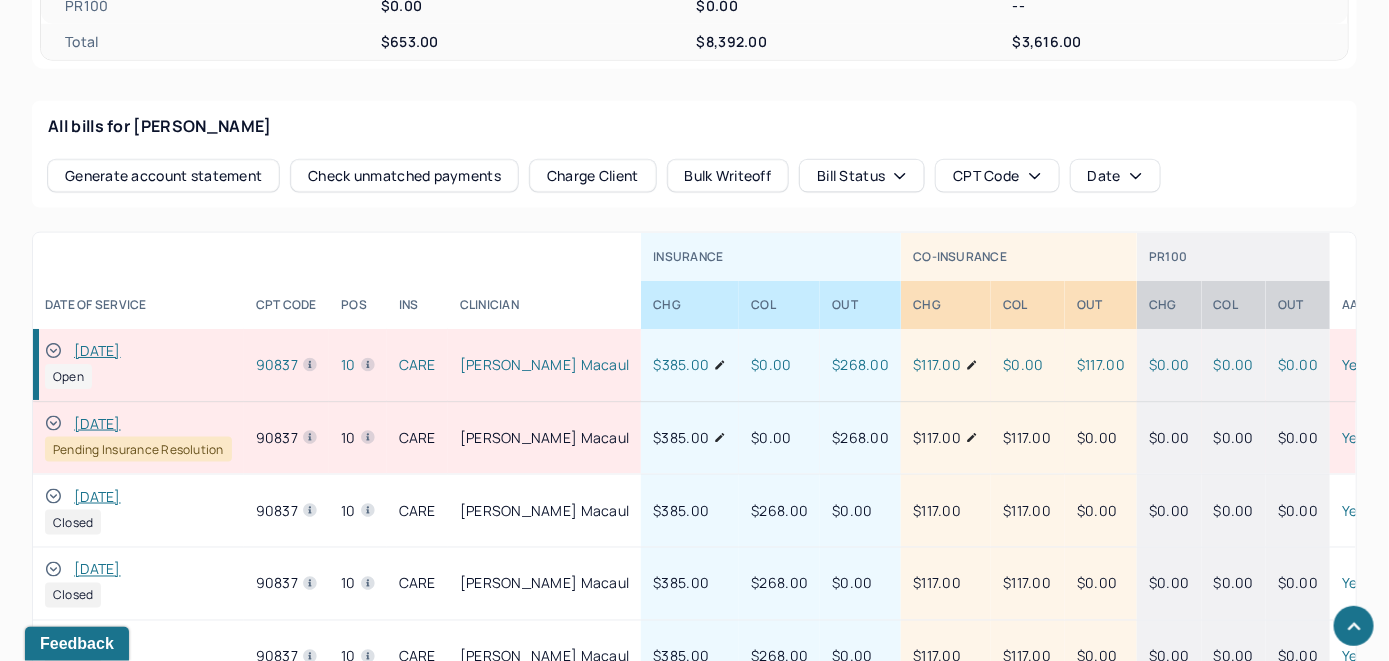 click on "Check unmatched payments" at bounding box center [404, 176] 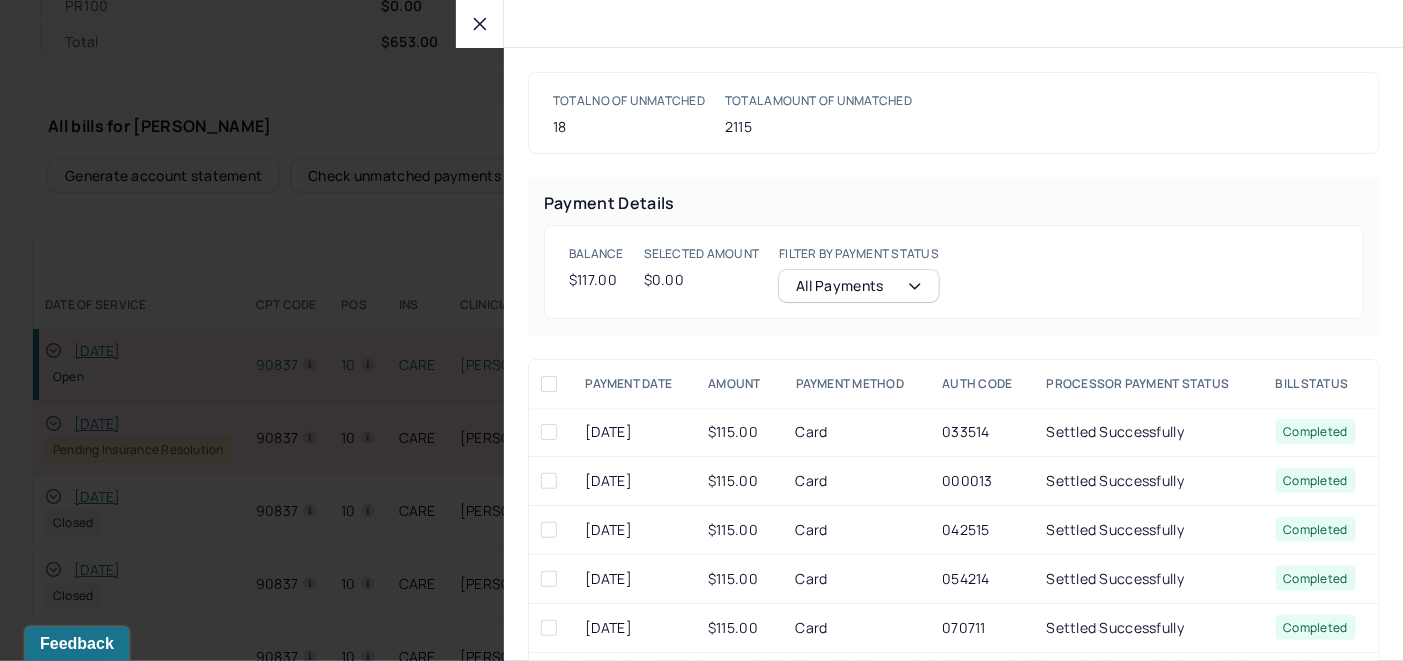 click 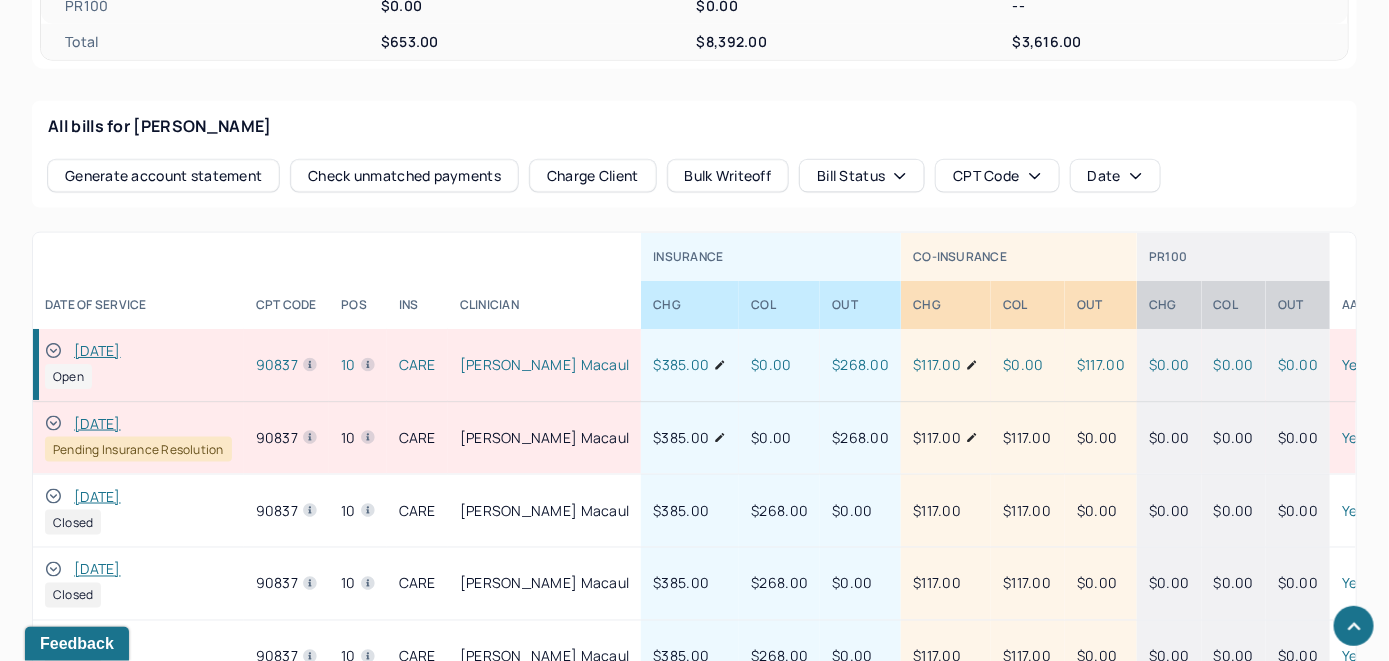 click on "Charge Client" at bounding box center (593, 176) 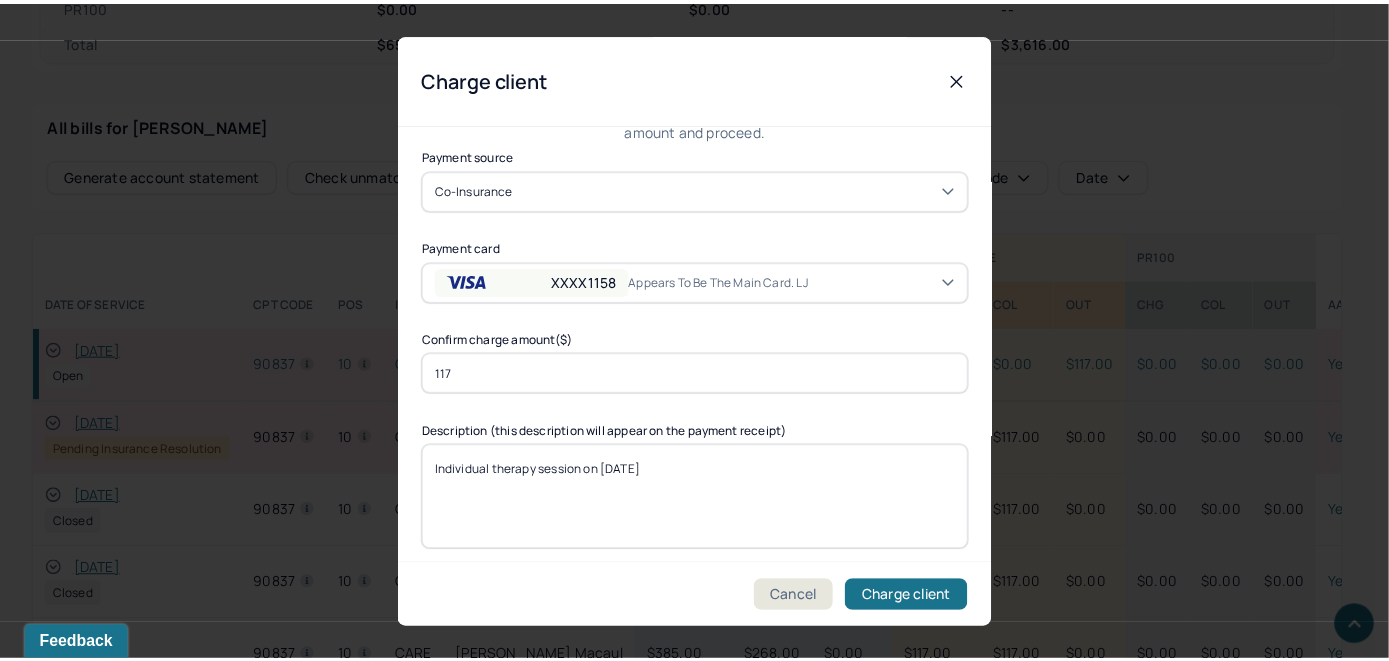 scroll, scrollTop: 121, scrollLeft: 0, axis: vertical 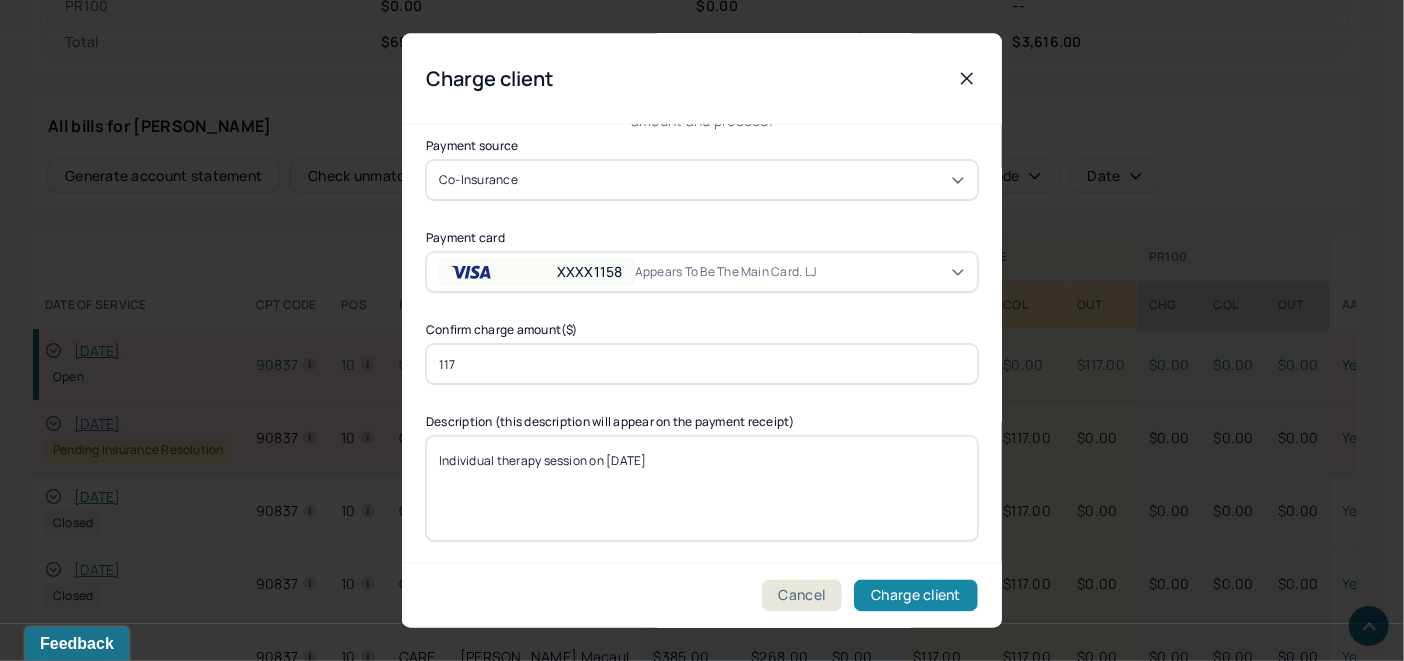 click on "Charge client" at bounding box center (916, 596) 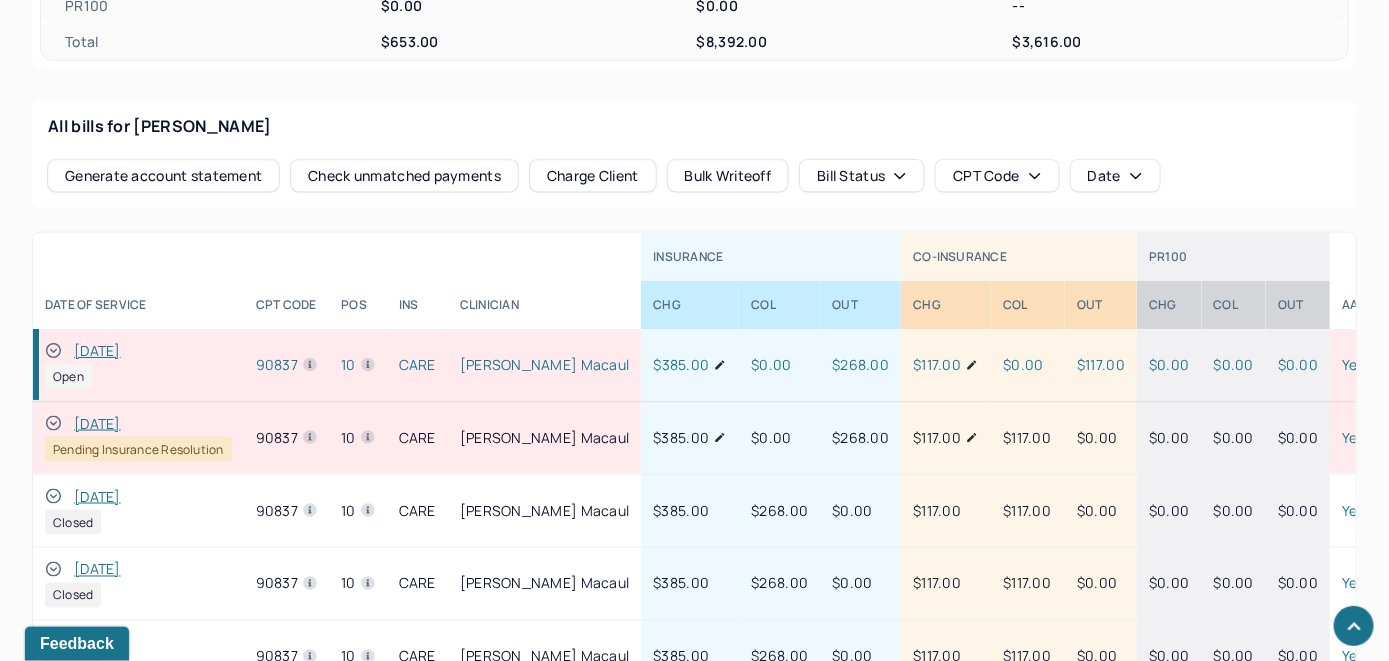 drag, startPoint x: 54, startPoint y: 345, endPoint x: 68, endPoint y: 335, distance: 17.20465 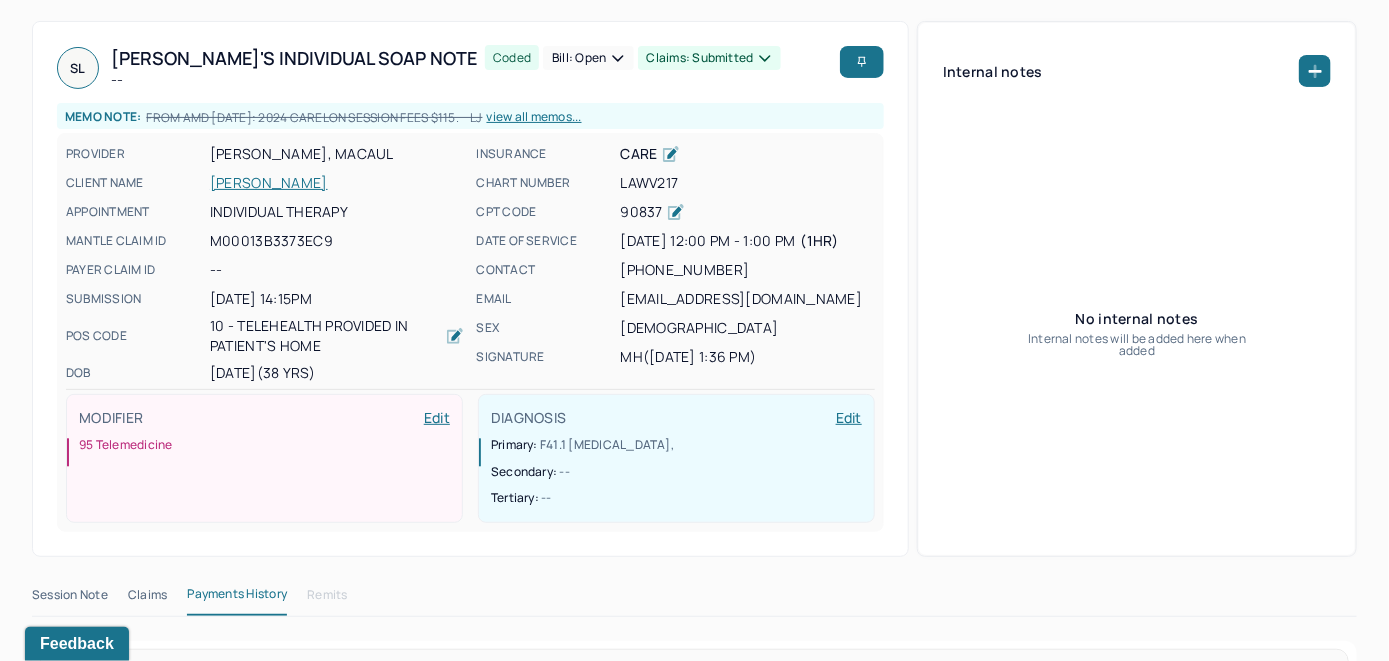 scroll, scrollTop: 0, scrollLeft: 0, axis: both 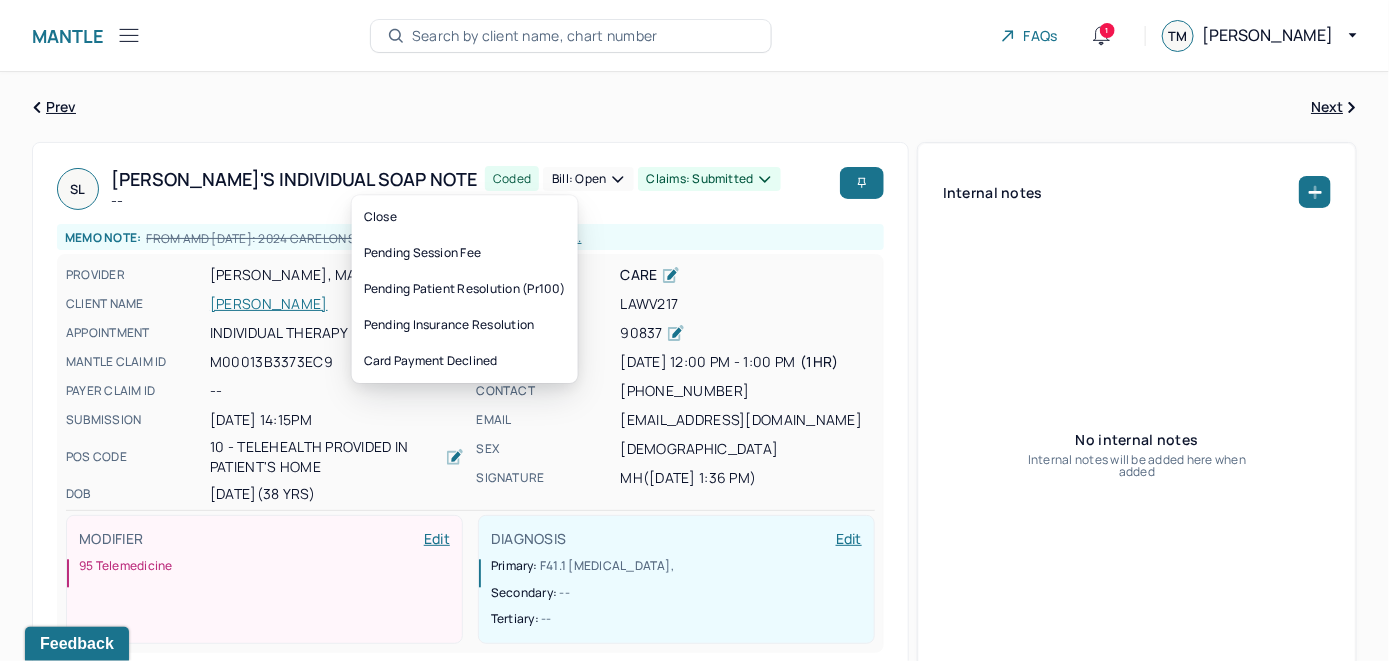 click on "Bill: Open" at bounding box center [588, 179] 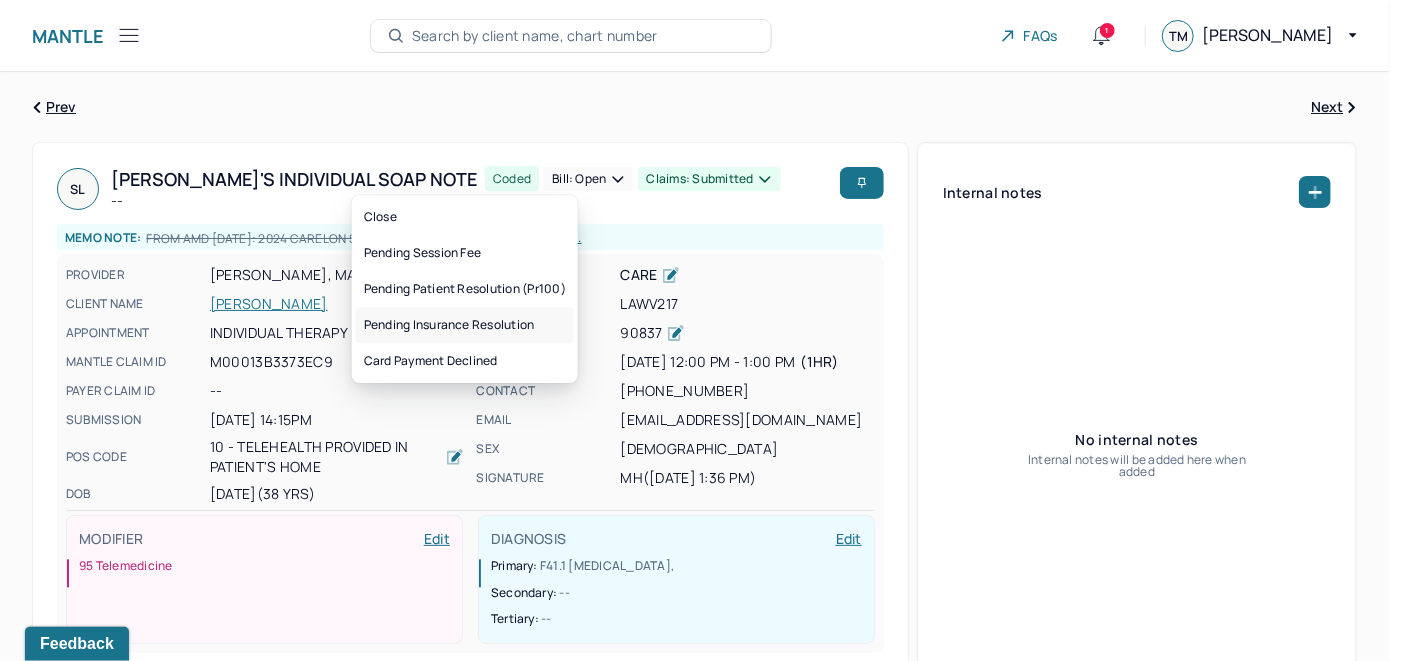 click on "Pending insurance resolution" at bounding box center (465, 325) 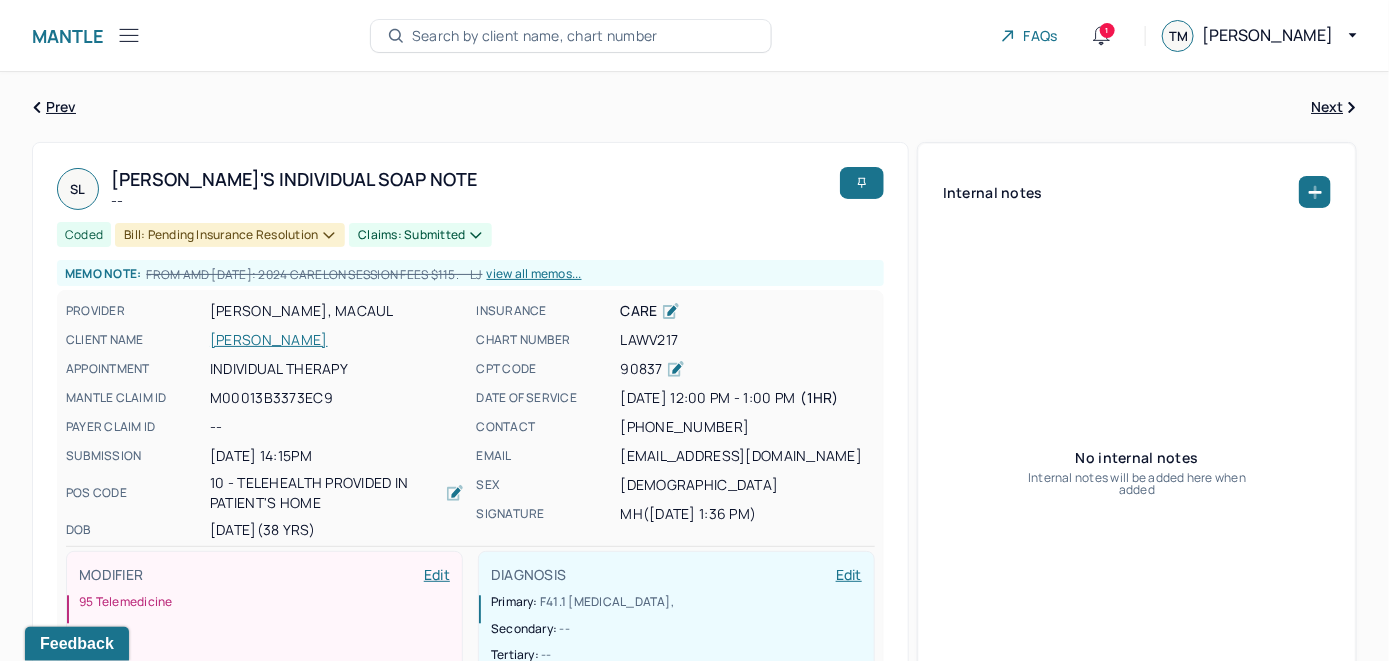click on "Search by client name, chart number" at bounding box center (535, 36) 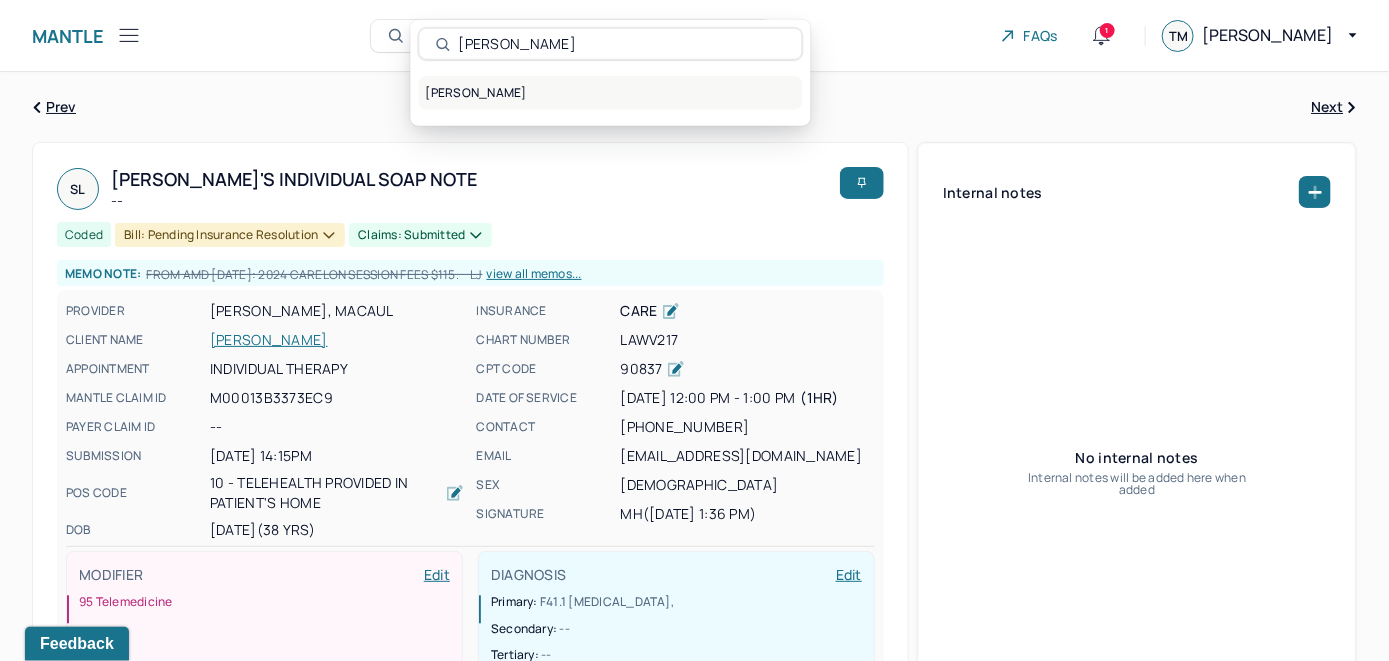 type on "[PERSON_NAME]" 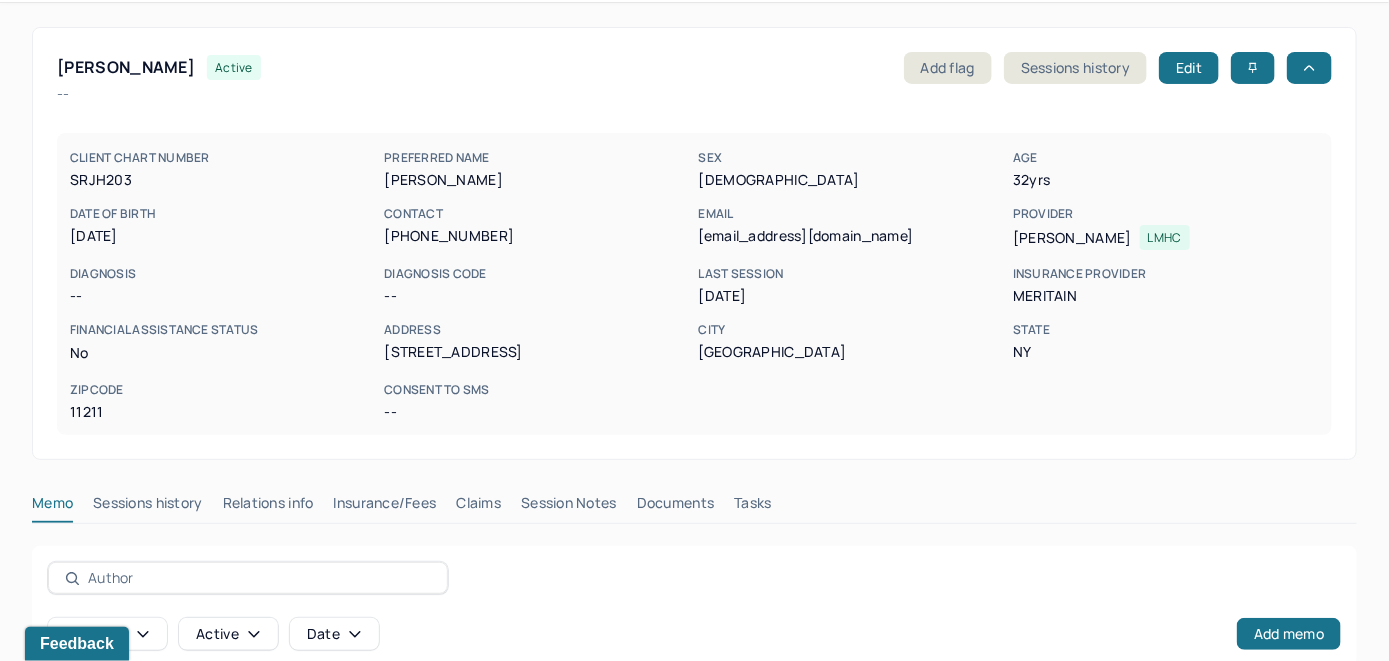 scroll, scrollTop: 279, scrollLeft: 0, axis: vertical 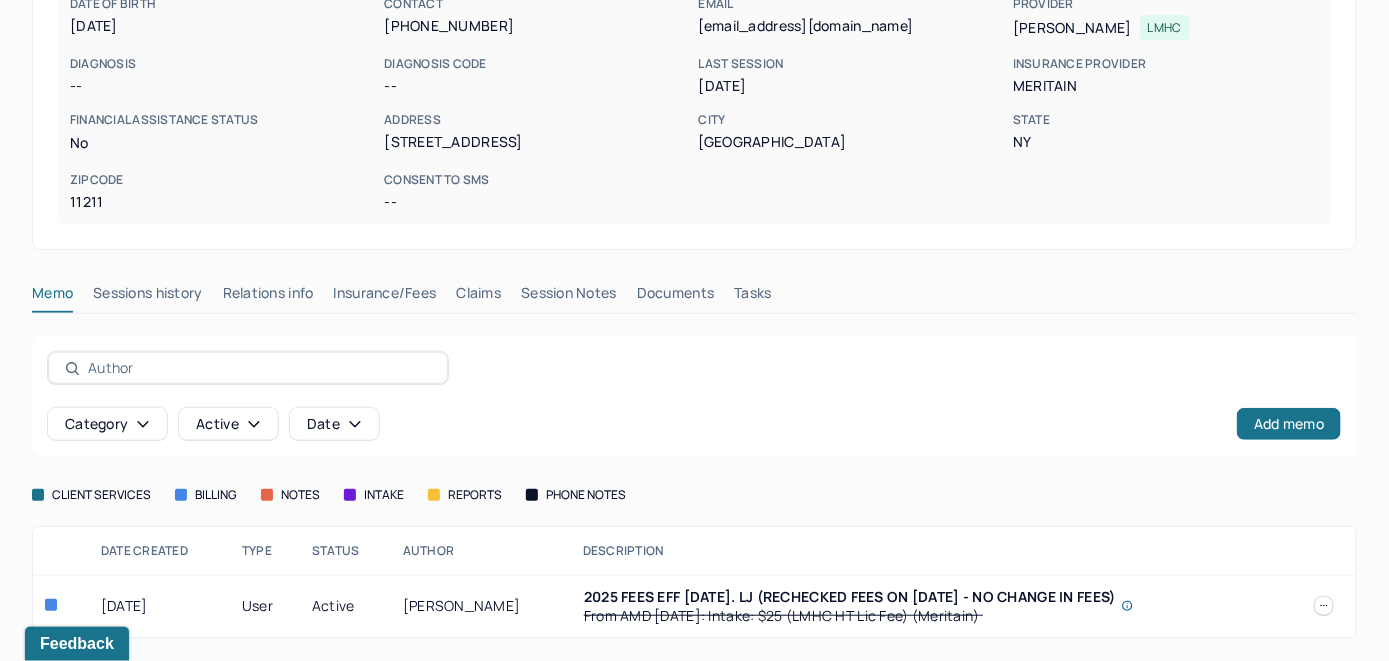 click on "Insurance/Fees" at bounding box center [385, 297] 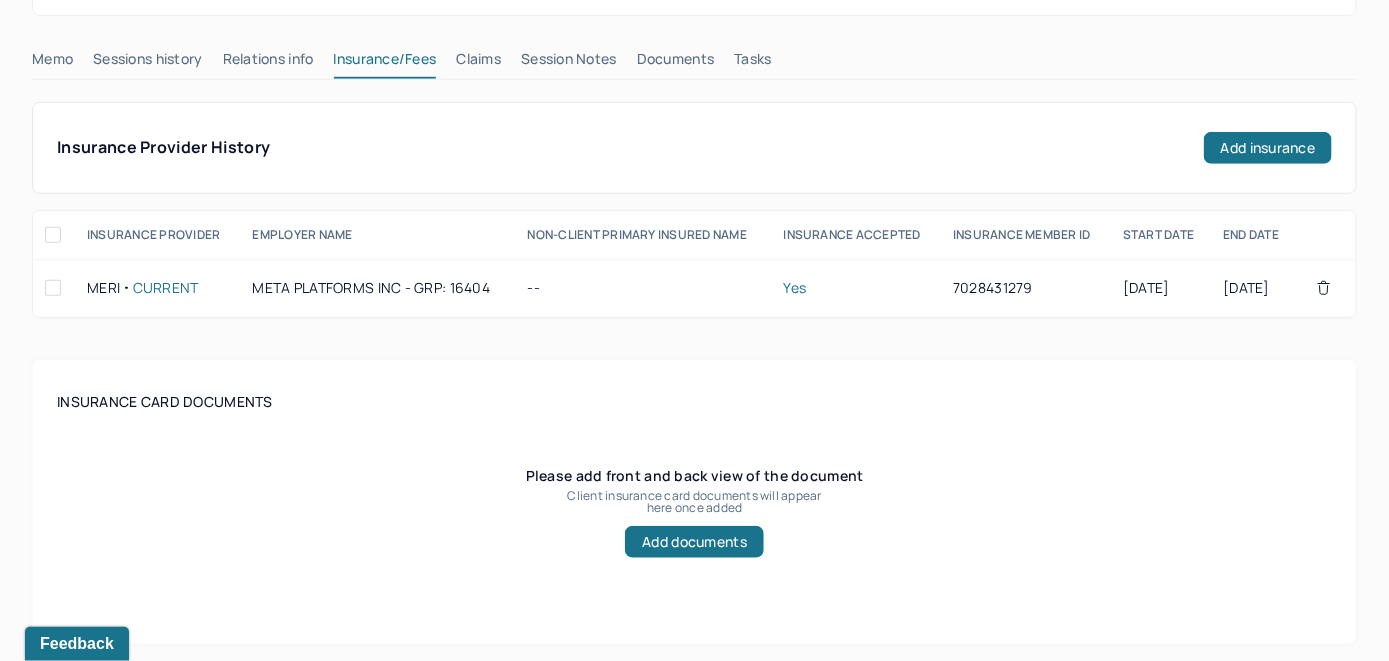scroll, scrollTop: 379, scrollLeft: 0, axis: vertical 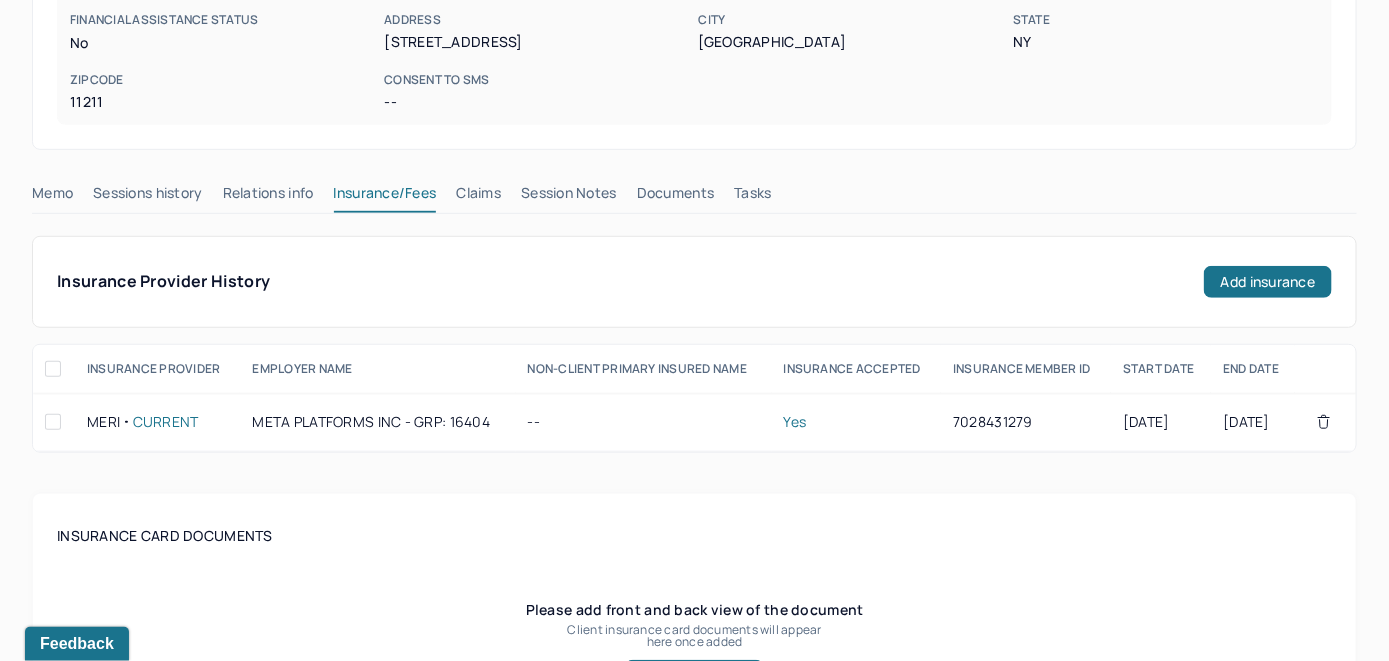 click on "Claims" at bounding box center [478, 197] 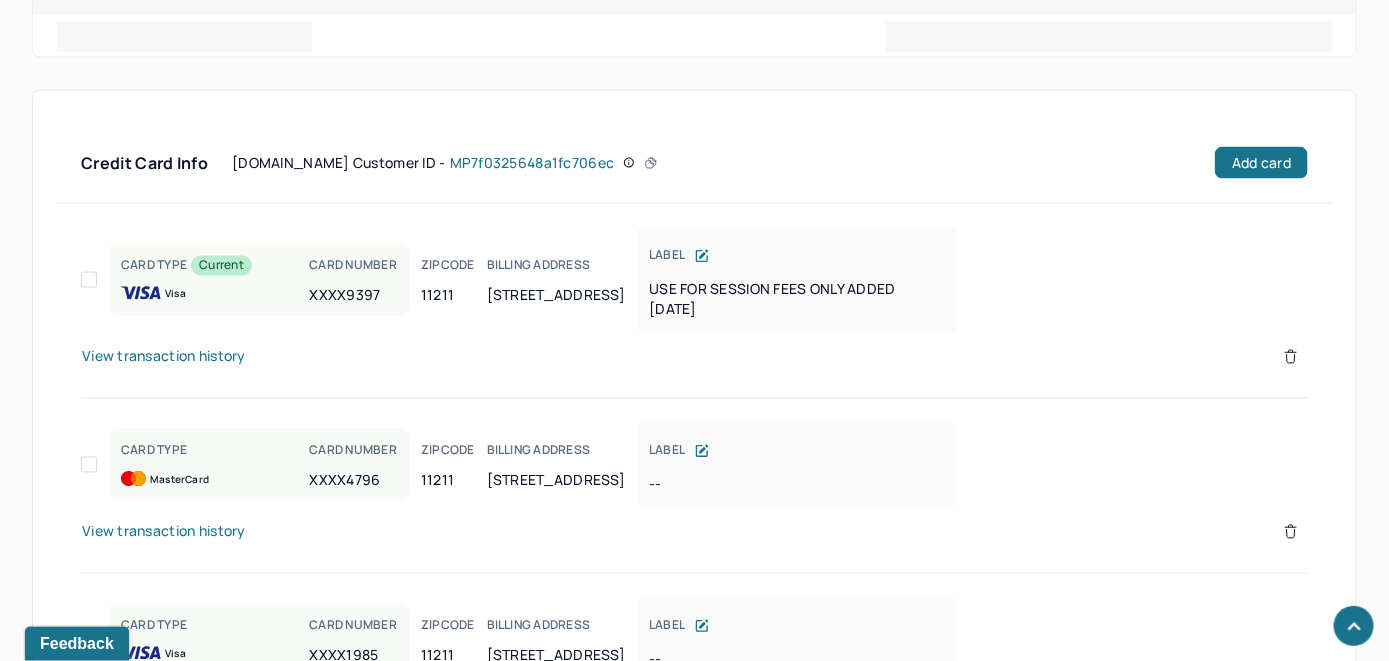 scroll, scrollTop: 1333, scrollLeft: 0, axis: vertical 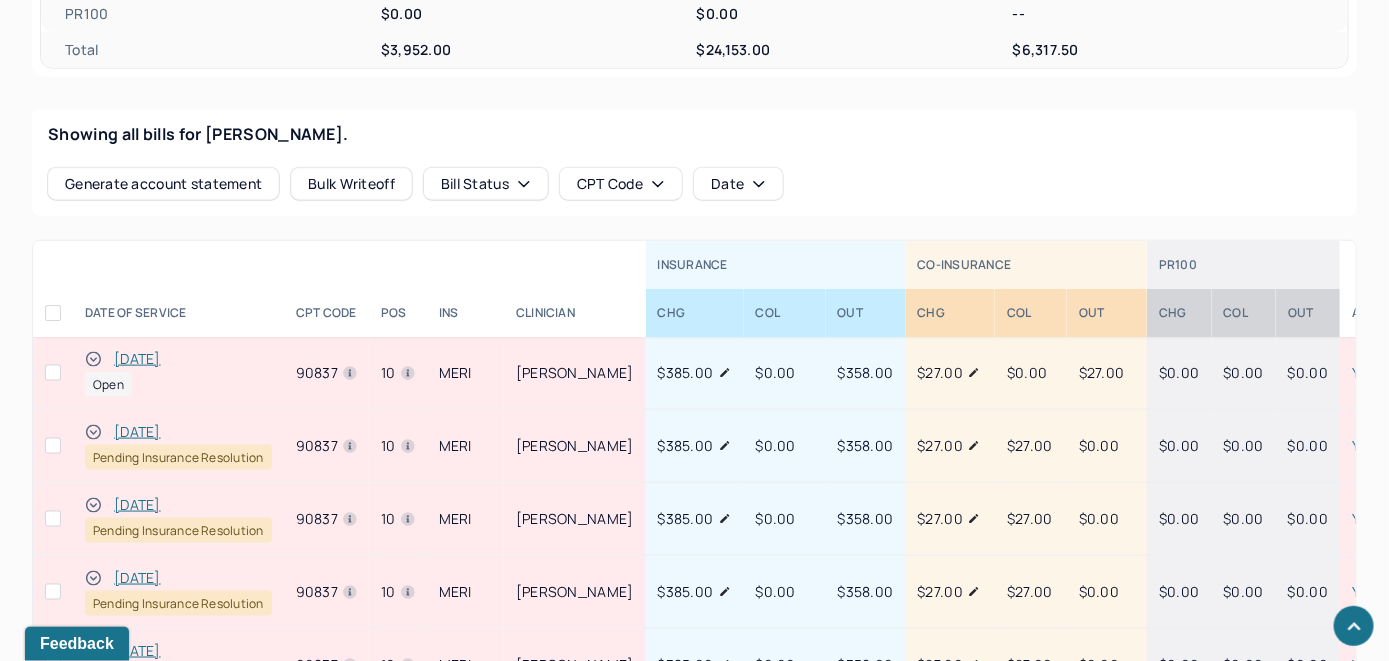 click on "[DATE]" at bounding box center (137, 359) 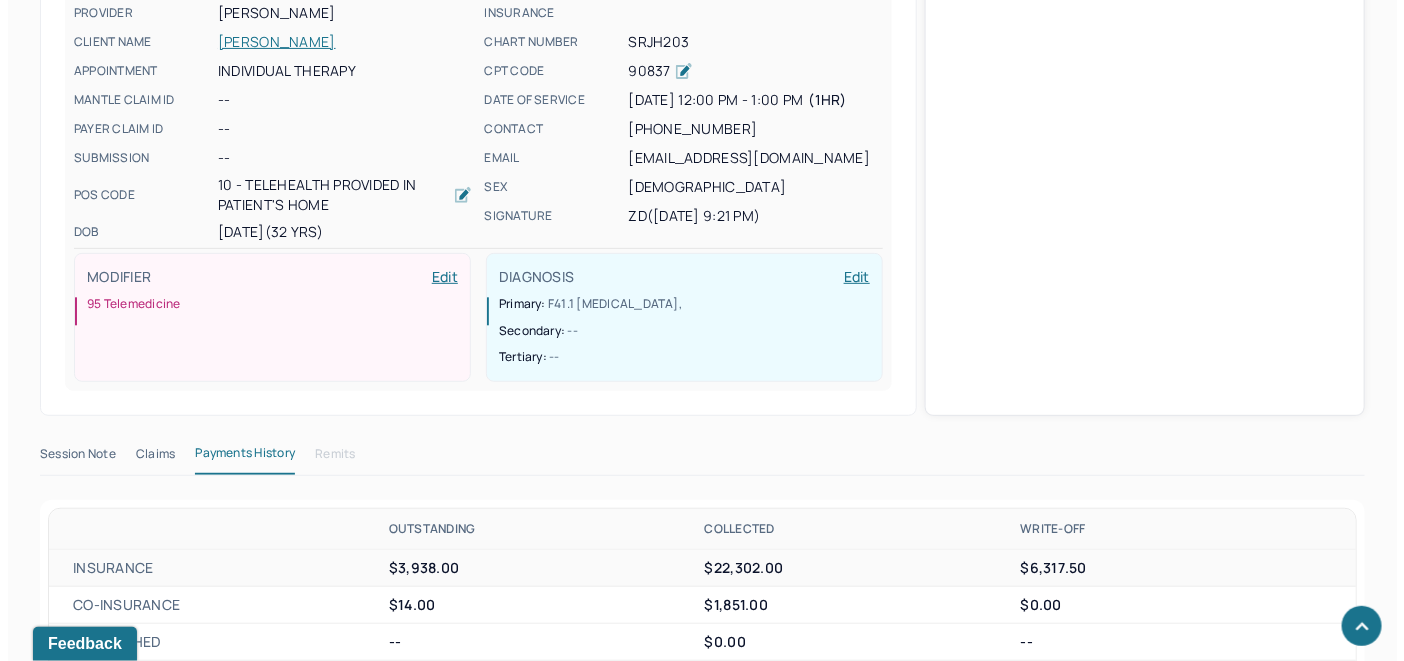scroll, scrollTop: 780, scrollLeft: 0, axis: vertical 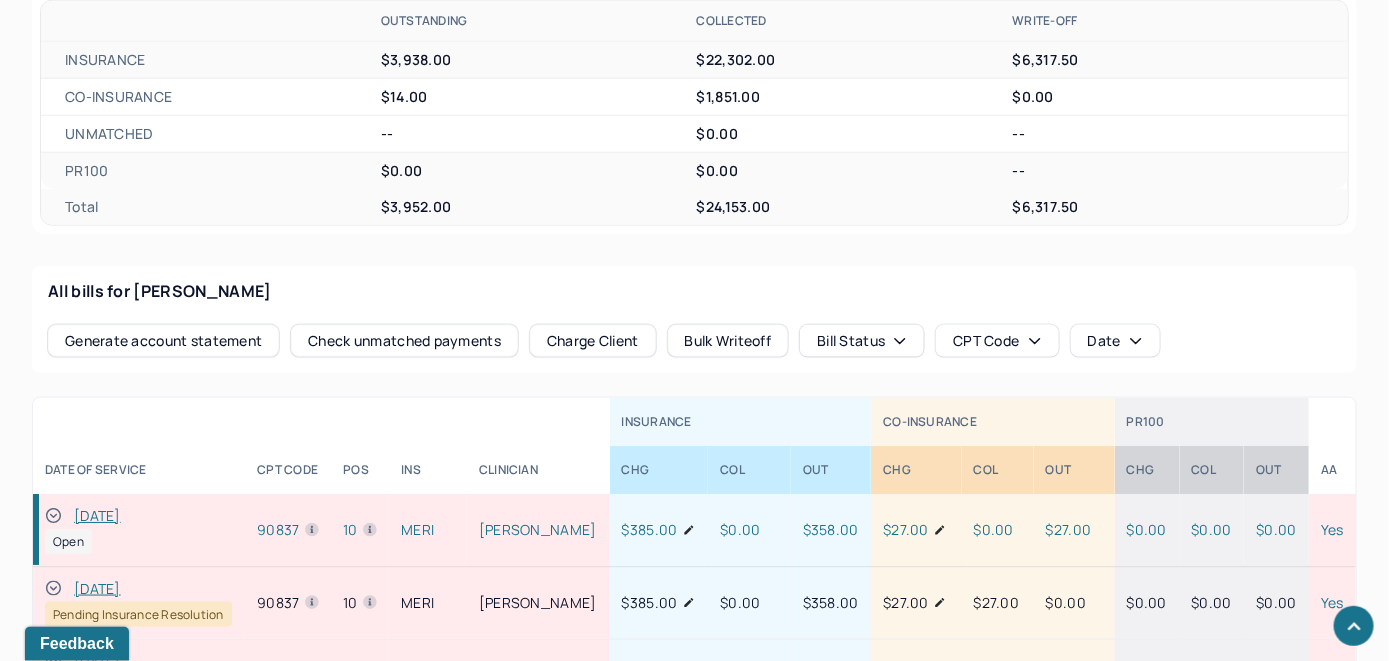 click on "Check unmatched payments" at bounding box center [404, 341] 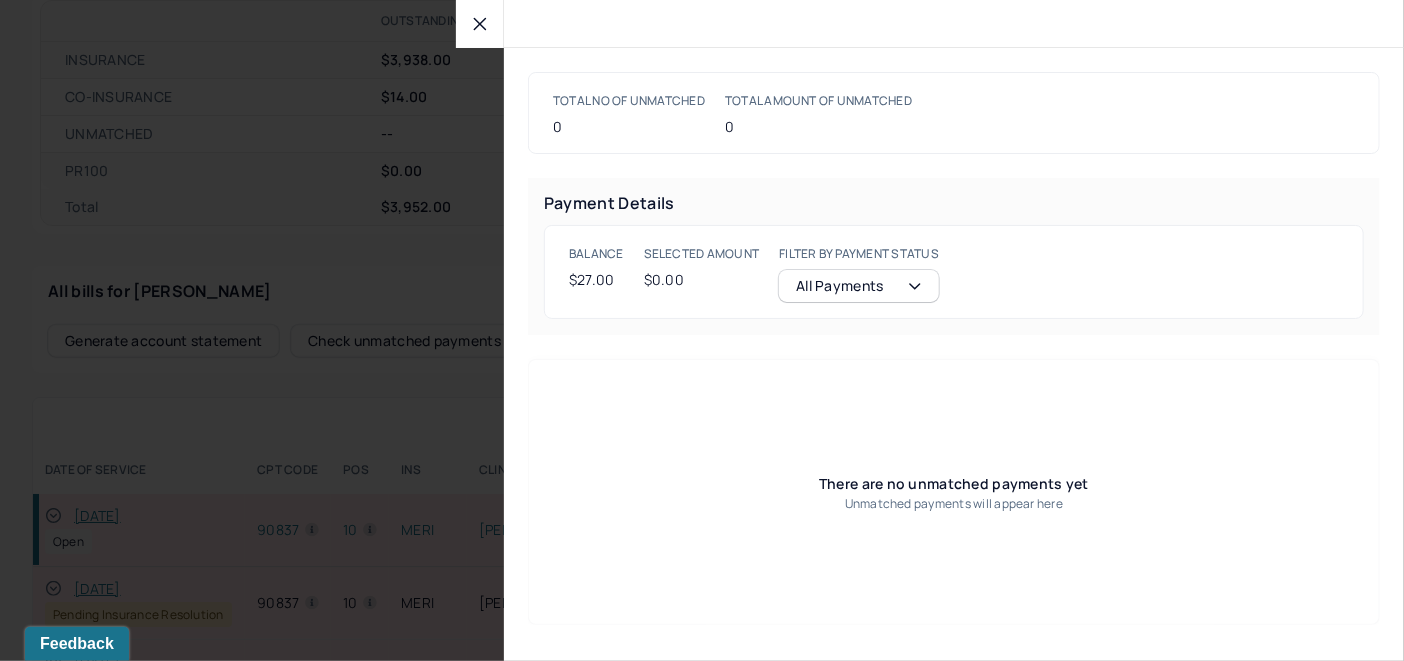 click 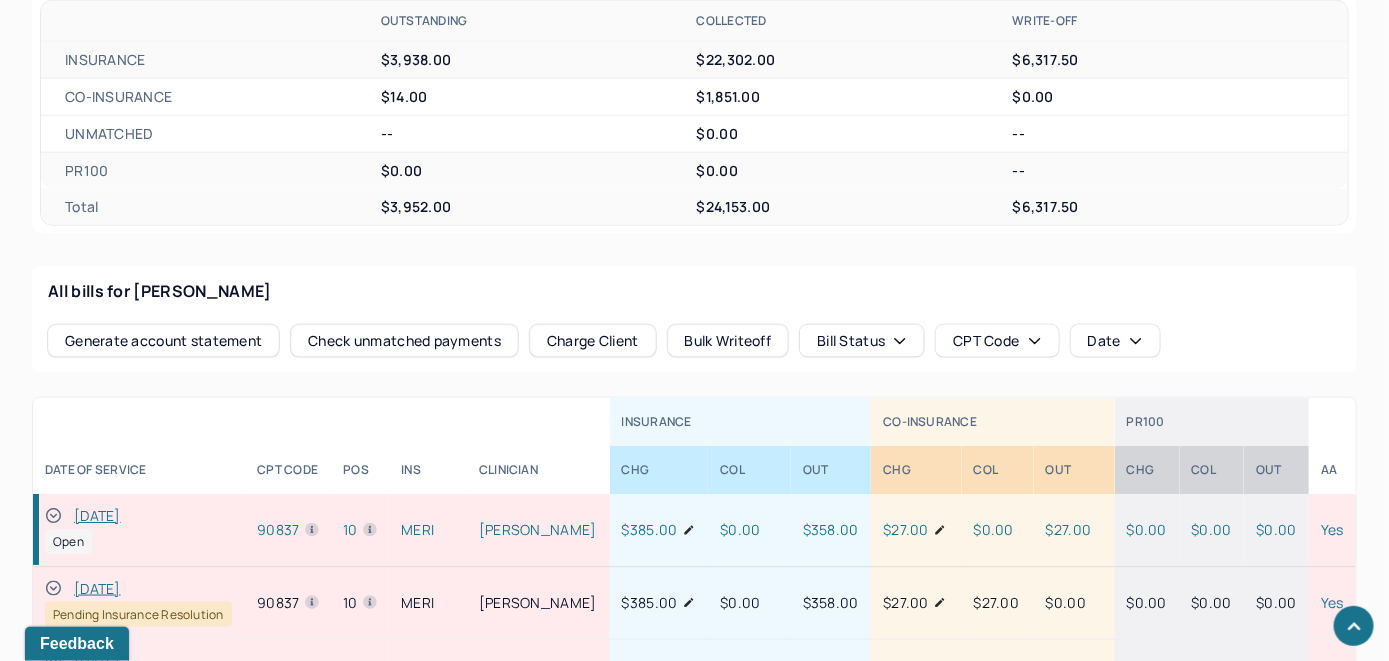 click on "Charge Client" at bounding box center [593, 341] 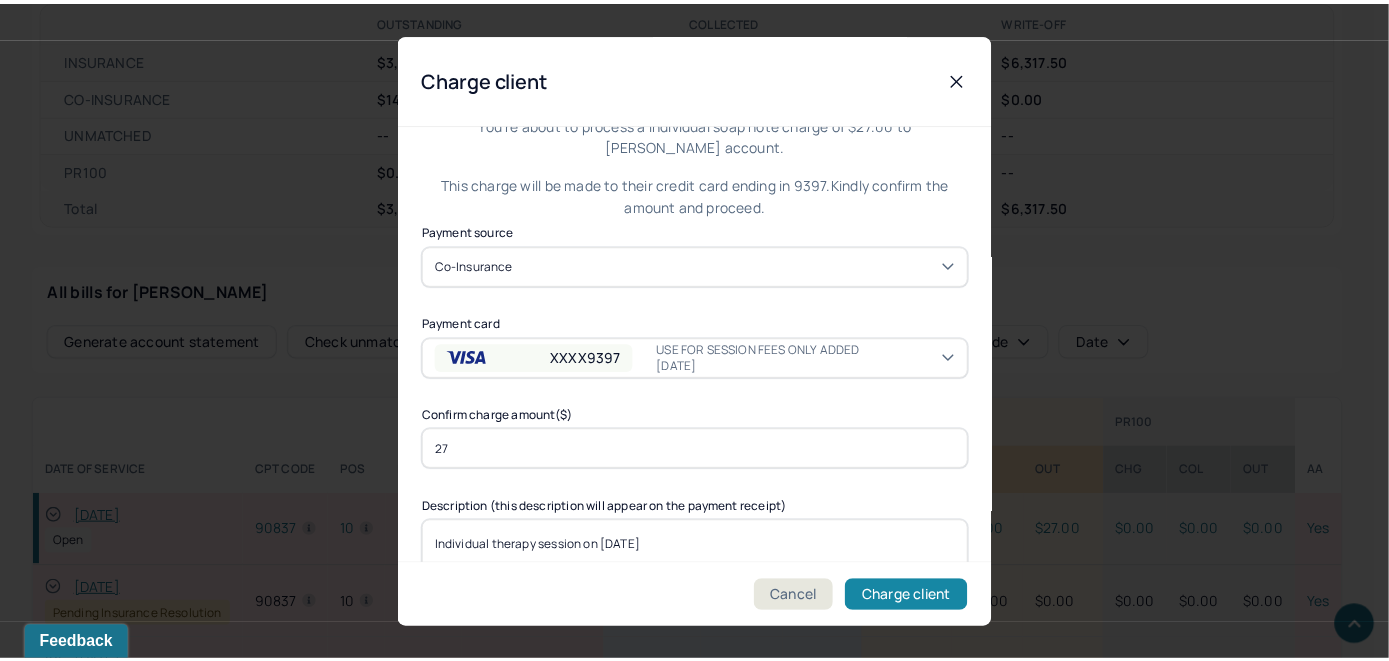 scroll, scrollTop: 121, scrollLeft: 0, axis: vertical 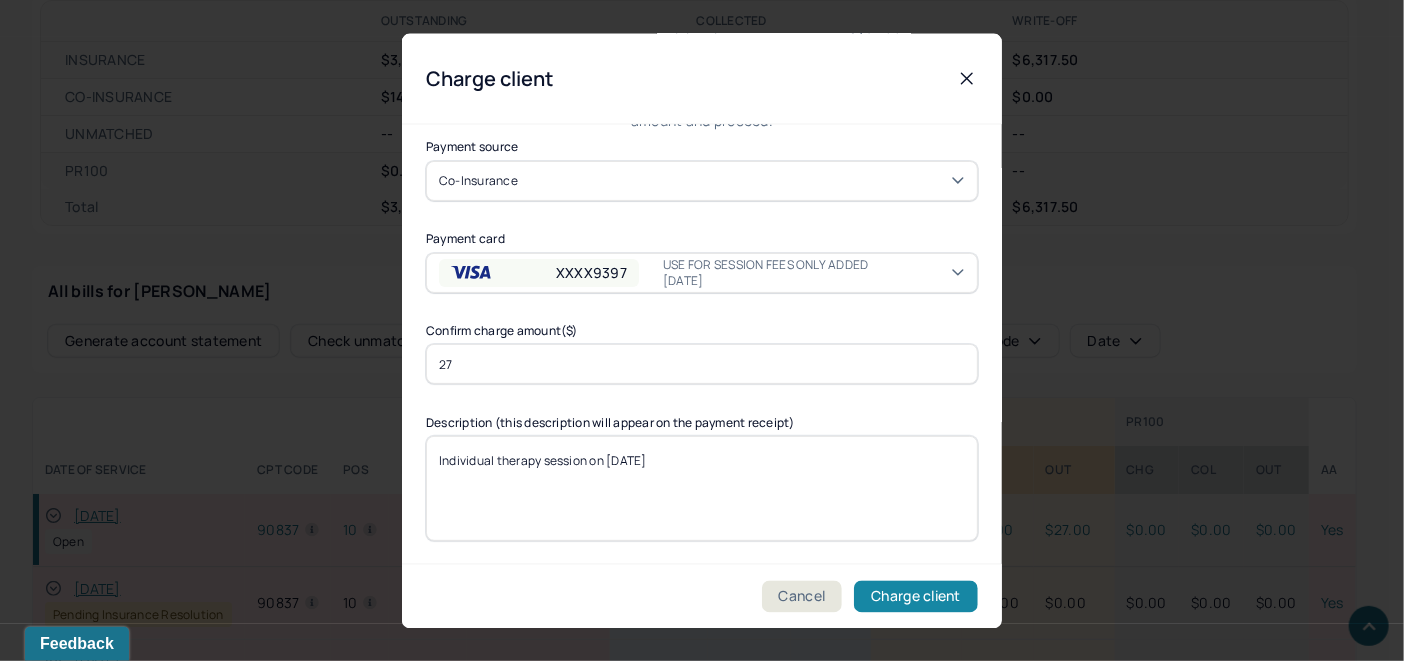click on "Charge client" at bounding box center [916, 596] 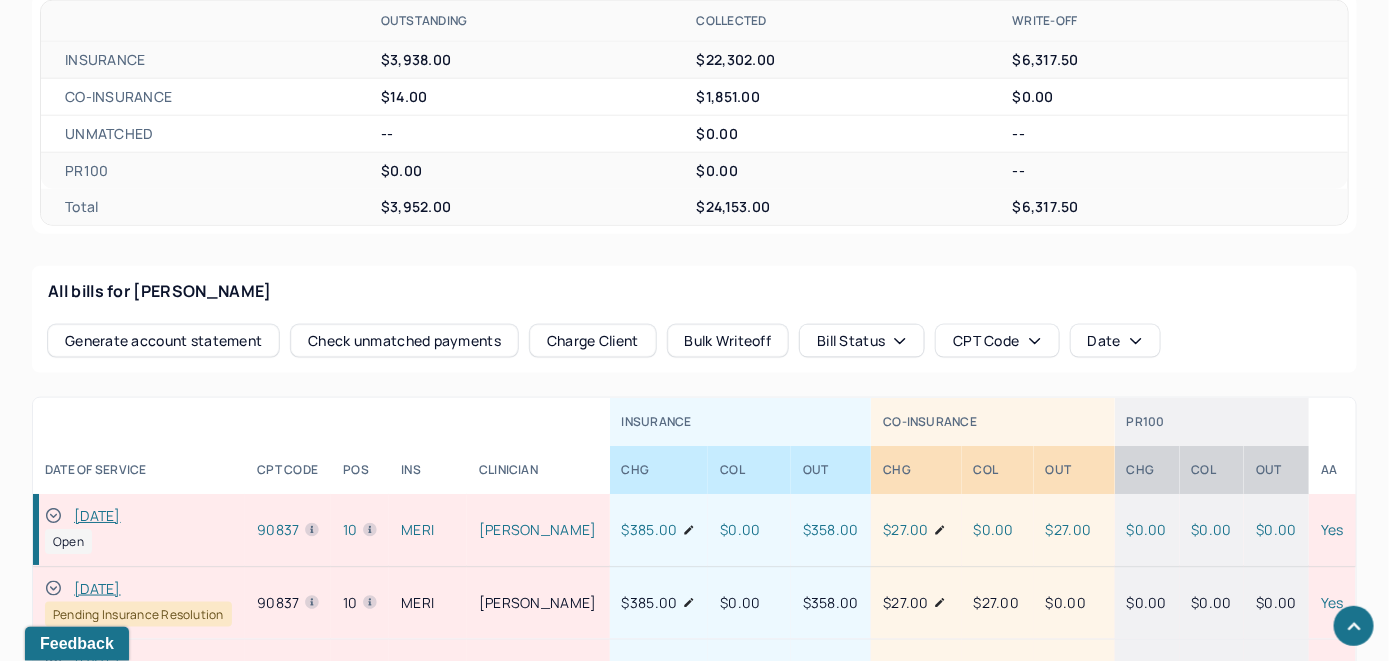 drag, startPoint x: 49, startPoint y: 509, endPoint x: 433, endPoint y: 304, distance: 435.29416 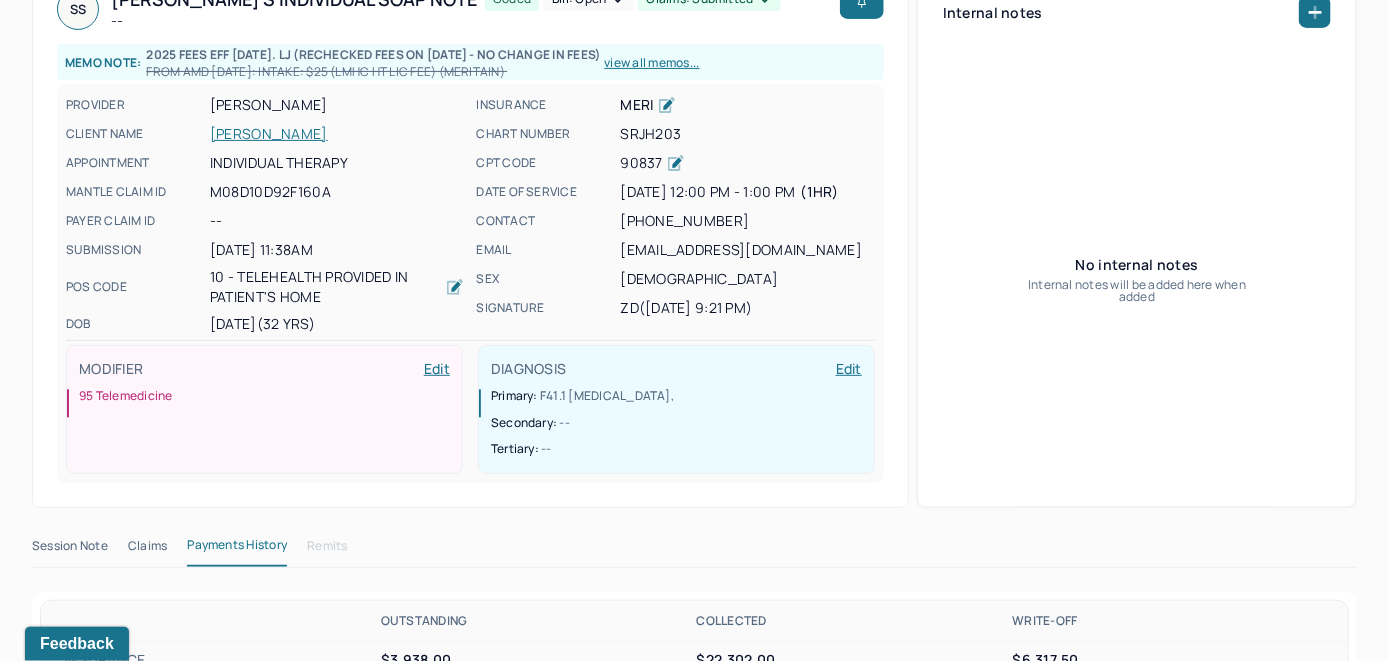 scroll, scrollTop: 0, scrollLeft: 0, axis: both 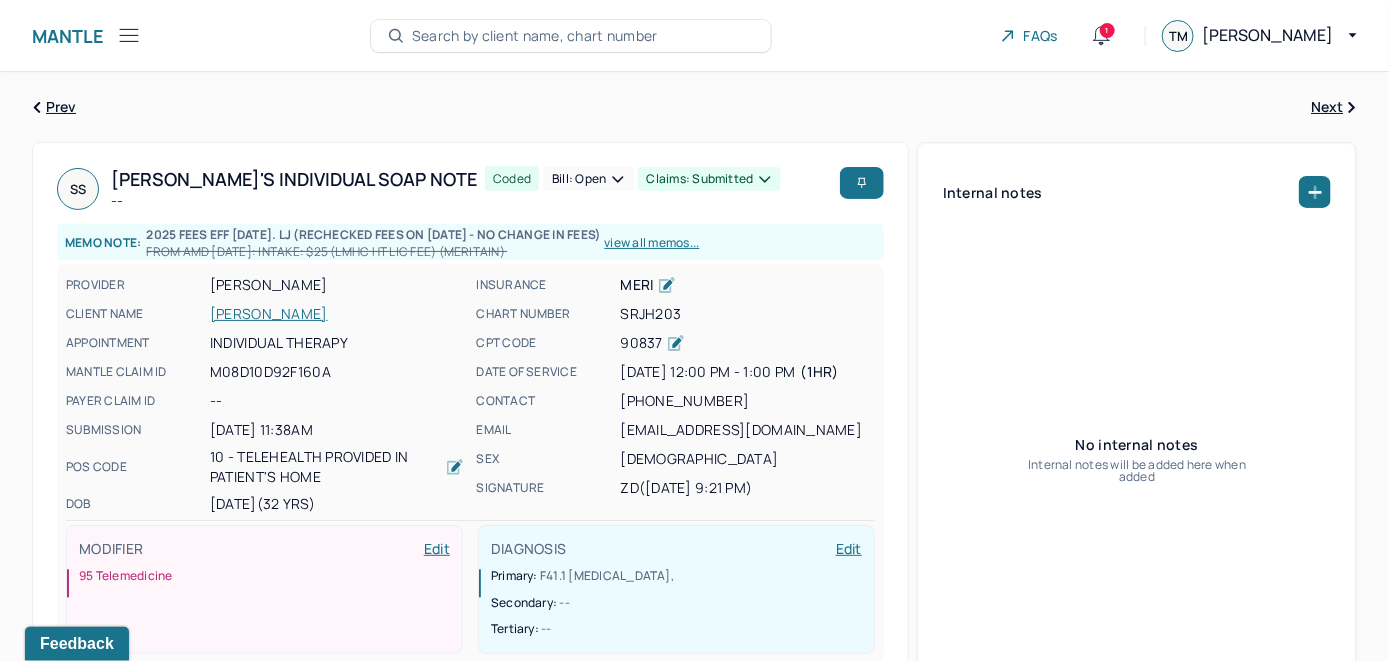 click on "Bill: Open" at bounding box center (588, 179) 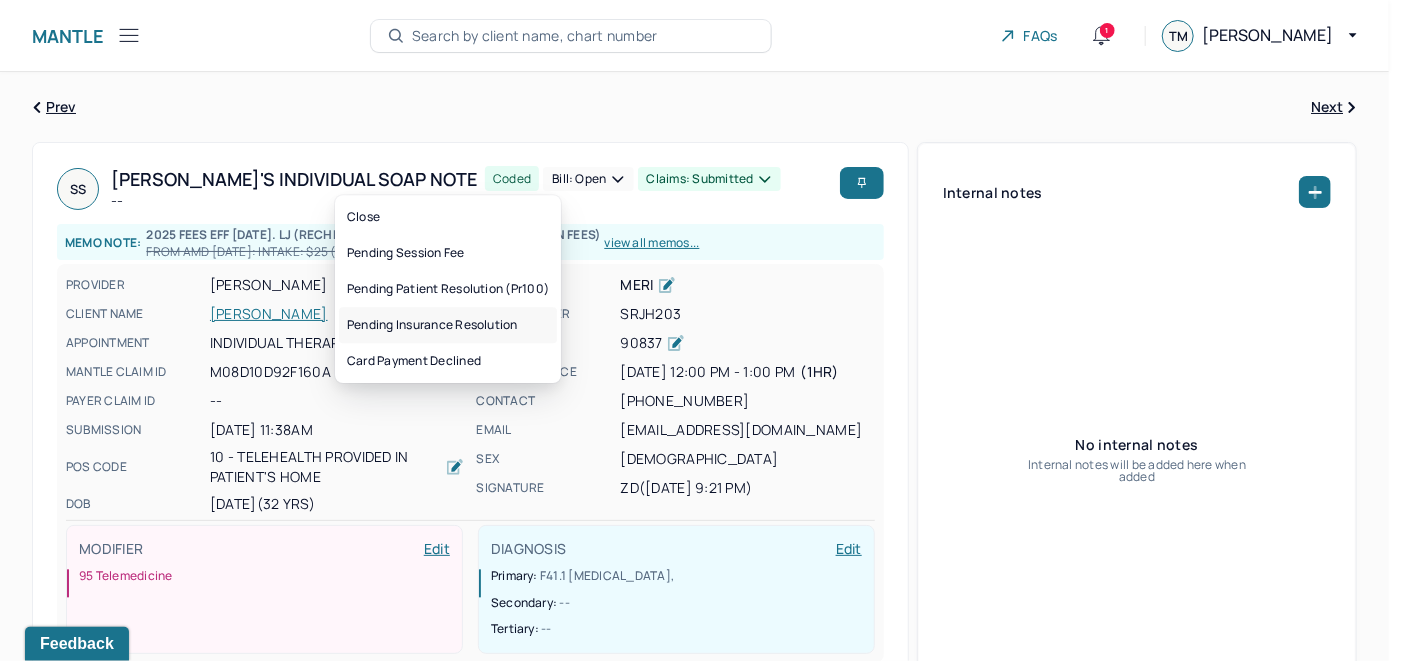 drag, startPoint x: 502, startPoint y: 323, endPoint x: 0, endPoint y: 307, distance: 502.2549 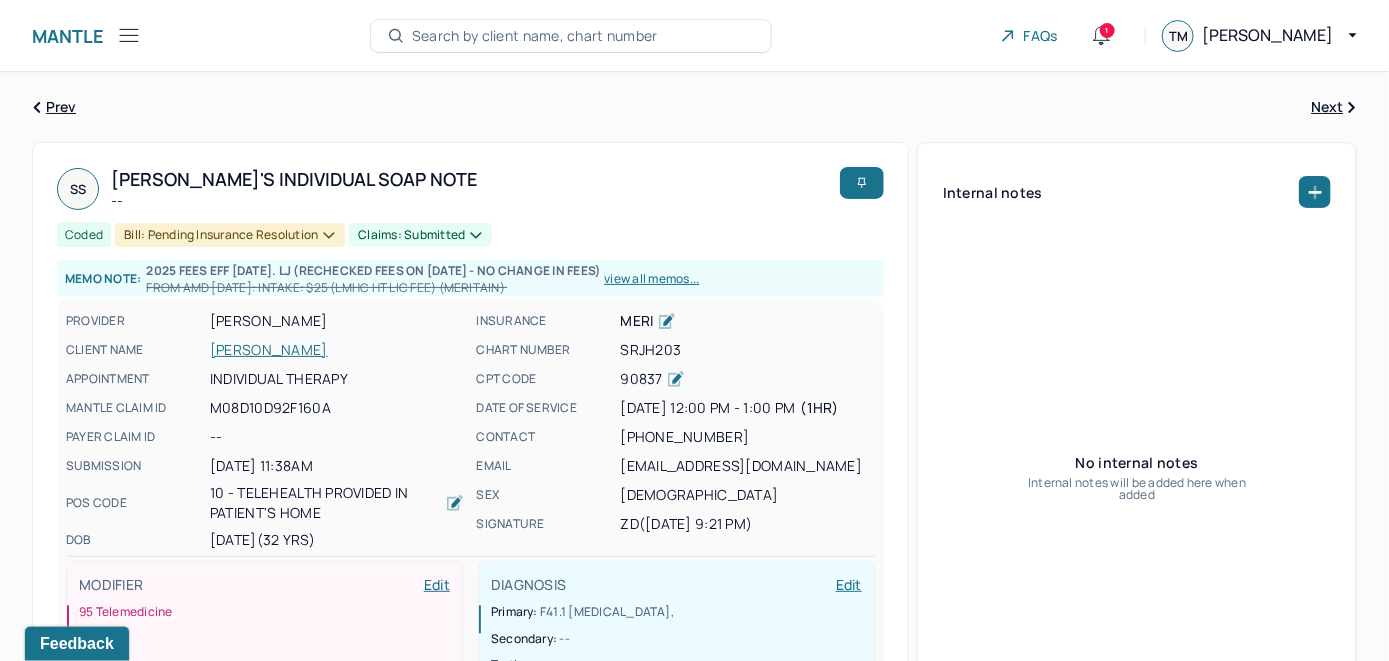 click on "Search by client name, chart number" at bounding box center [535, 36] 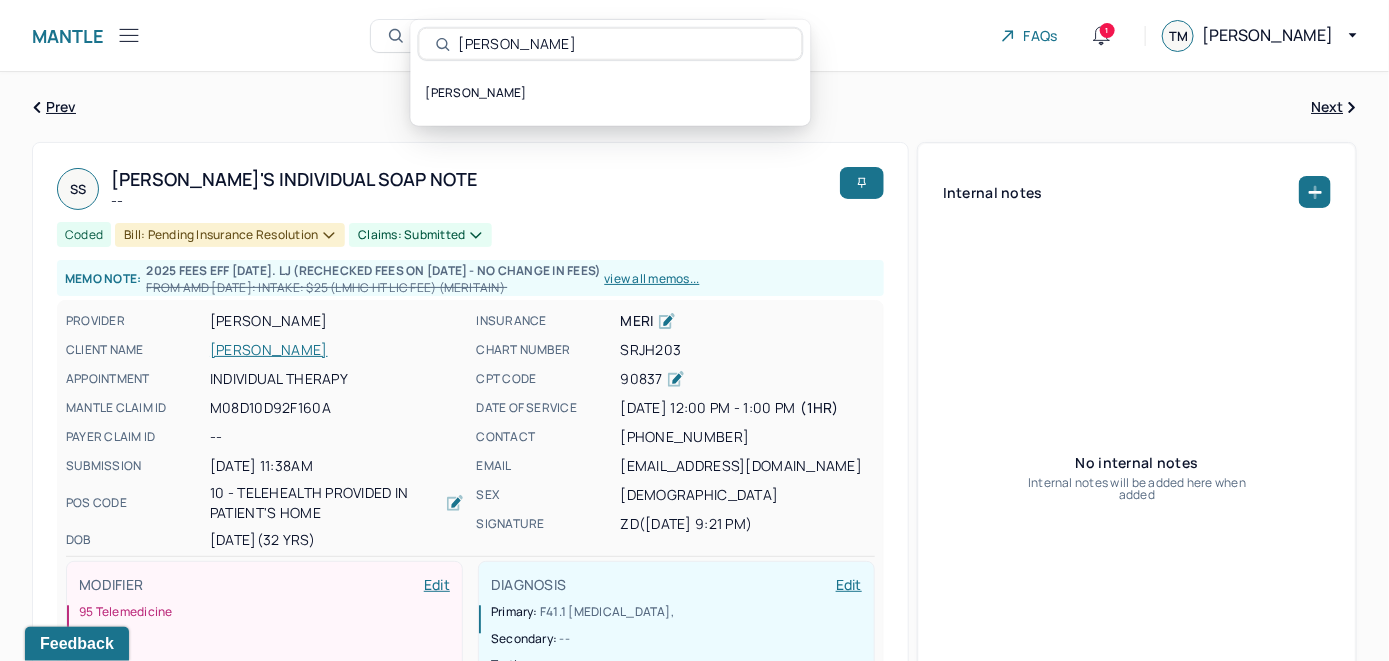 type on "[PERSON_NAME]" 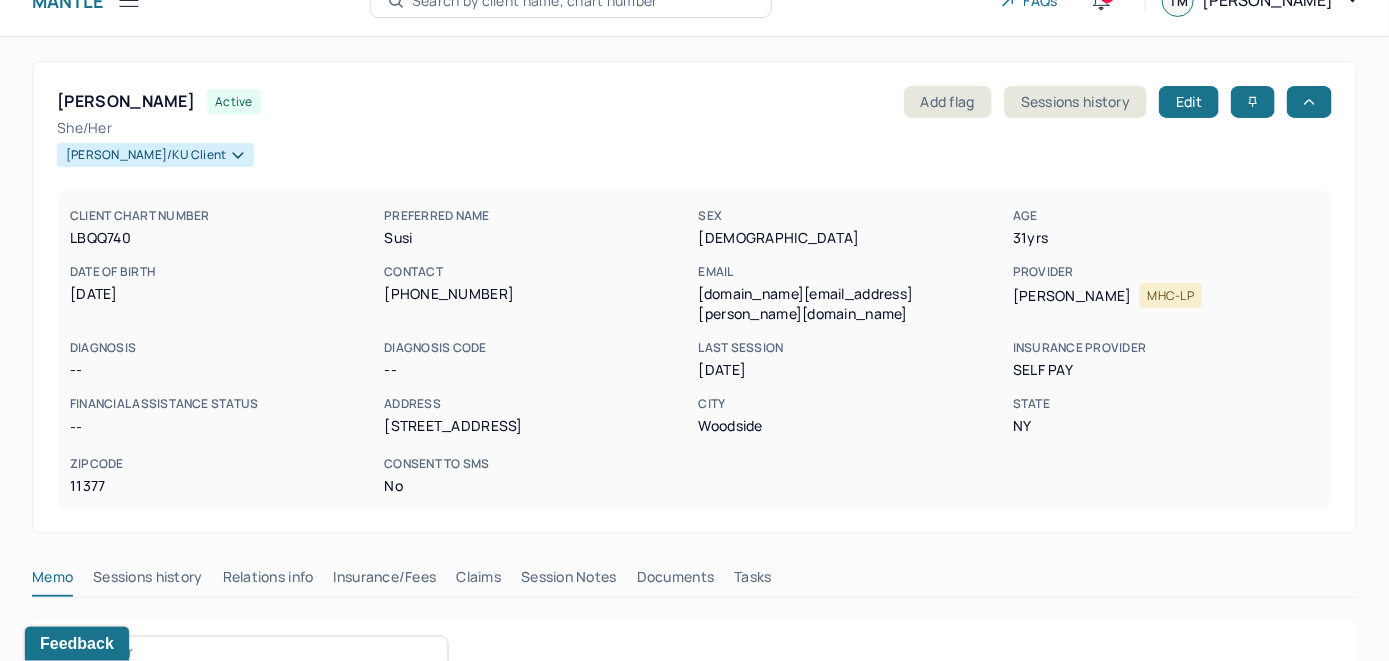 scroll, scrollTop: 0, scrollLeft: 0, axis: both 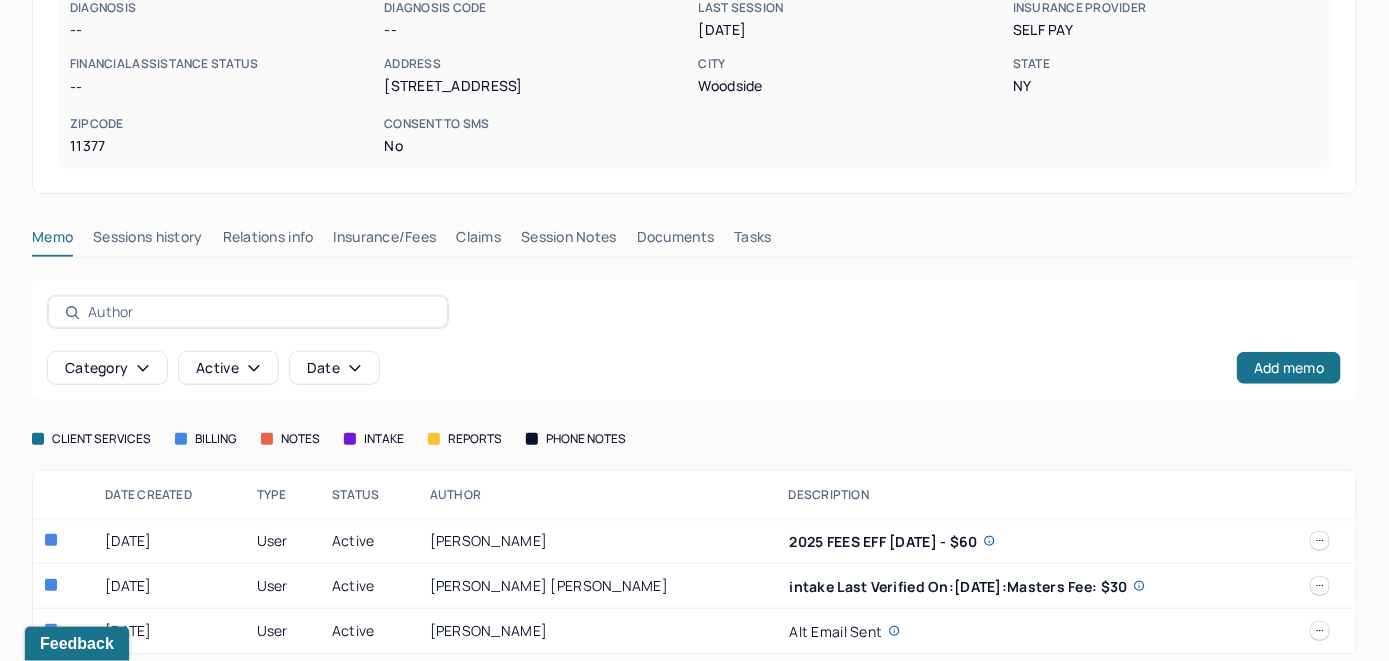 click on "Insurance/Fees" at bounding box center [385, 241] 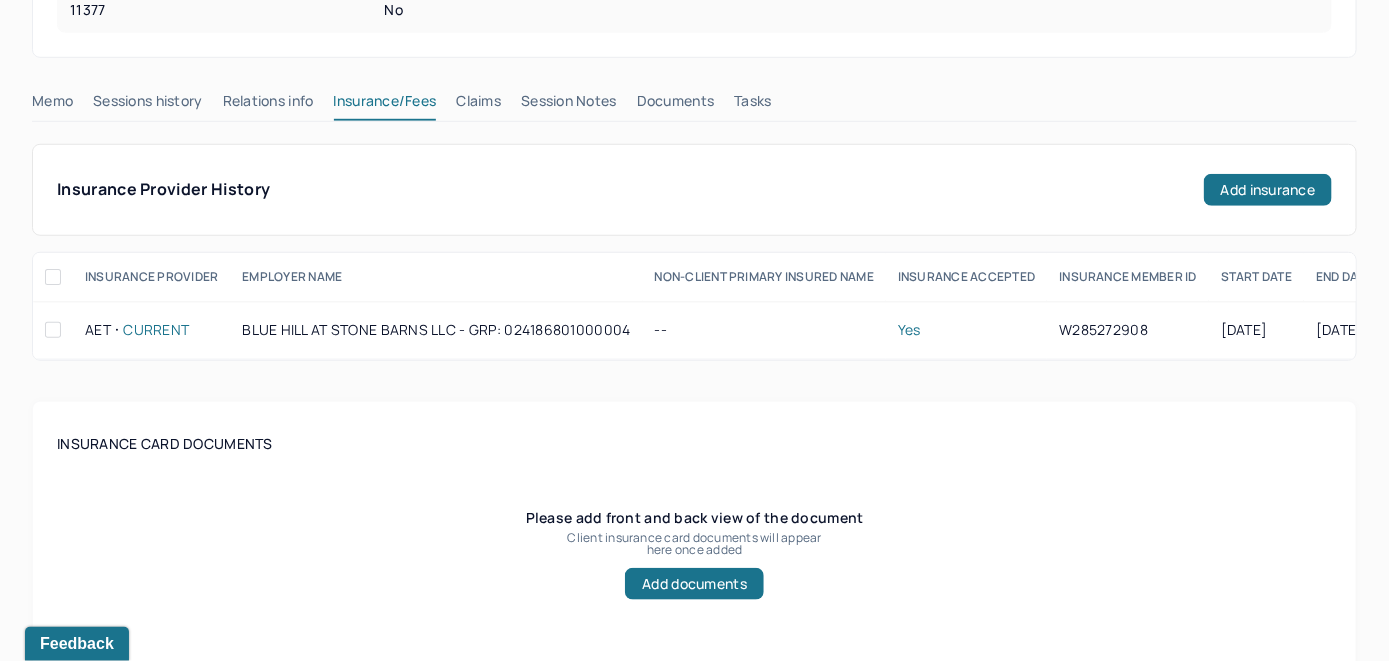 scroll, scrollTop: 475, scrollLeft: 0, axis: vertical 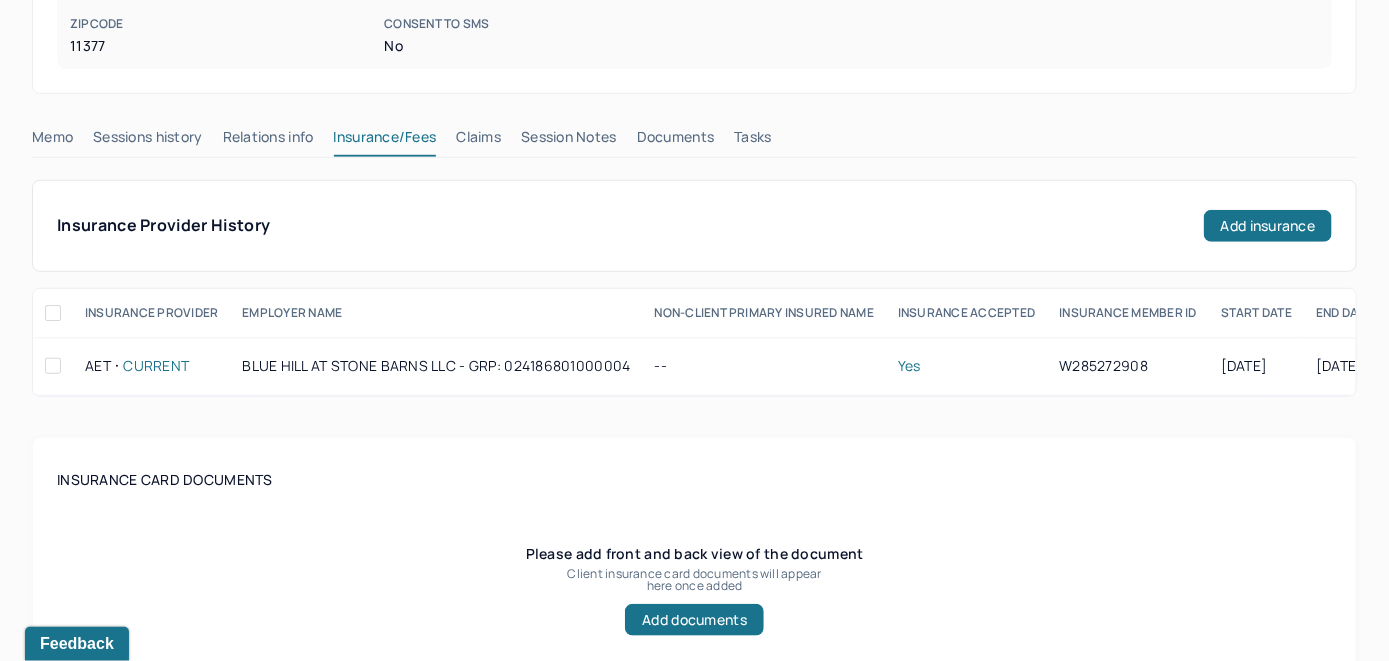 click on "Claims" at bounding box center (478, 141) 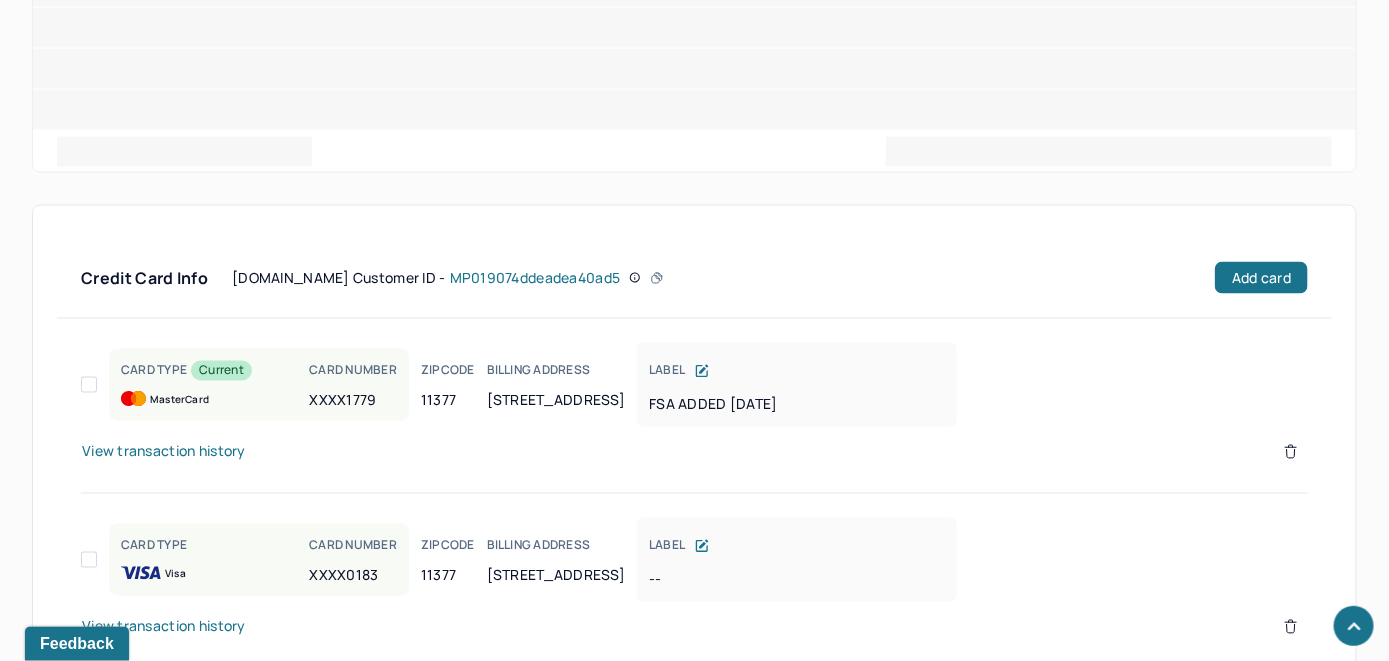 scroll, scrollTop: 1203, scrollLeft: 0, axis: vertical 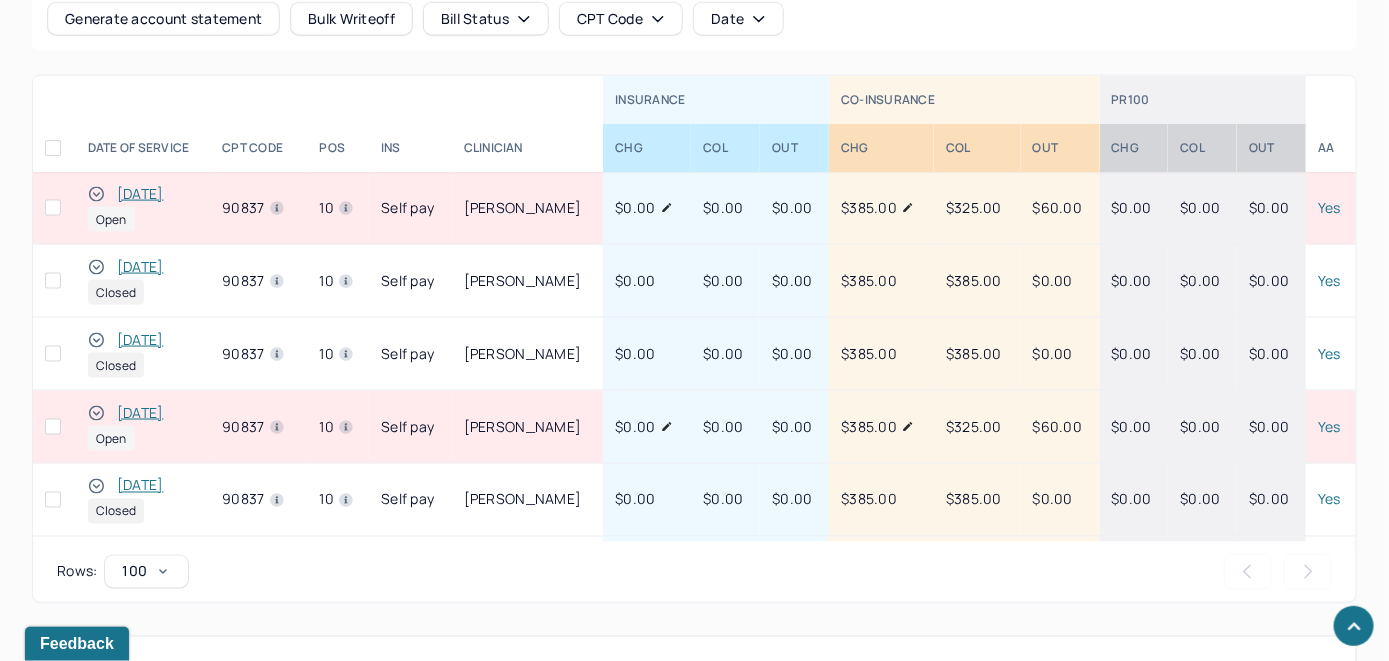 click on "[DATE]" at bounding box center (140, 194) 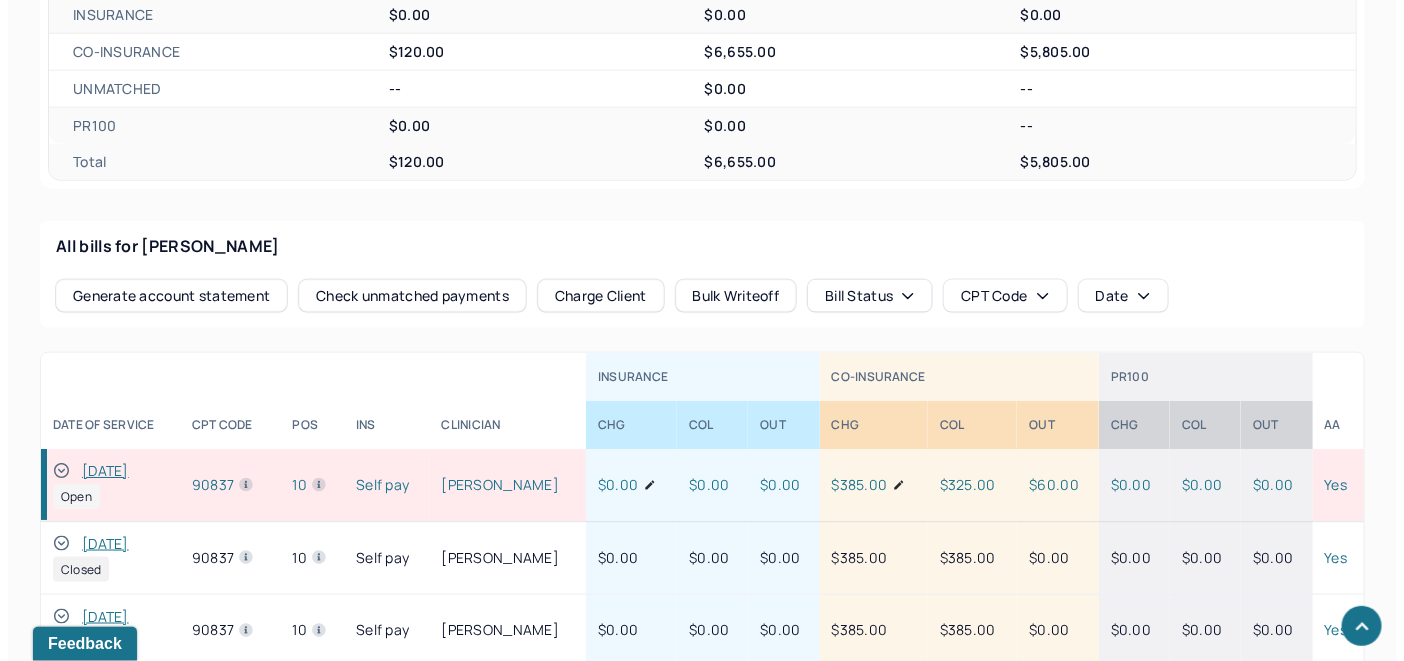 scroll, scrollTop: 985, scrollLeft: 0, axis: vertical 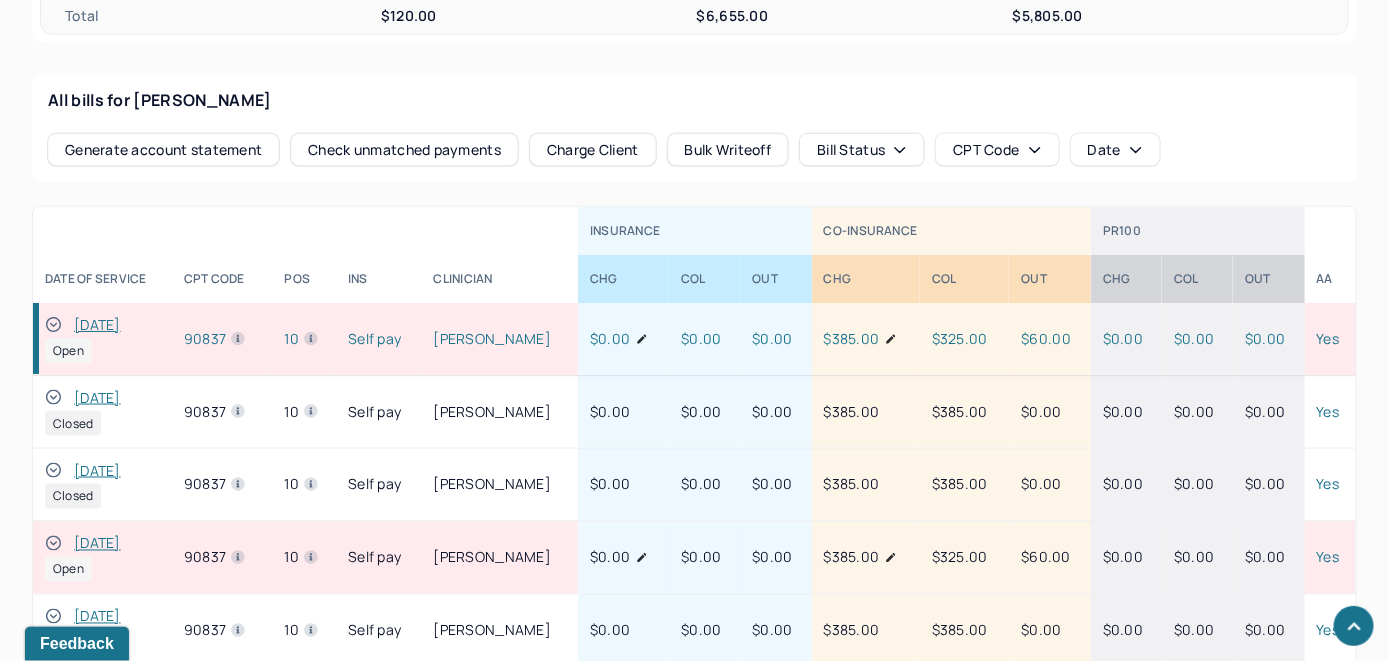 click on "Check unmatched payments" at bounding box center (404, 150) 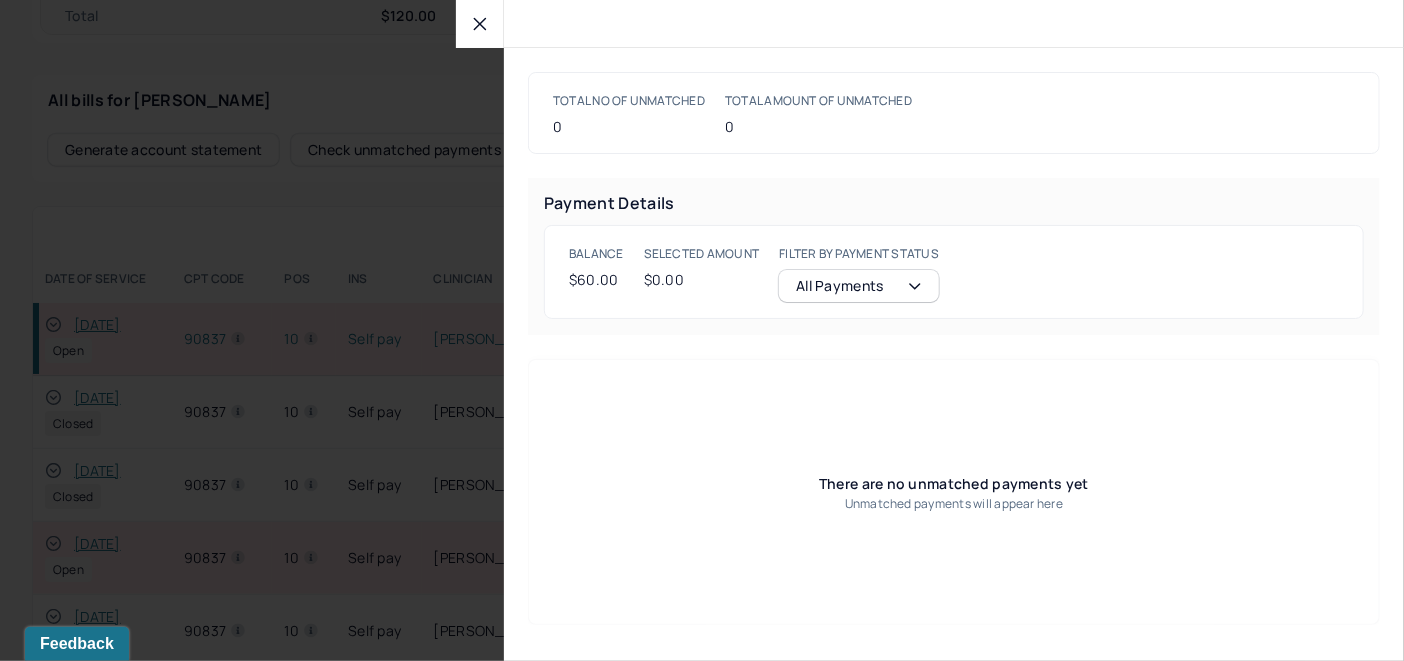 click 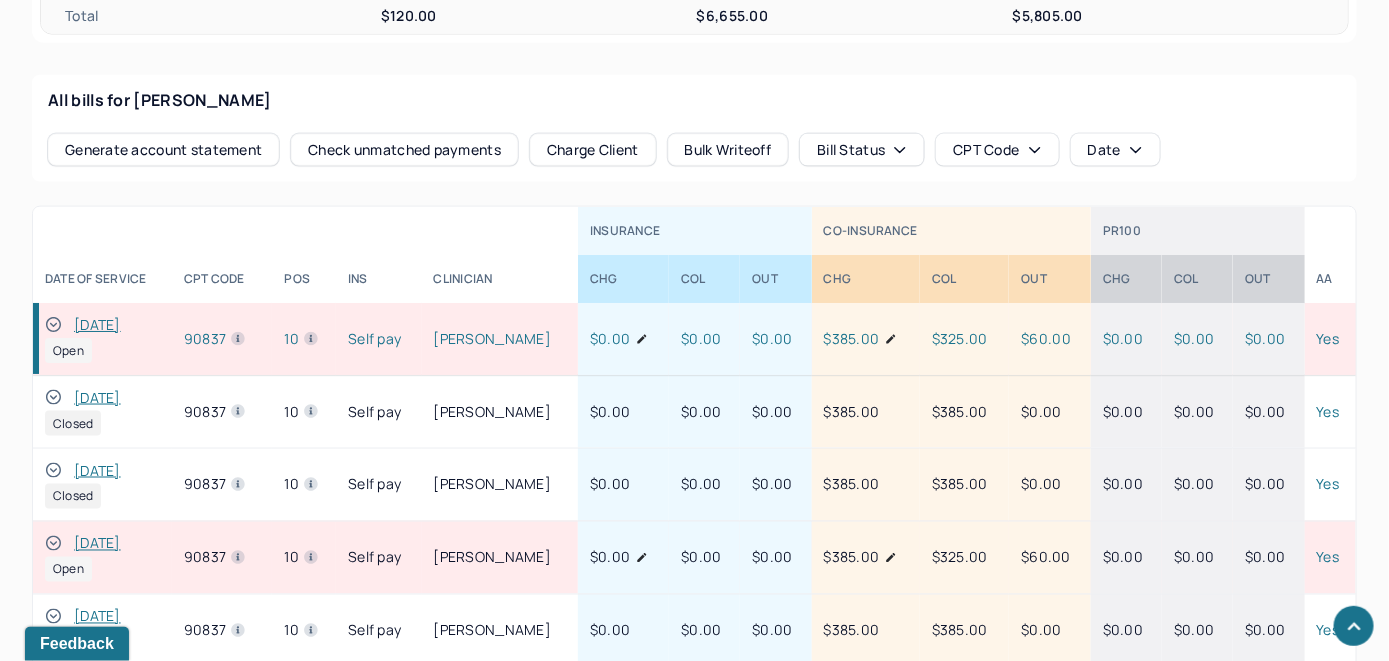 click on "Charge Client" at bounding box center [593, 150] 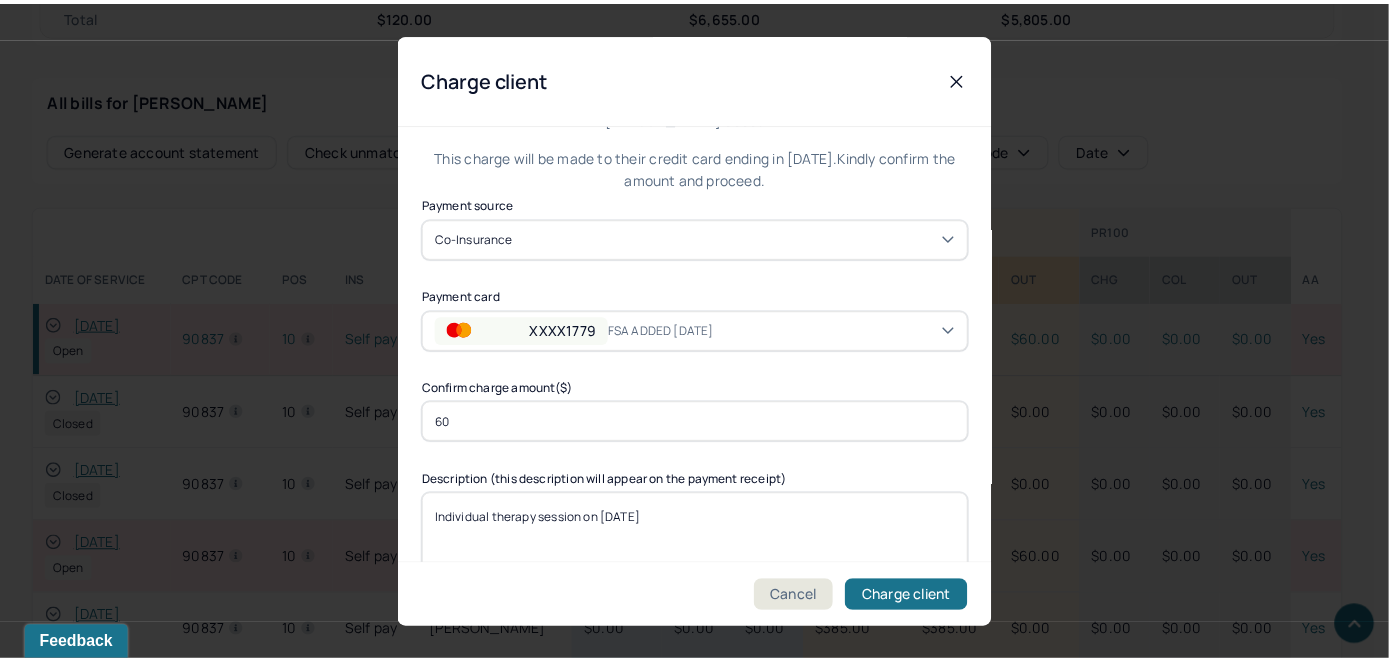 scroll, scrollTop: 121, scrollLeft: 0, axis: vertical 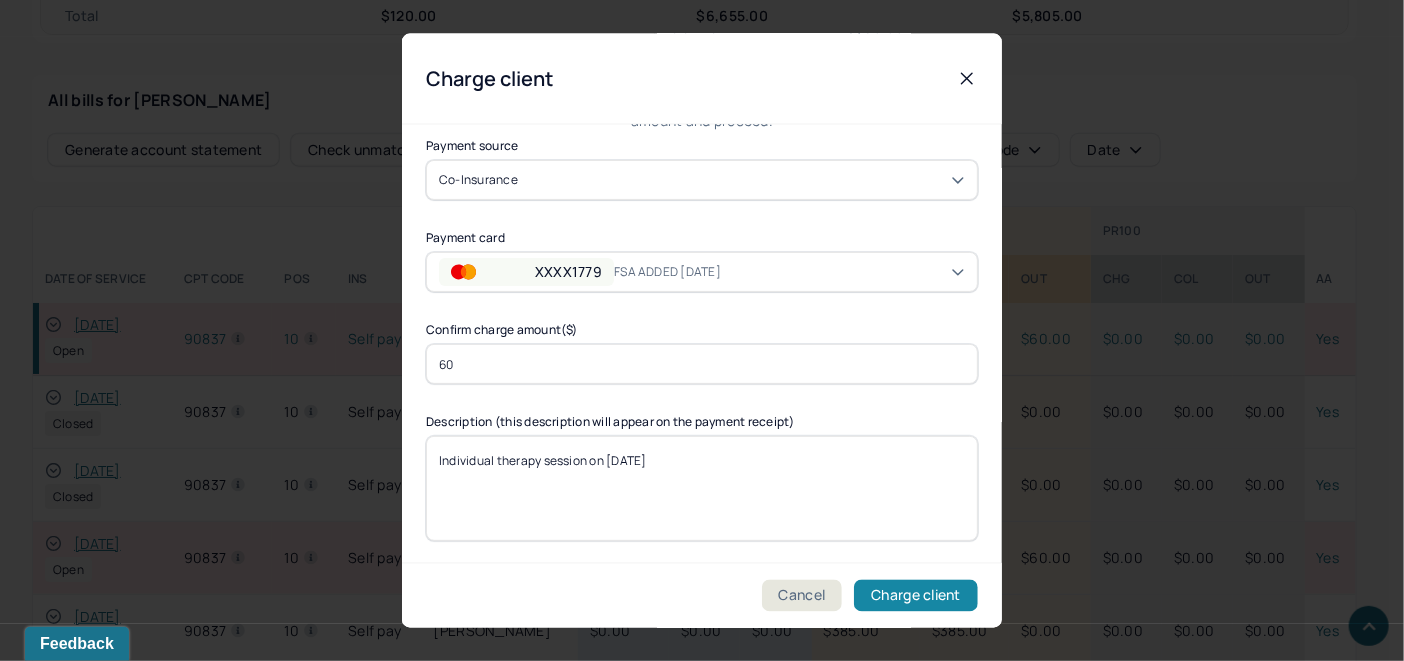 click on "Charge client" at bounding box center [916, 596] 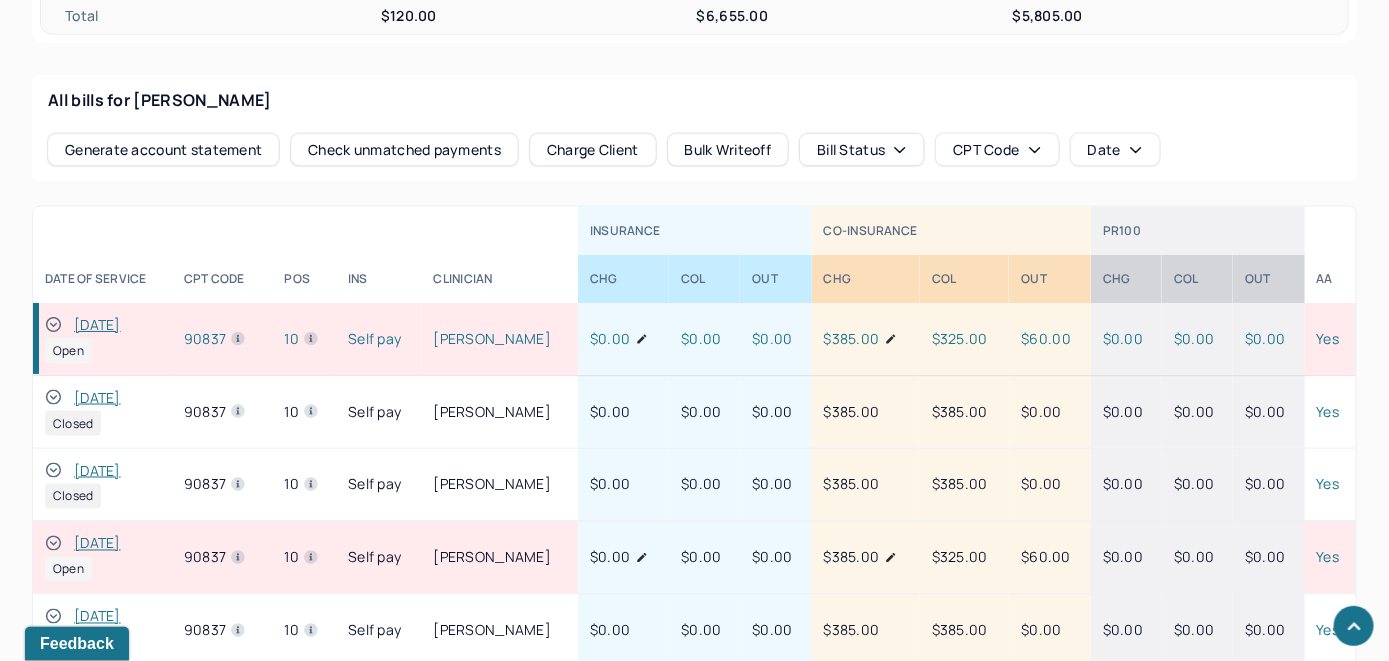 drag, startPoint x: 57, startPoint y: 314, endPoint x: 146, endPoint y: 273, distance: 97.98979 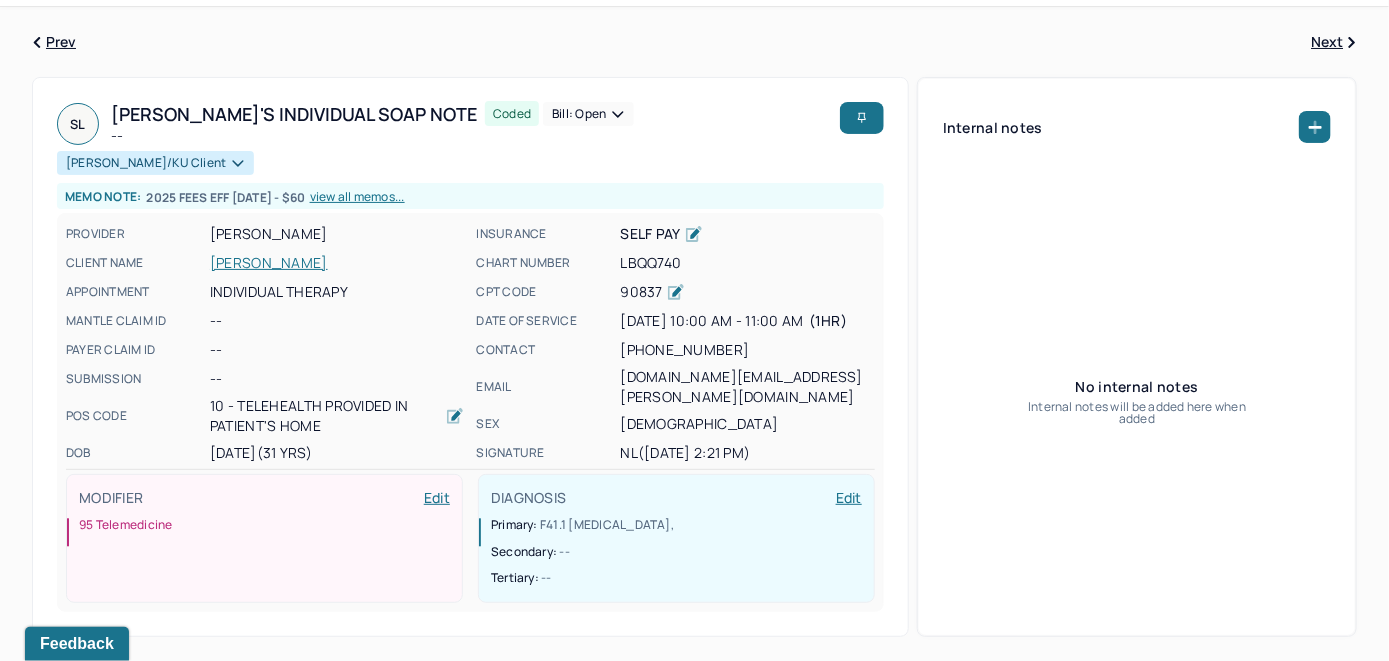 scroll, scrollTop: 0, scrollLeft: 0, axis: both 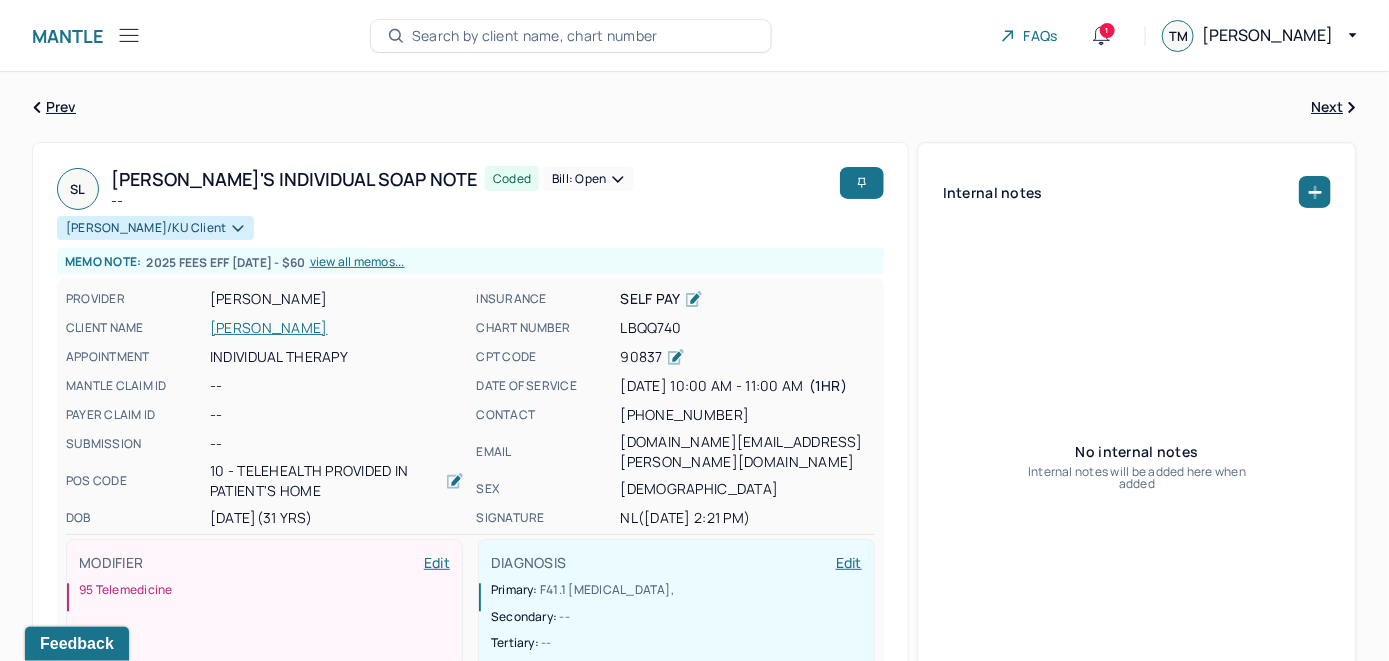 click on "Bill: Open" at bounding box center (588, 179) 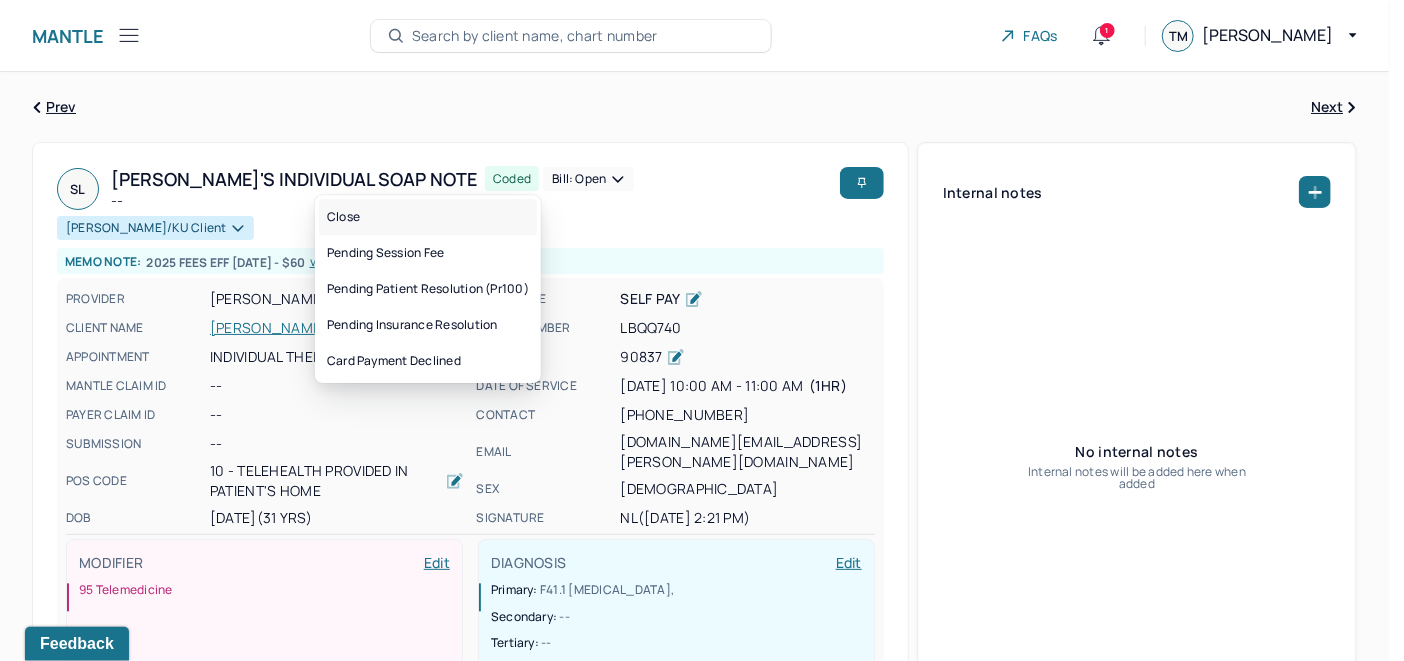 click on "Close" at bounding box center [428, 217] 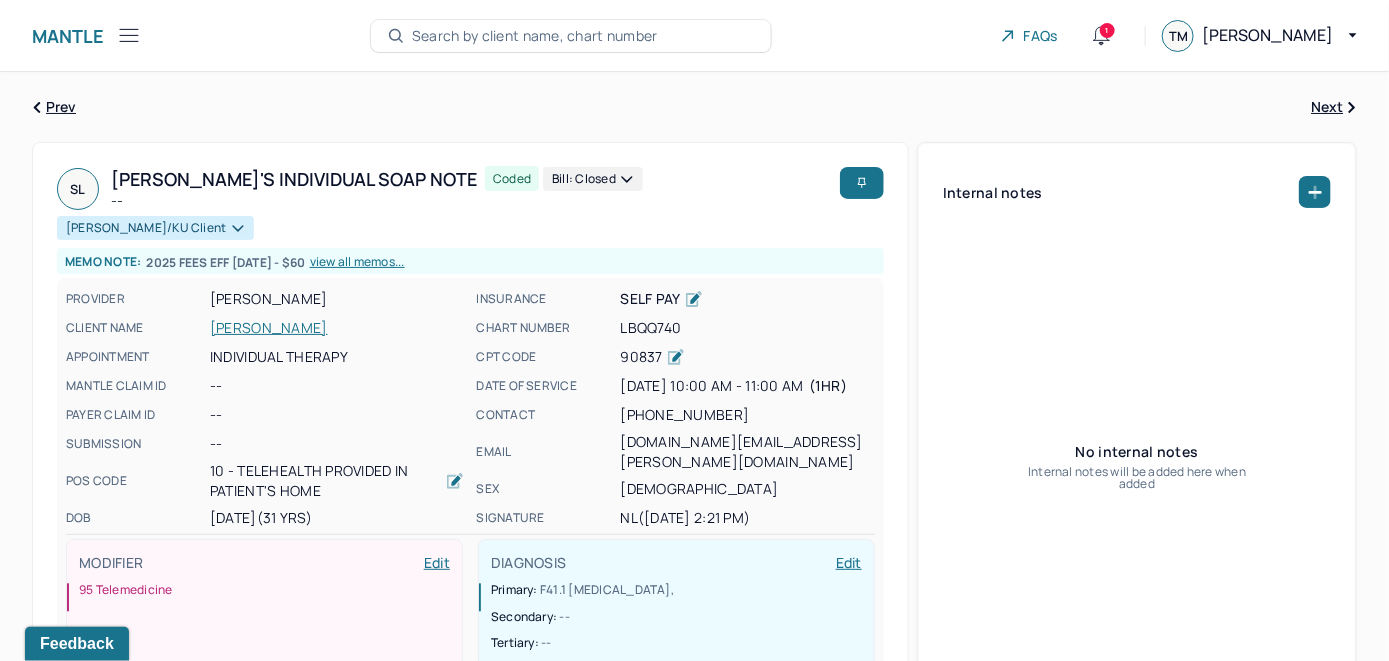 click on "Search by client name, chart number" at bounding box center (535, 36) 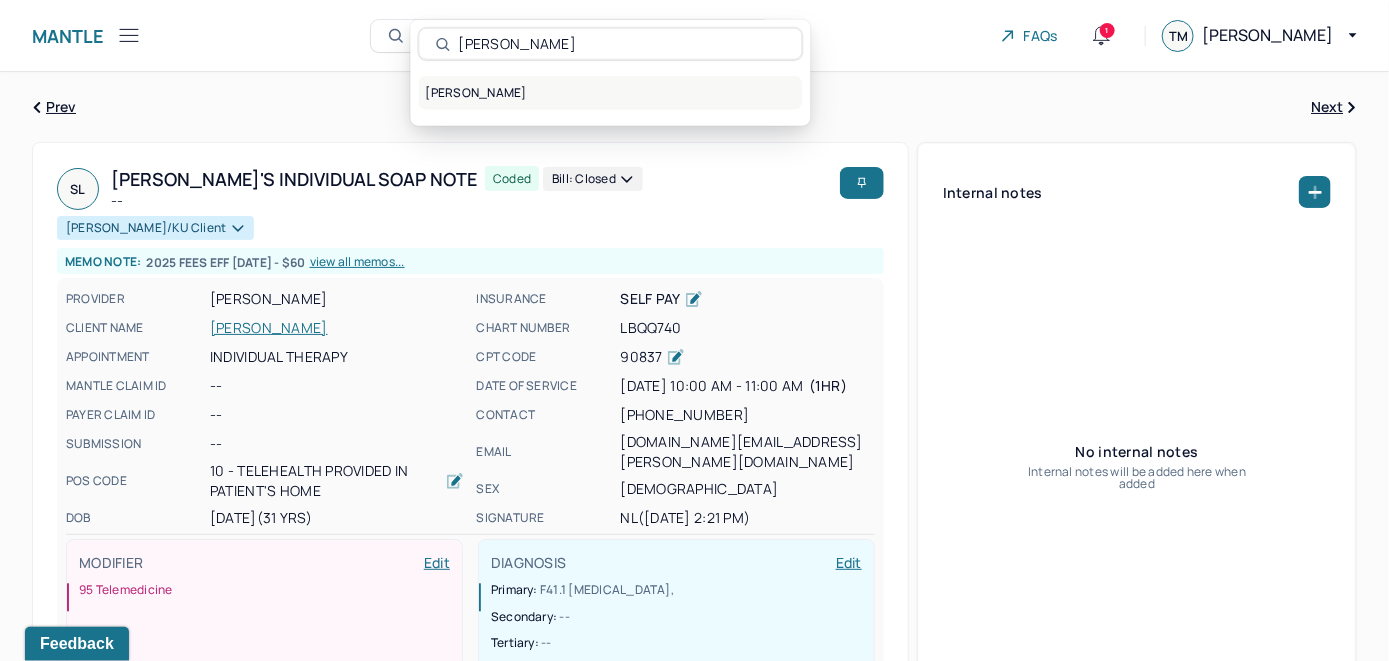 type on "[PERSON_NAME]" 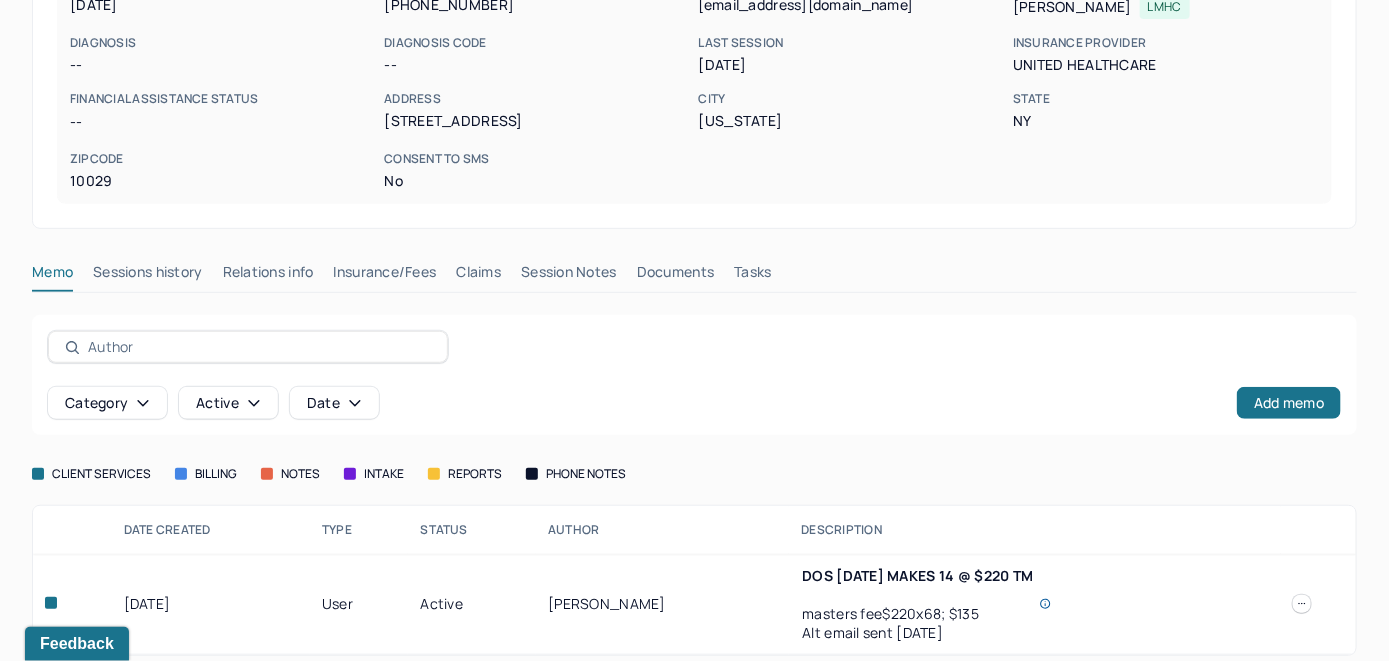 scroll, scrollTop: 337, scrollLeft: 0, axis: vertical 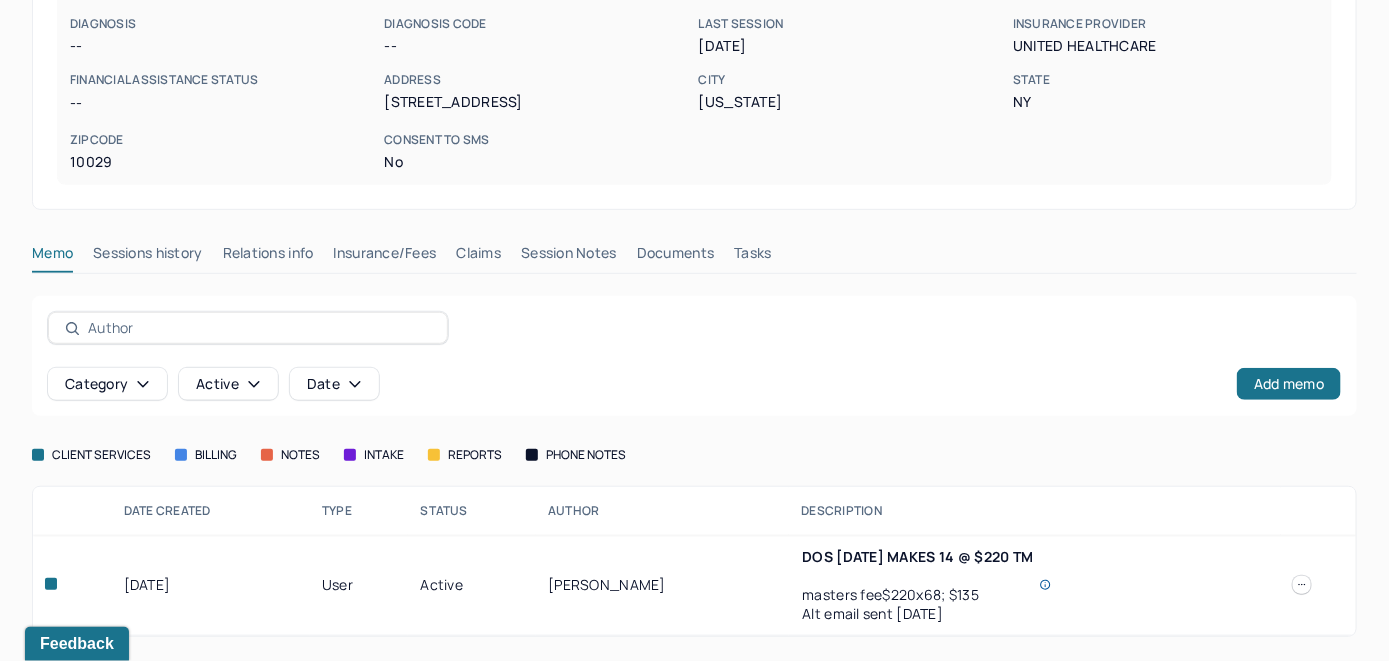click on "Insurance/Fees" at bounding box center (385, 257) 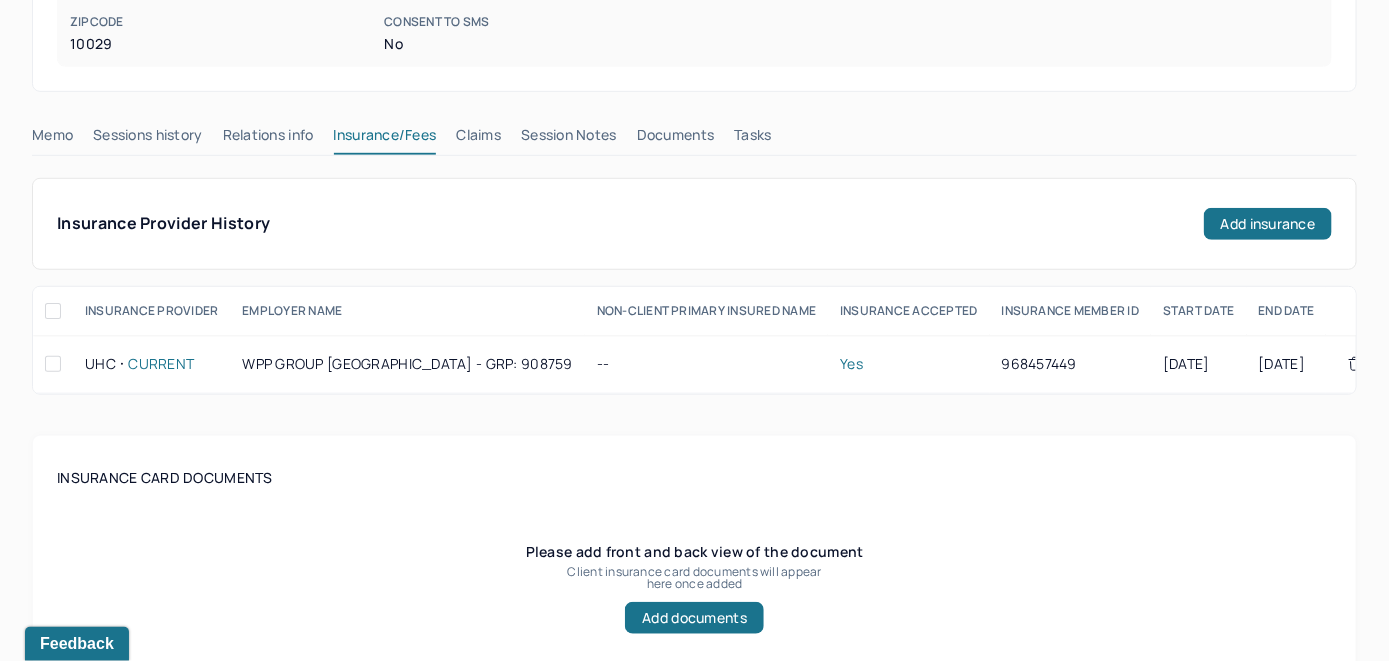 click on "Claims" at bounding box center (478, 139) 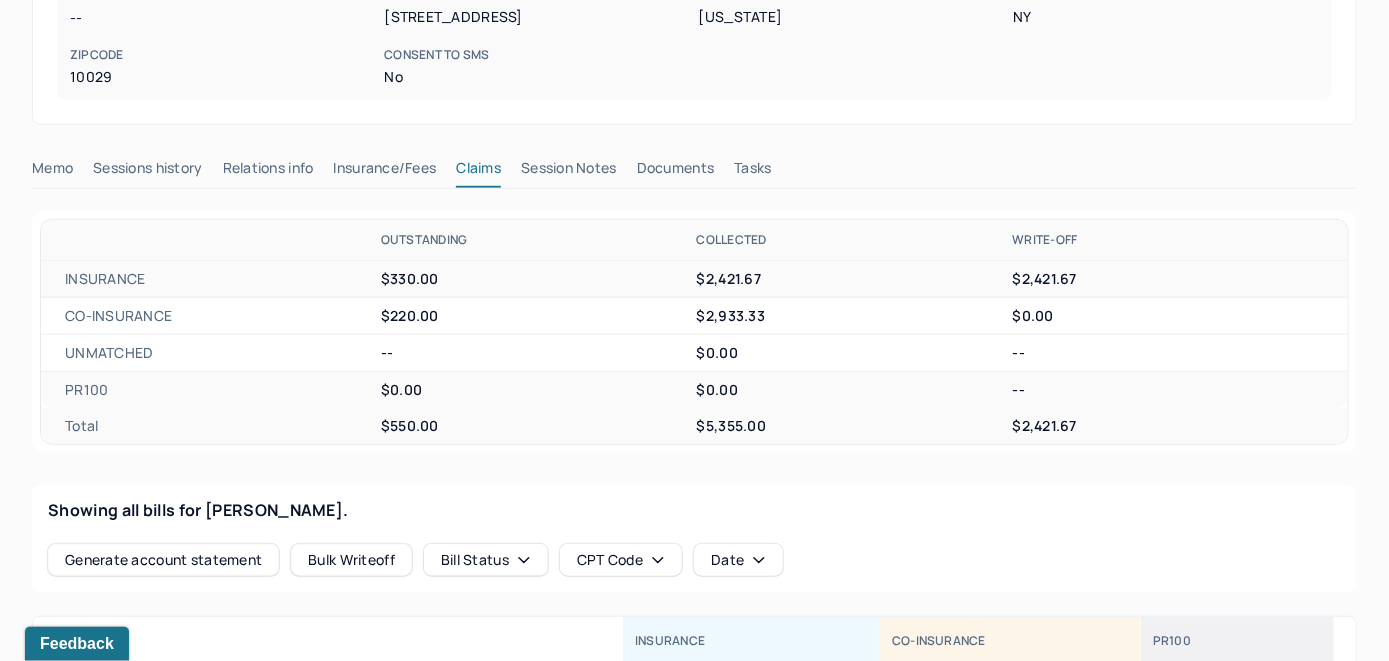 scroll, scrollTop: 286, scrollLeft: 0, axis: vertical 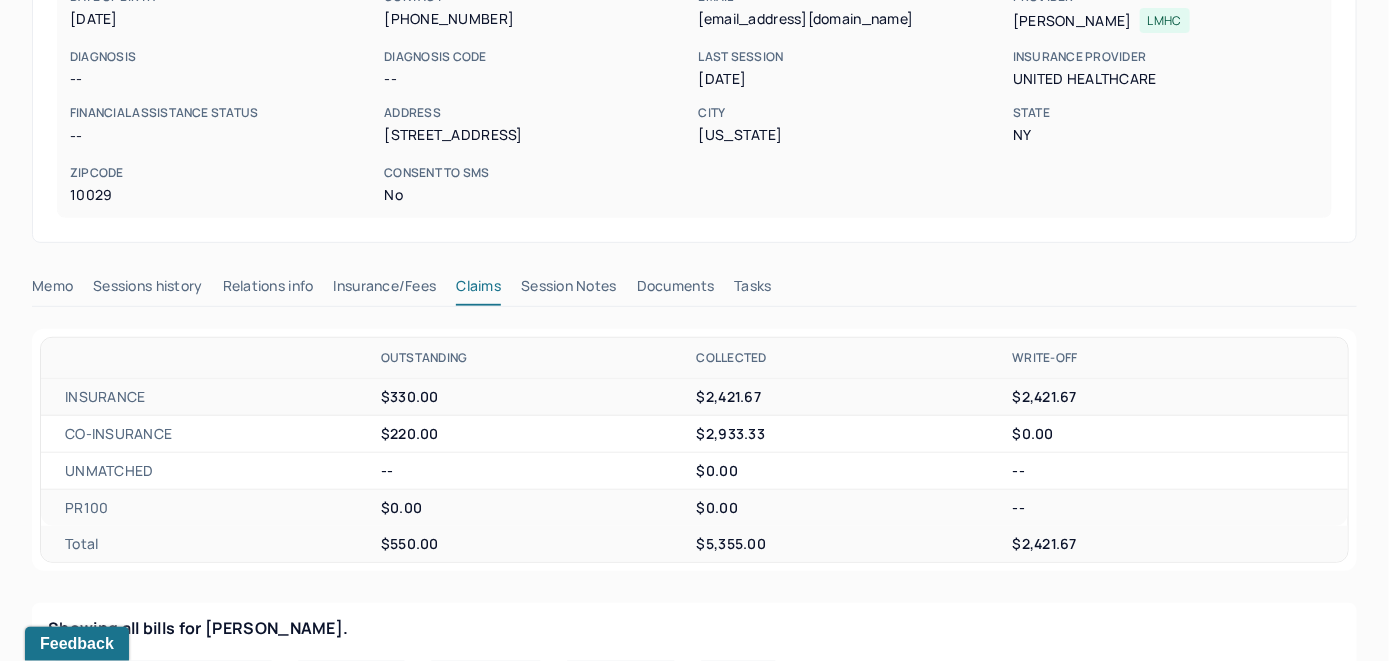 click on "Memo" at bounding box center [52, 290] 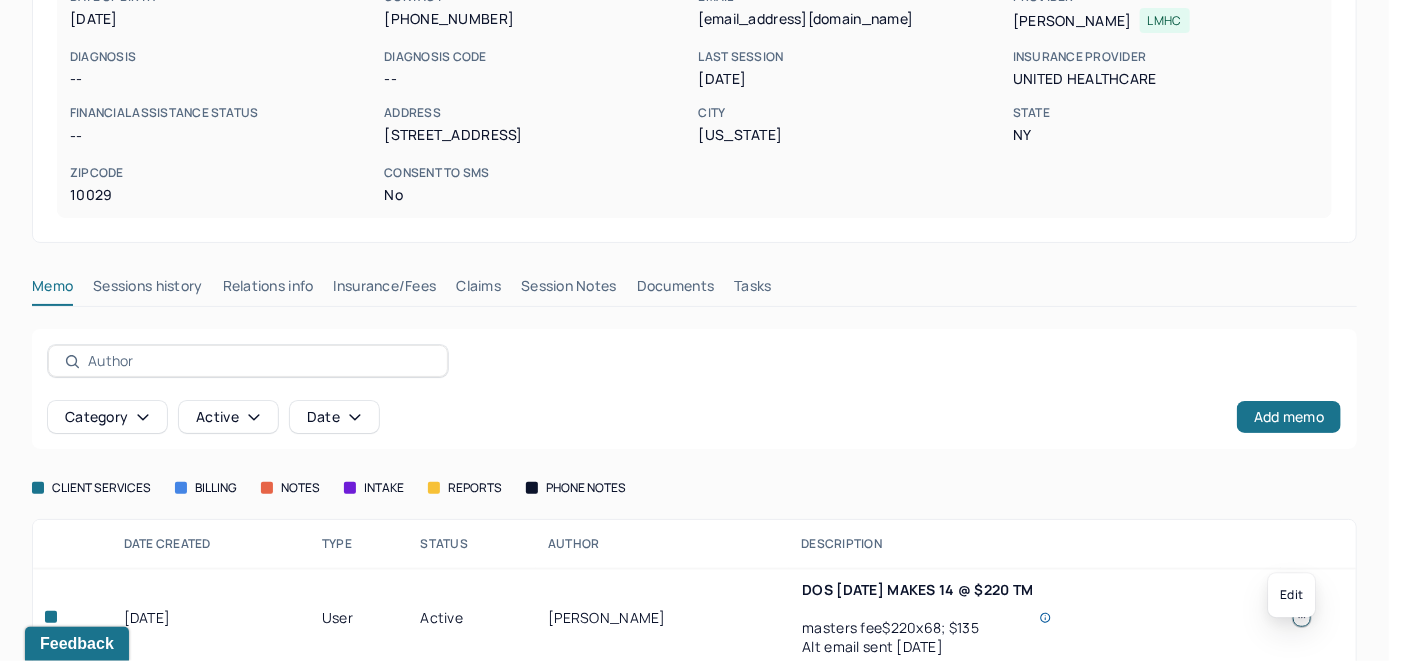click at bounding box center [1302, 618] 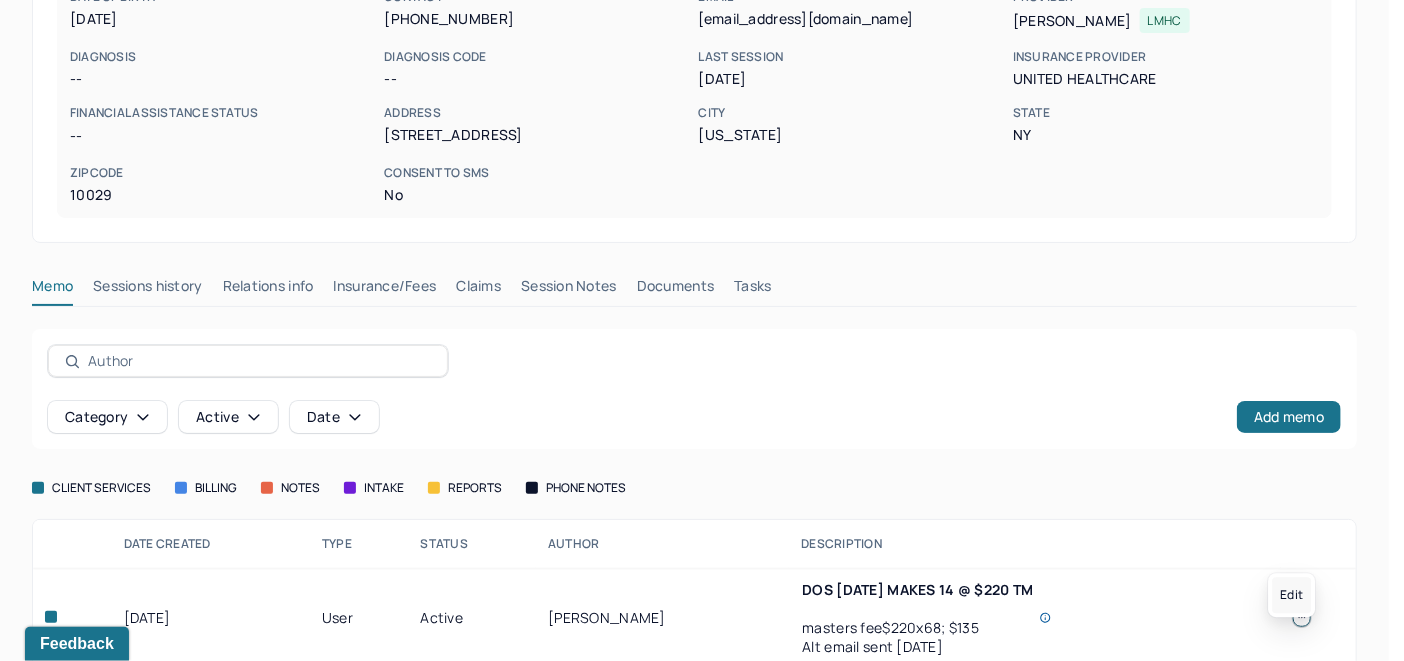 click on "Edit" at bounding box center [1291, 595] 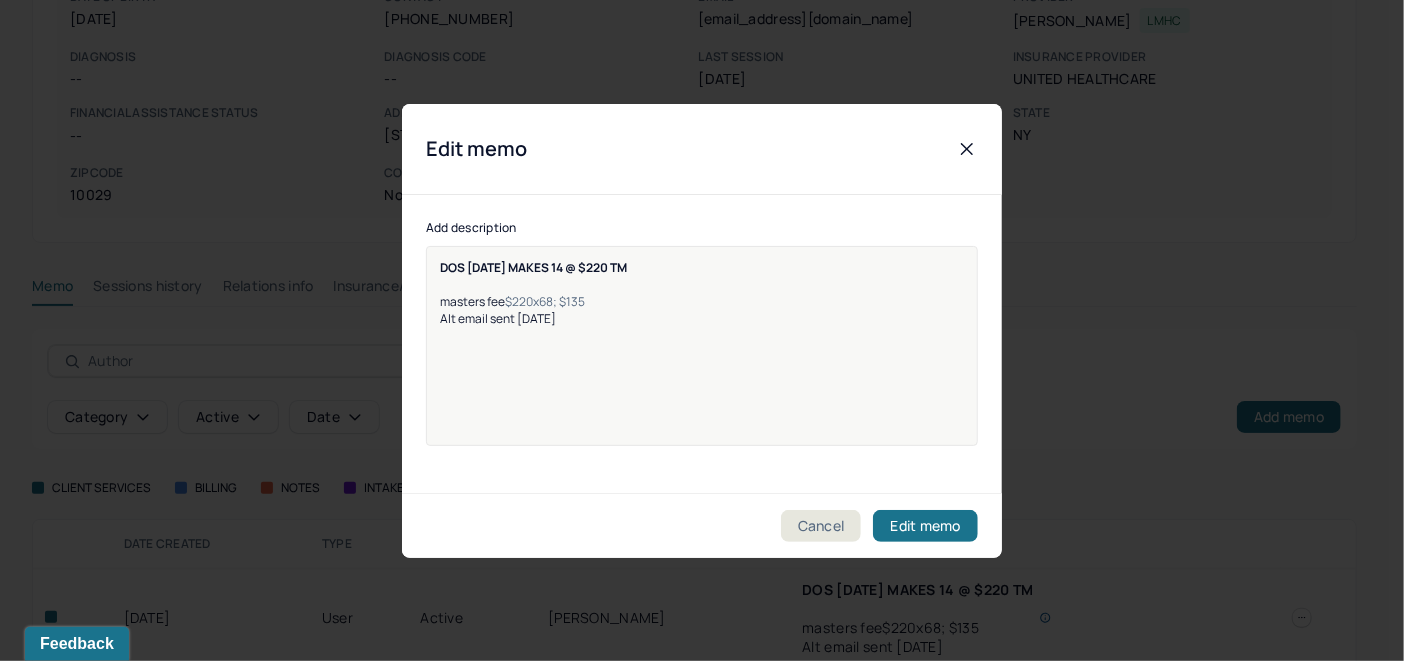 click on "DOS [DATE] MAKES 14 @ $220 [PERSON_NAME] fee $220x68; $135
Alt email sent [DATE]" at bounding box center (702, 293) 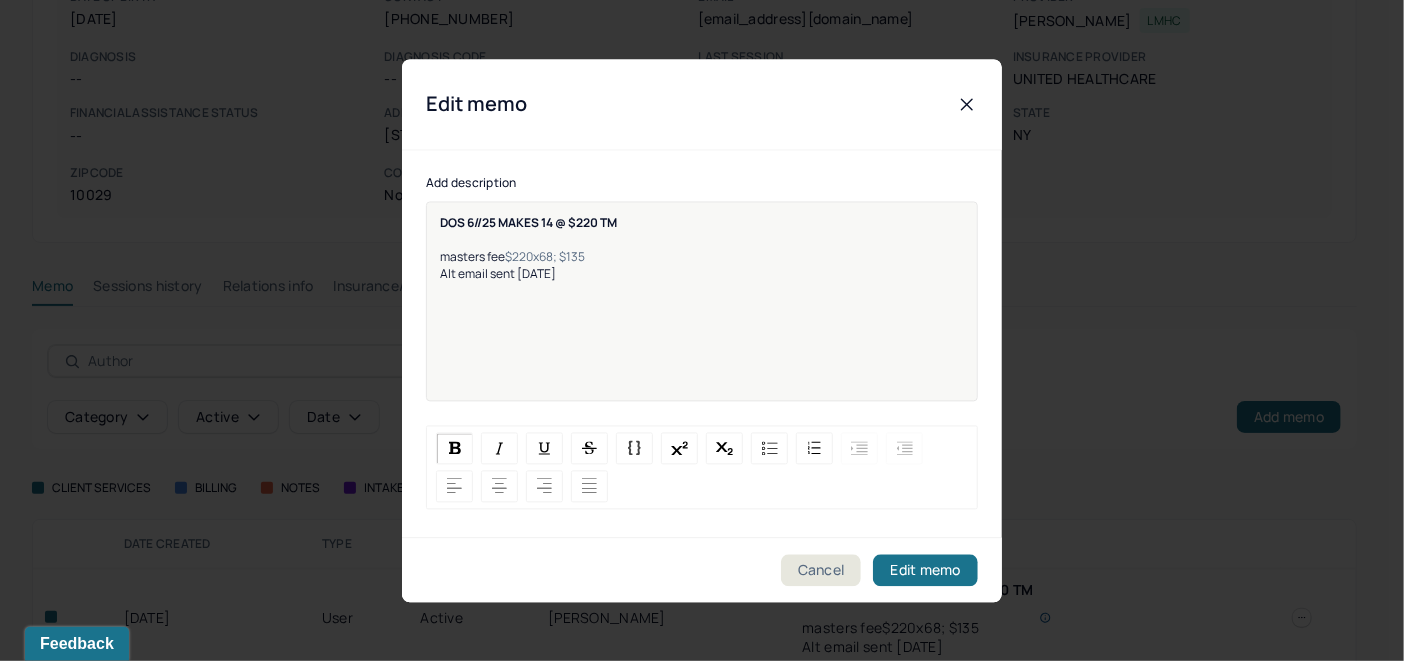 type 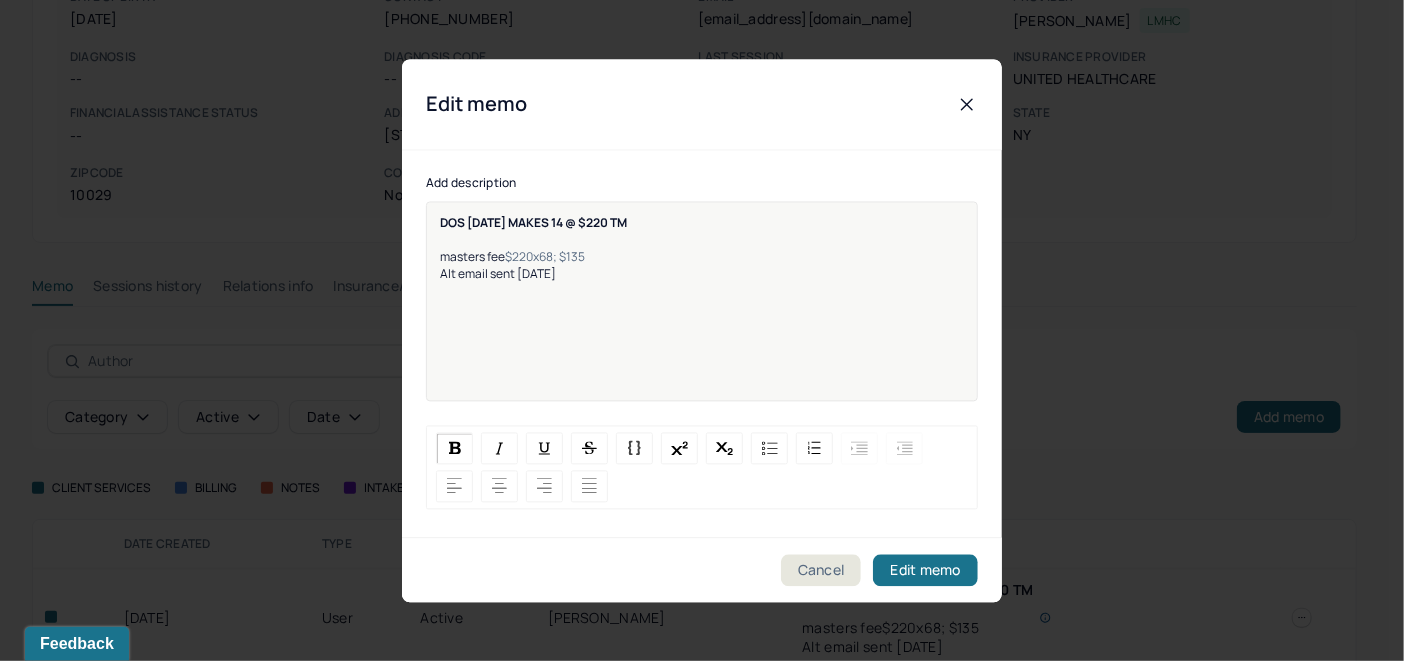 click on "DOS [DATE] MAKES 14 @ $220 TM" at bounding box center (533, 222) 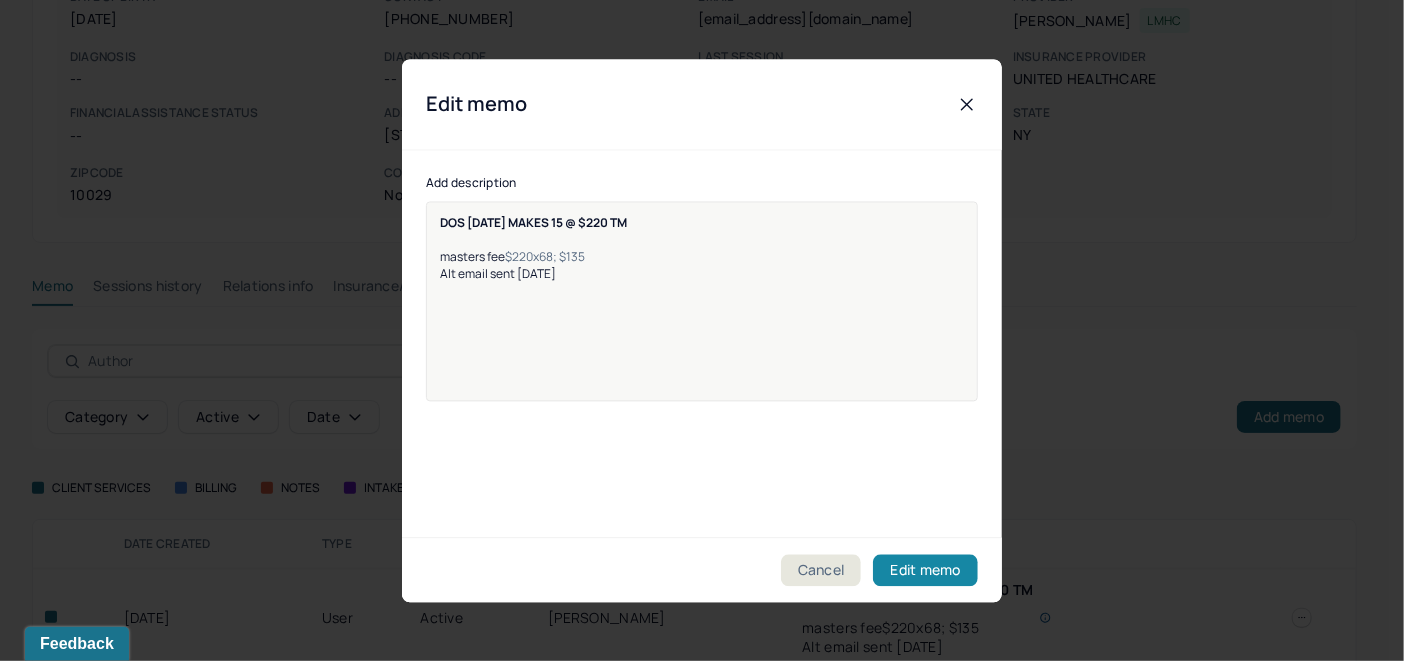 click on "Edit memo" at bounding box center [925, 570] 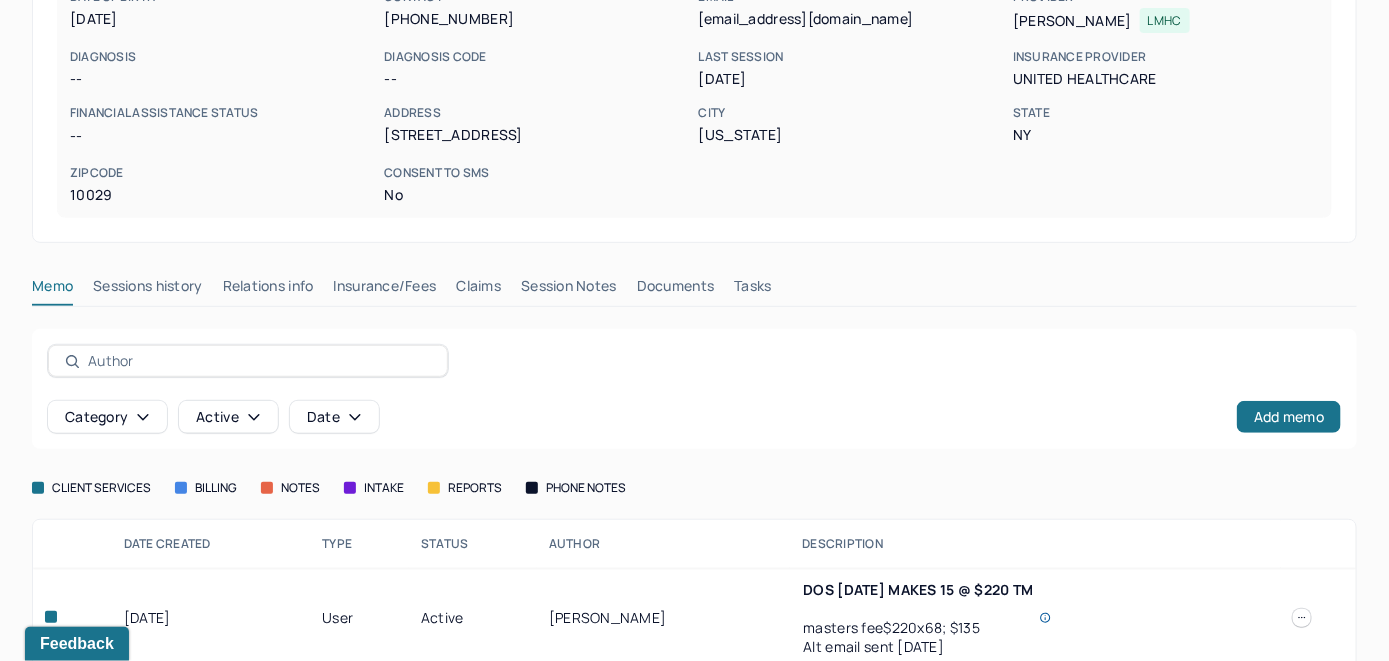 click on "Insurance/Fees" at bounding box center [385, 290] 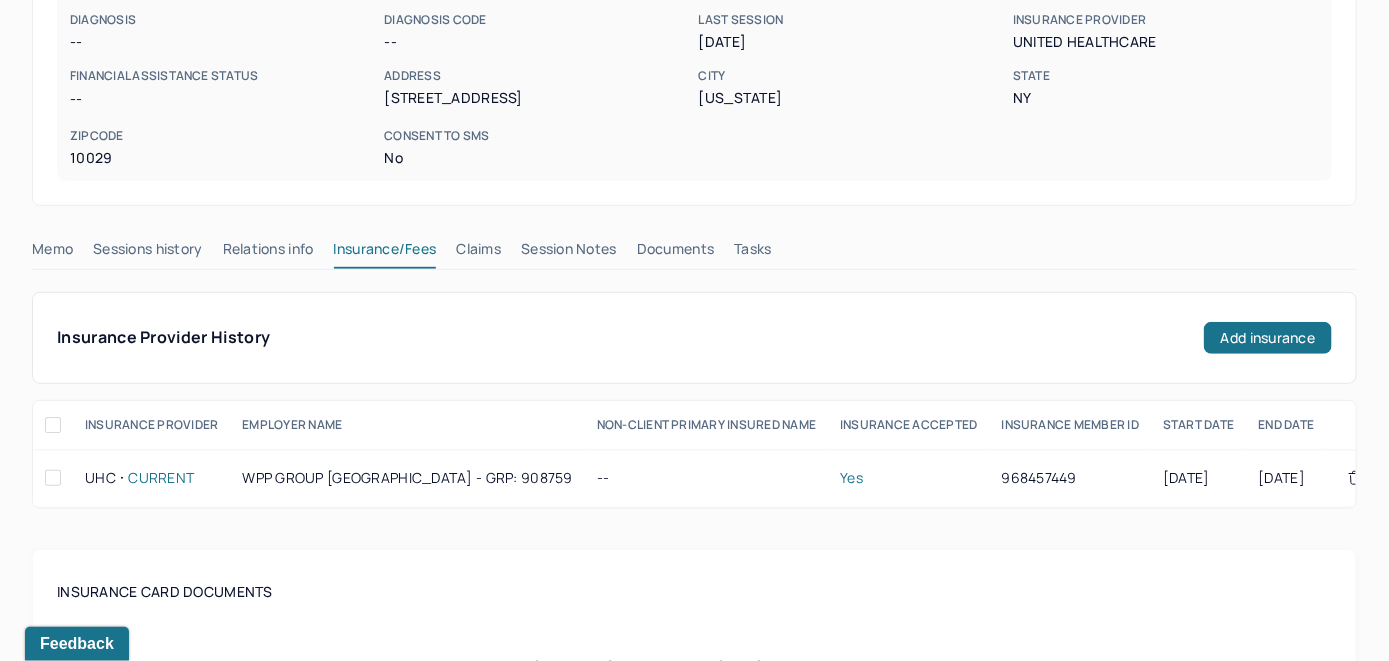 scroll, scrollTop: 186, scrollLeft: 0, axis: vertical 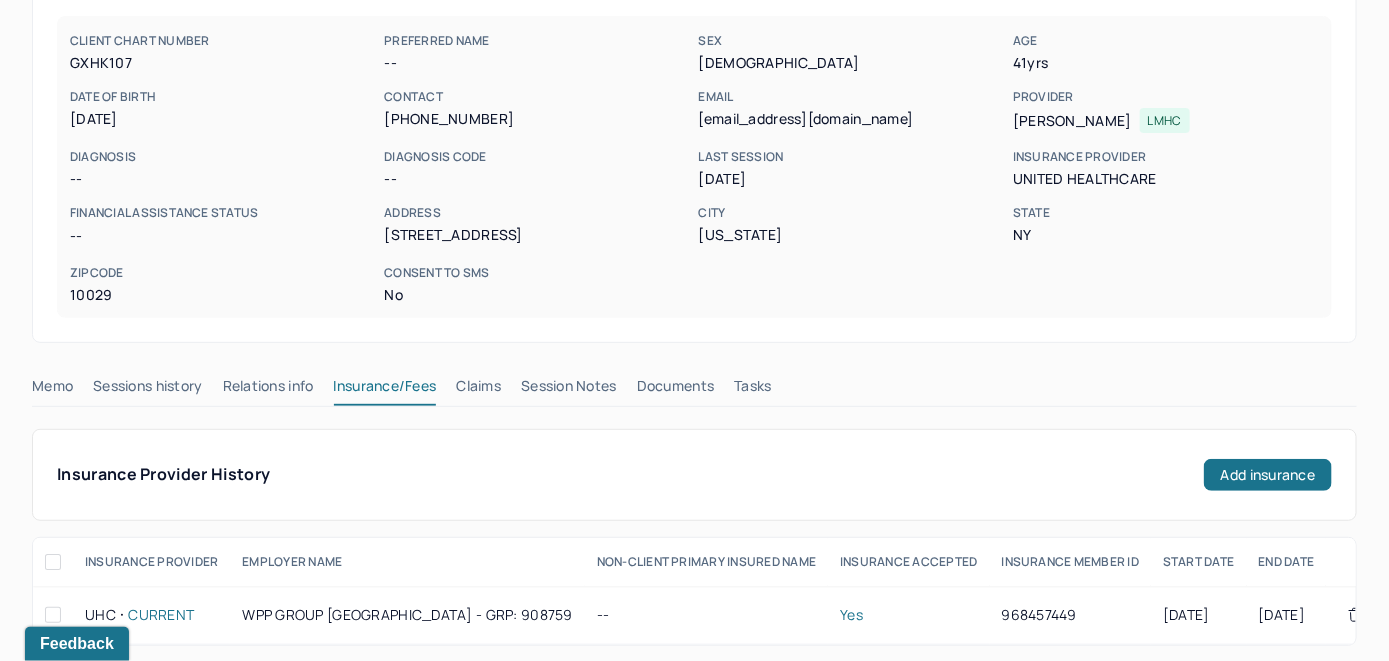 click on "Claims" at bounding box center [478, 390] 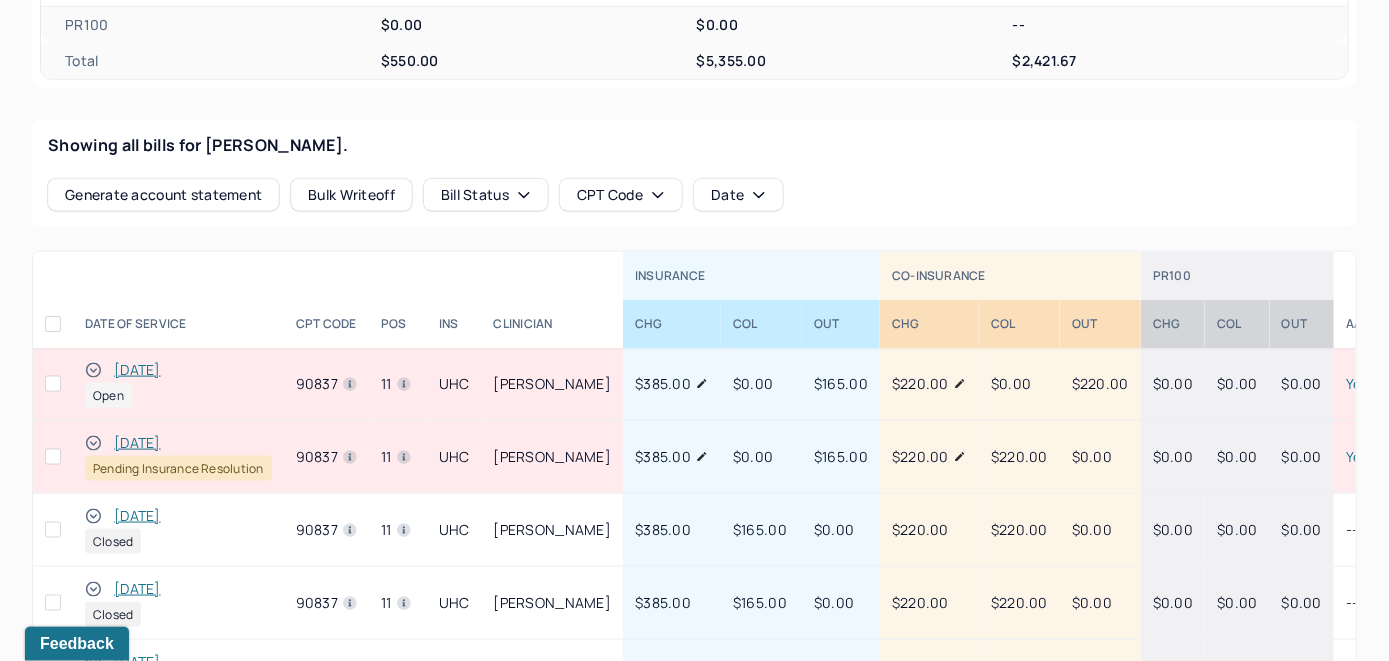 scroll, scrollTop: 786, scrollLeft: 0, axis: vertical 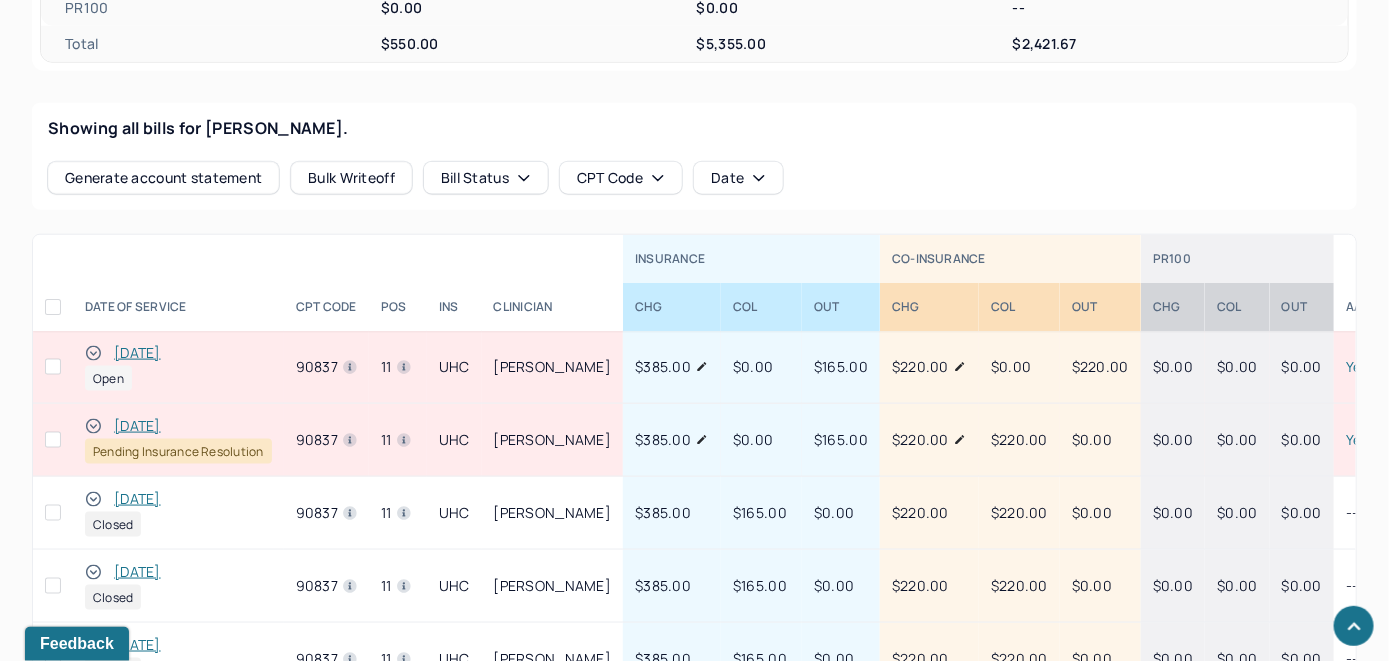 click on "[DATE]" at bounding box center [137, 353] 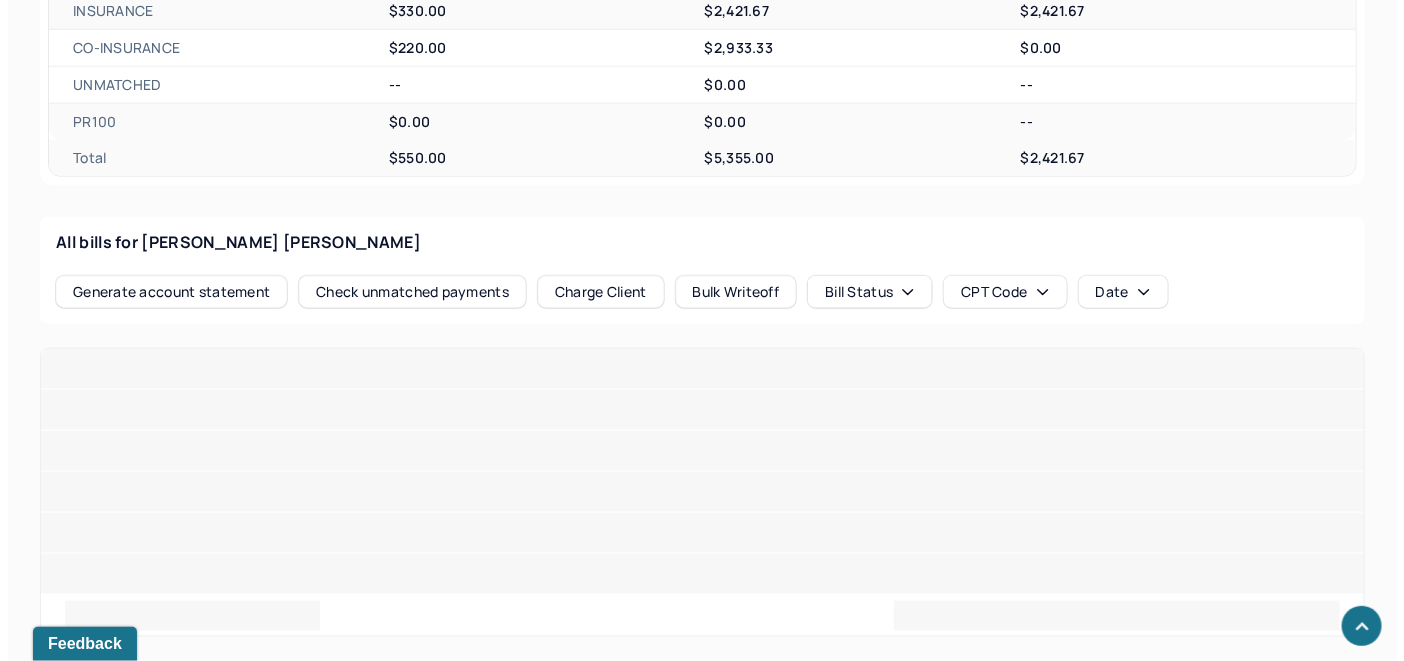 scroll, scrollTop: 786, scrollLeft: 0, axis: vertical 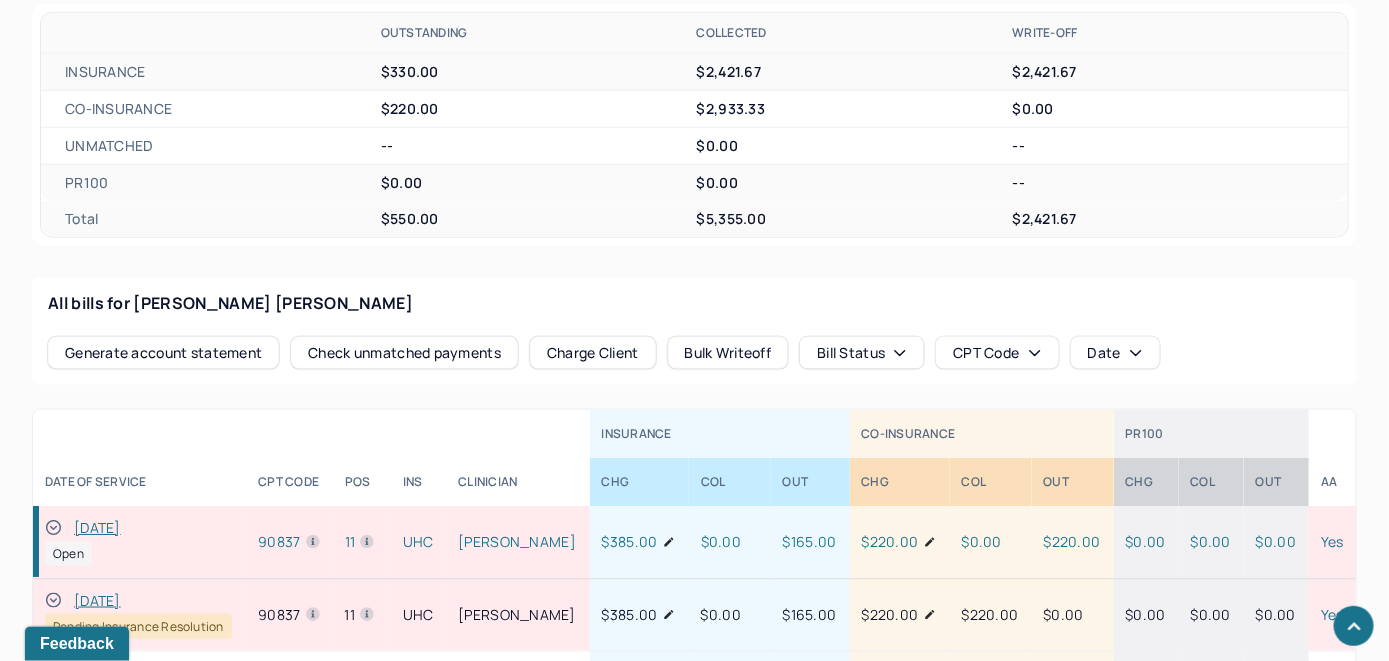 click on "Check unmatched payments" at bounding box center (404, 353) 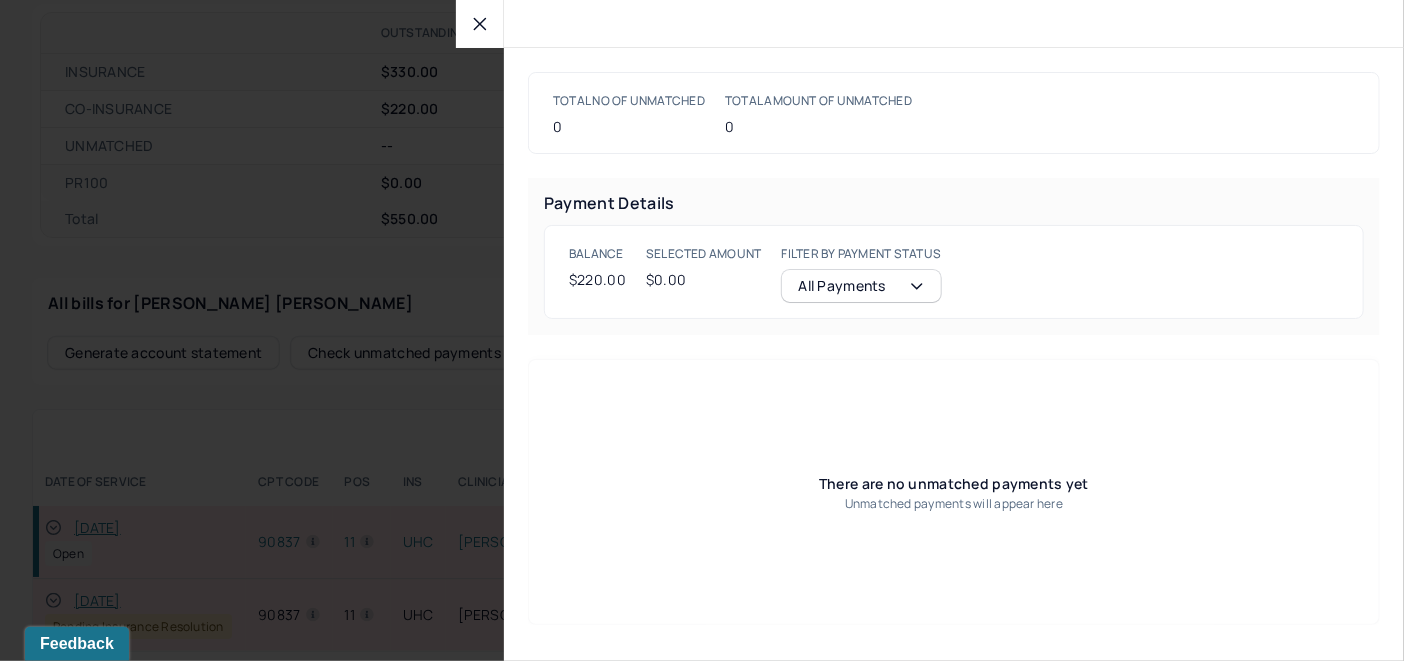 click at bounding box center [480, 24] 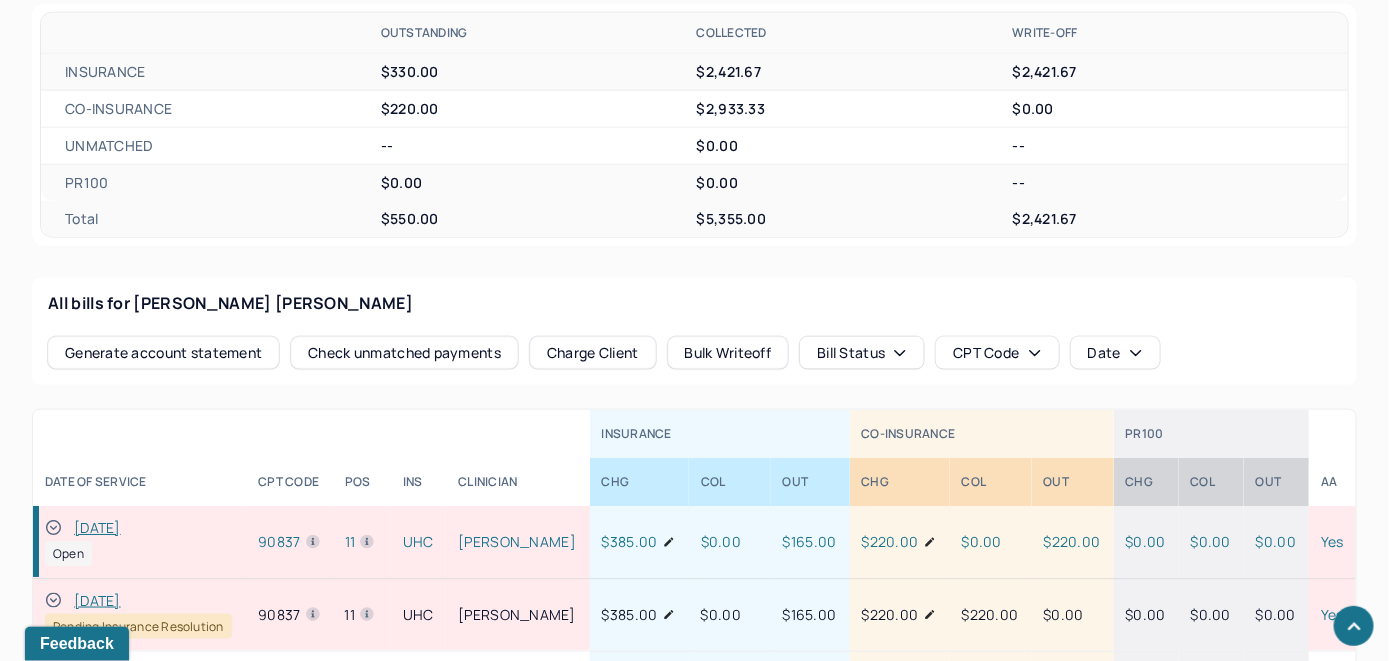 click on "Charge Client" at bounding box center [593, 353] 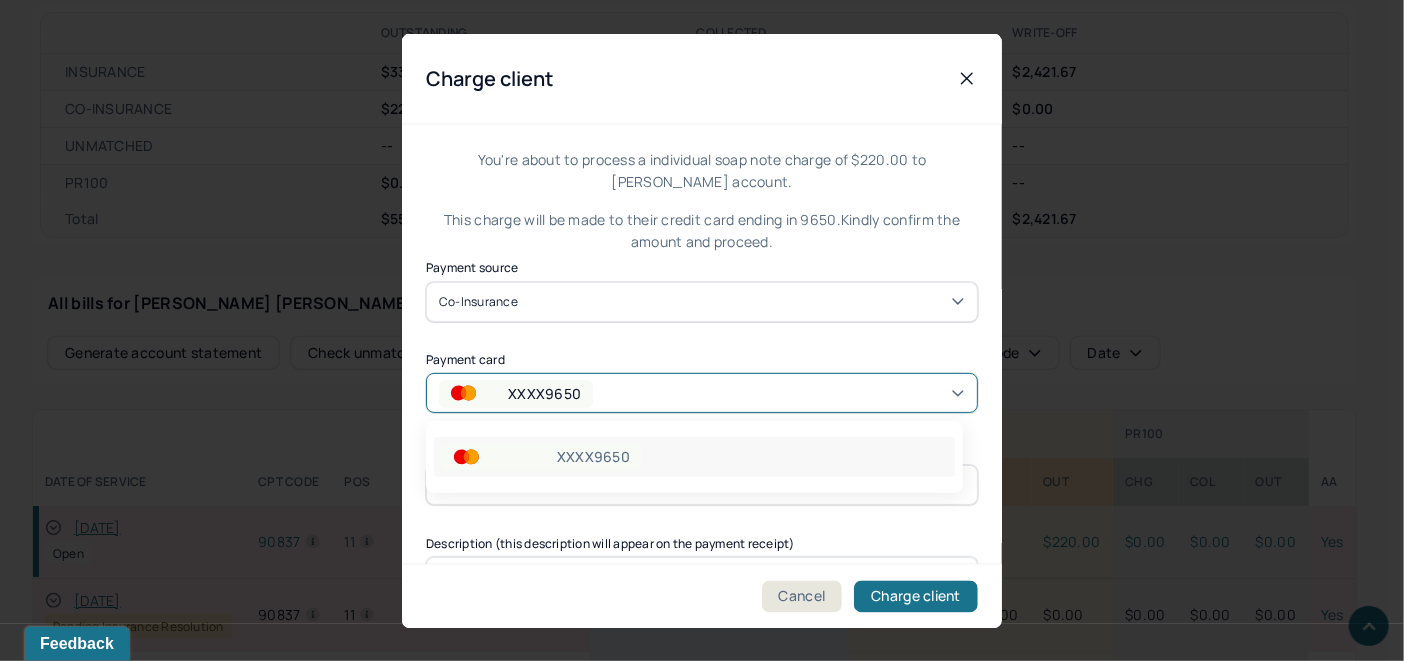 click on "XXXX9650" at bounding box center (702, 393) 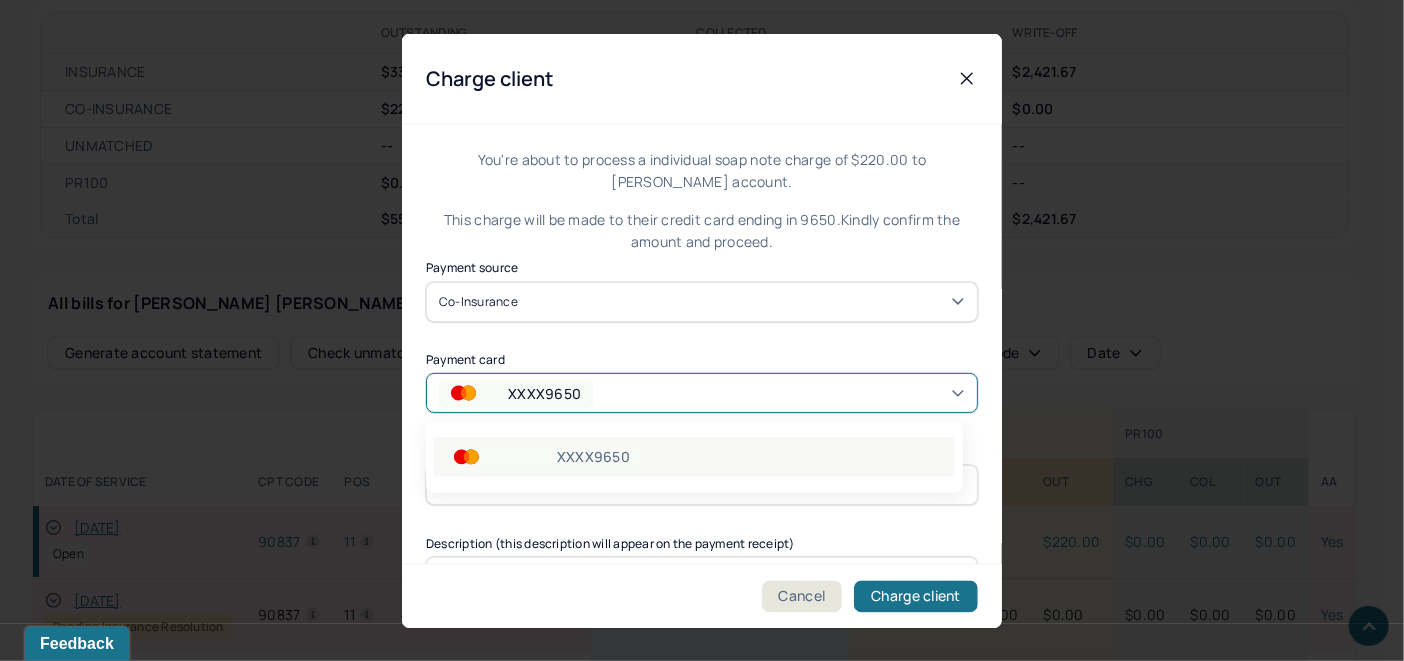 click on "XXXX9650" at bounding box center [694, 457] 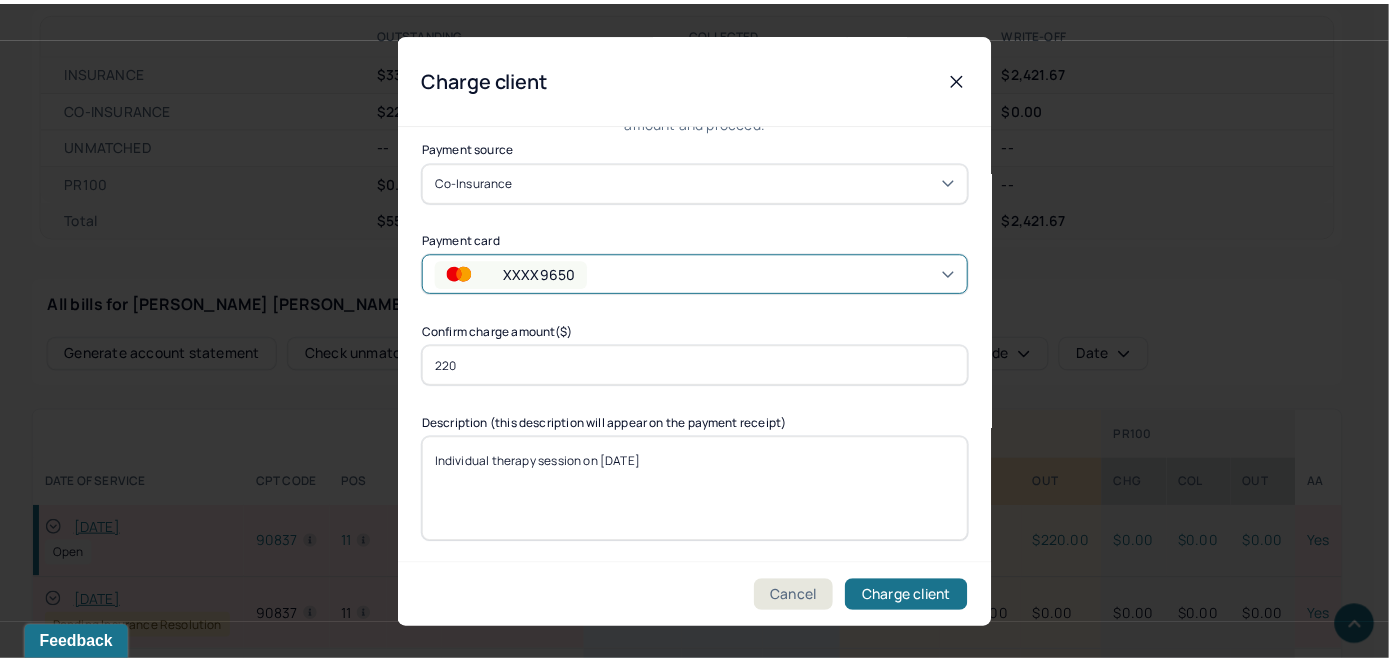 scroll, scrollTop: 121, scrollLeft: 0, axis: vertical 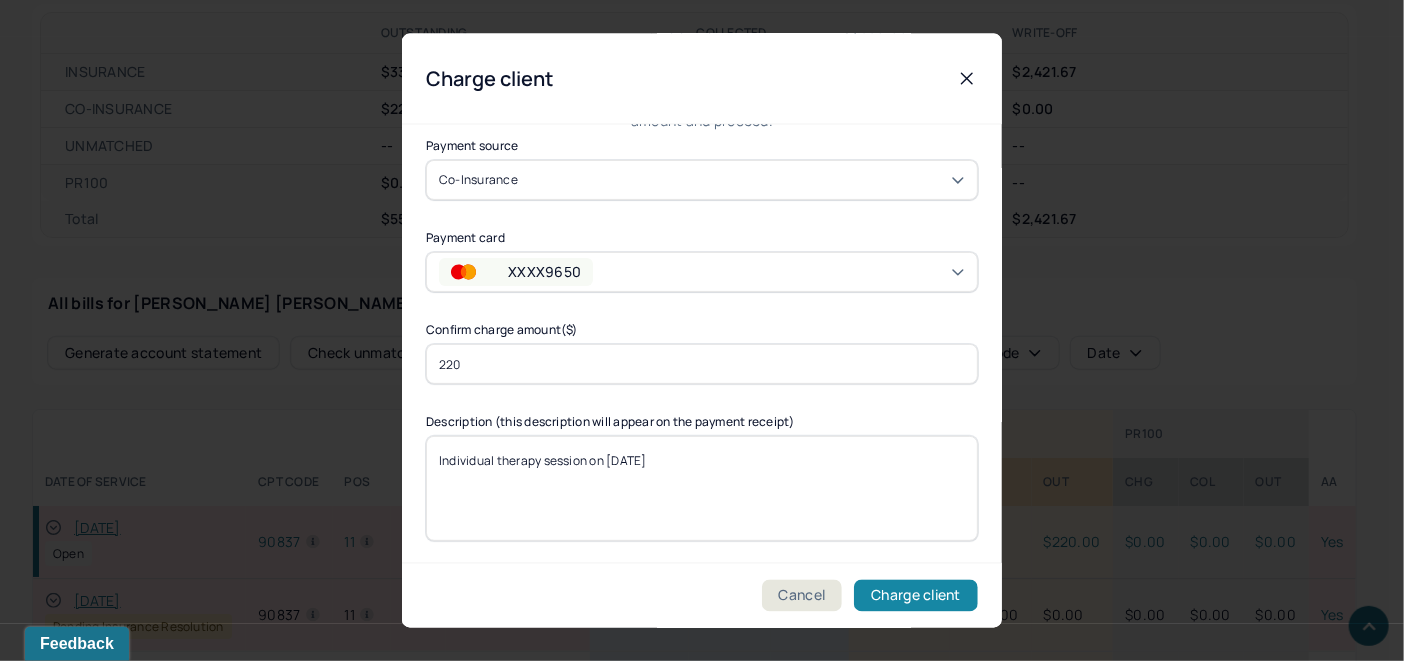 click on "Charge client" at bounding box center [916, 596] 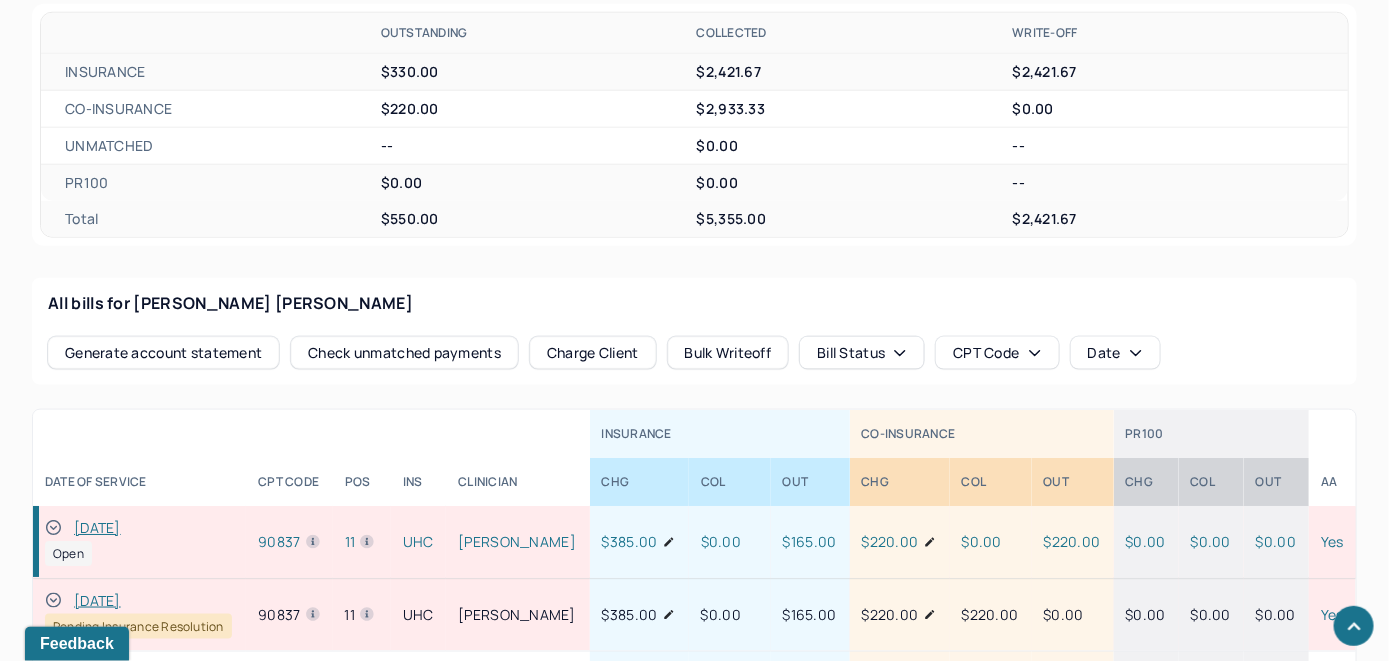 drag, startPoint x: 50, startPoint y: 551, endPoint x: 117, endPoint y: 485, distance: 94.04786 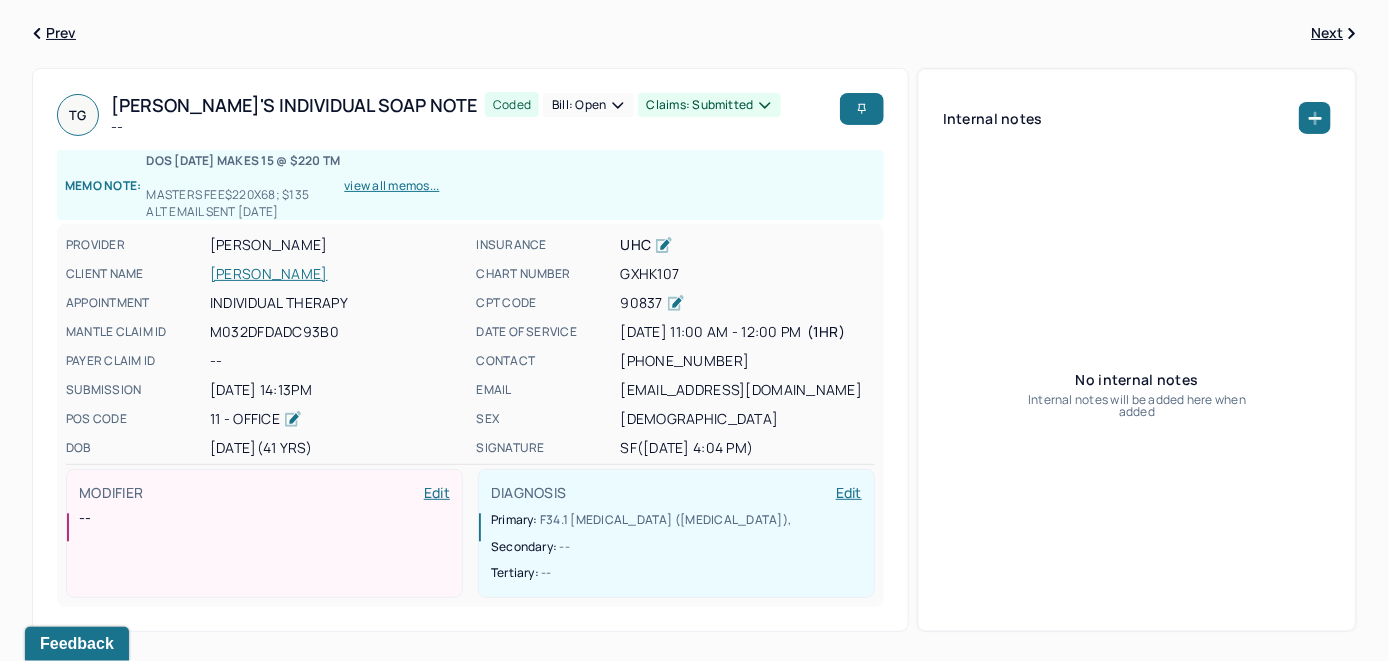 scroll, scrollTop: 0, scrollLeft: 0, axis: both 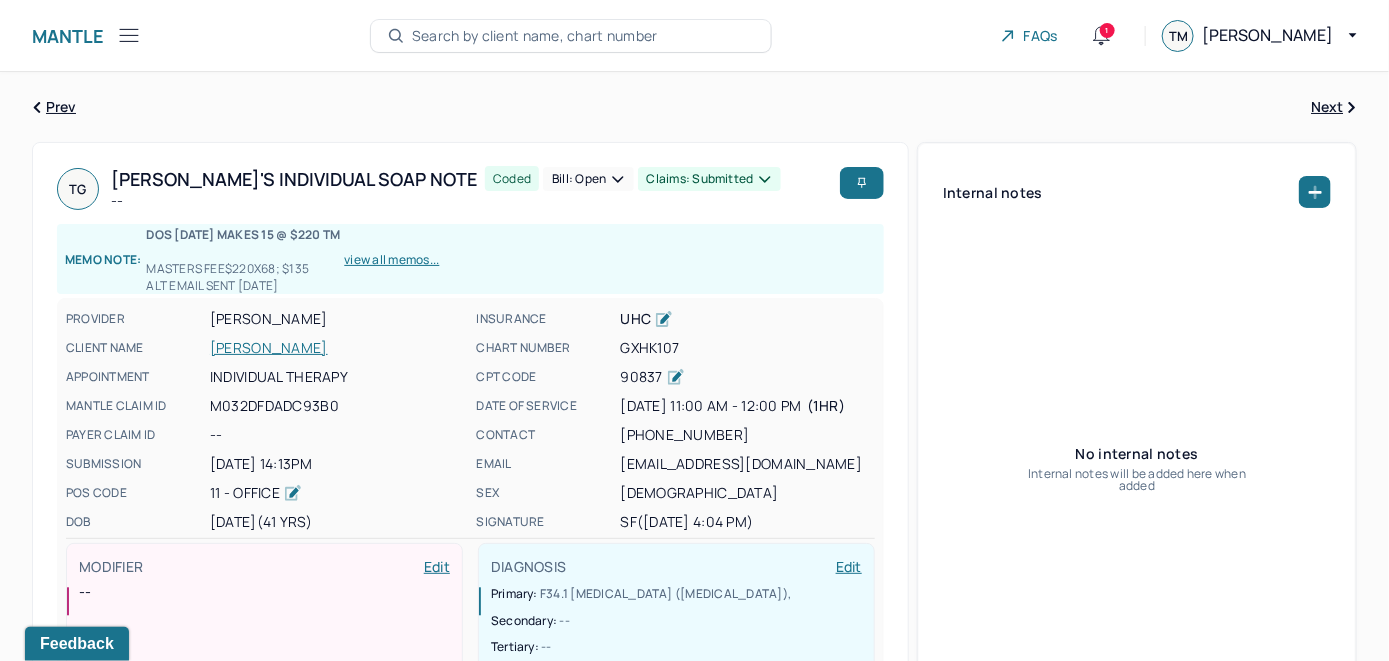 click on "Bill: Open" at bounding box center (588, 179) 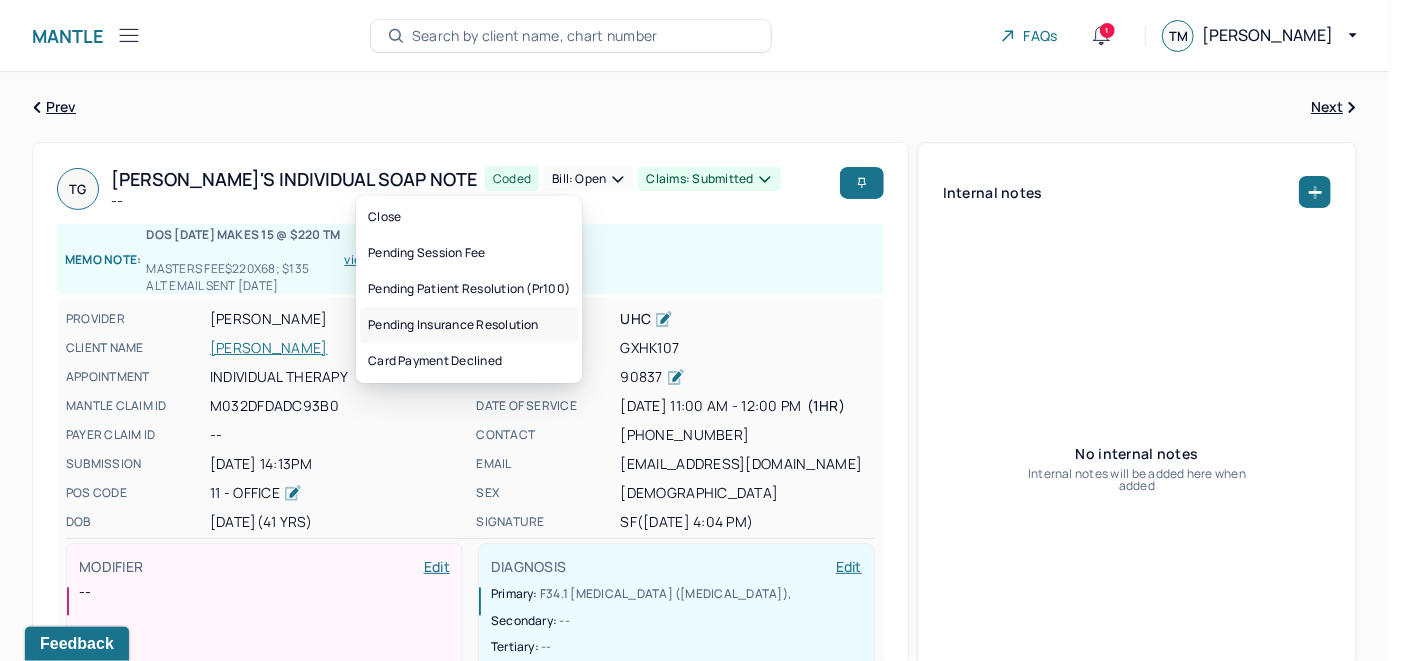 click on "Pending insurance resolution" at bounding box center [469, 325] 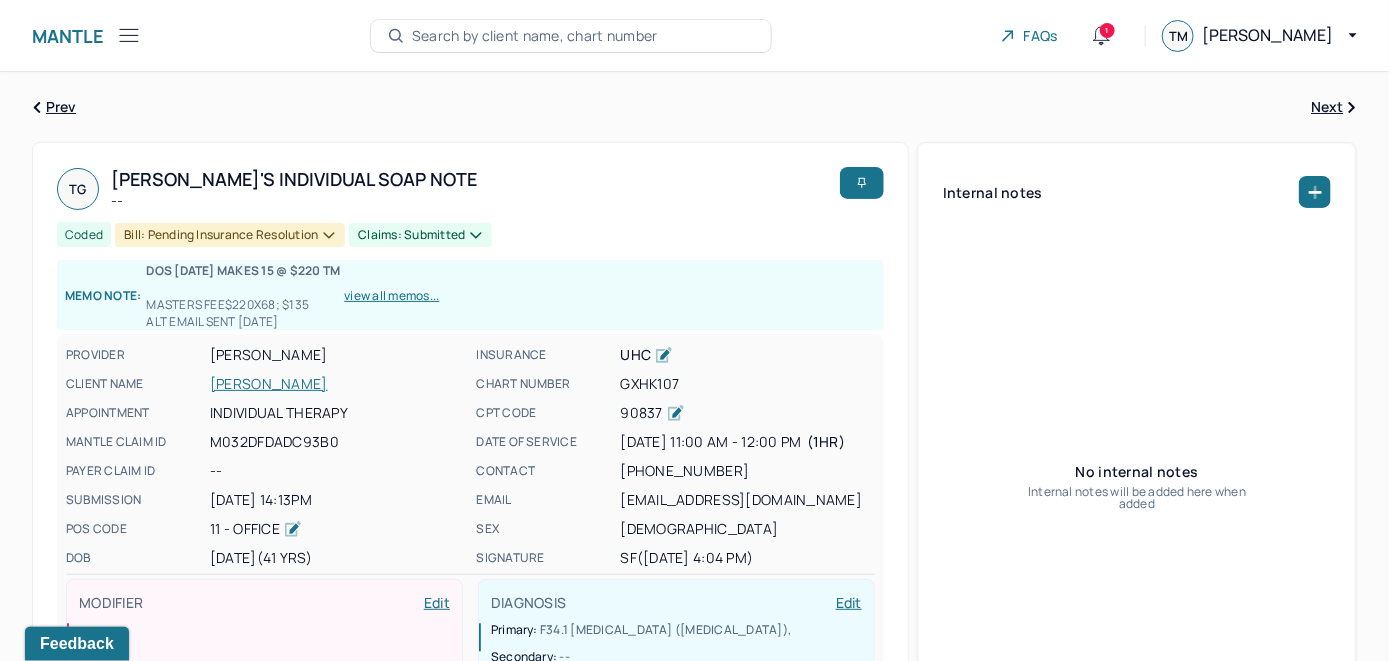 click on "Search by client name, chart number" at bounding box center [535, 36] 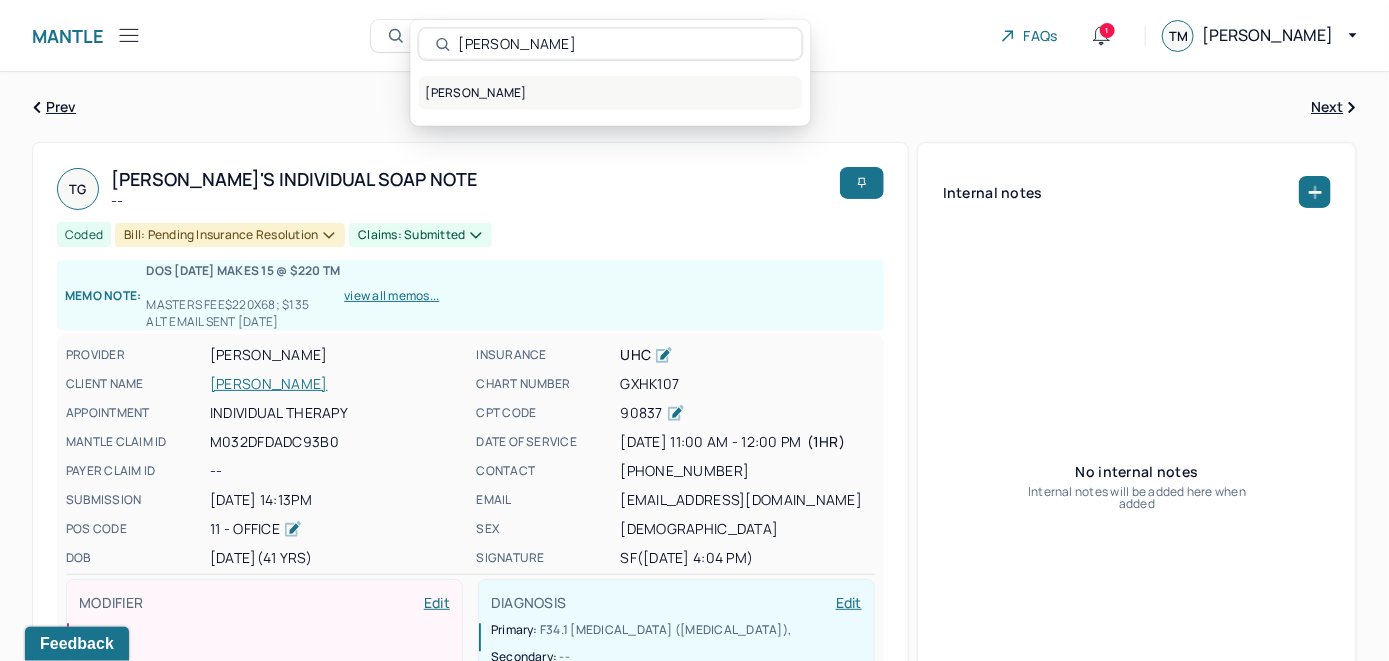 type on "[PERSON_NAME]" 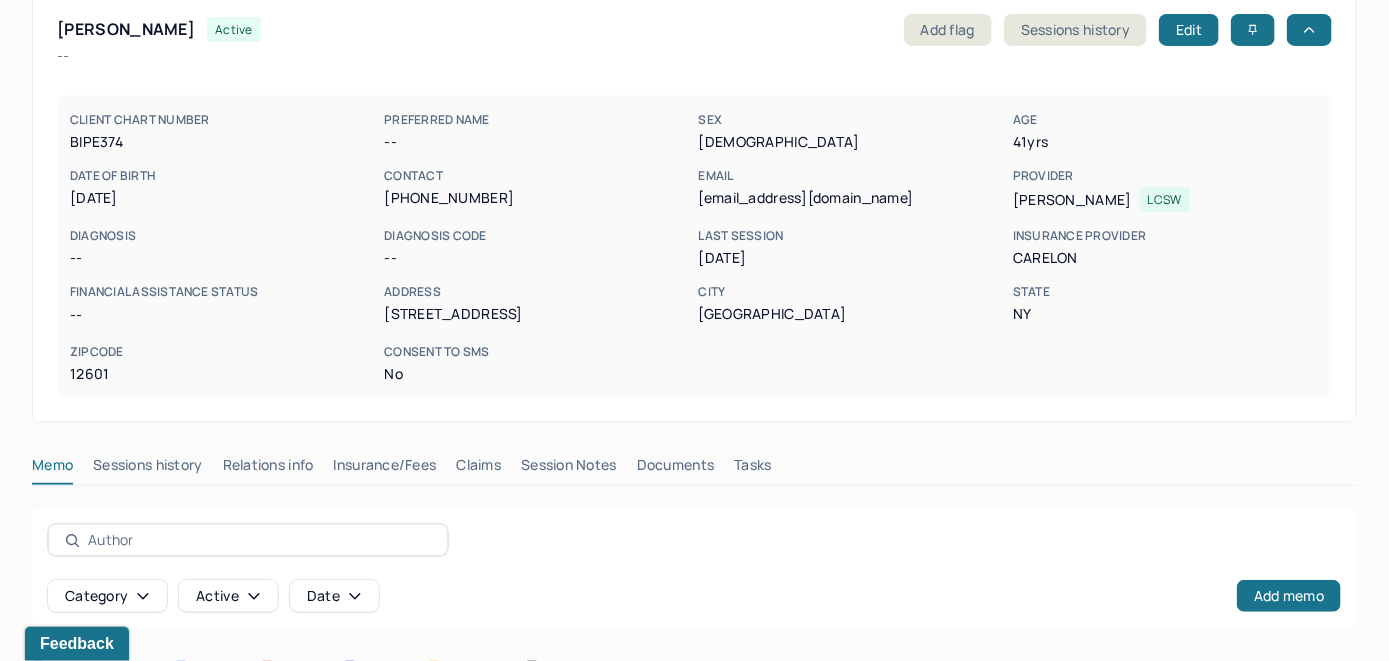 scroll, scrollTop: 261, scrollLeft: 0, axis: vertical 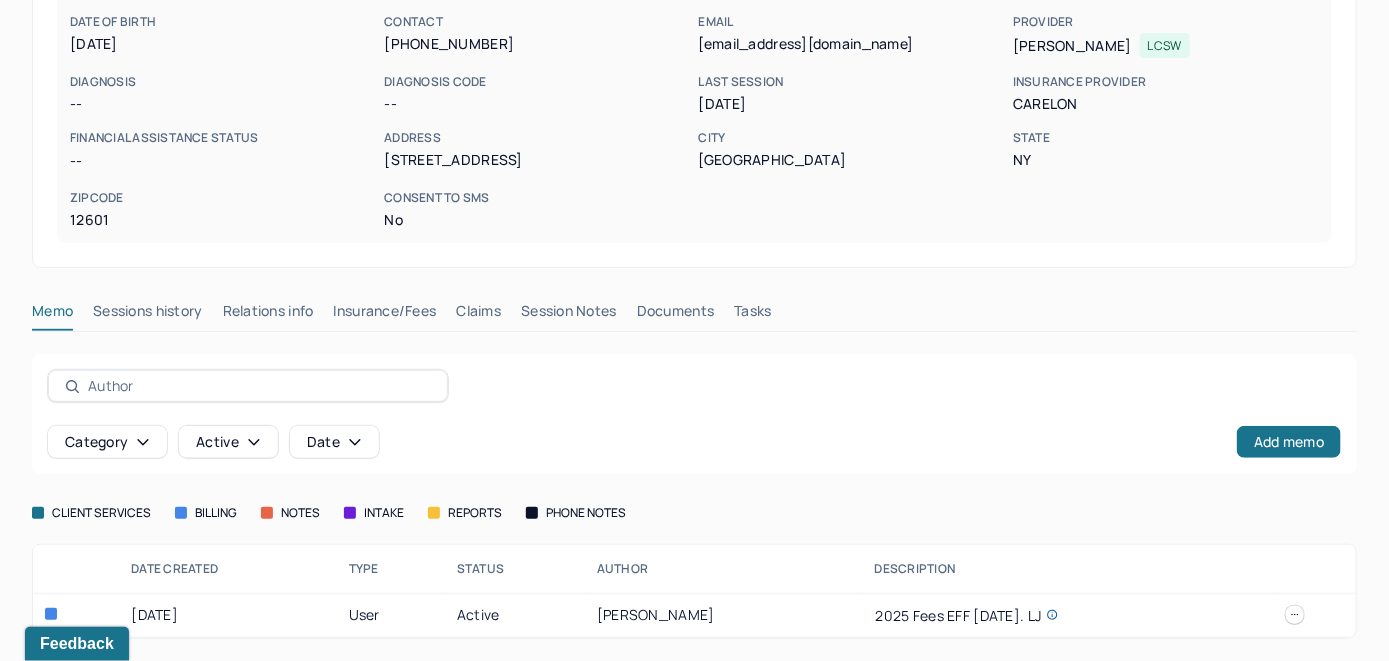 click on "Insurance/Fees" at bounding box center (385, 315) 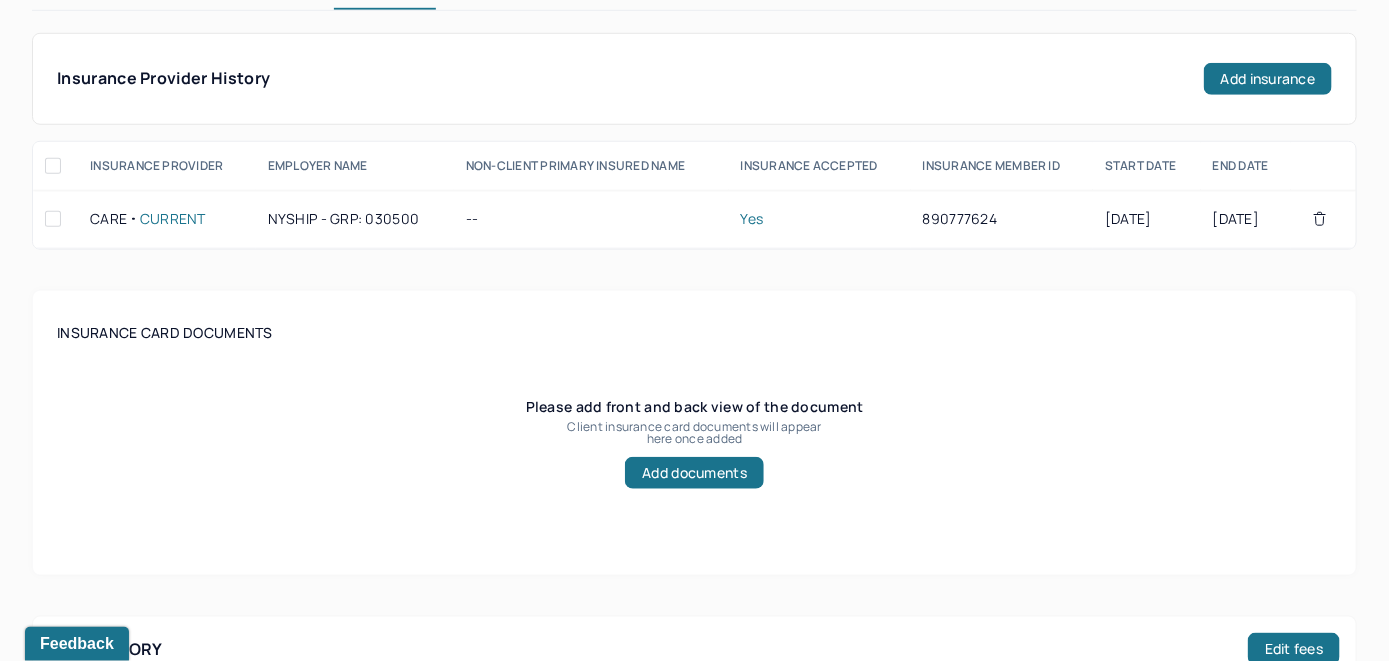 scroll, scrollTop: 461, scrollLeft: 0, axis: vertical 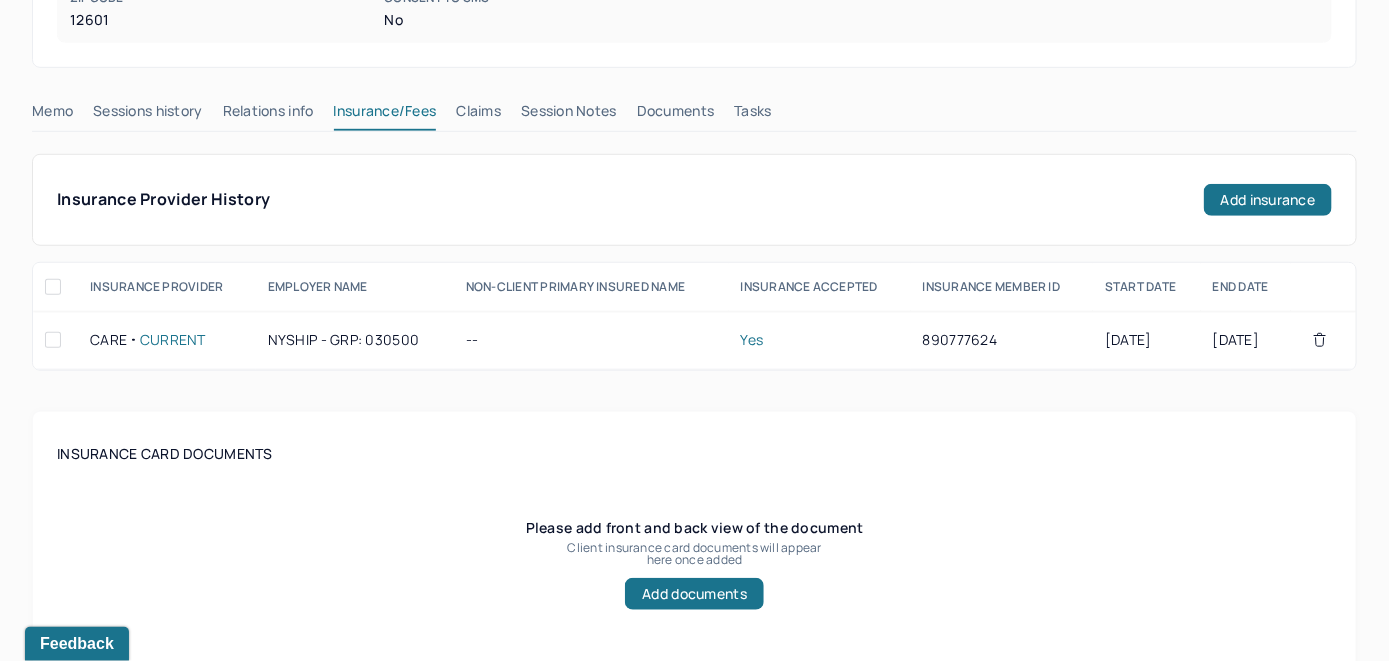 click on "Claims" at bounding box center (478, 115) 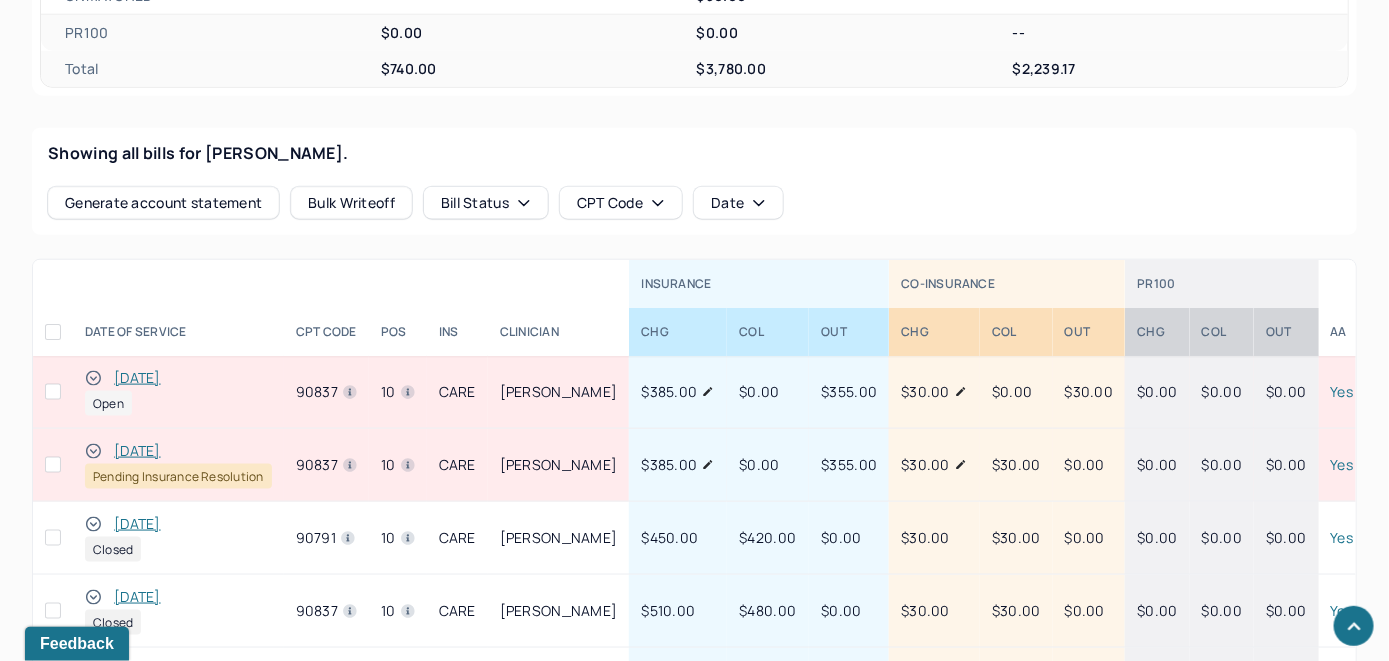 scroll, scrollTop: 802, scrollLeft: 0, axis: vertical 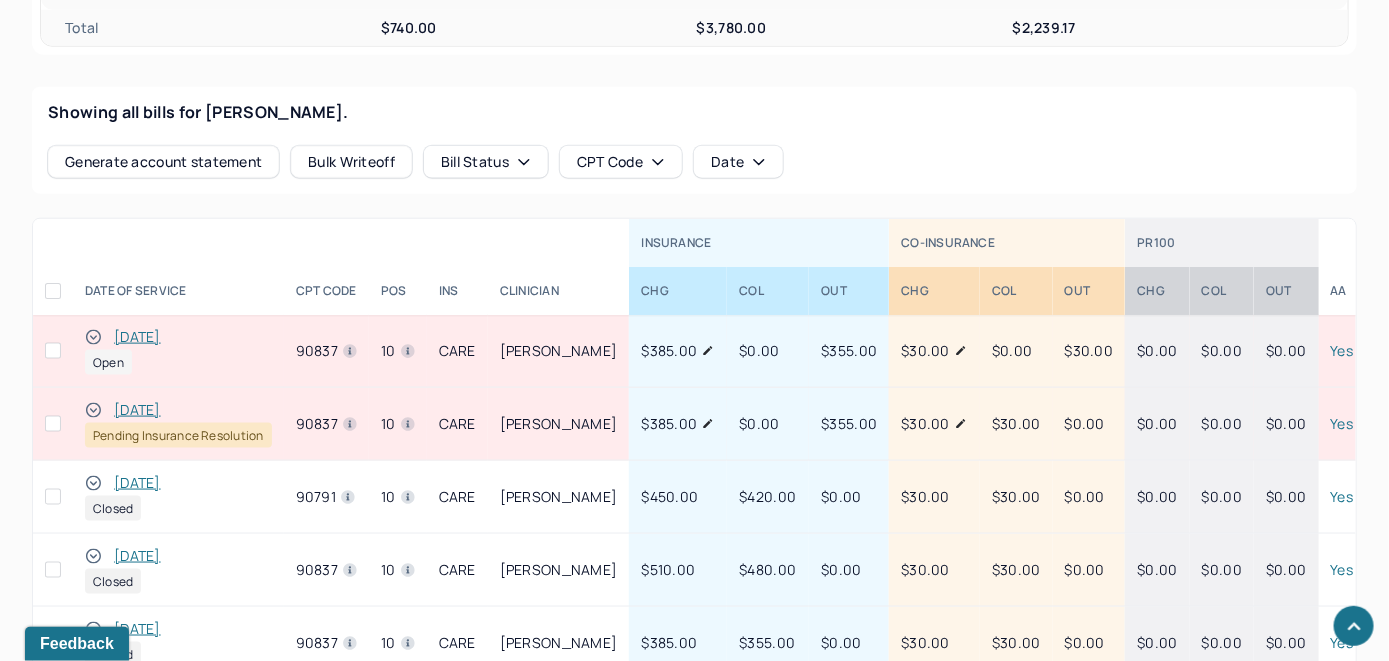 click on "[DATE]" at bounding box center (137, 337) 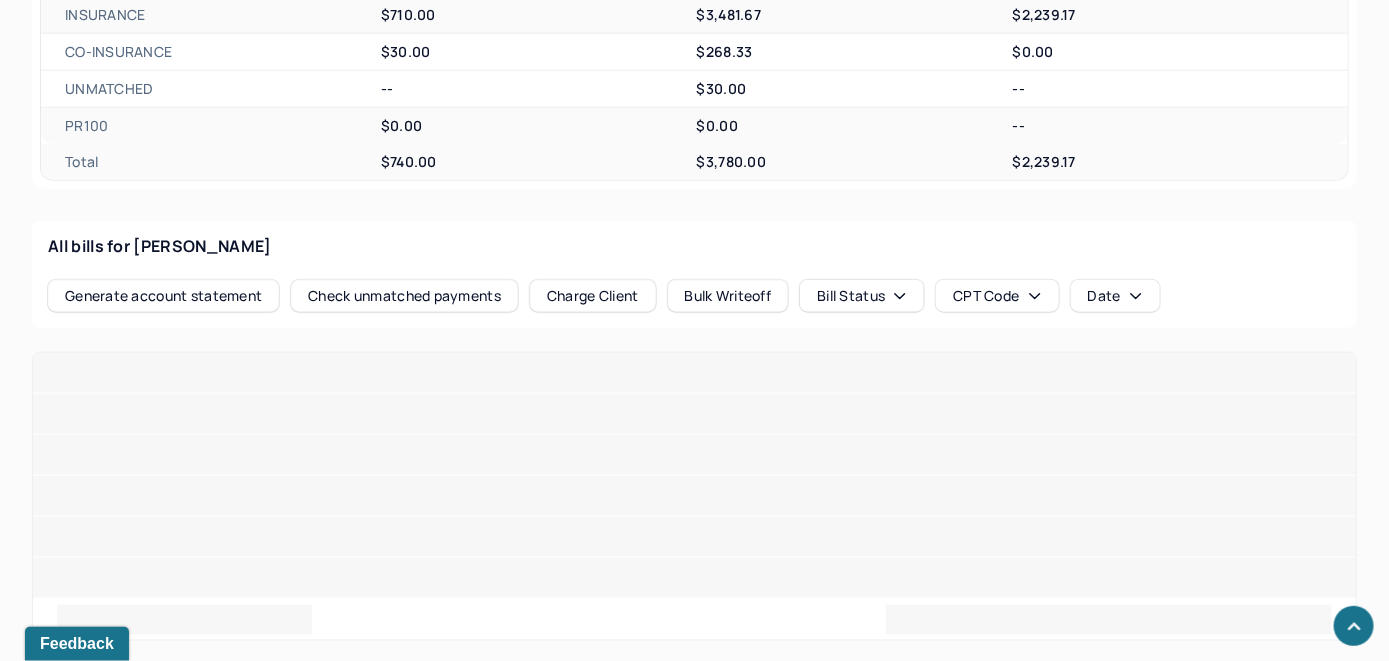 scroll, scrollTop: 802, scrollLeft: 0, axis: vertical 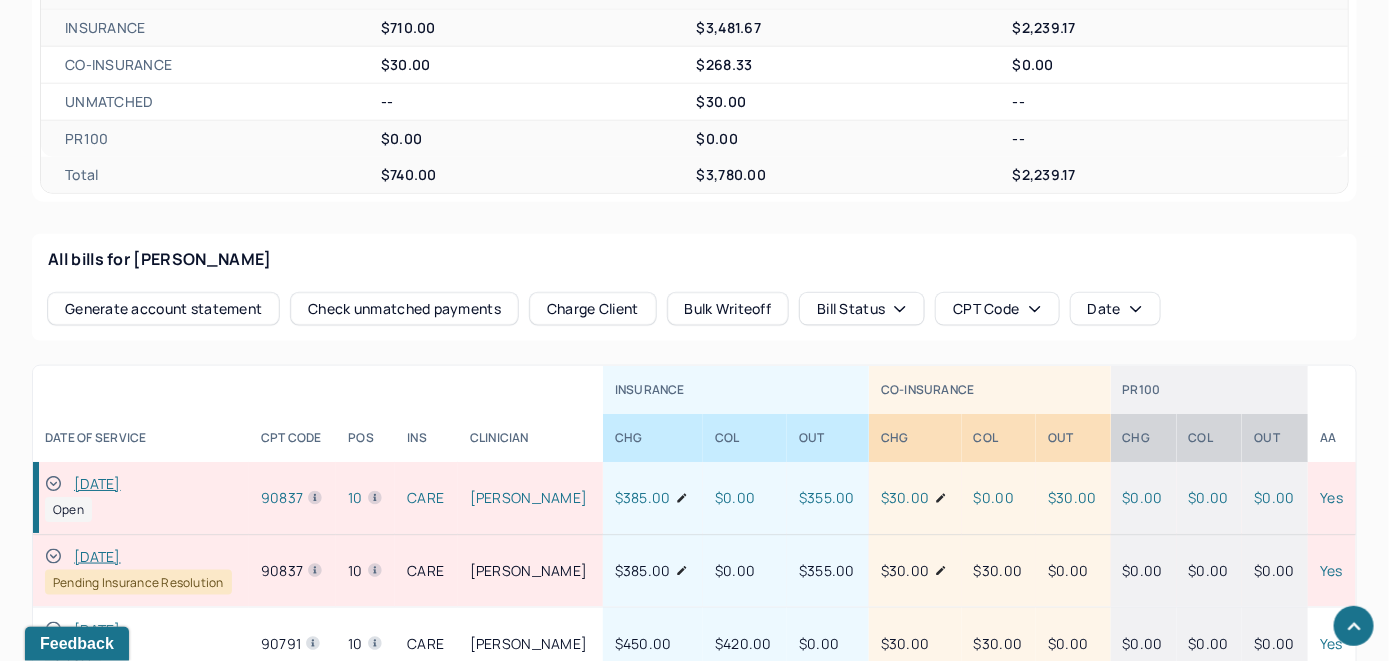 click on "Check unmatched payments" at bounding box center (404, 309) 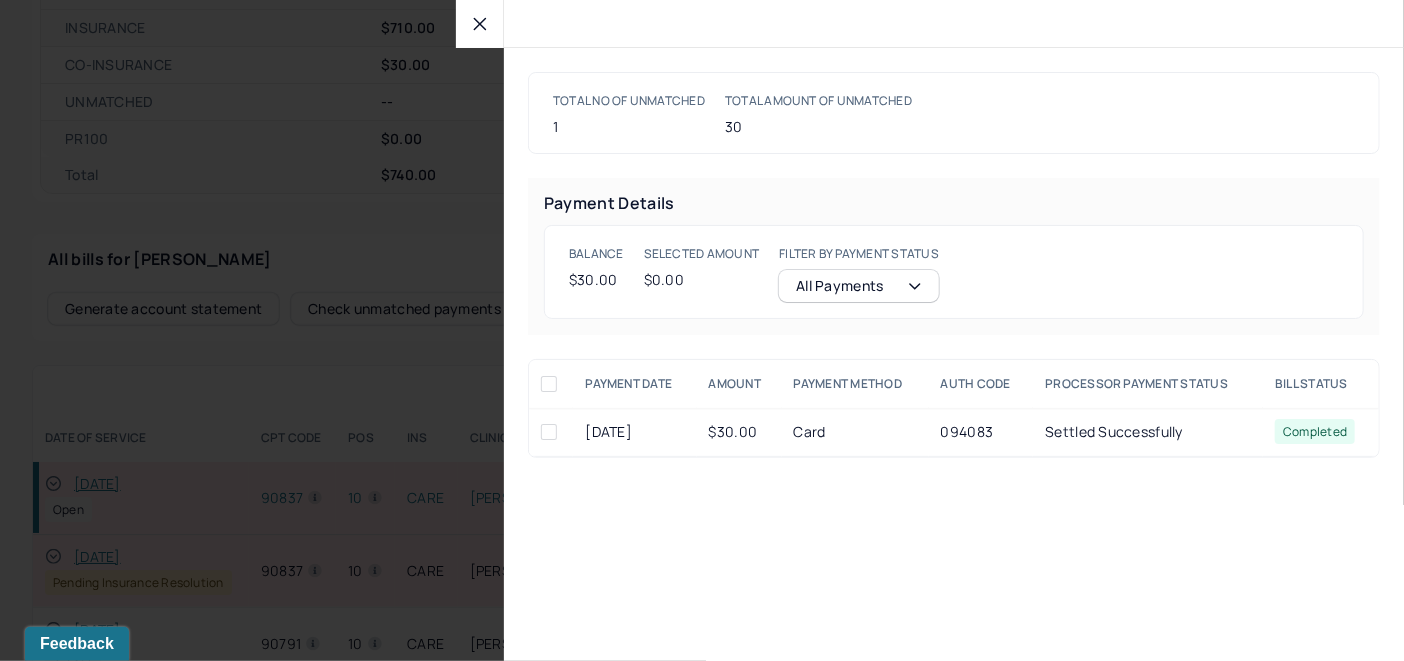 click at bounding box center [549, 432] 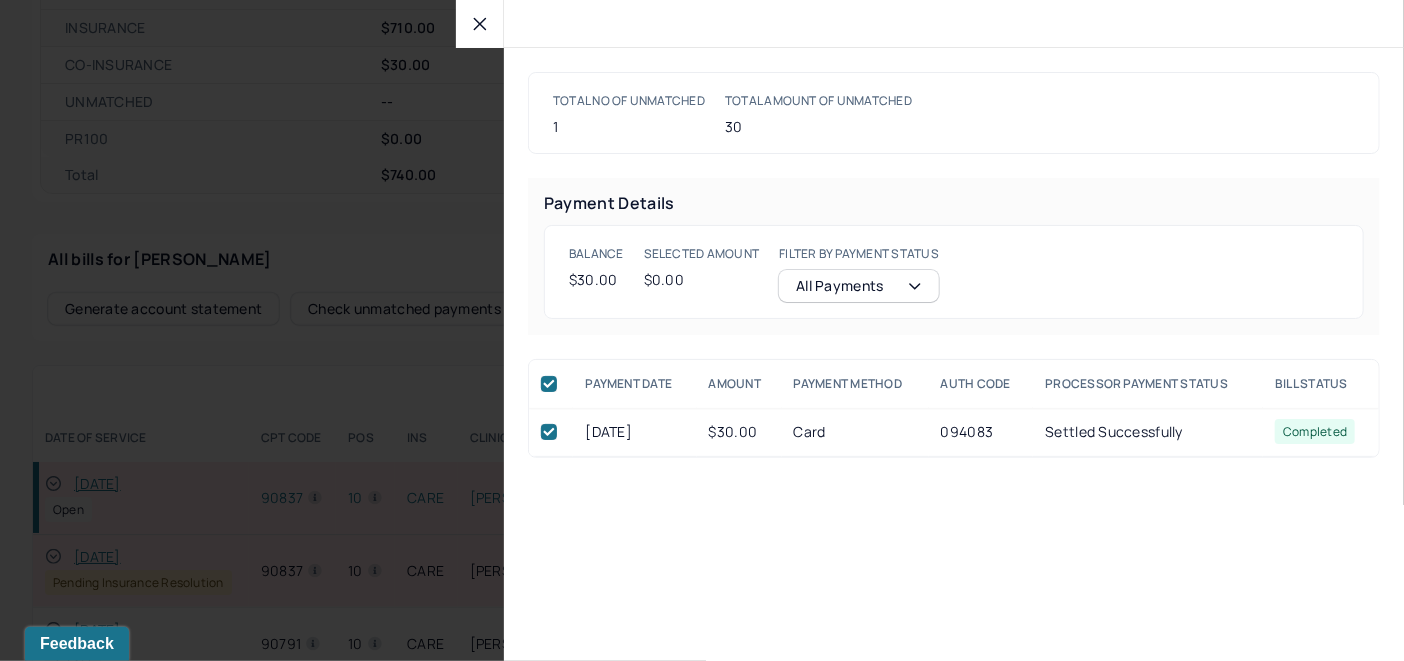 checkbox on "true" 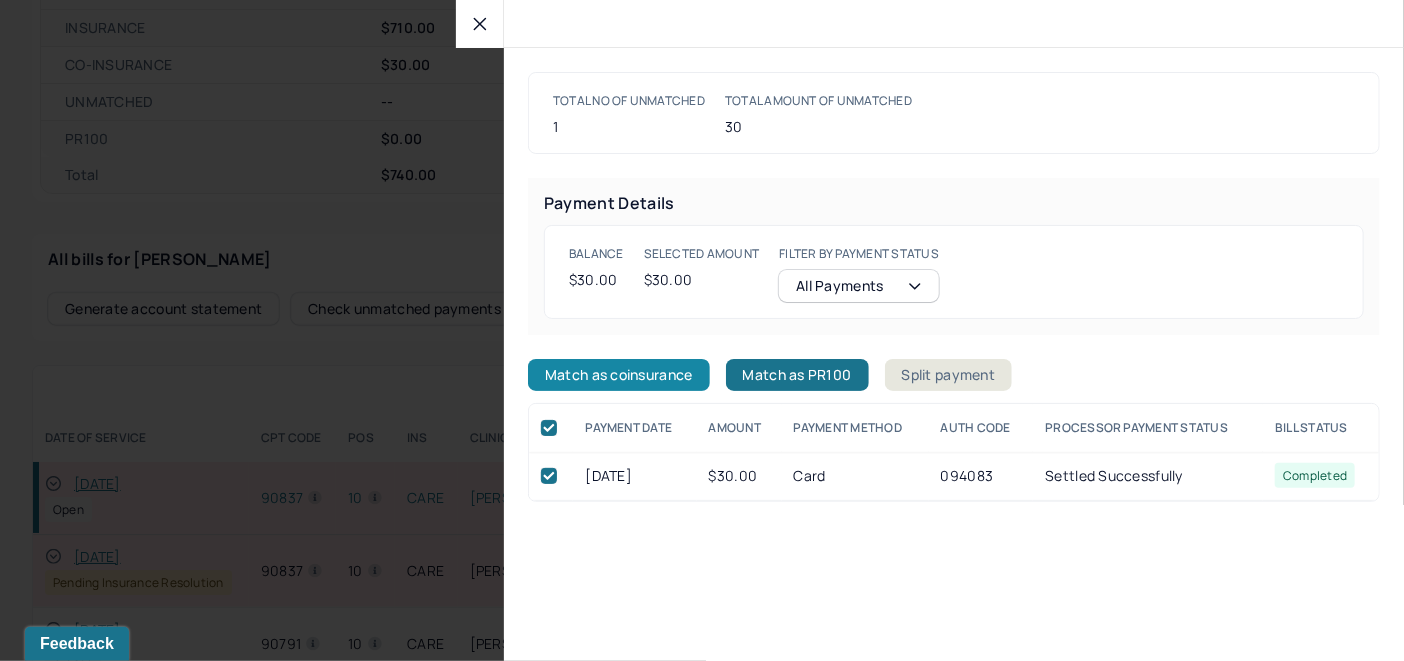 click on "Match as coinsurance" at bounding box center [619, 375] 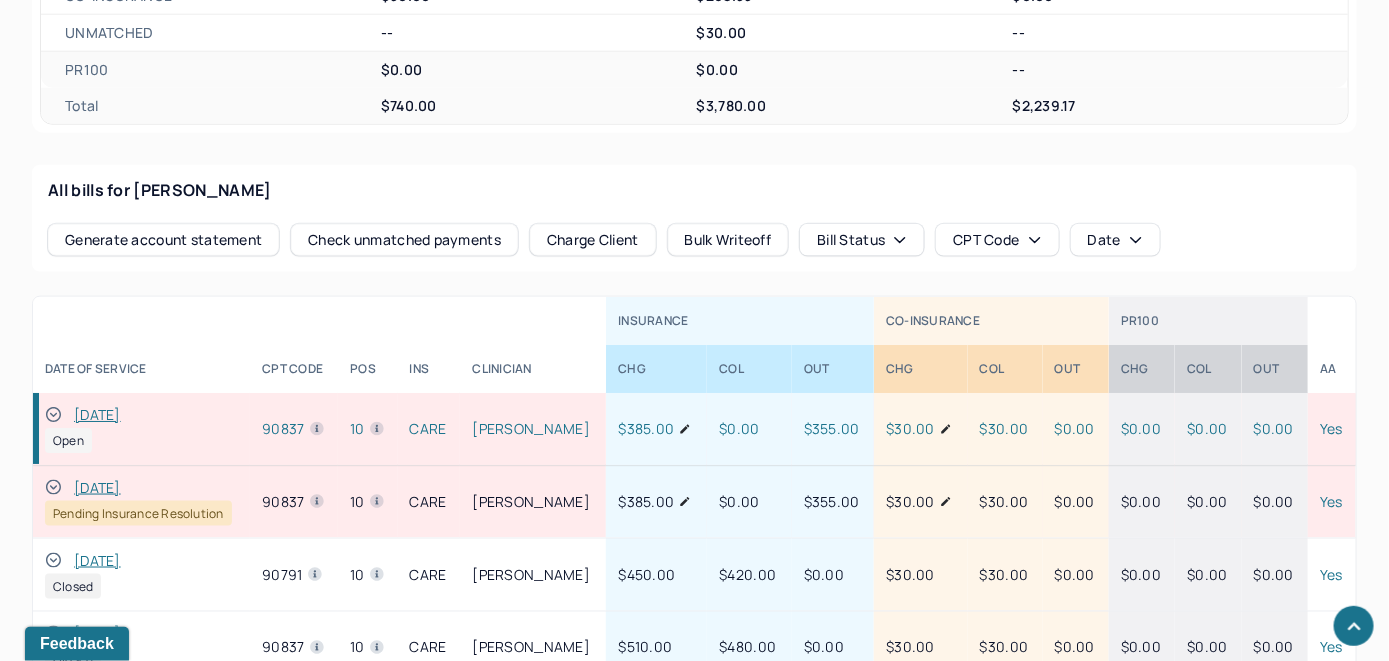 scroll, scrollTop: 902, scrollLeft: 0, axis: vertical 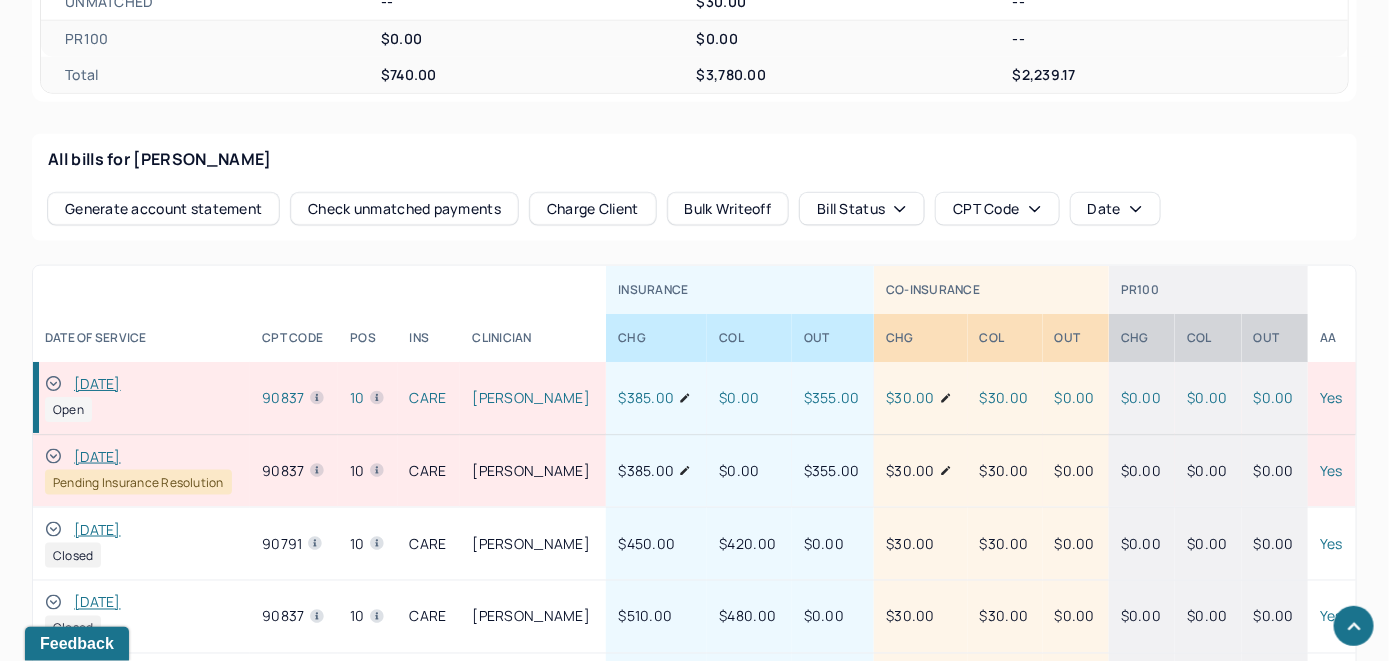 click 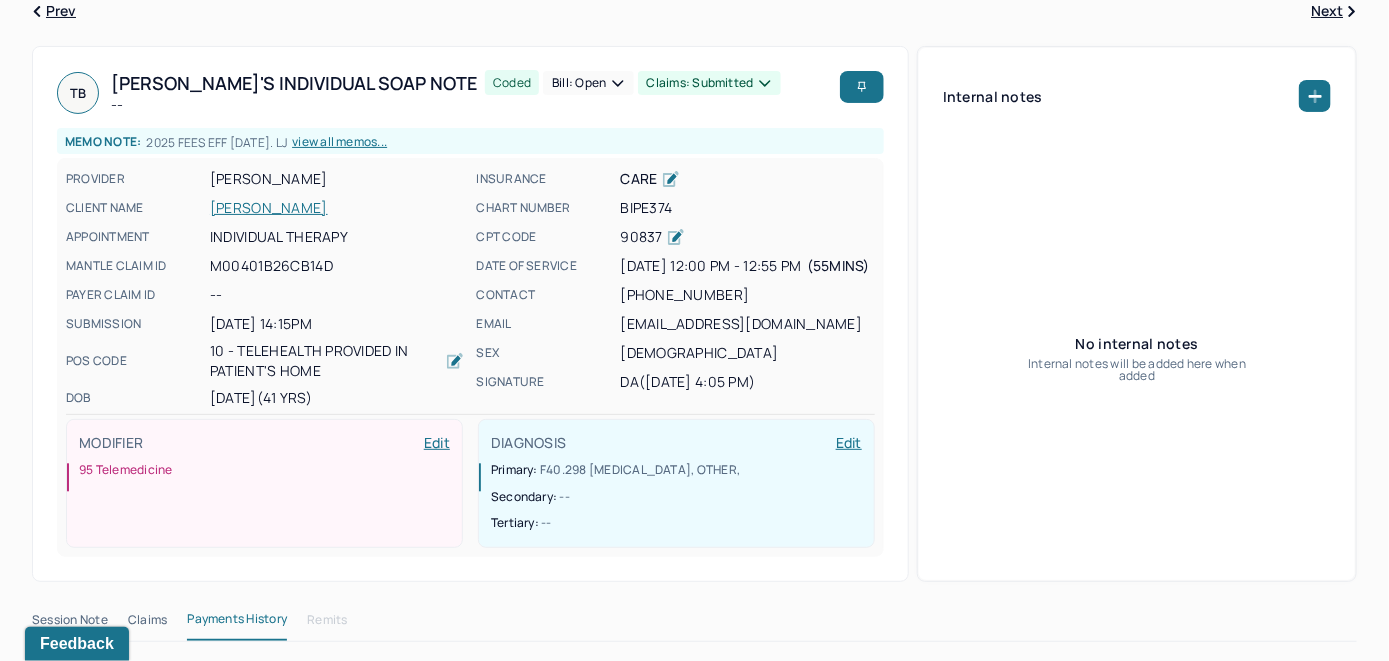 scroll, scrollTop: 0, scrollLeft: 0, axis: both 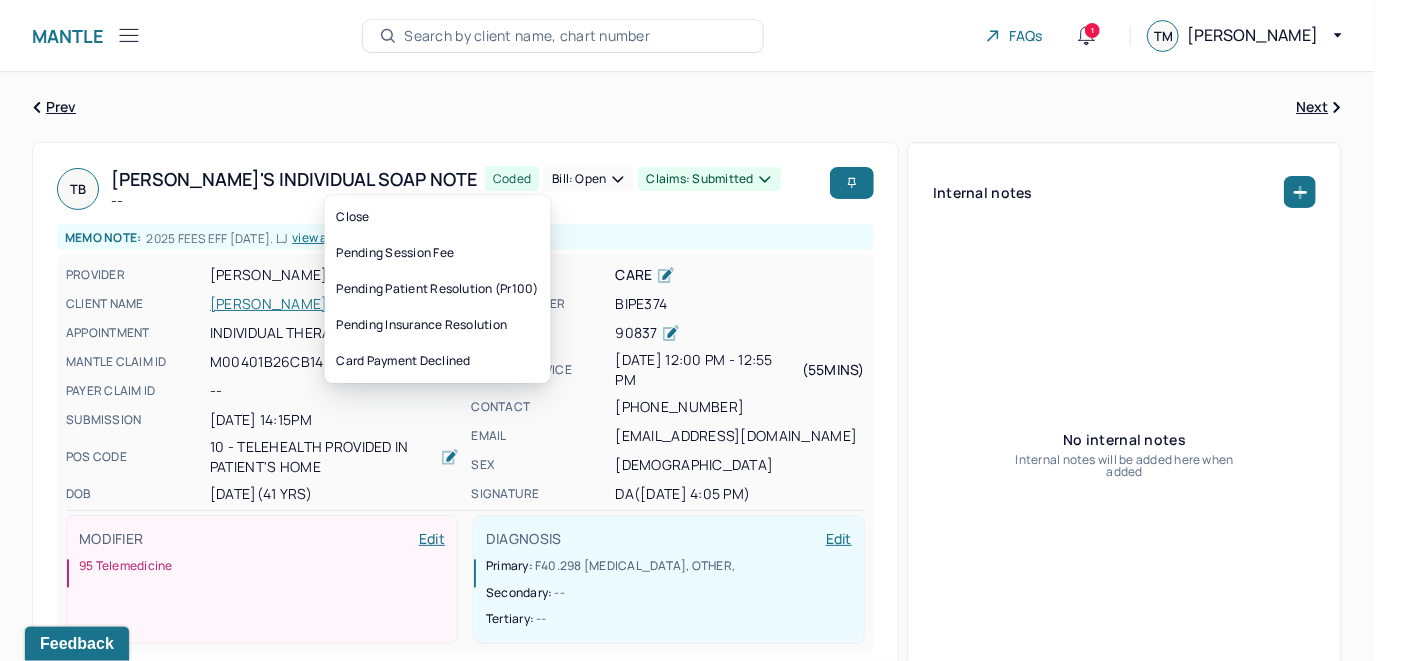 click on "Bill: Open" at bounding box center (588, 179) 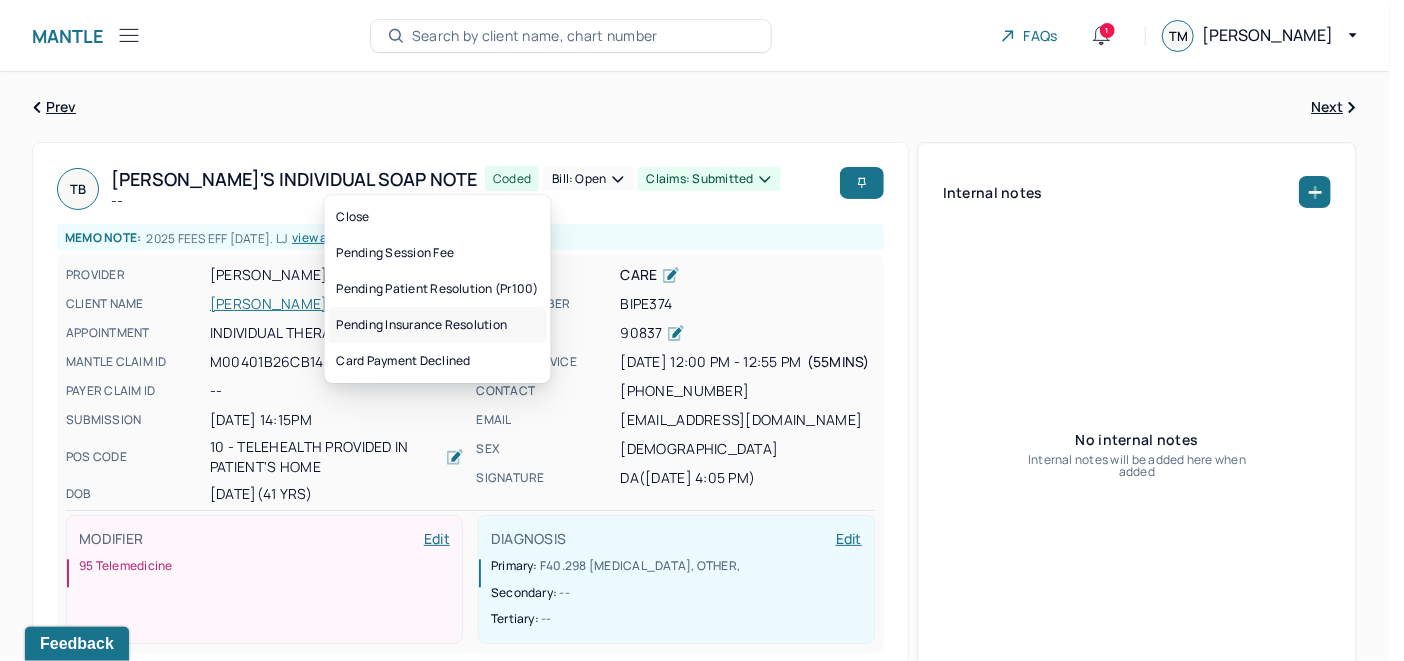 click on "Pending insurance resolution" at bounding box center (438, 325) 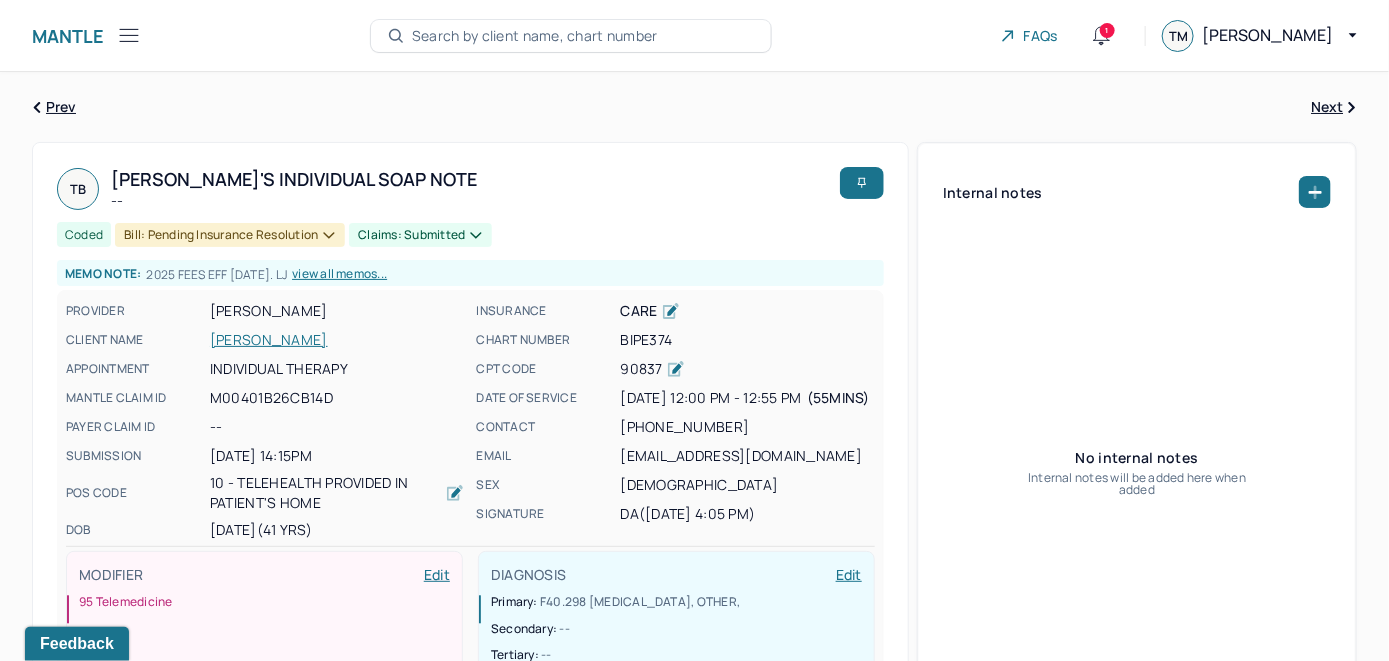 click on "Search by client name, chart number" at bounding box center [535, 36] 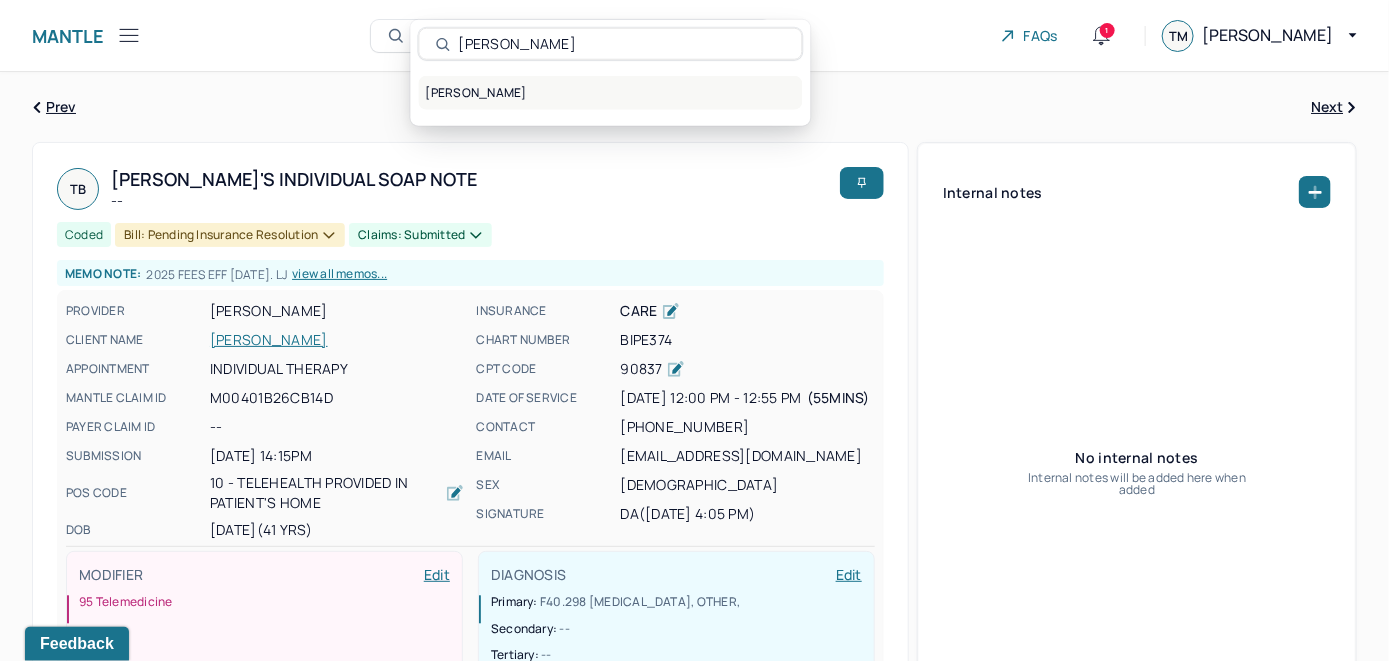 type on "[PERSON_NAME]" 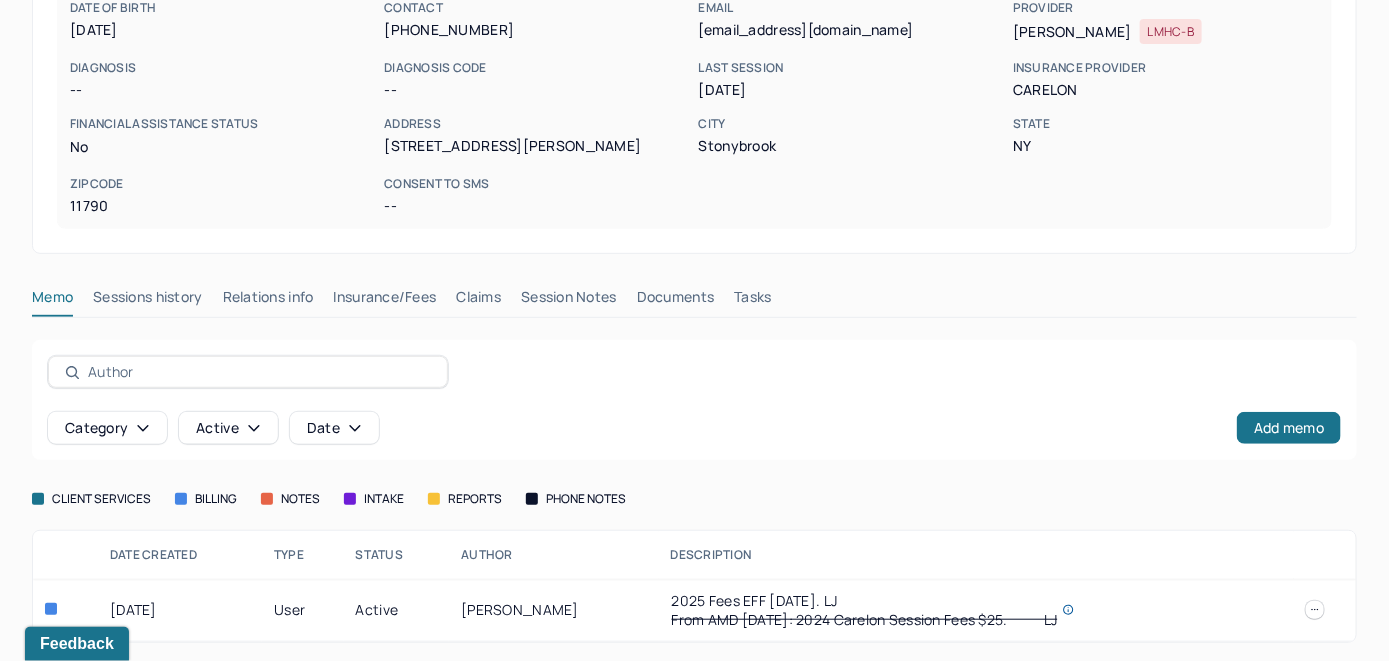 scroll, scrollTop: 279, scrollLeft: 0, axis: vertical 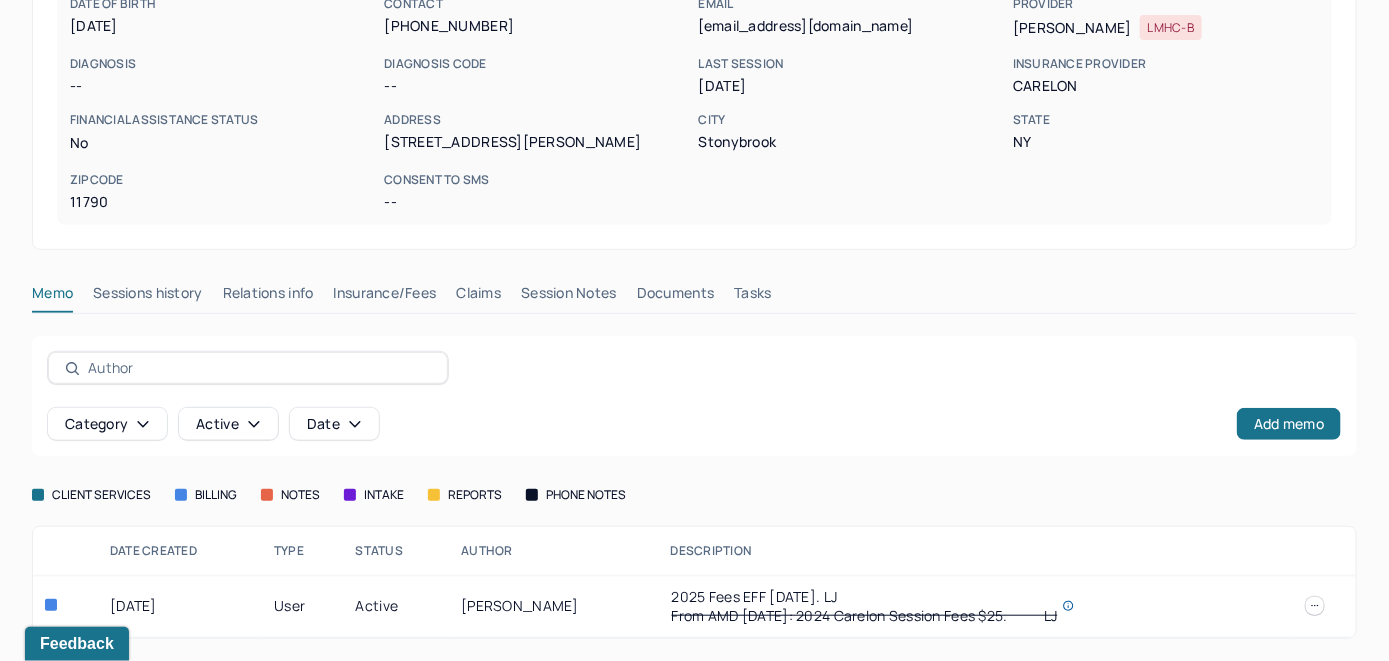 click on "Insurance/Fees" at bounding box center [385, 297] 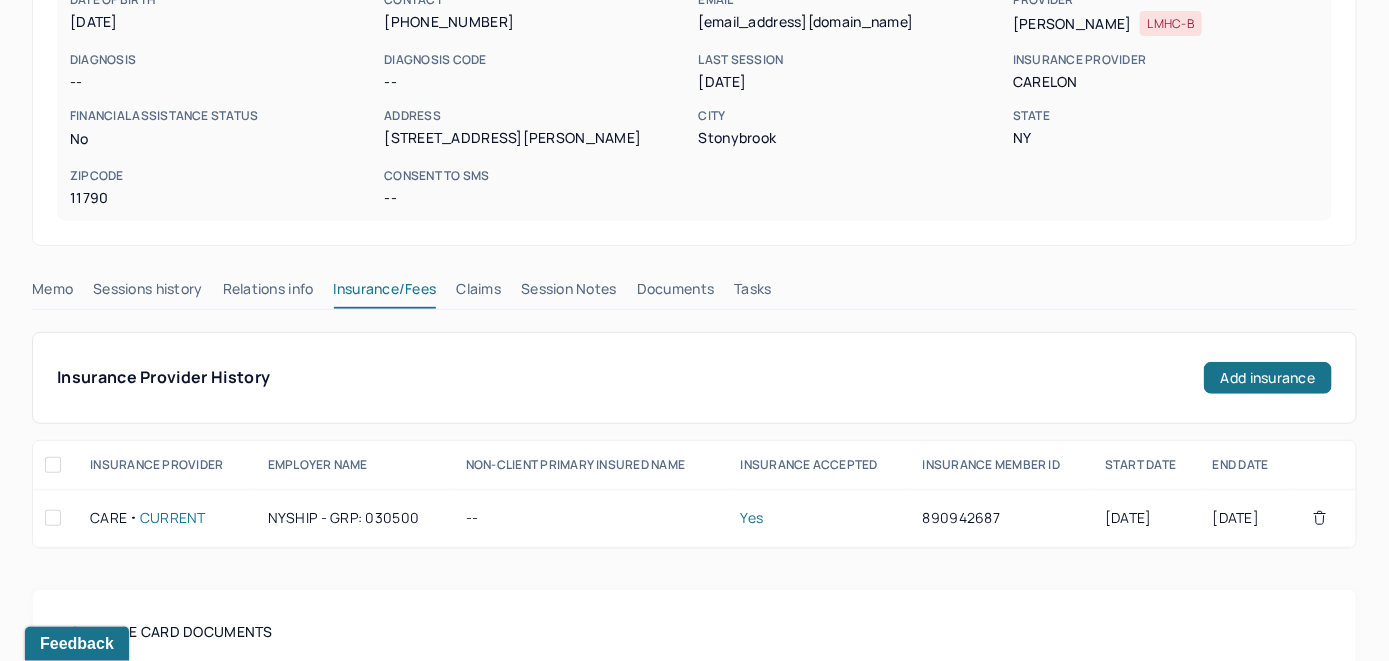 scroll, scrollTop: 279, scrollLeft: 0, axis: vertical 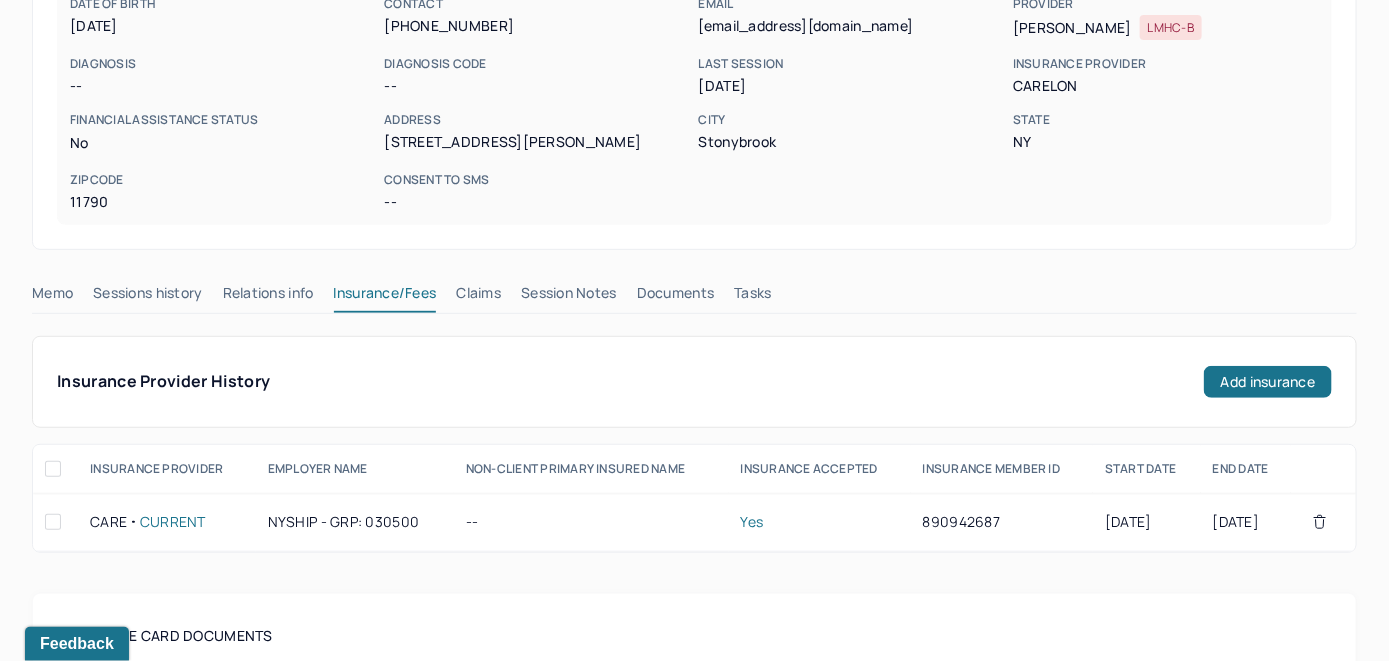 click on "Claims" at bounding box center (478, 297) 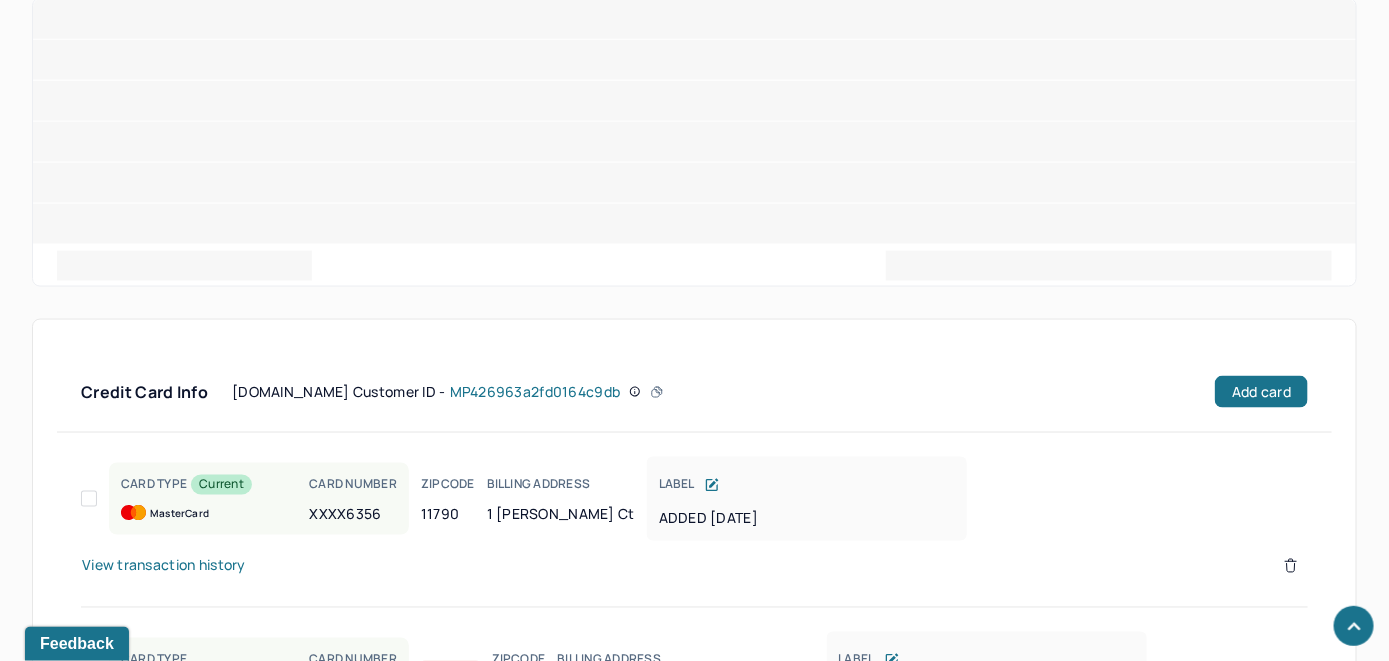 scroll, scrollTop: 1178, scrollLeft: 0, axis: vertical 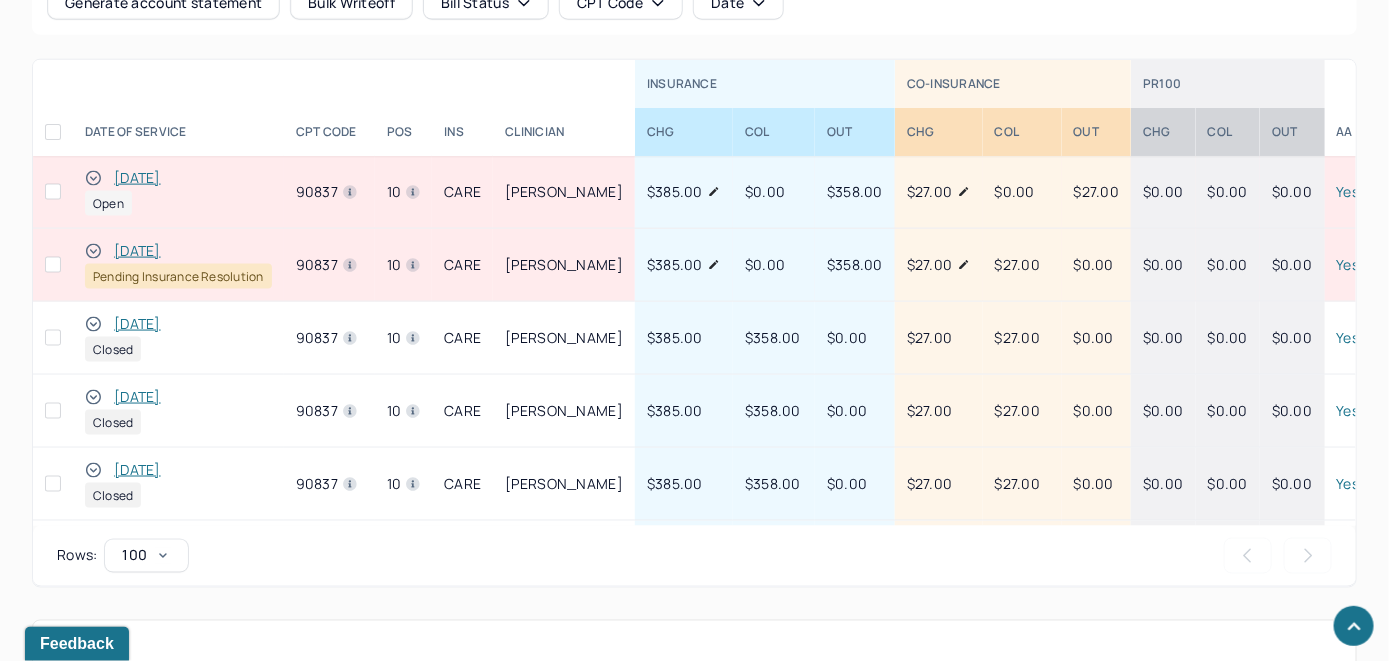click on "[DATE]" at bounding box center (137, 178) 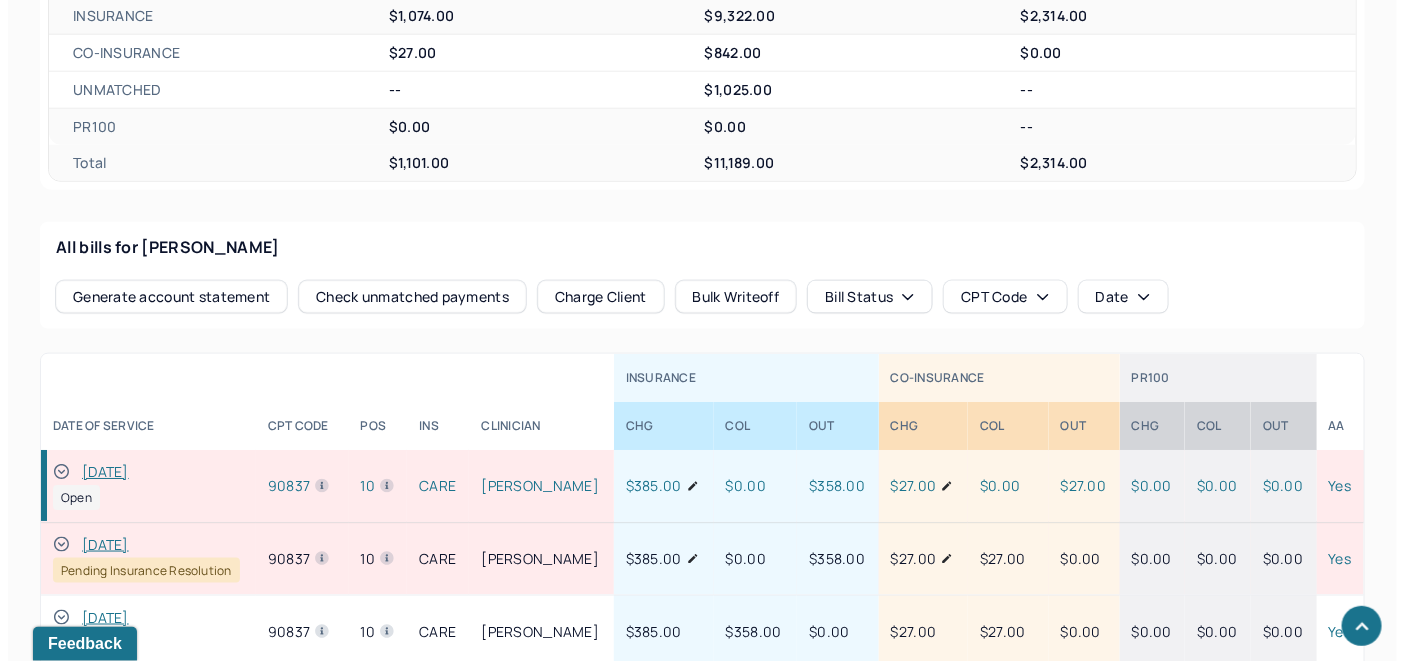 scroll, scrollTop: 961, scrollLeft: 0, axis: vertical 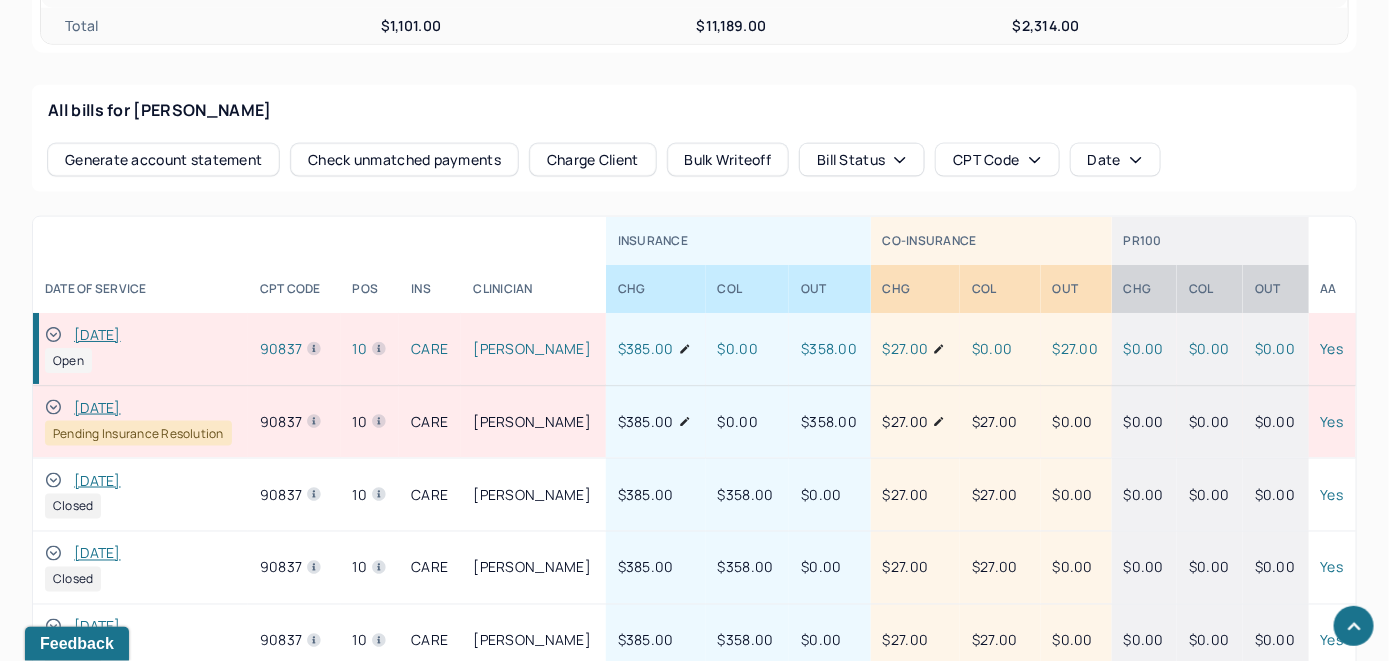 click on "Charge Client" at bounding box center (593, 160) 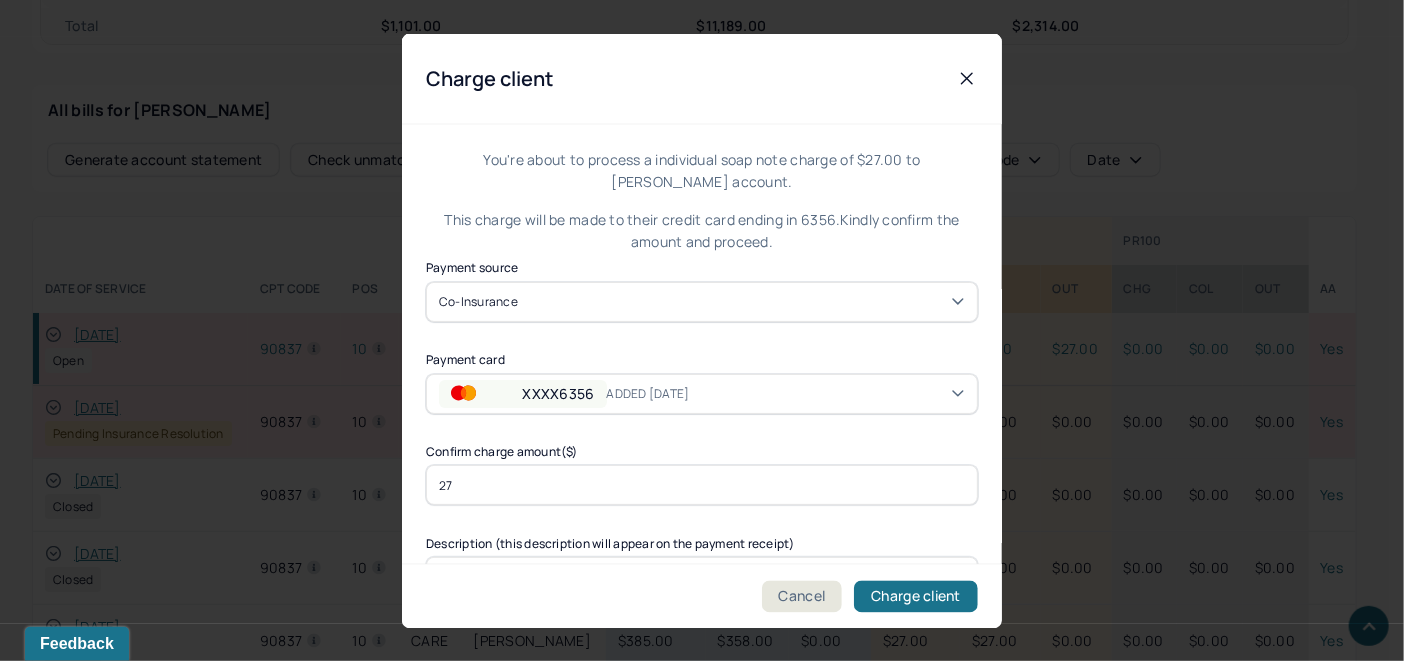 click at bounding box center [702, 330] 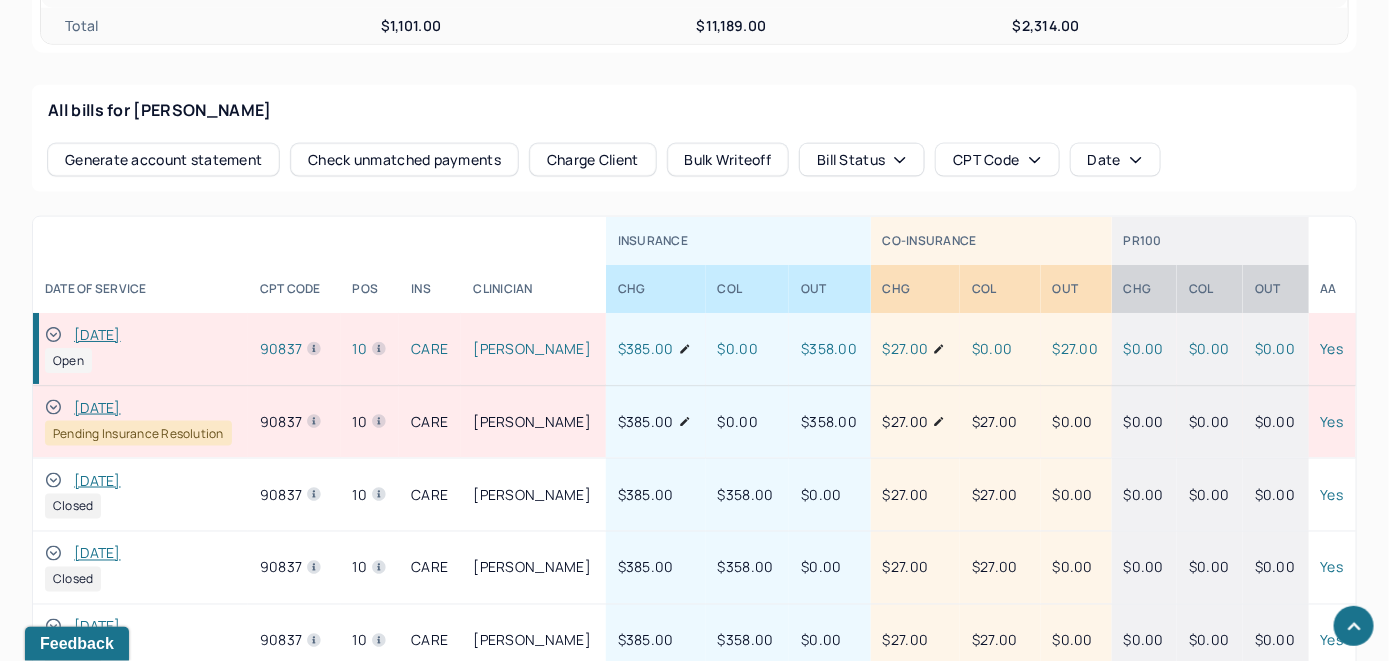 click on "Check unmatched payments" at bounding box center (404, 160) 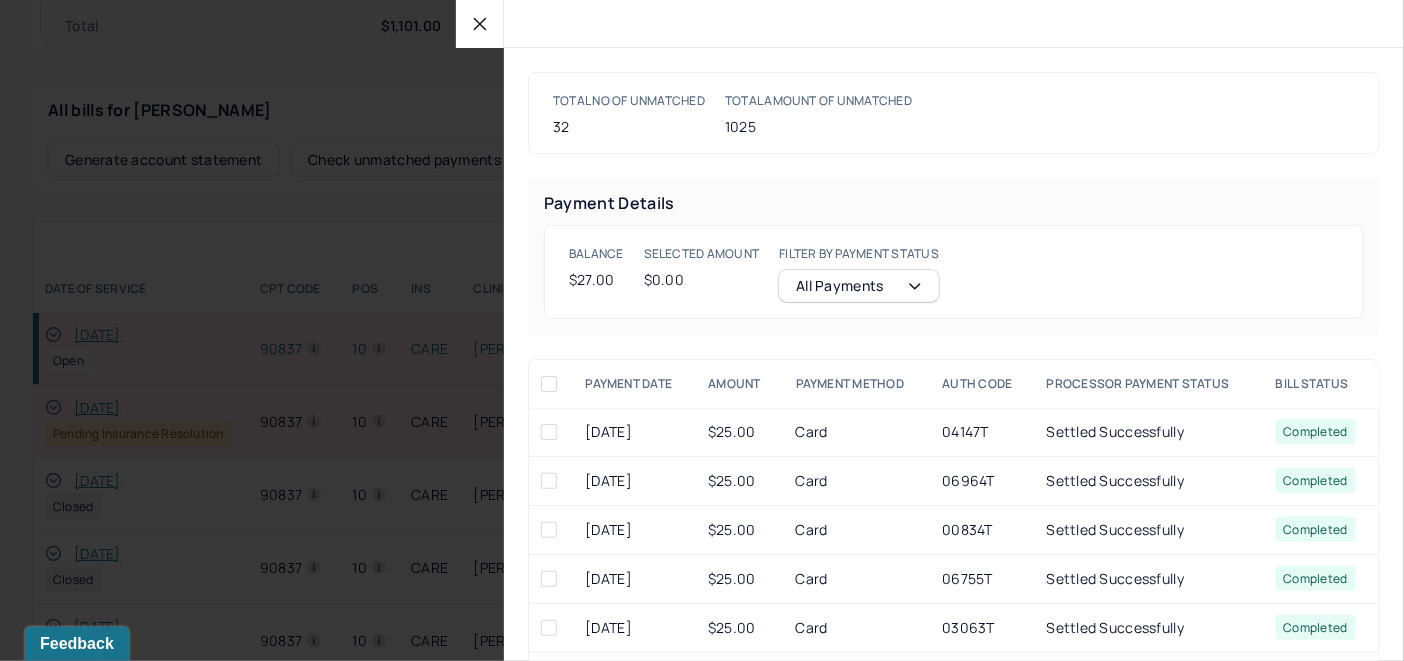 click 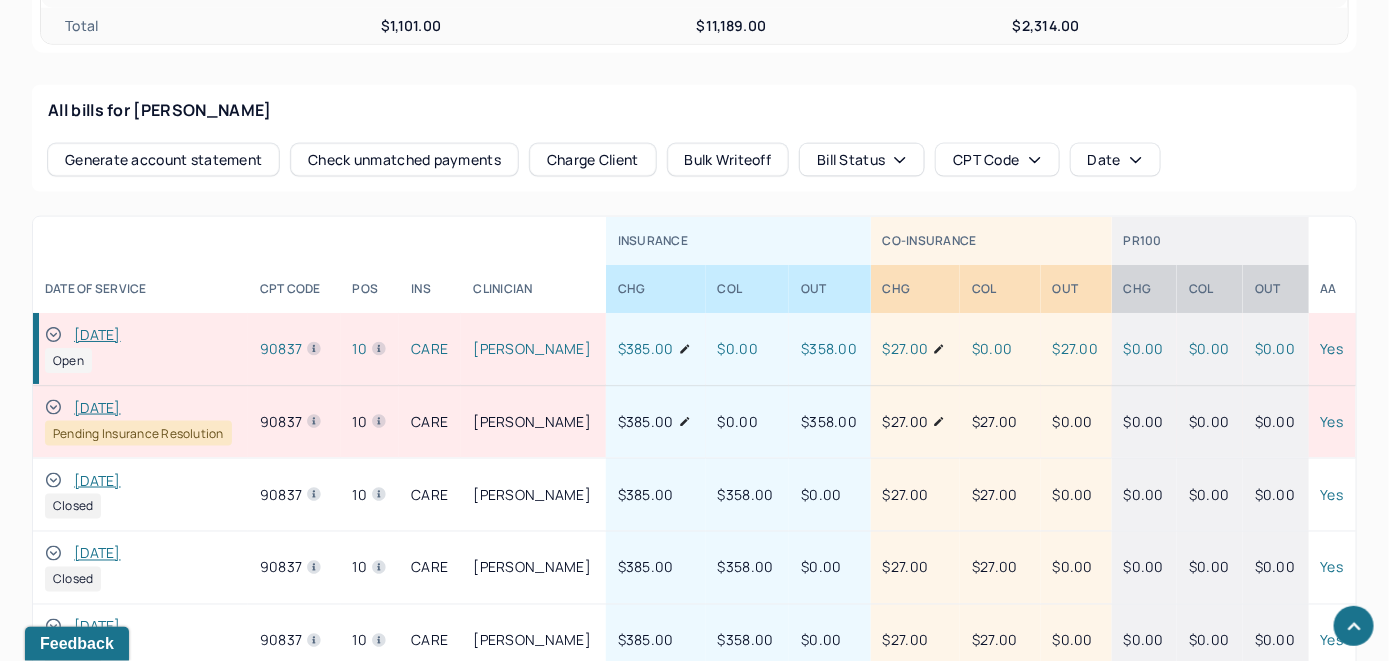 click on "Charge Client" at bounding box center [593, 160] 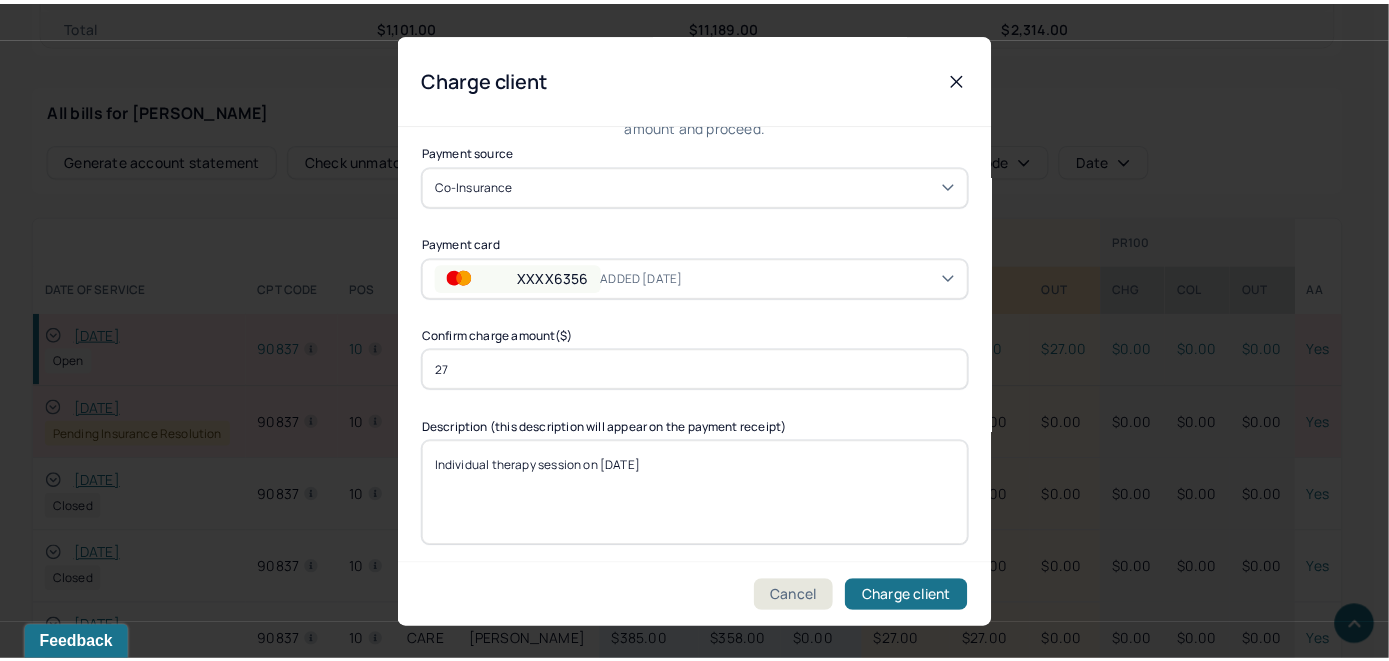 scroll, scrollTop: 121, scrollLeft: 0, axis: vertical 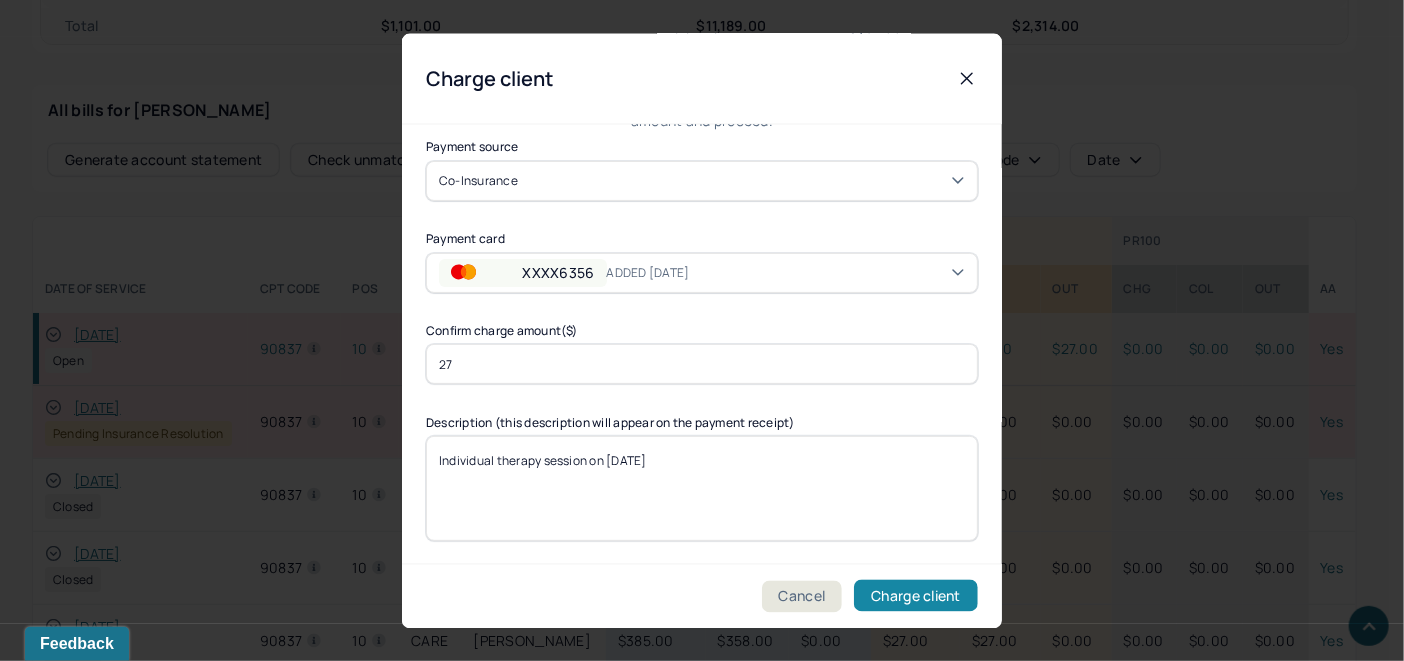 click on "Charge client" at bounding box center (916, 596) 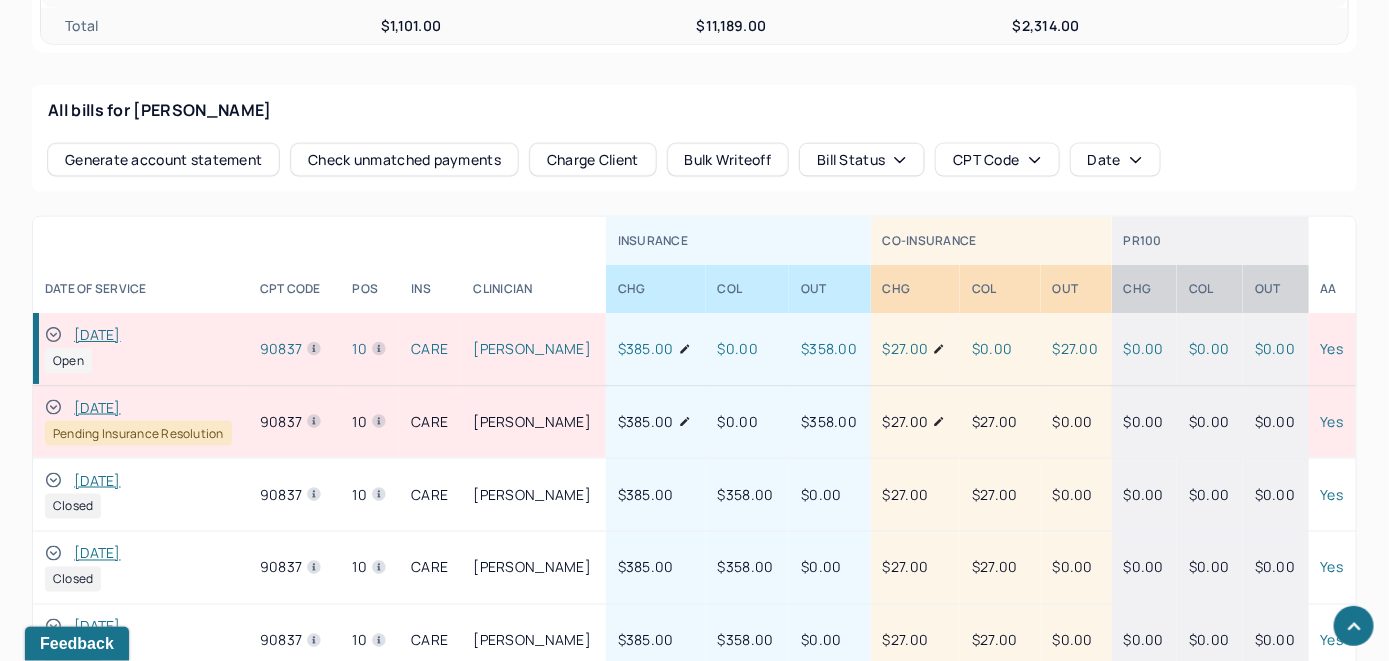 click 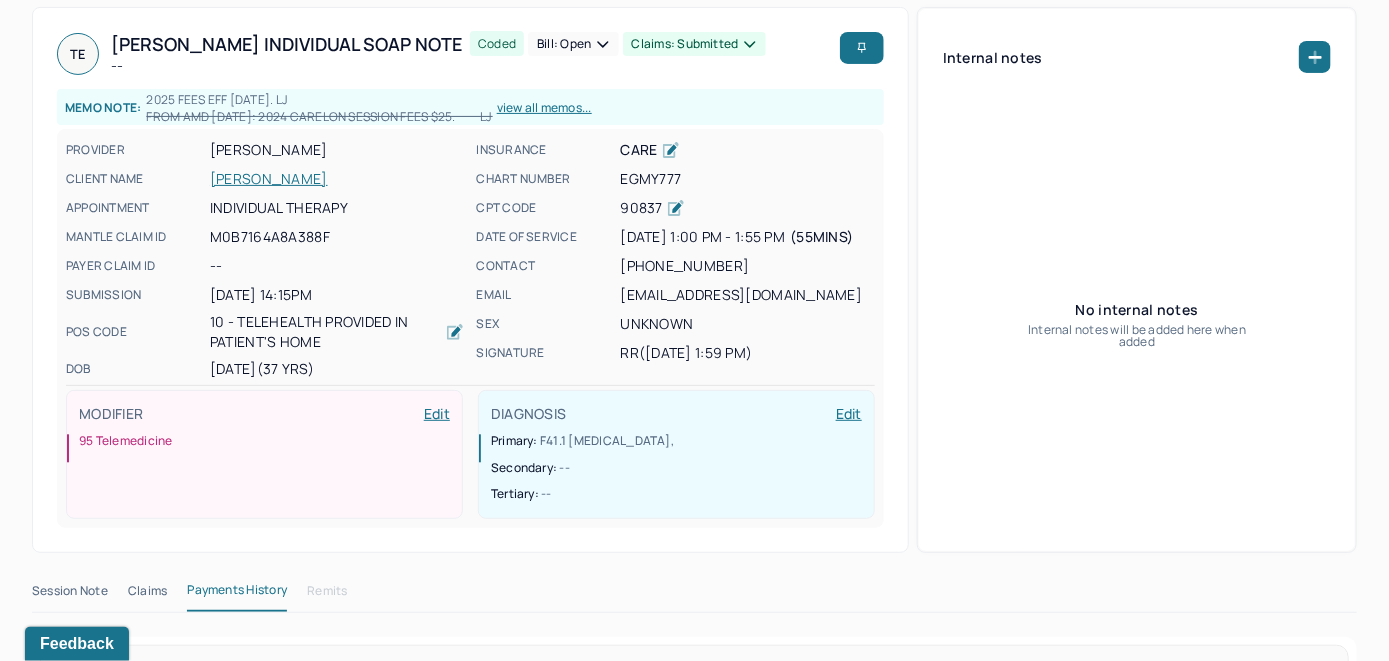 scroll, scrollTop: 61, scrollLeft: 0, axis: vertical 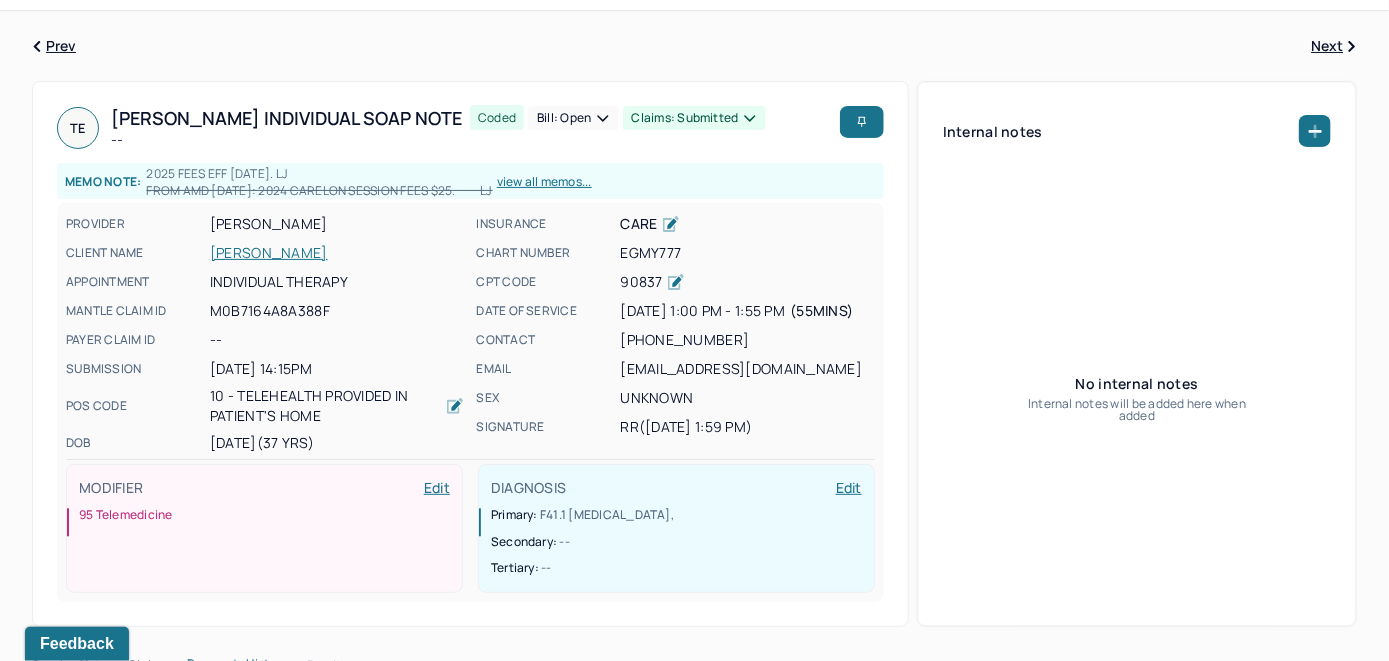 click on "Bill: Open" at bounding box center [573, 118] 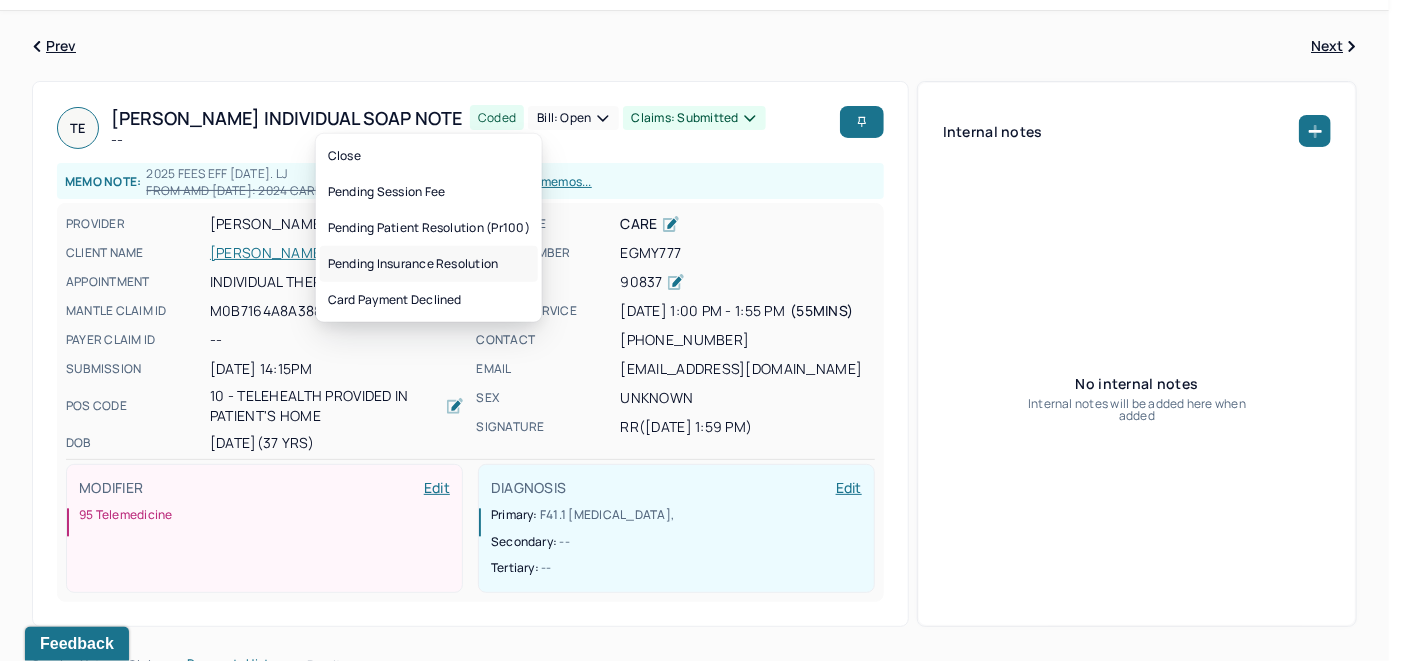 click on "Pending insurance resolution" at bounding box center (429, 264) 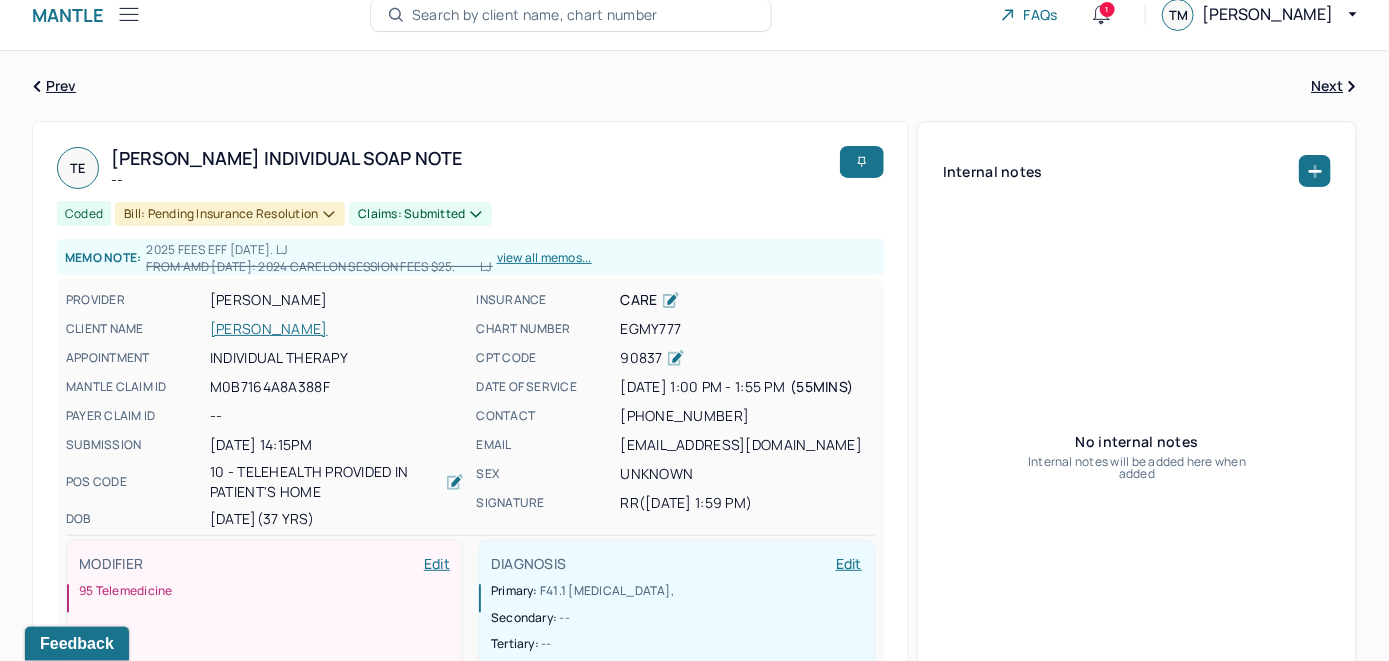 scroll, scrollTop: 0, scrollLeft: 0, axis: both 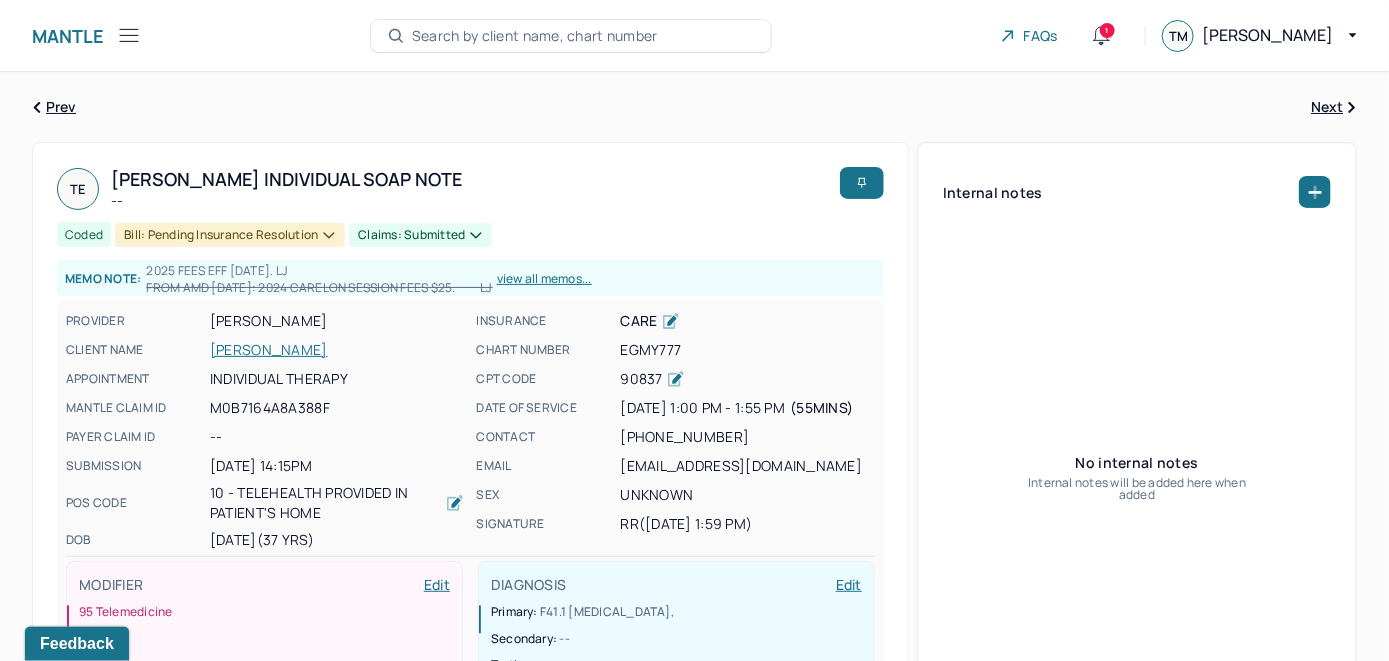 click on "Search by client name, chart number" at bounding box center (535, 36) 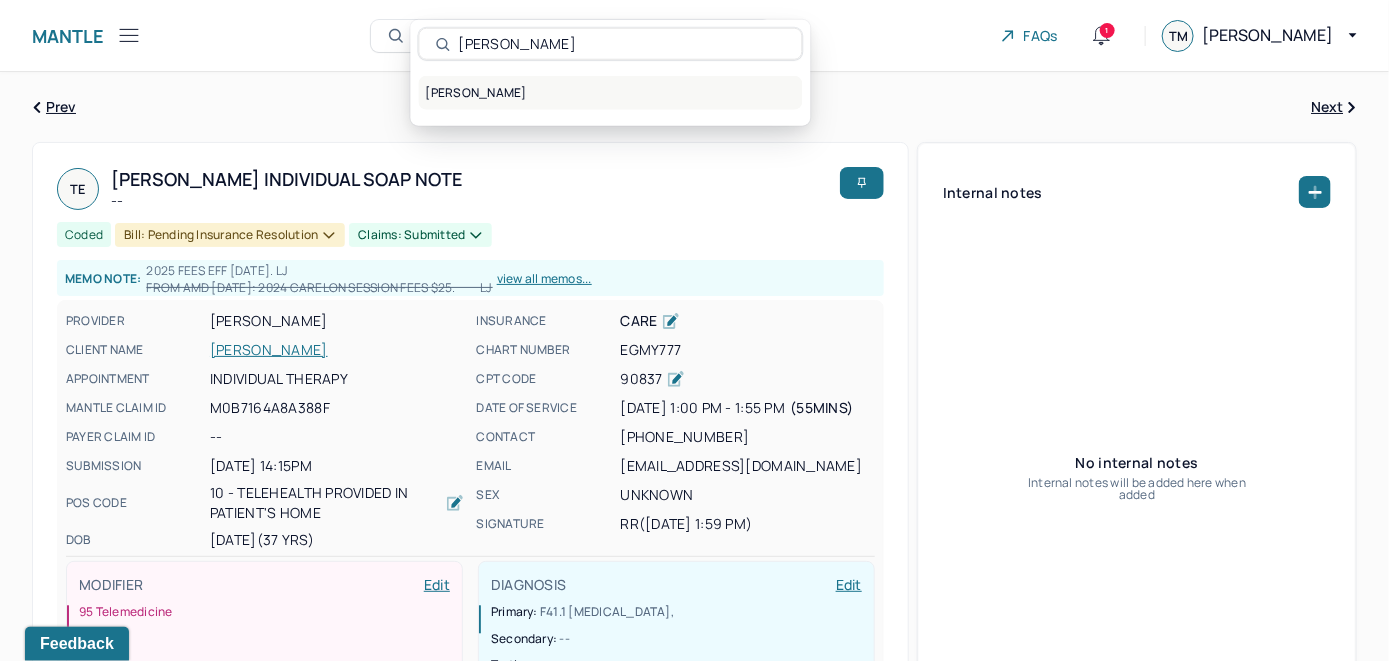 type on "[PERSON_NAME]" 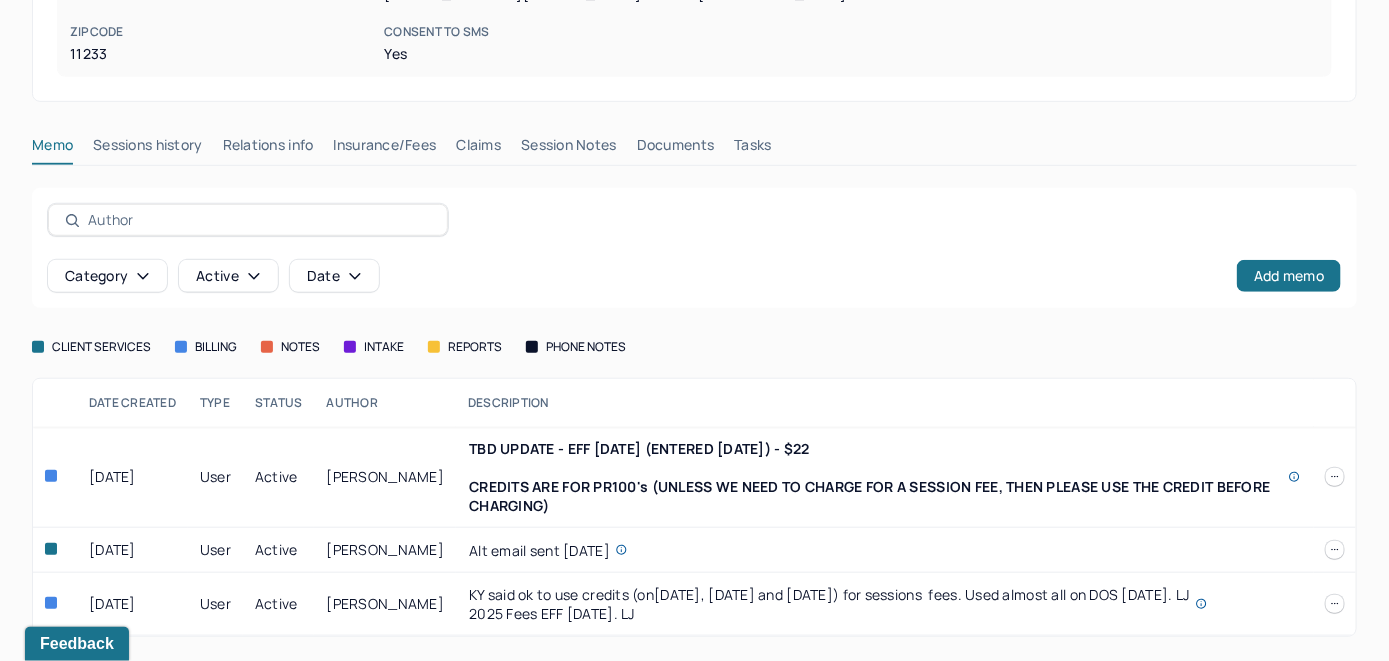 scroll, scrollTop: 446, scrollLeft: 0, axis: vertical 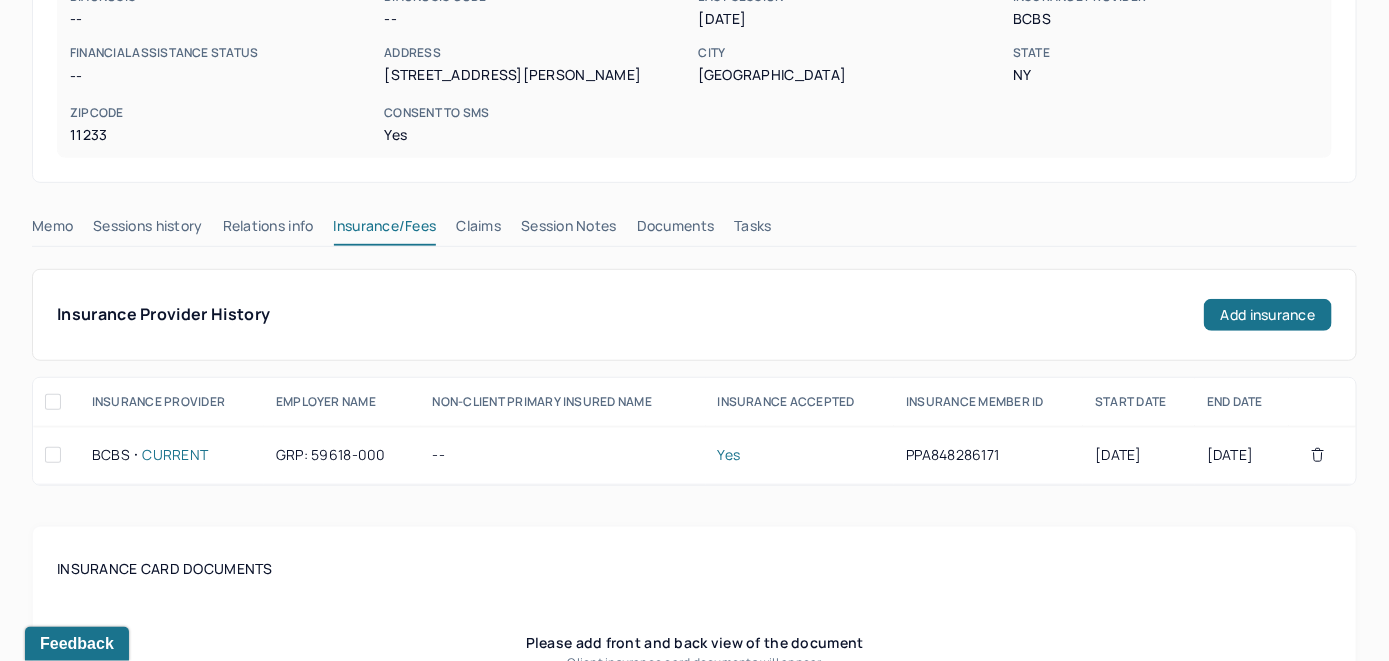click on "Claims" at bounding box center [478, 230] 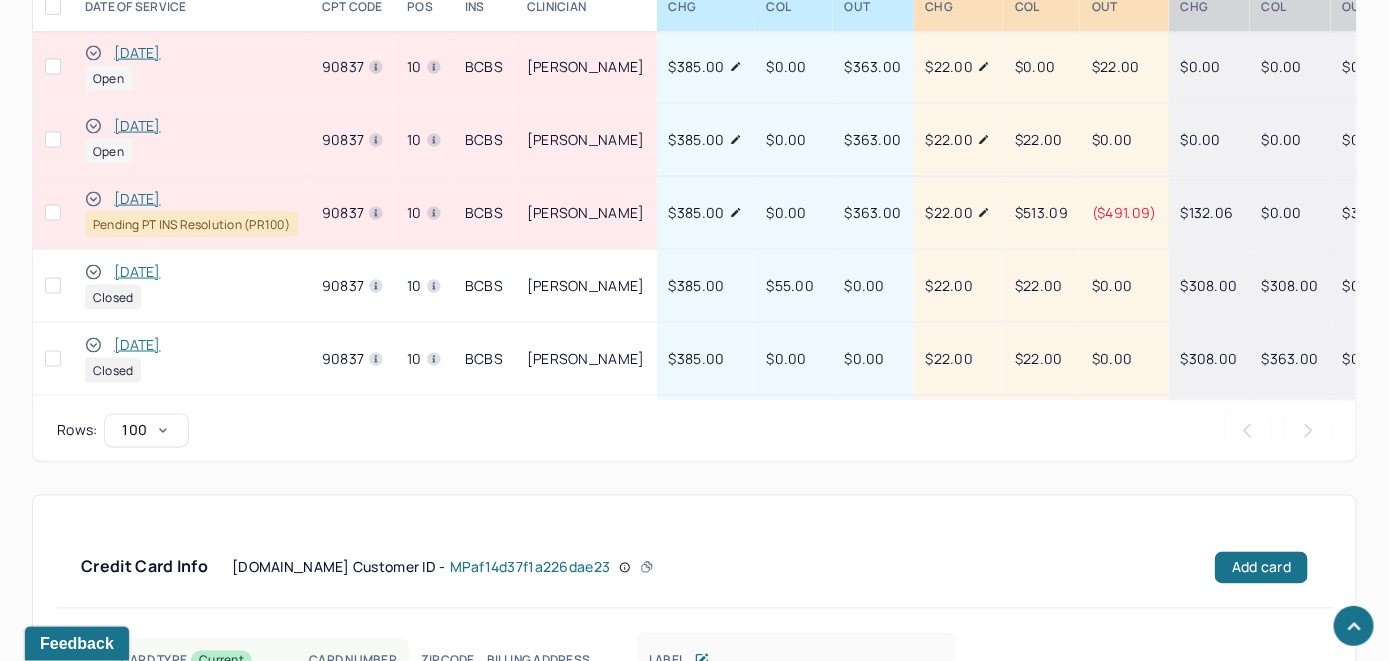 scroll, scrollTop: 986, scrollLeft: 0, axis: vertical 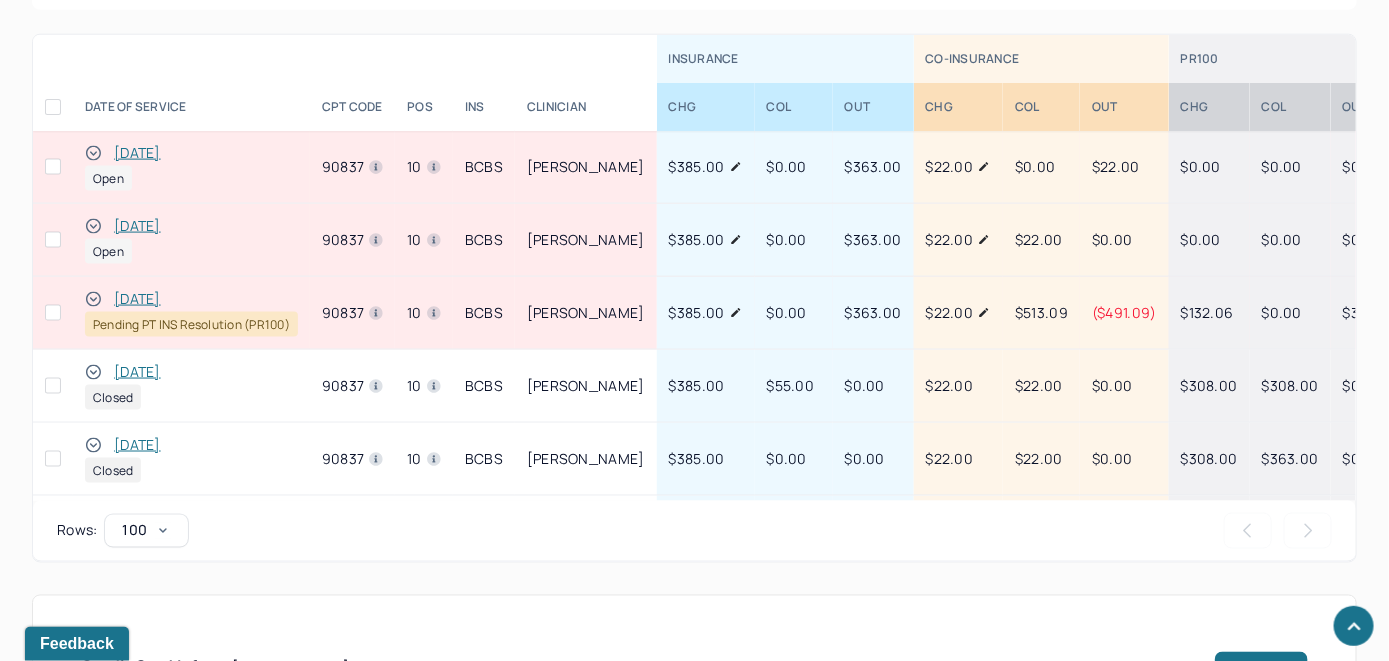 click on "[DATE]" at bounding box center [137, 299] 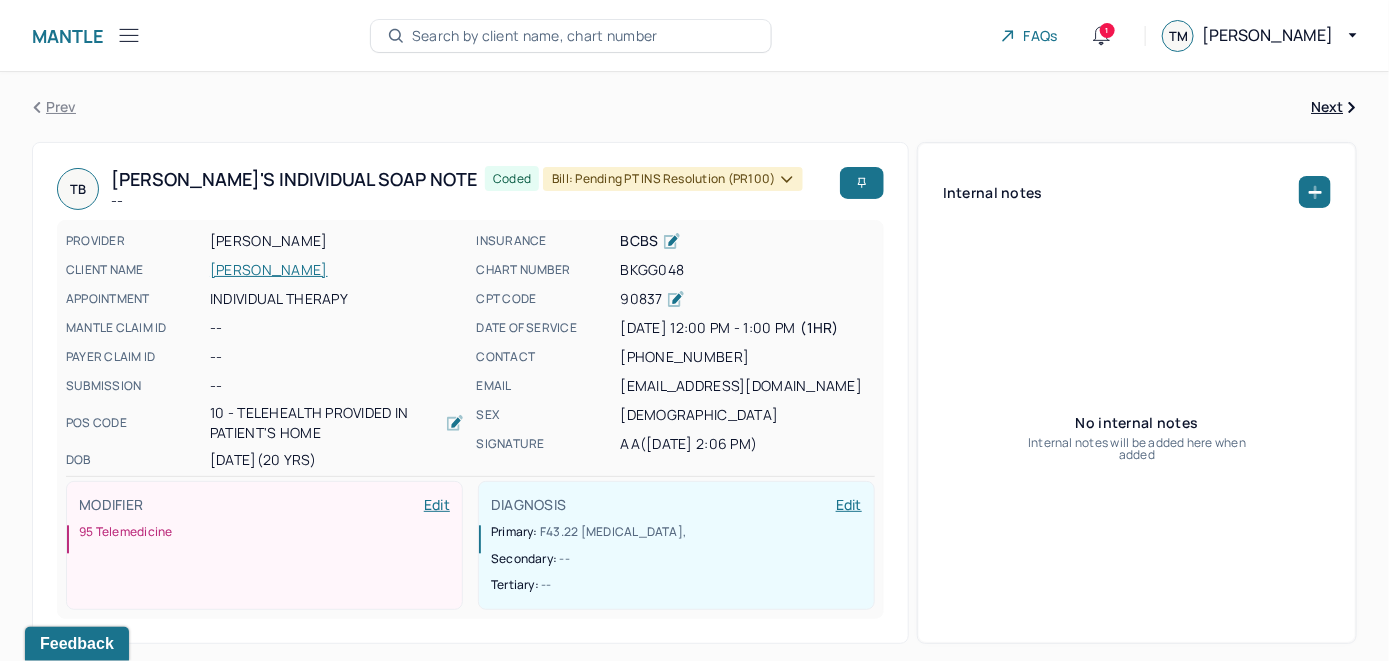 scroll, scrollTop: 0, scrollLeft: 0, axis: both 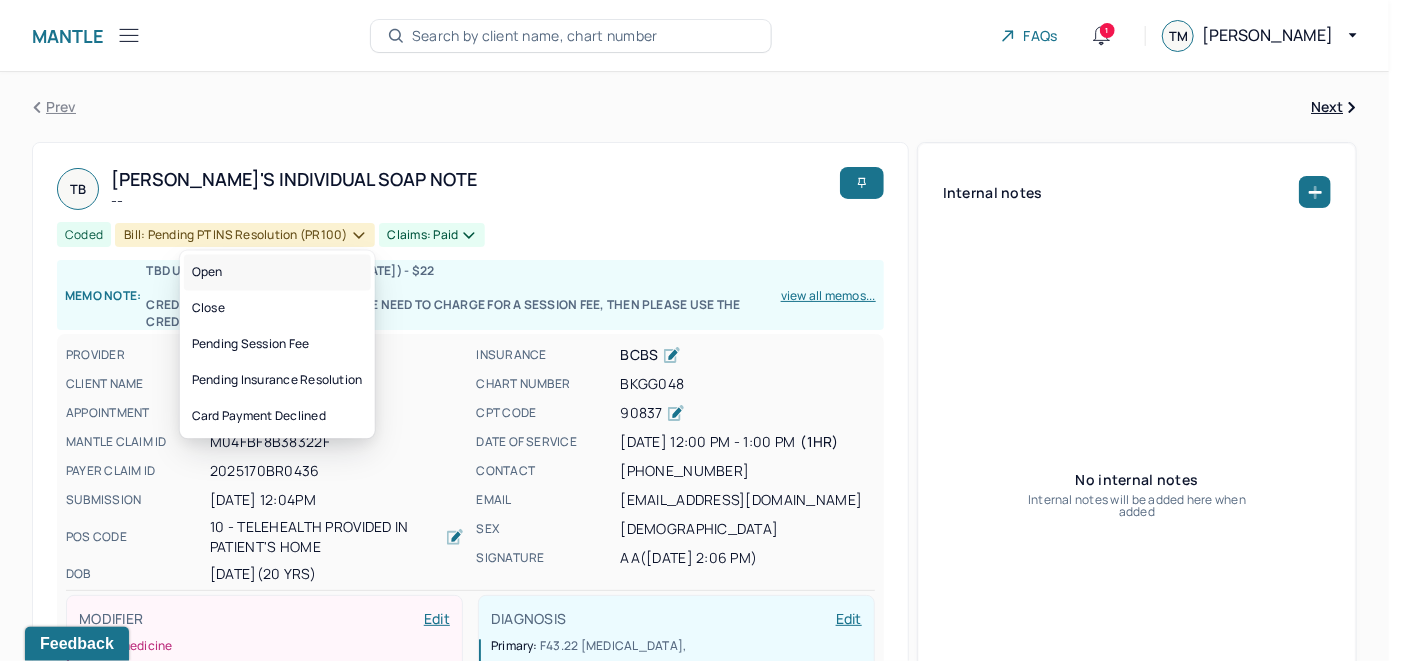 click on "Open" at bounding box center [277, 272] 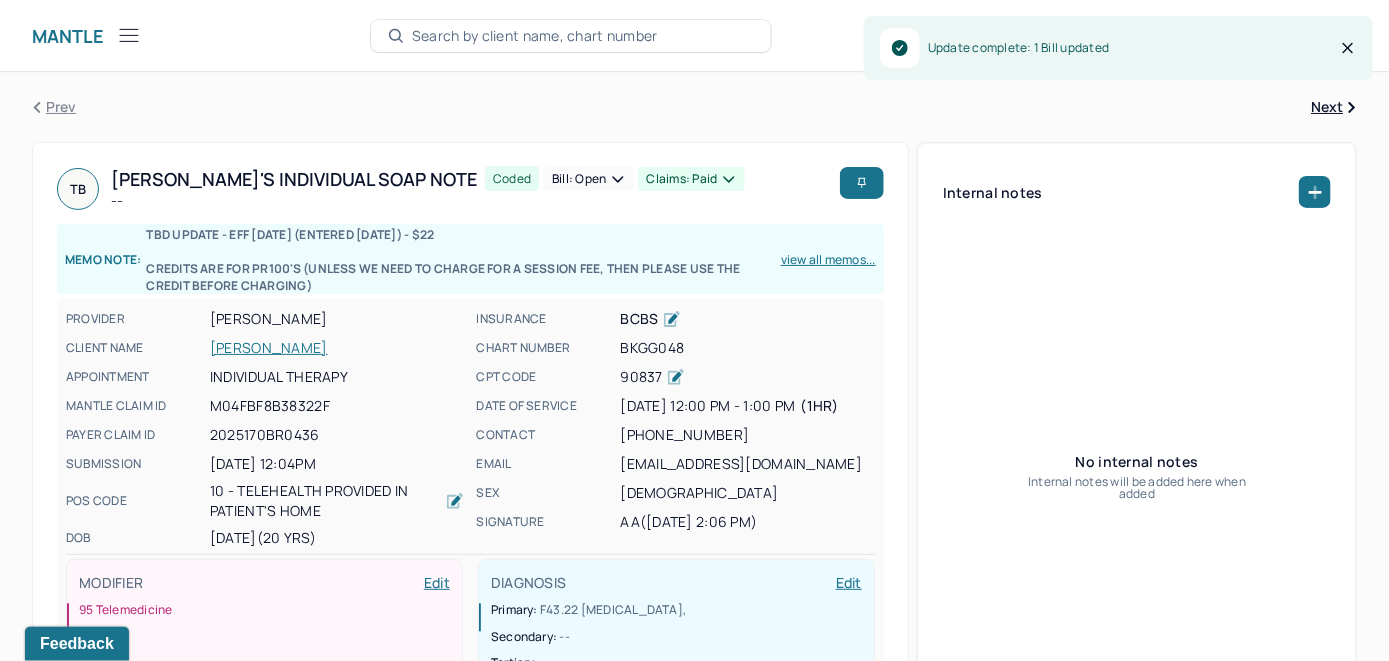 click on "Individual therapy" at bounding box center [337, 377] 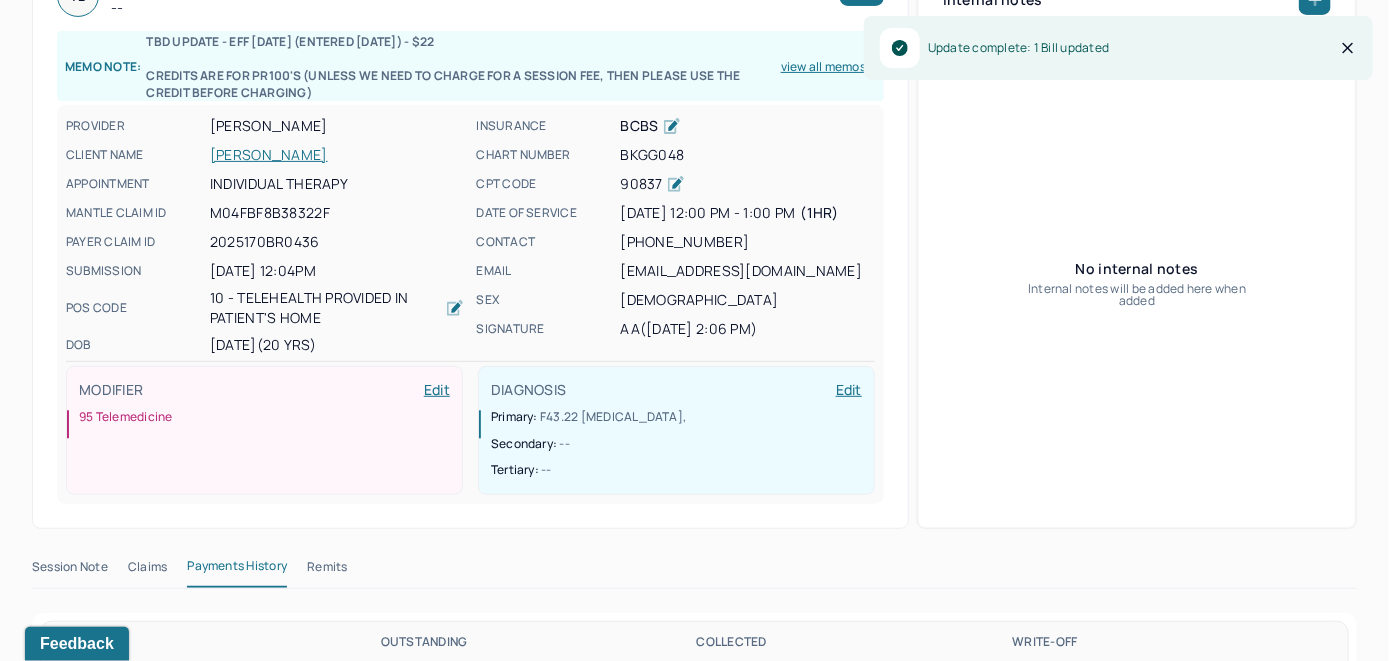 scroll, scrollTop: 200, scrollLeft: 0, axis: vertical 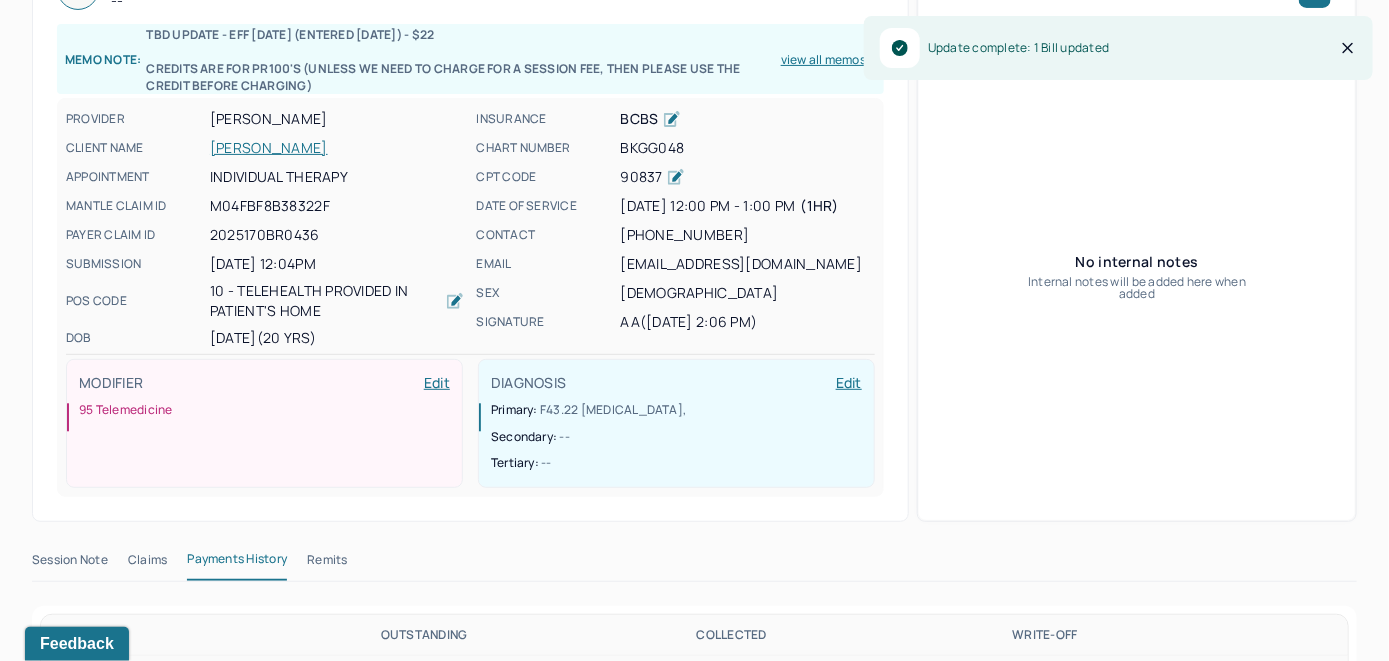 click on "CLIENT NAME [PERSON_NAME]" at bounding box center [265, 148] 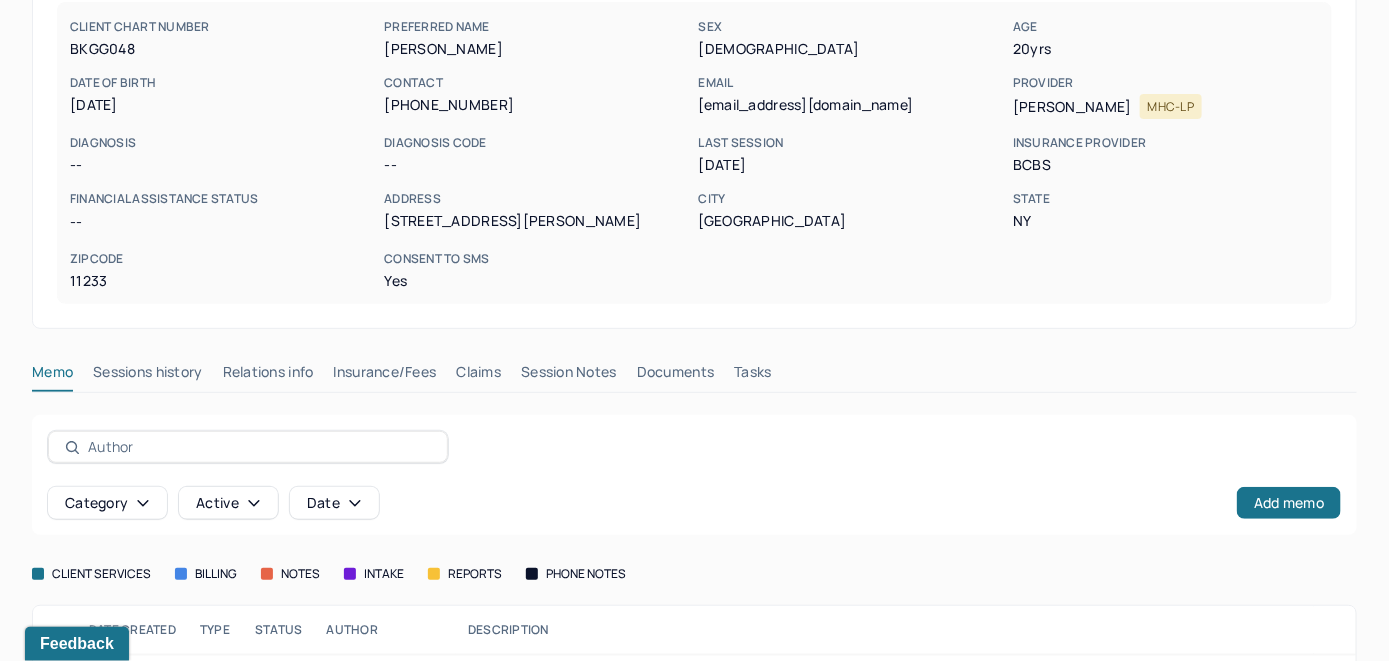click on "Claims" at bounding box center [478, 376] 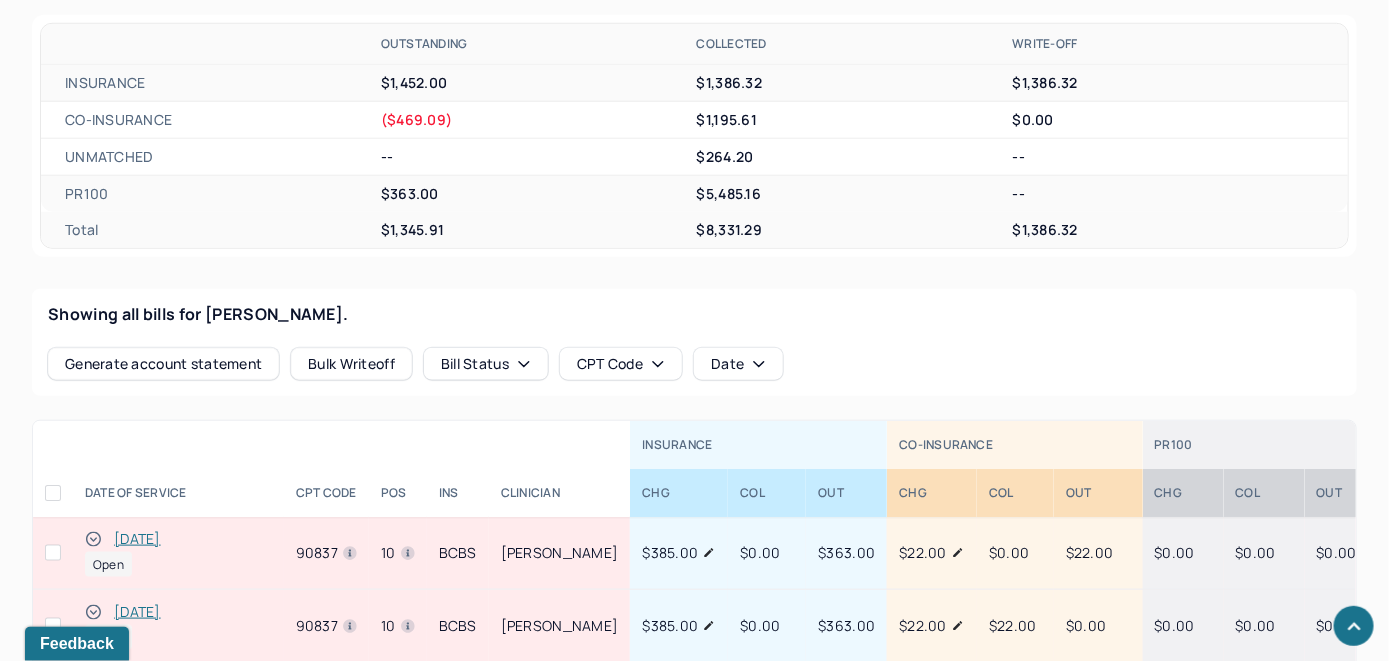 scroll, scrollTop: 800, scrollLeft: 0, axis: vertical 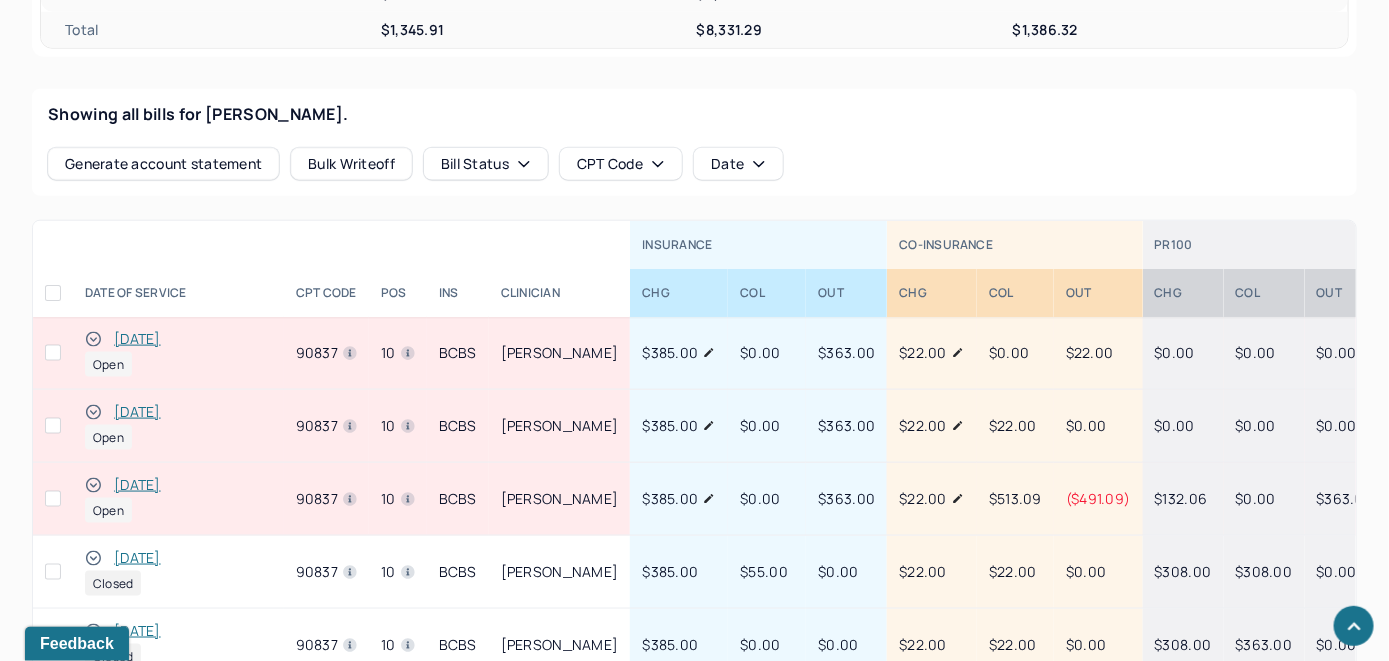 click 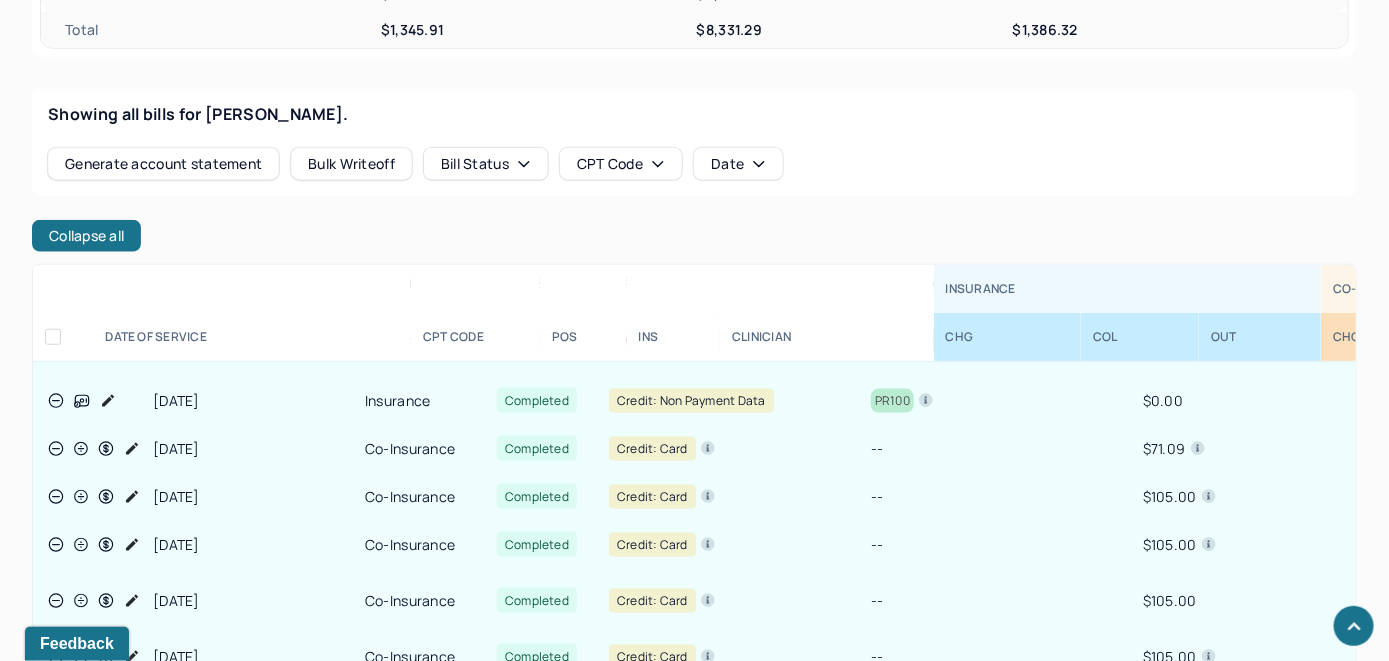 scroll, scrollTop: 300, scrollLeft: 0, axis: vertical 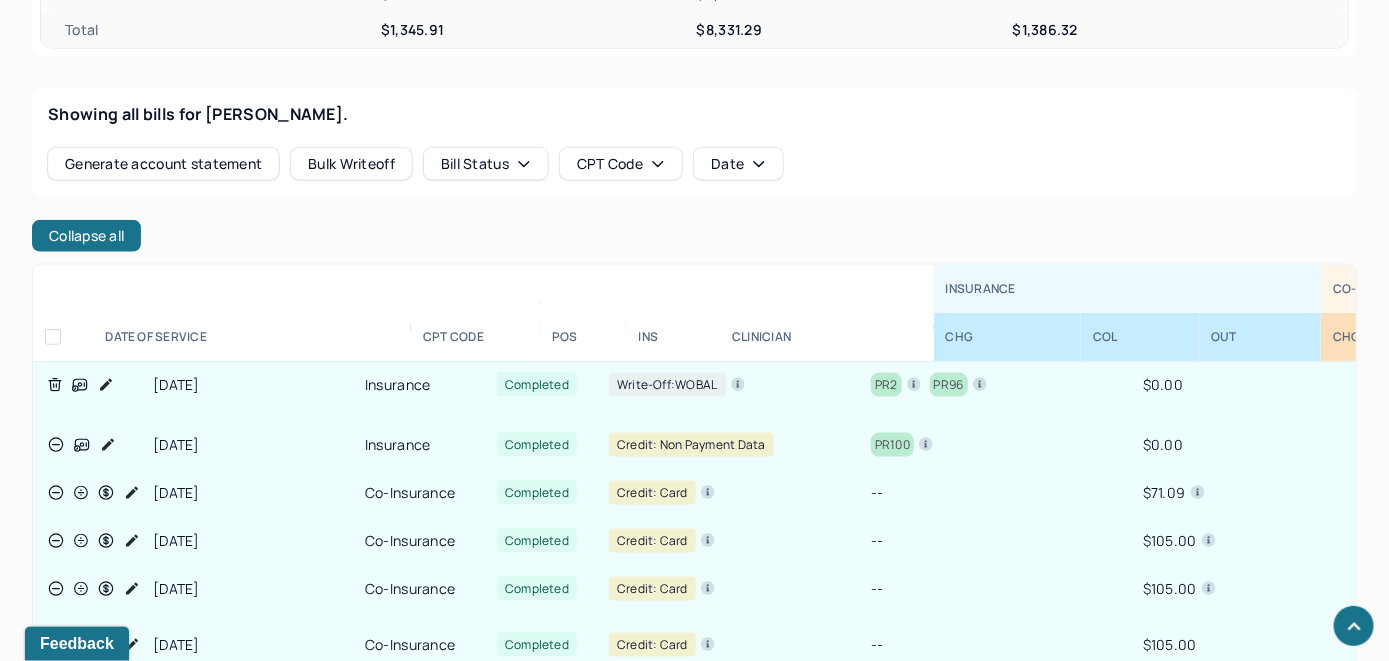 click on "Generate account statement     Bulk Writeoff     Bill Status     CPT Code     Date" at bounding box center (694, 164) 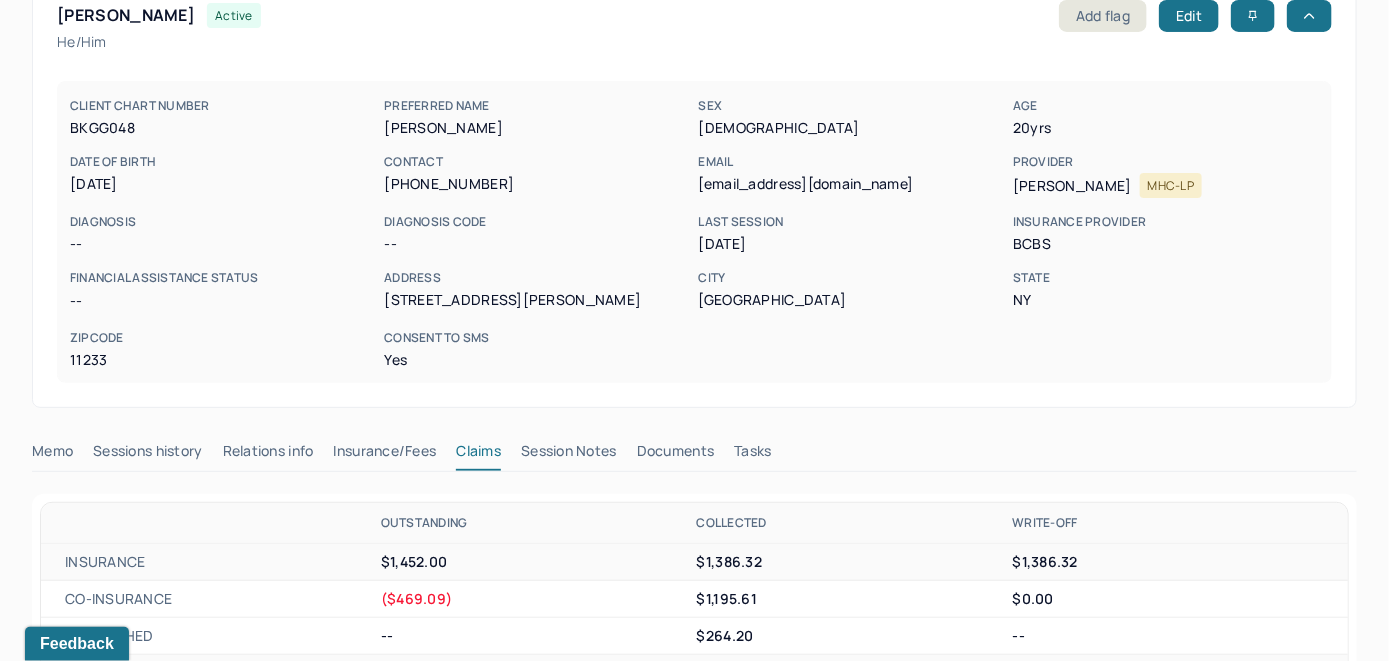 scroll, scrollTop: 100, scrollLeft: 0, axis: vertical 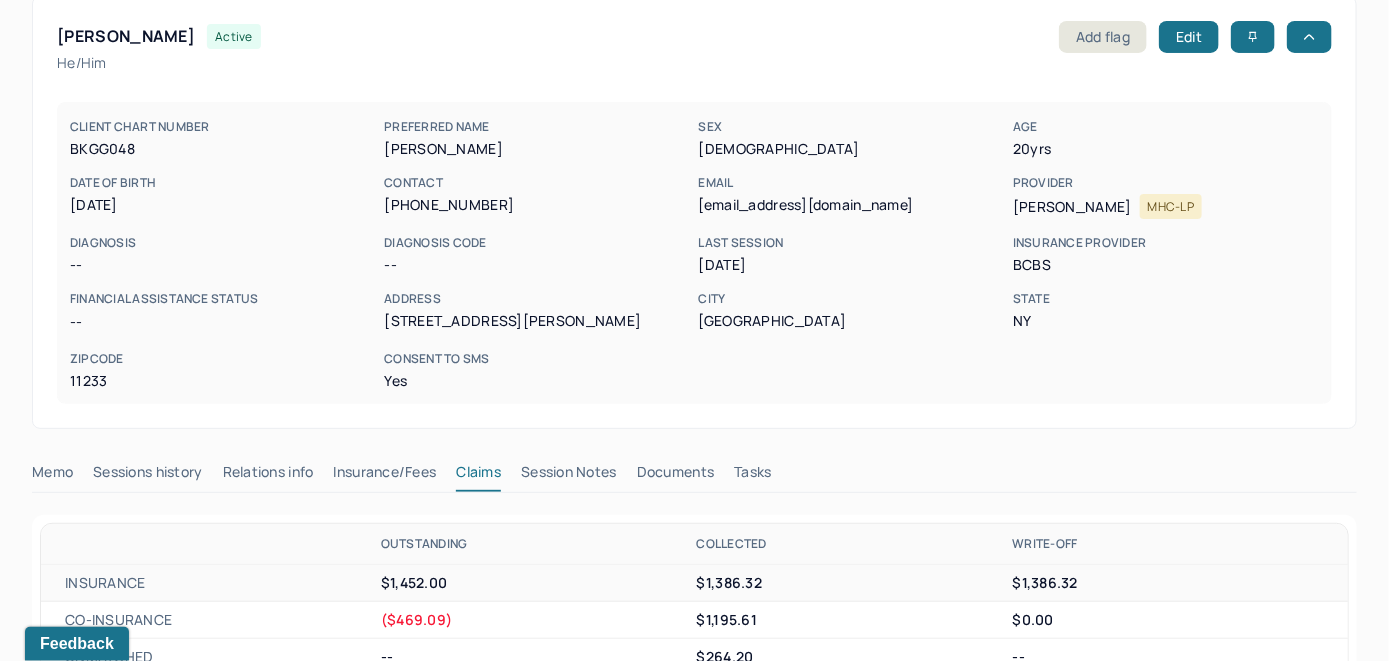 click on "Claims" at bounding box center (478, 476) 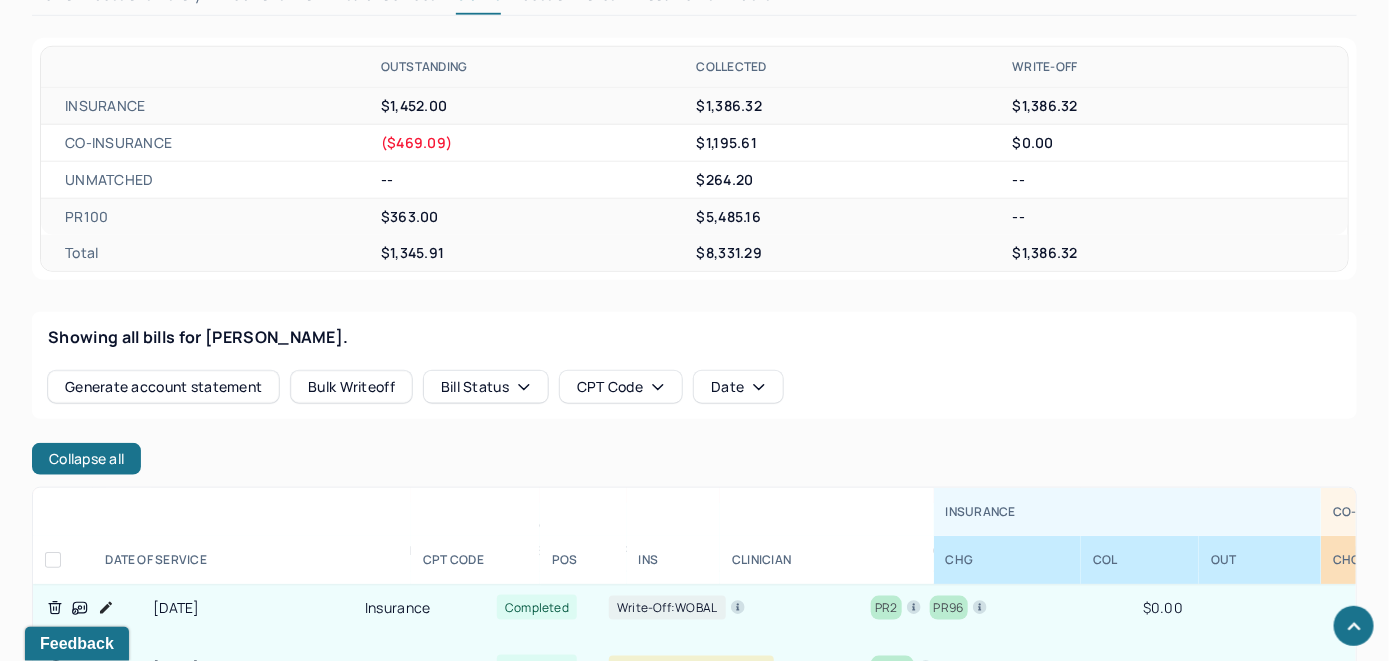 scroll, scrollTop: 800, scrollLeft: 0, axis: vertical 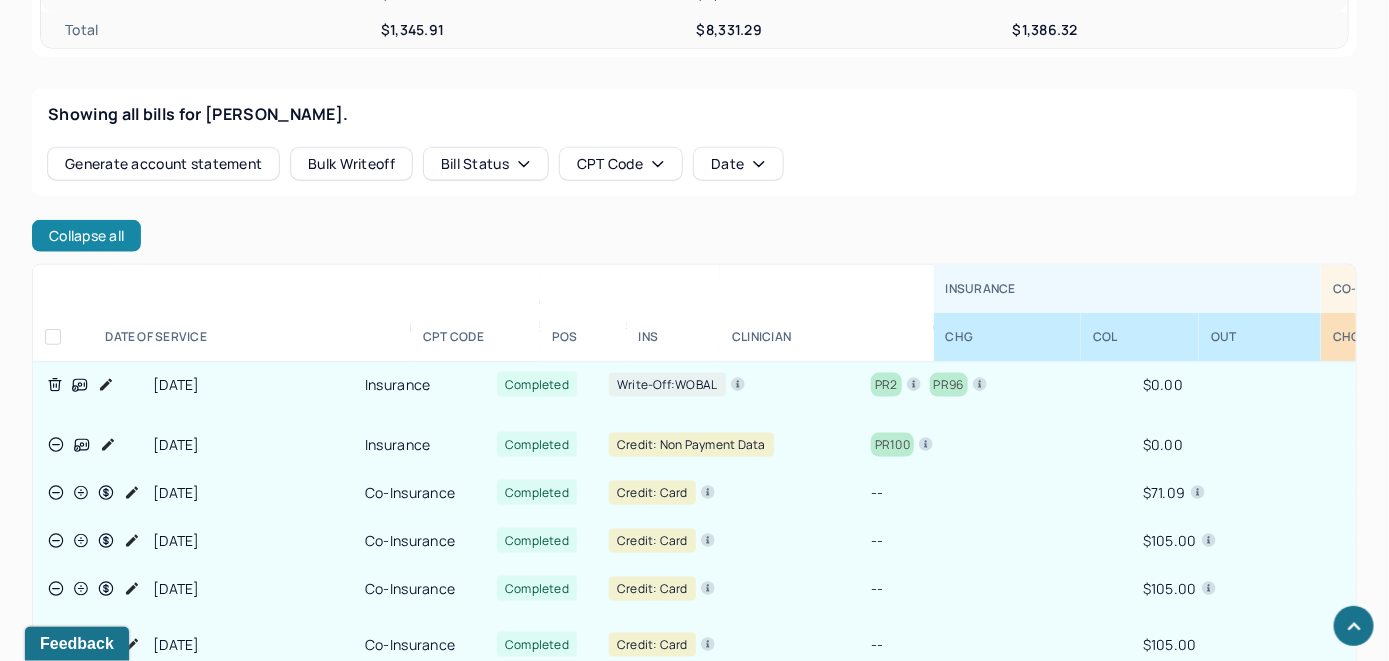 click on "Collapse all" at bounding box center (86, 236) 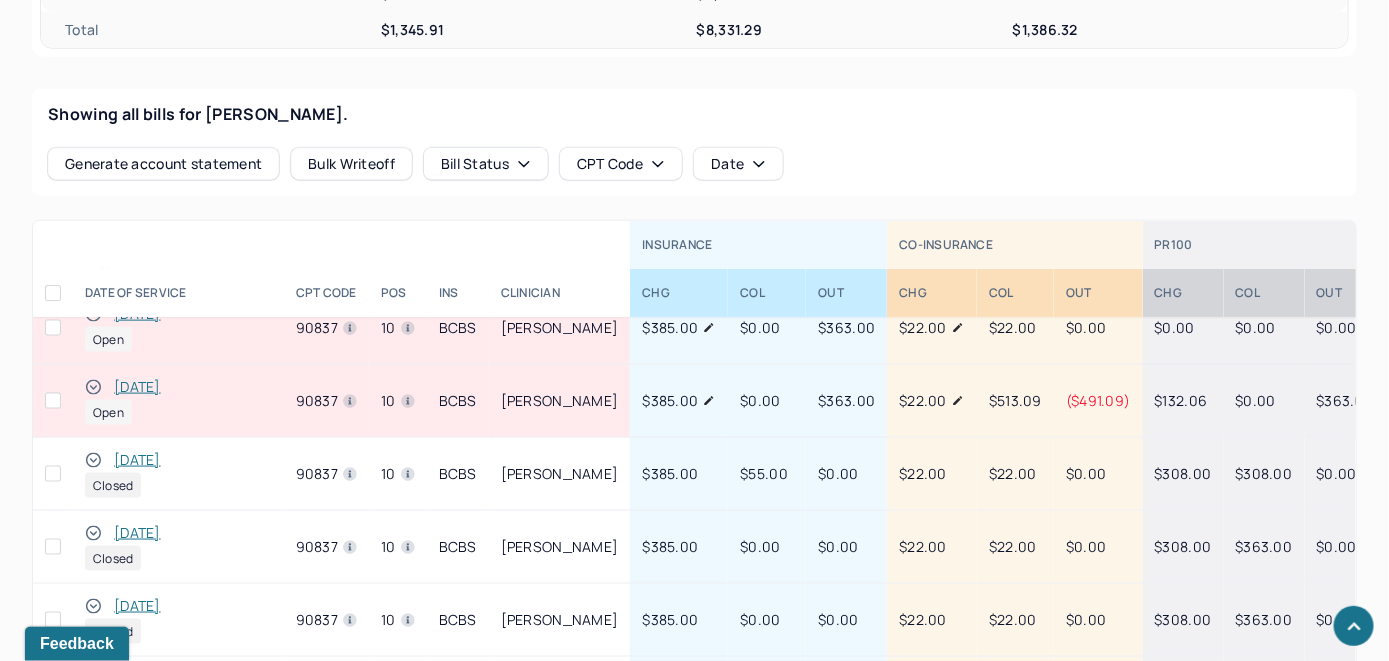 scroll, scrollTop: 0, scrollLeft: 0, axis: both 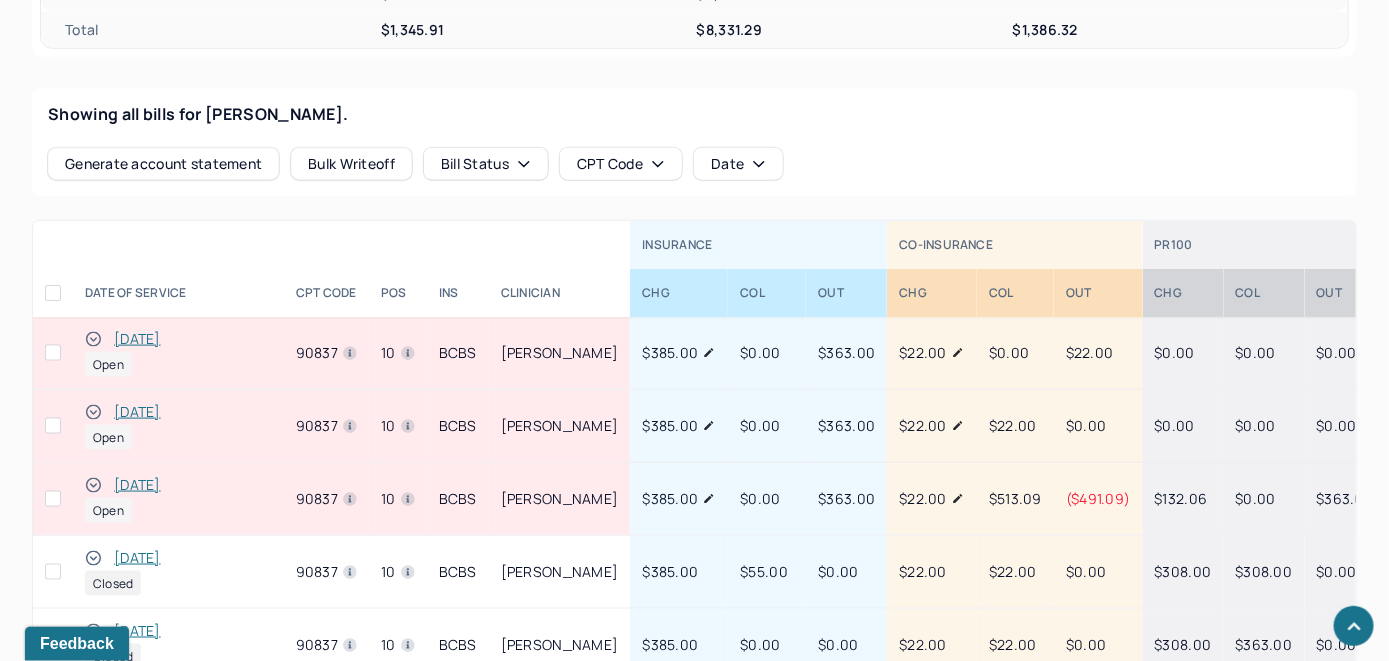 click 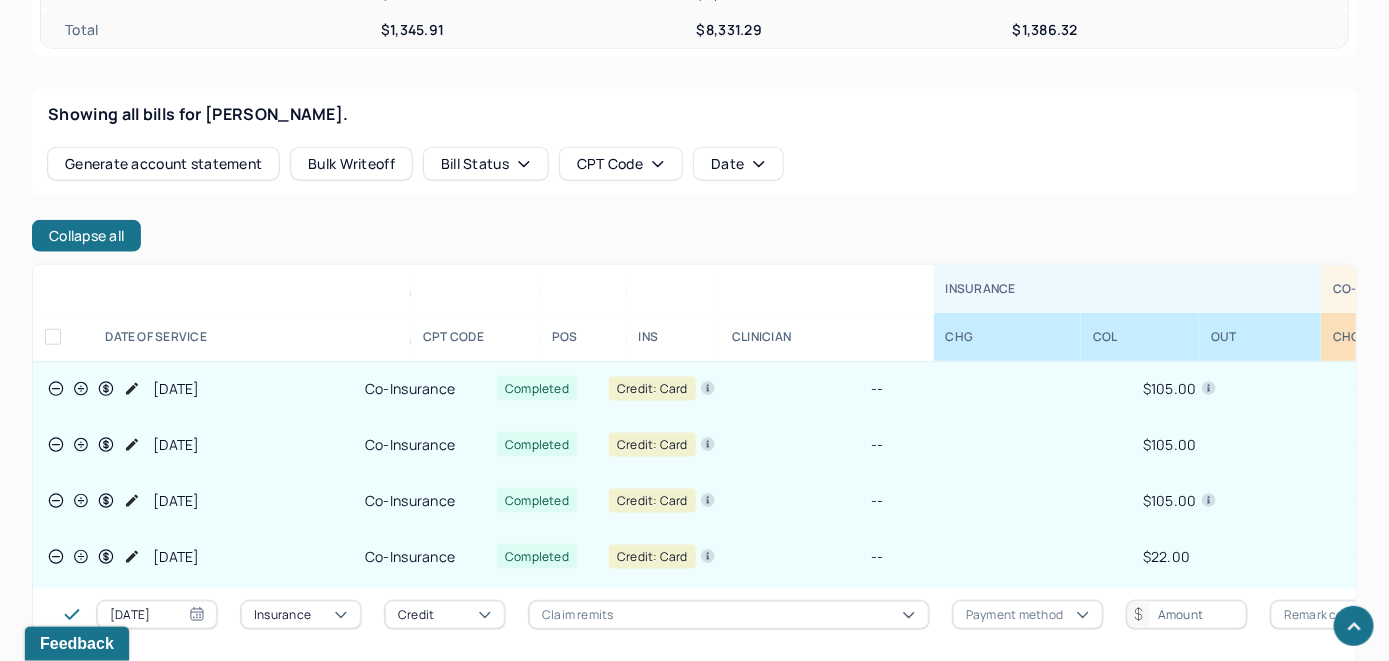 scroll, scrollTop: 500, scrollLeft: 0, axis: vertical 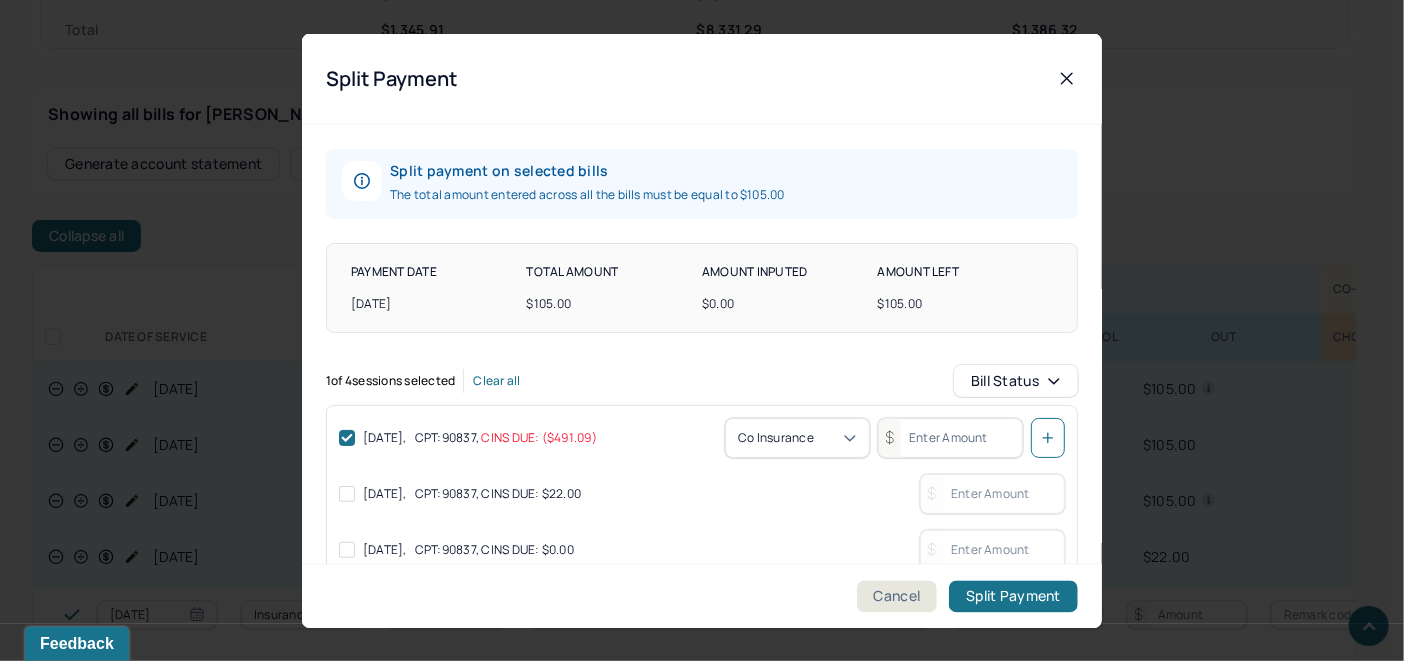 click at bounding box center [347, 493] 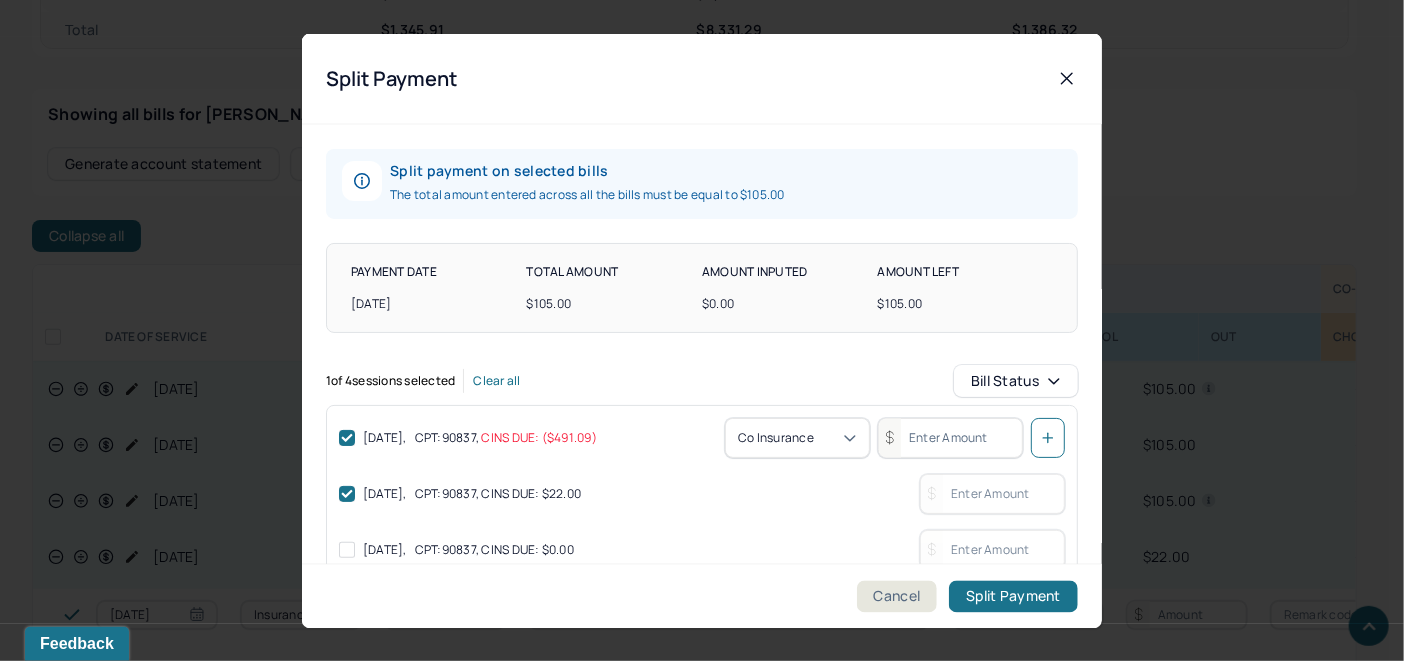 checkbox on "true" 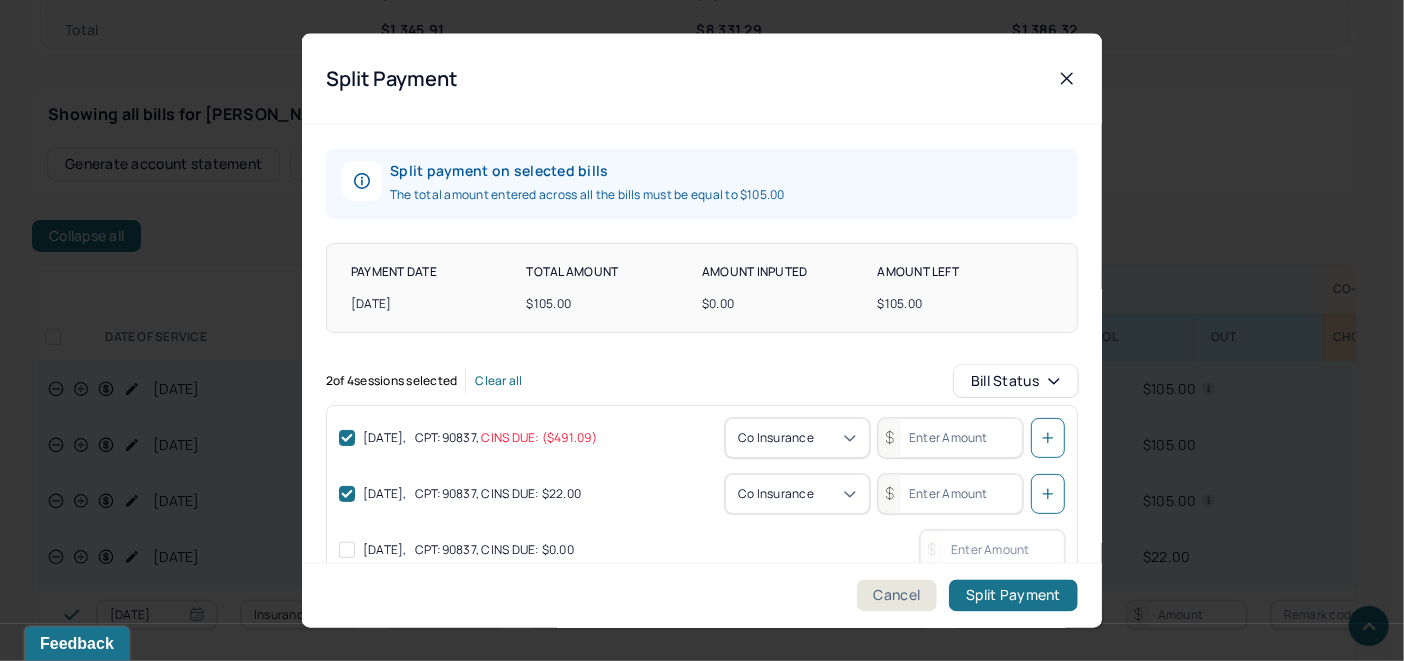 click at bounding box center [950, 493] 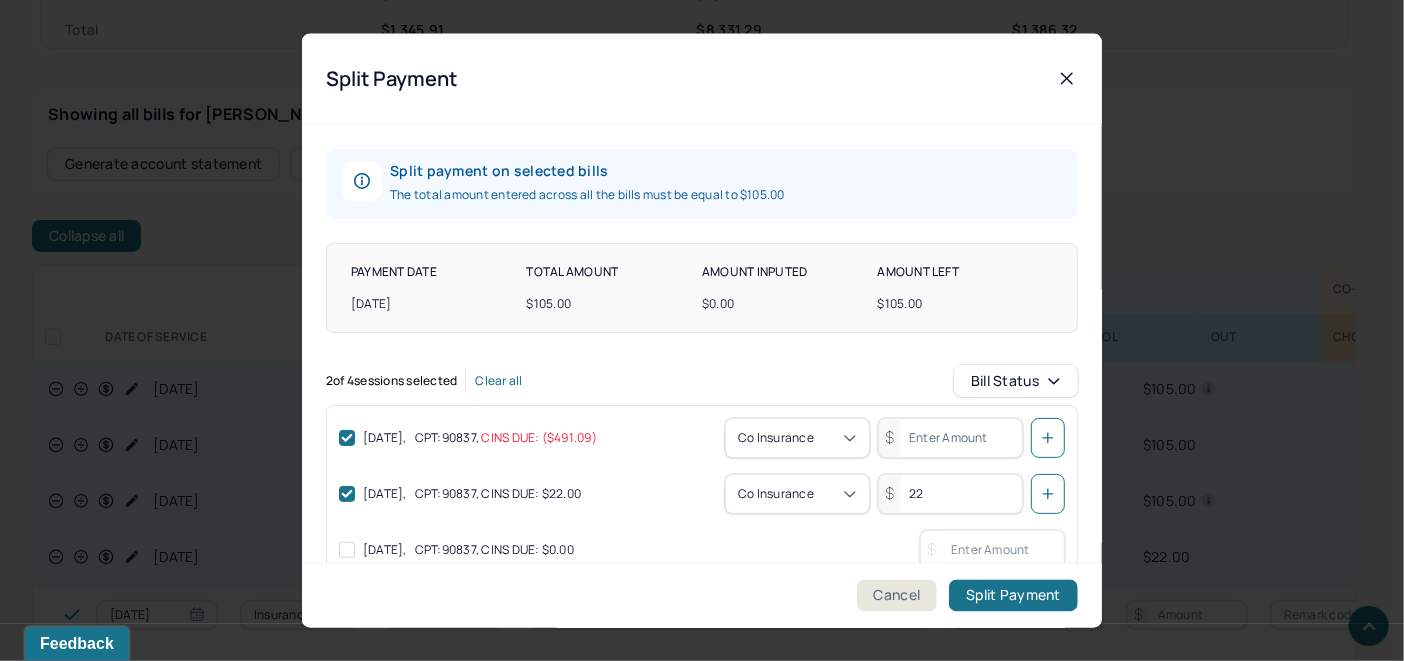 type on "22.00" 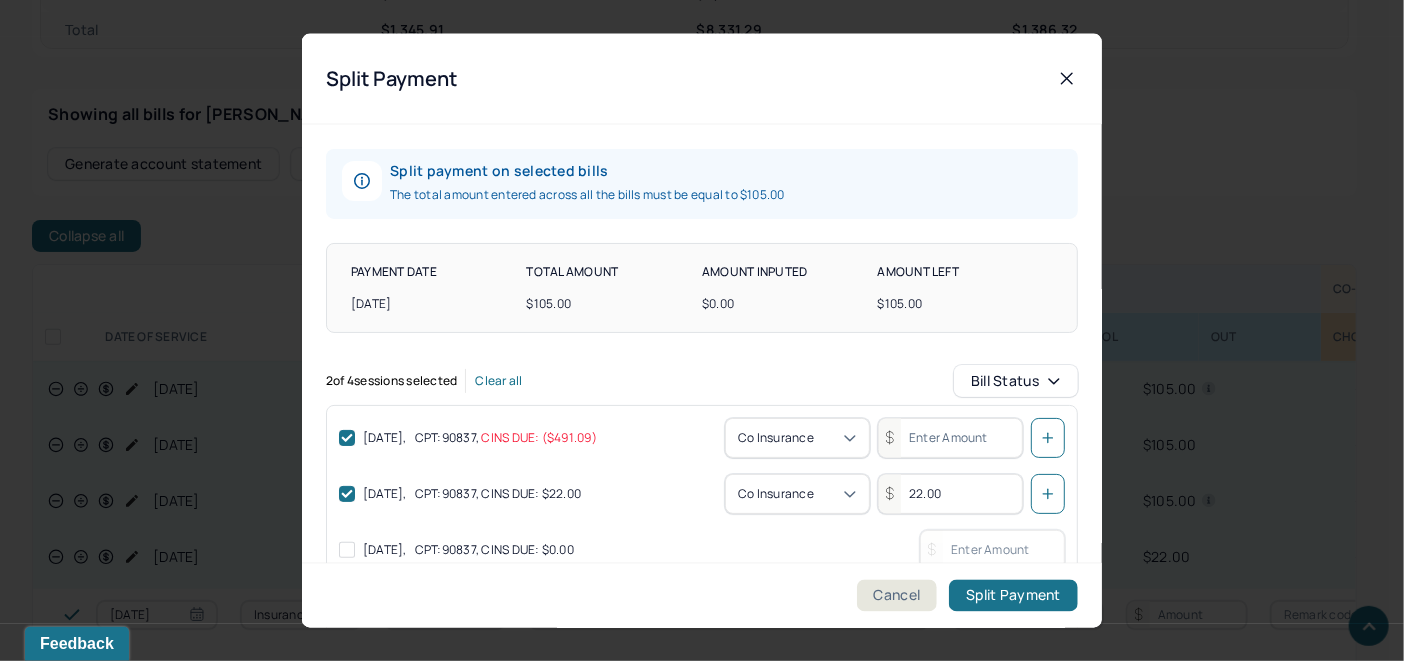 click at bounding box center (950, 437) 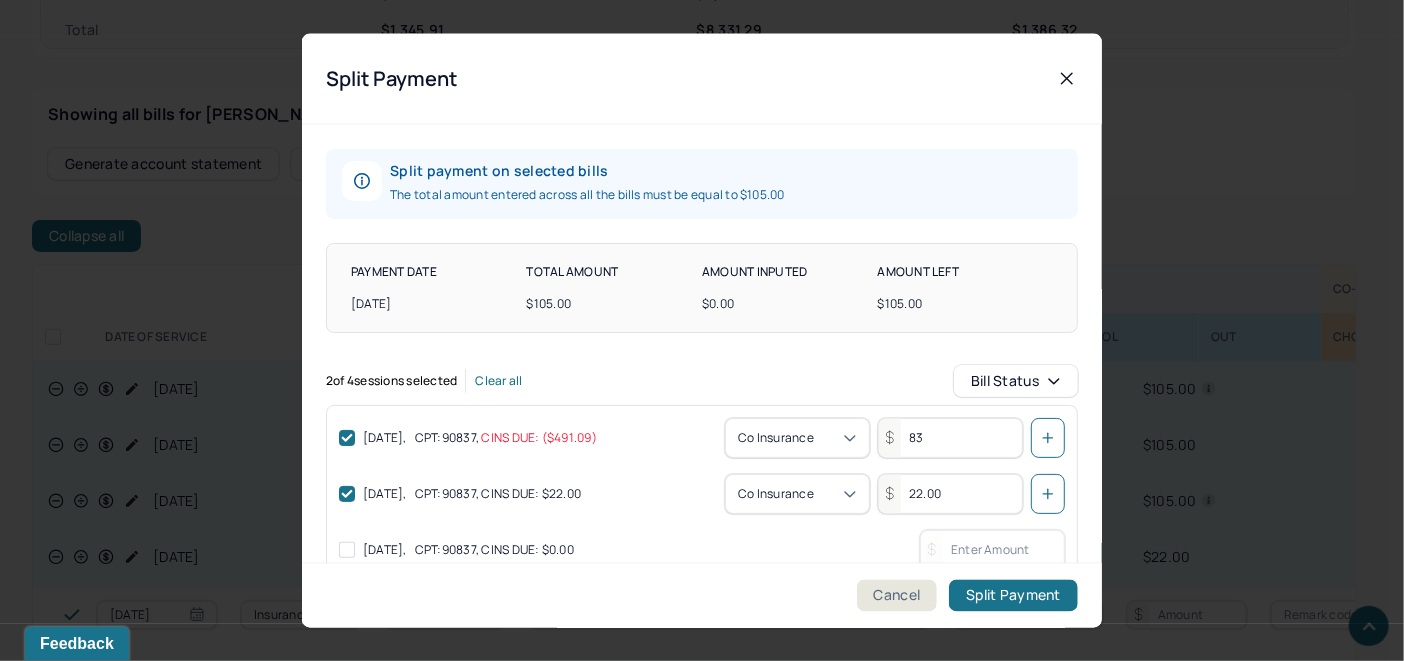 type on "83" 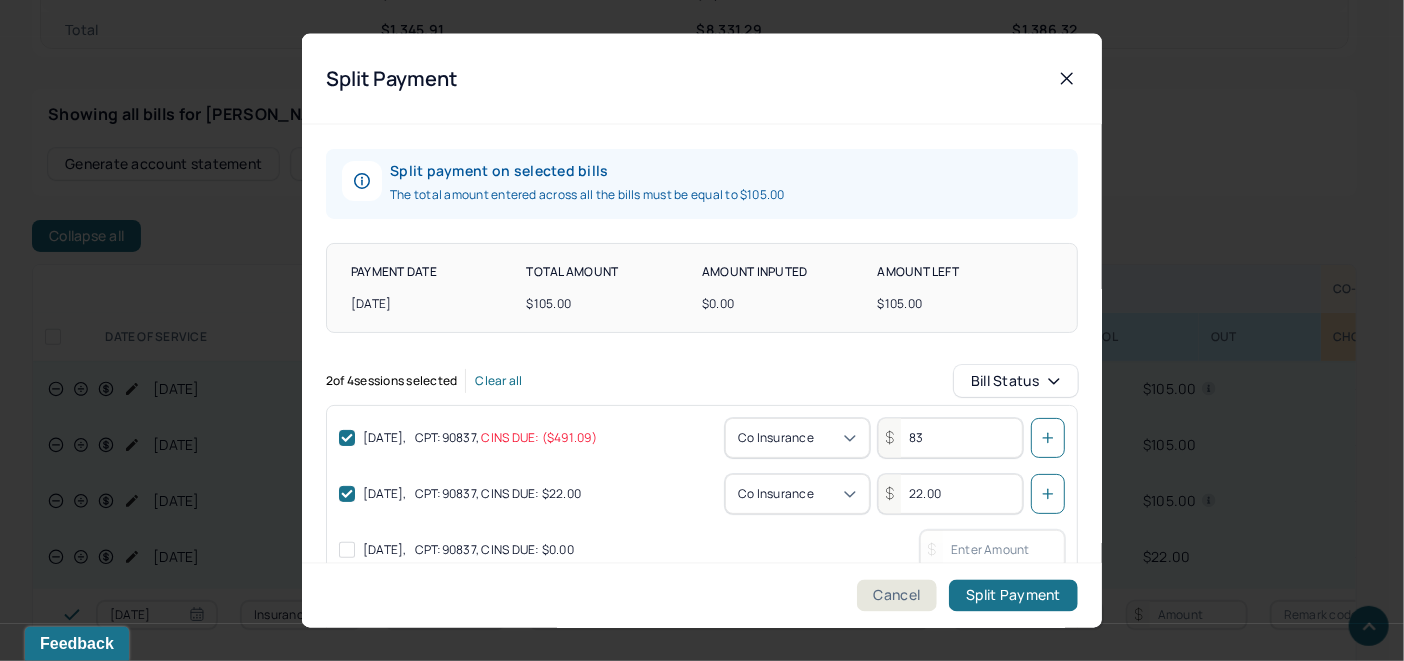 type 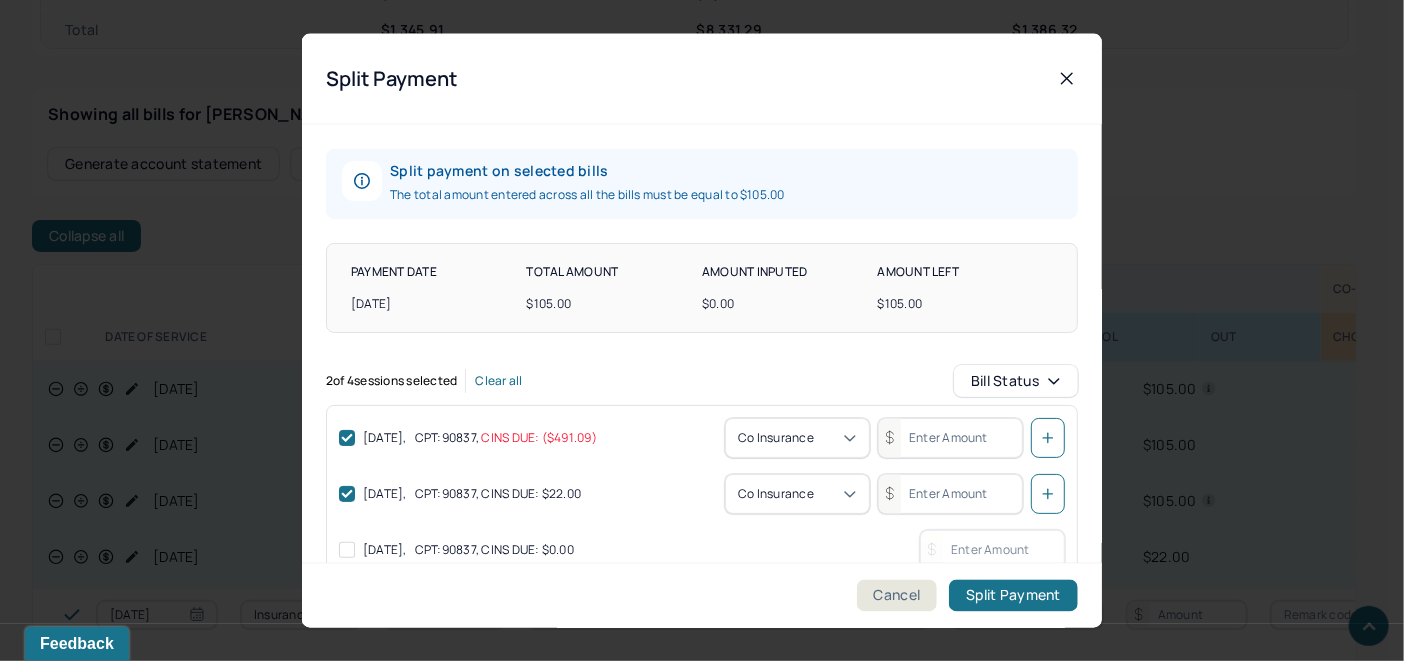 click at bounding box center (950, 493) 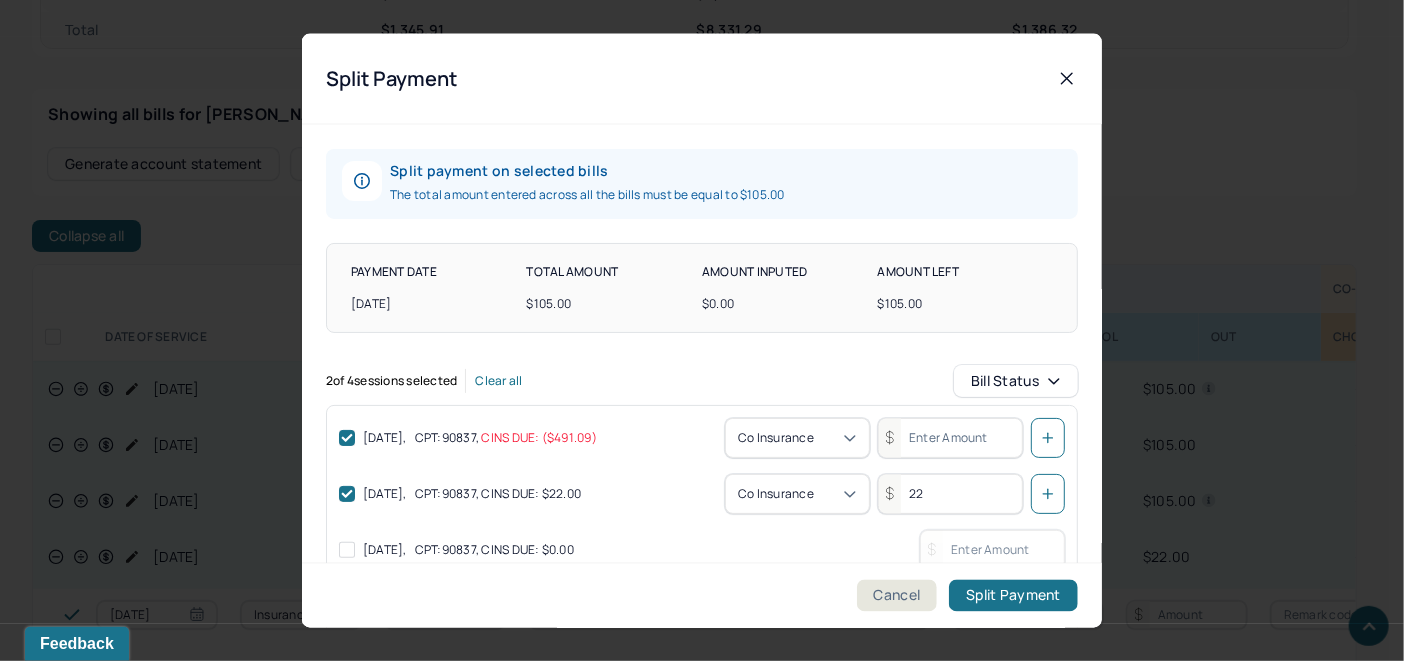 type on "22" 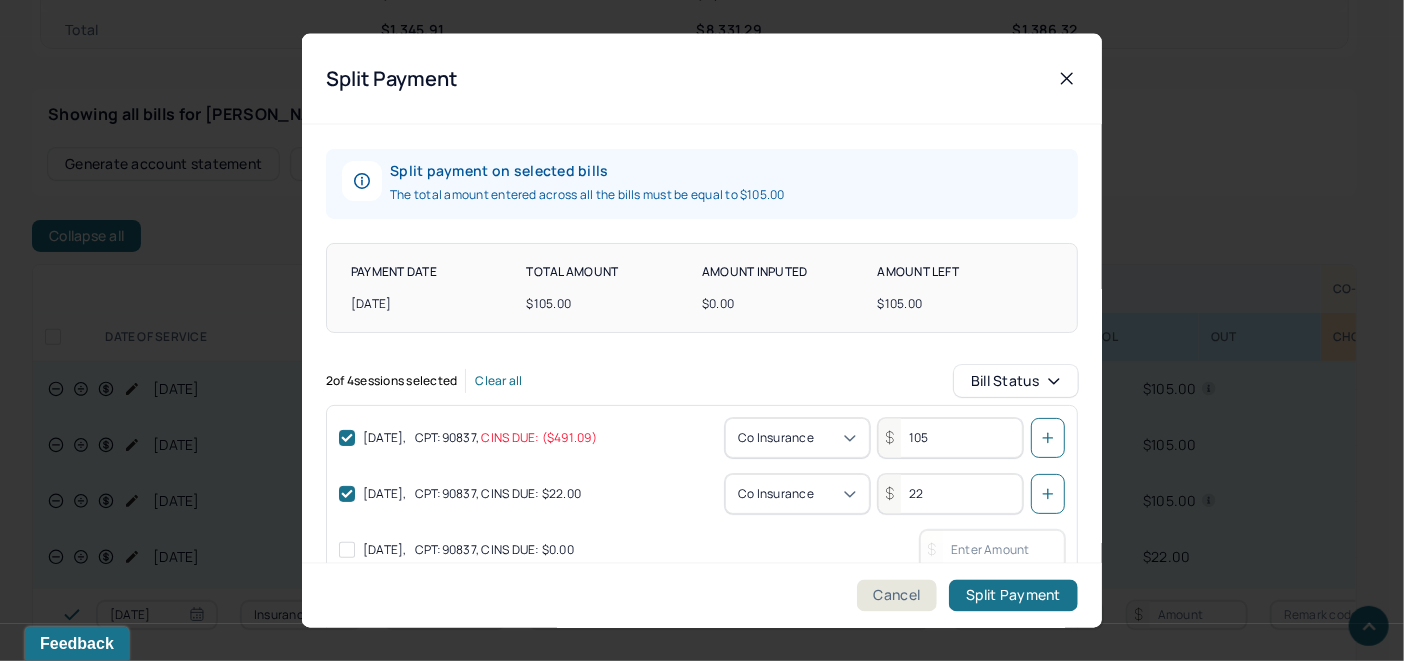 click on "[DATE] , CPT:  90837 ,   CINS DUE:   $0.00" at bounding box center (702, 549) 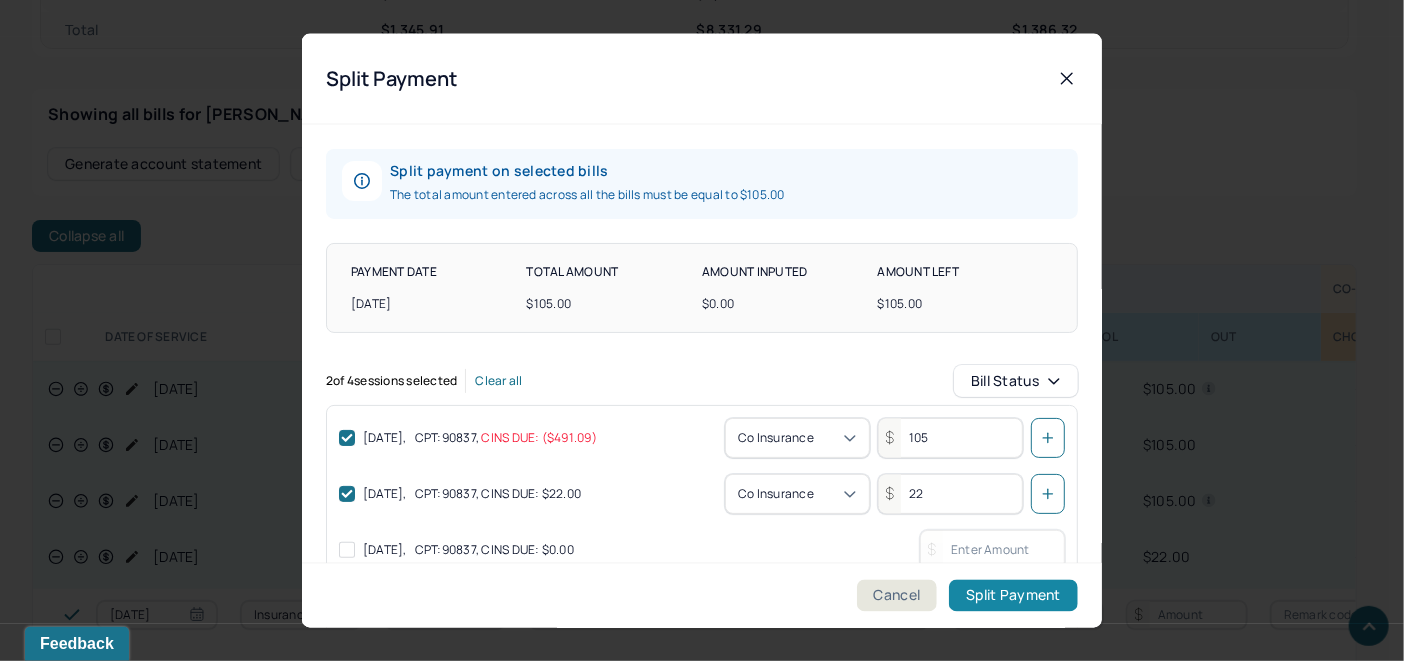 click on "Split Payment" at bounding box center [1013, 596] 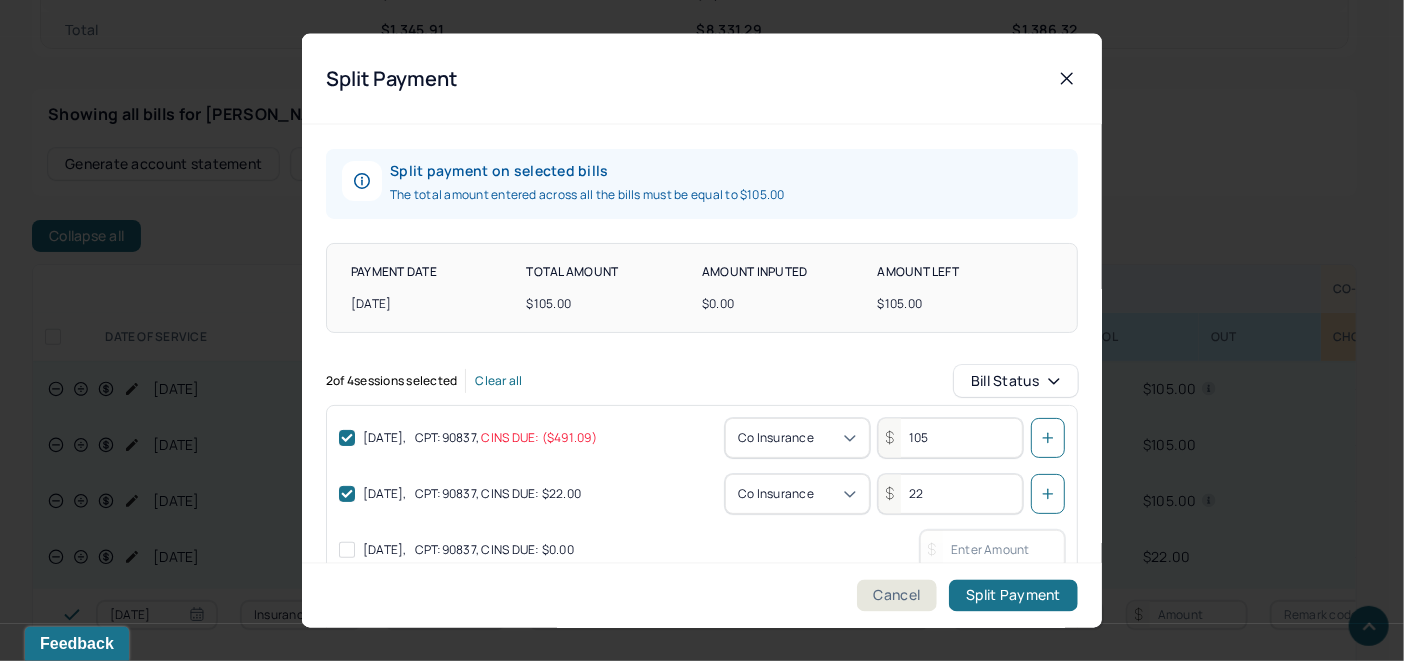 click on "105" at bounding box center [950, 437] 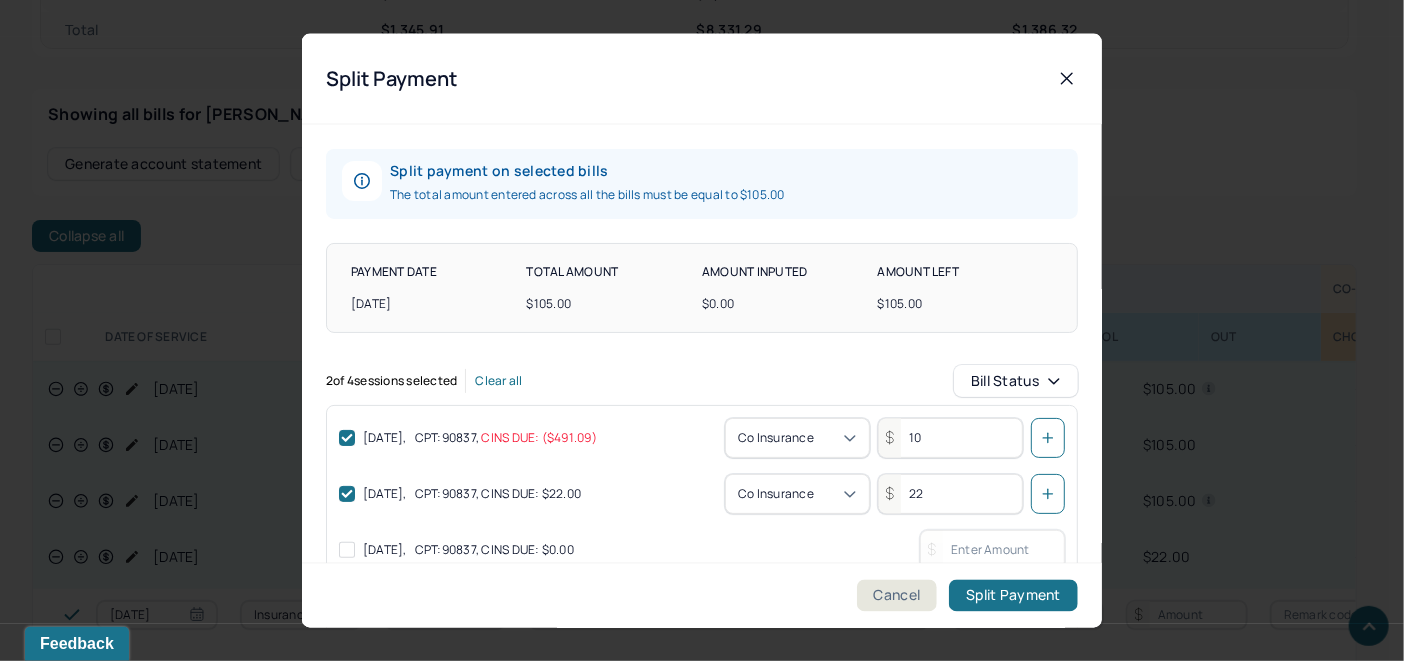 type on "1" 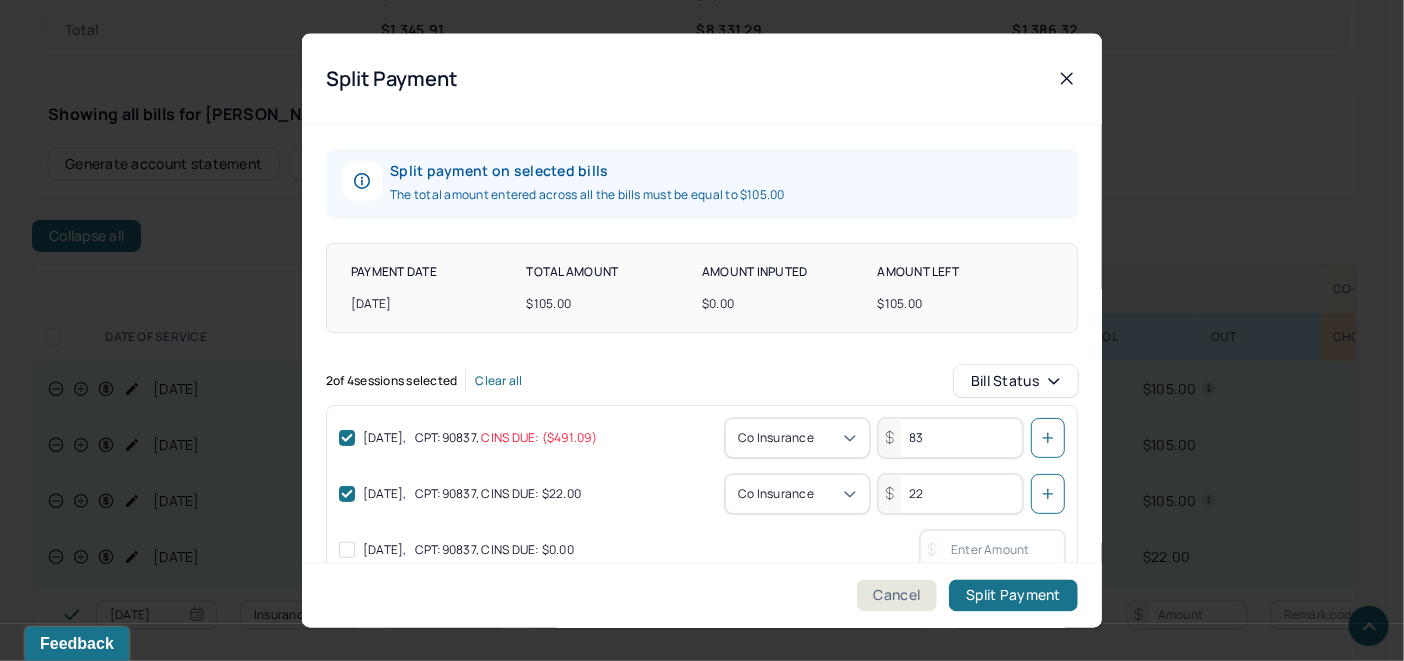 type on "83" 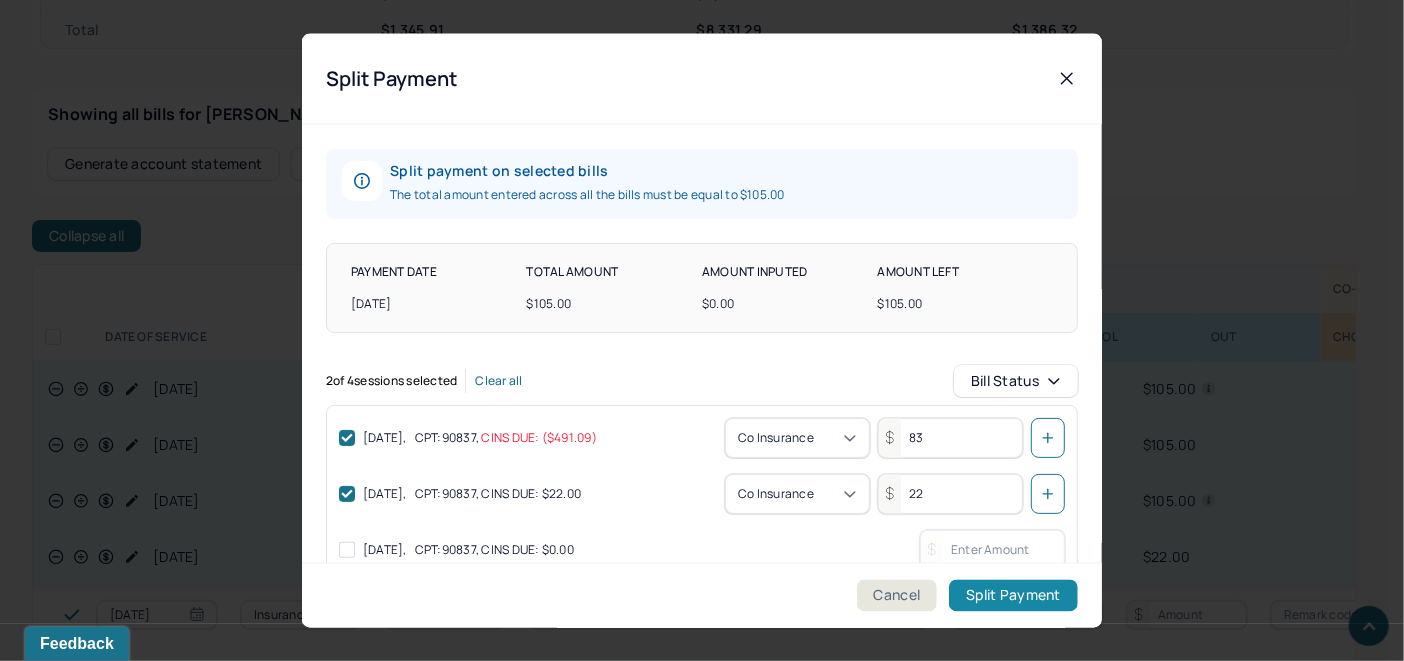 click on "Split Payment" at bounding box center [1013, 596] 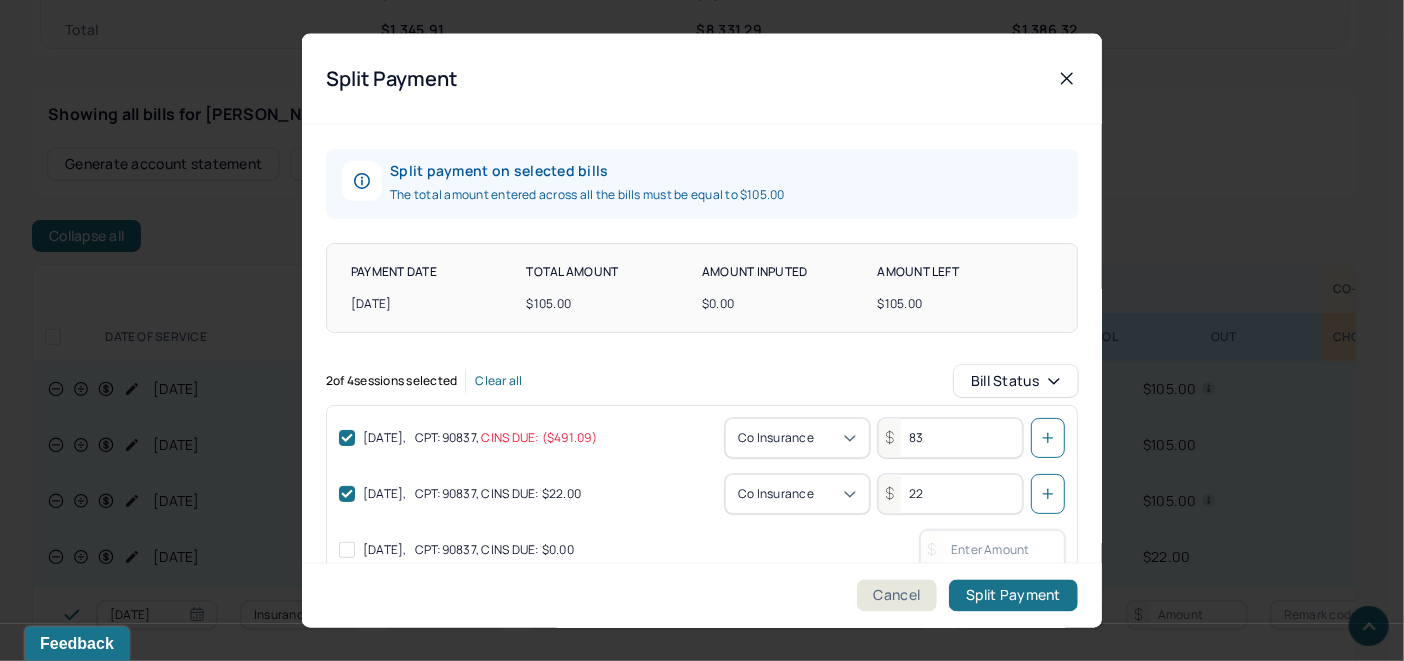 click on "Cancel" at bounding box center (897, 596) 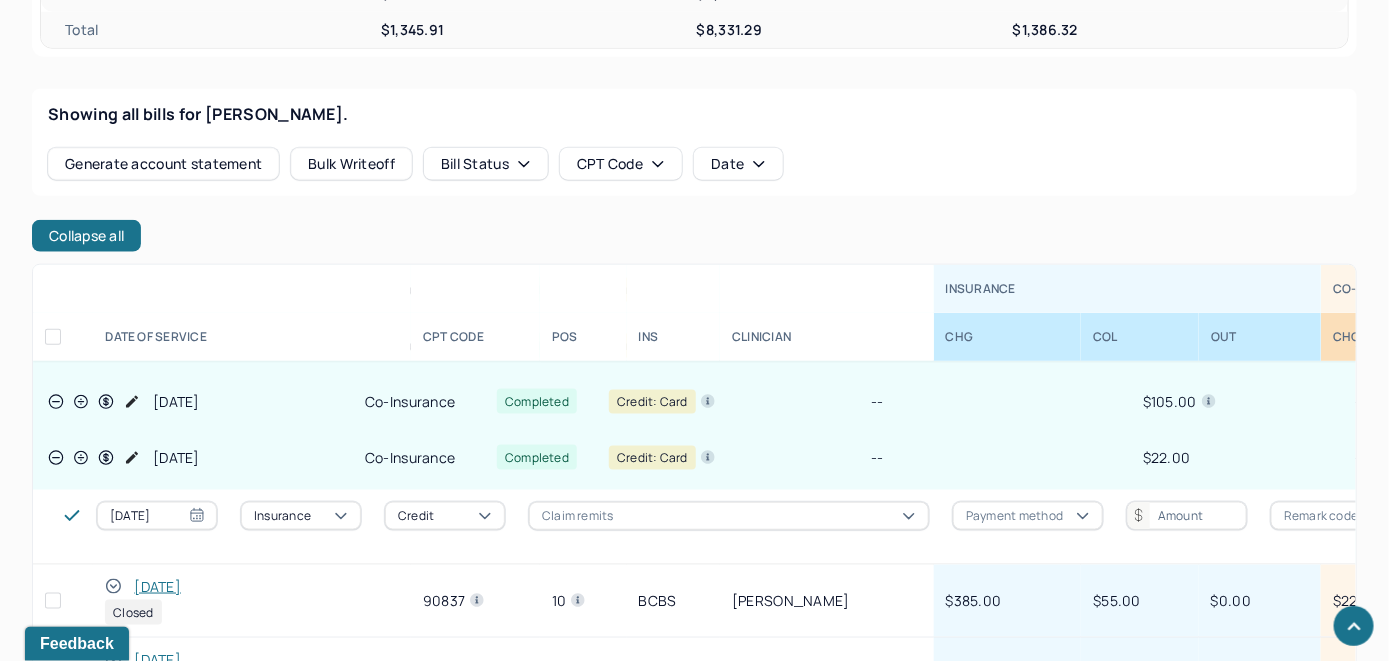 scroll, scrollTop: 600, scrollLeft: 0, axis: vertical 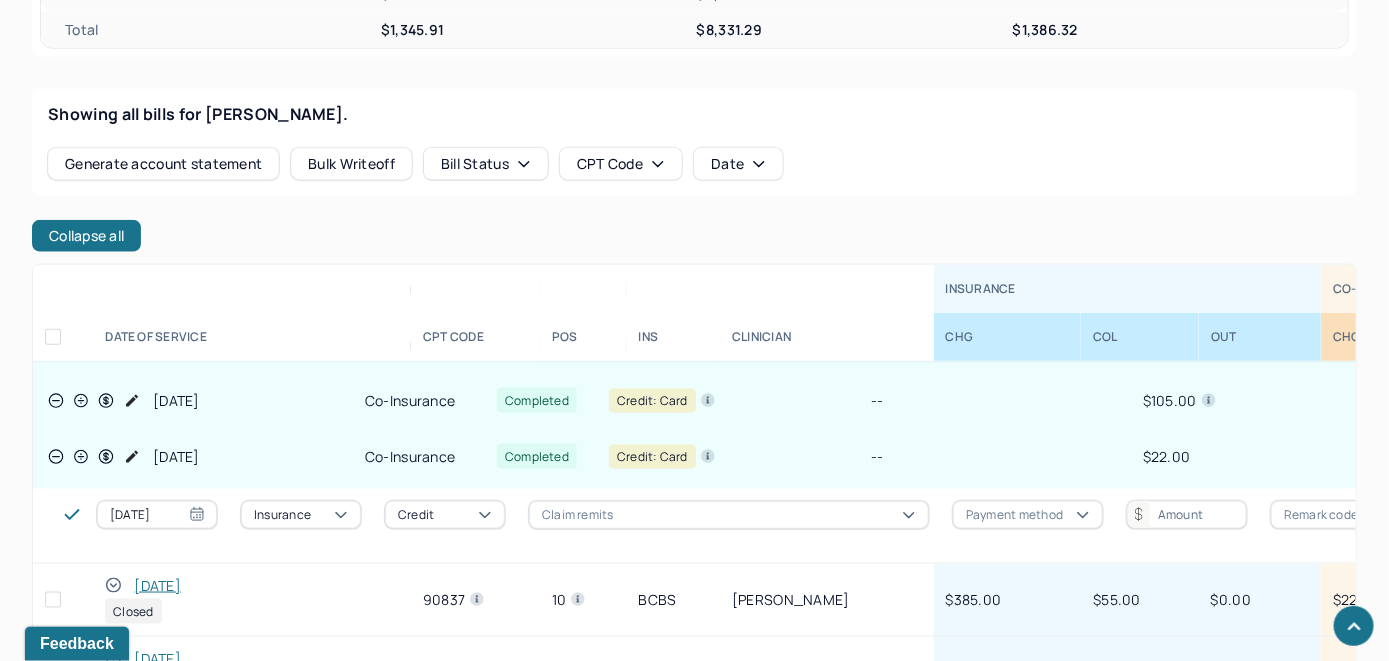 click 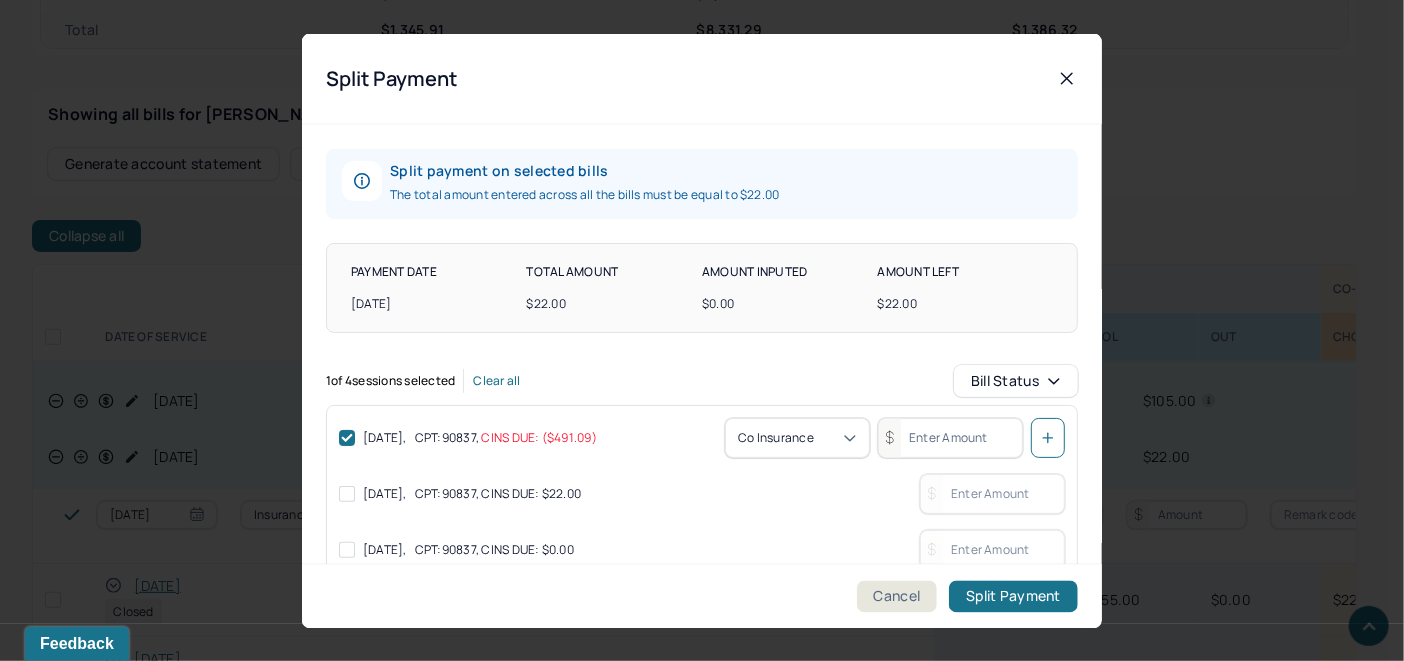 click at bounding box center [347, 493] 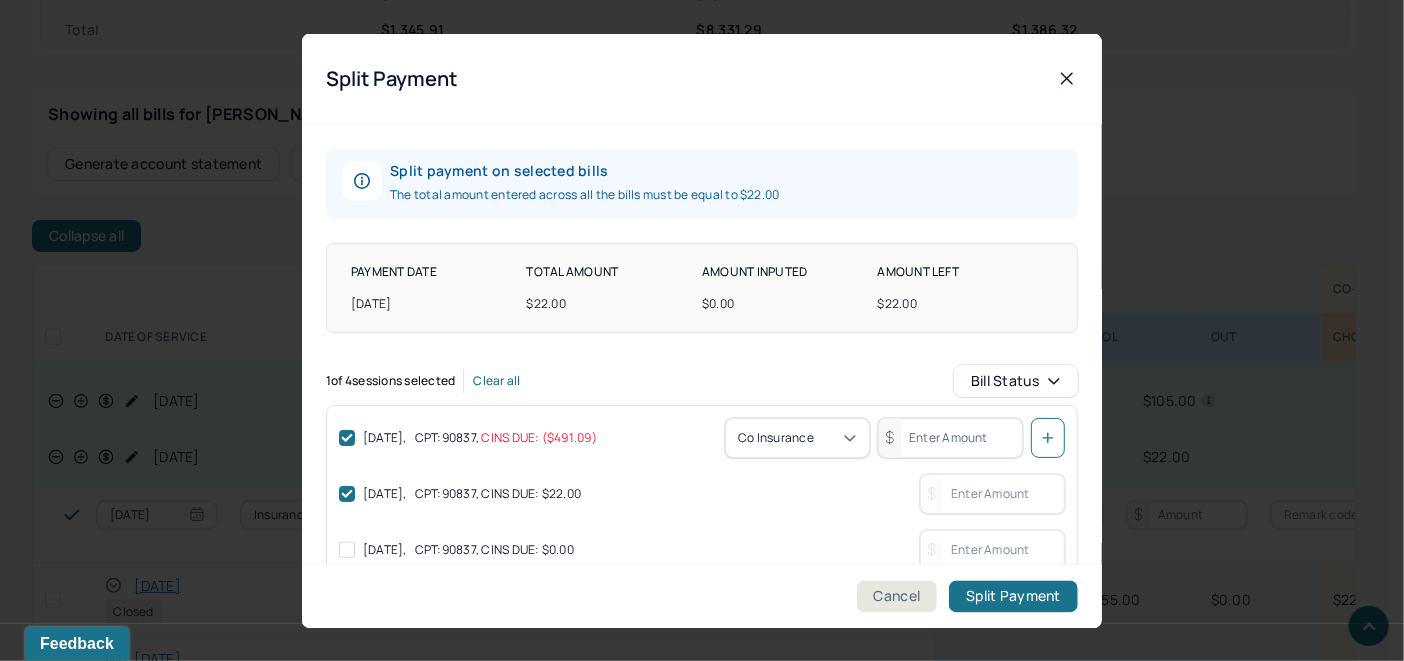 checkbox on "true" 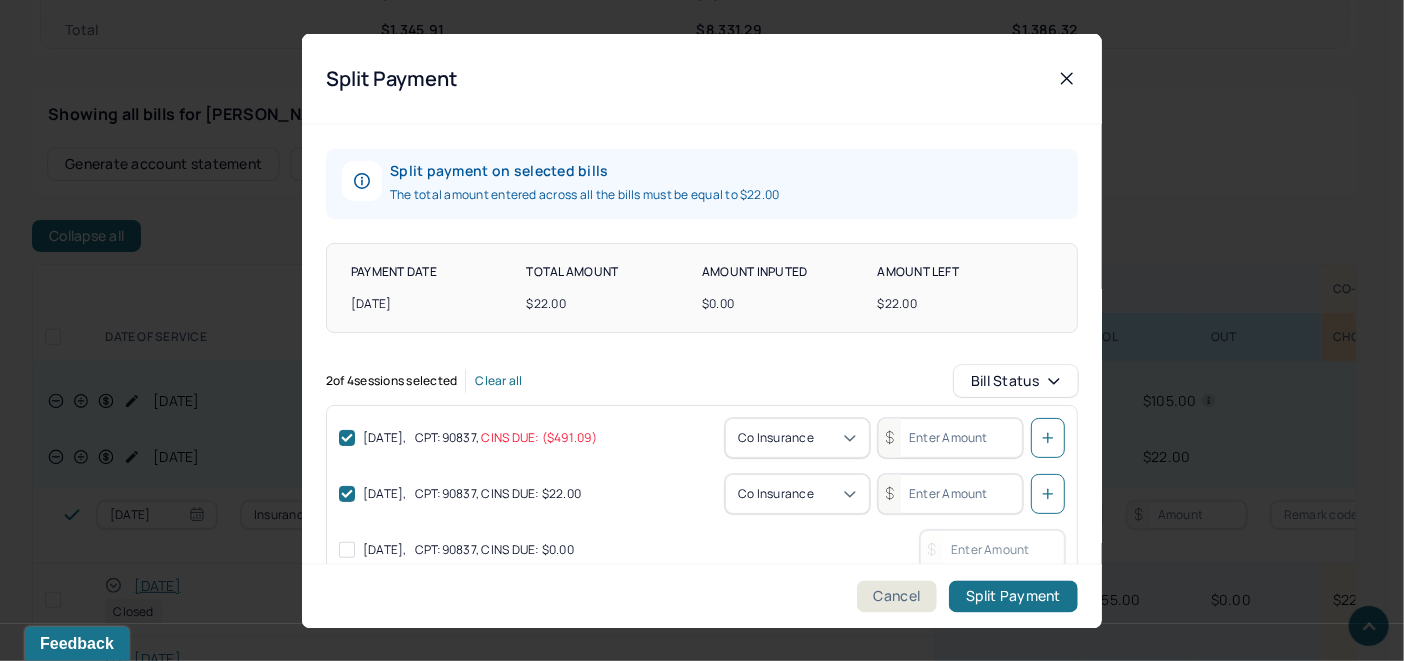click at bounding box center [950, 493] 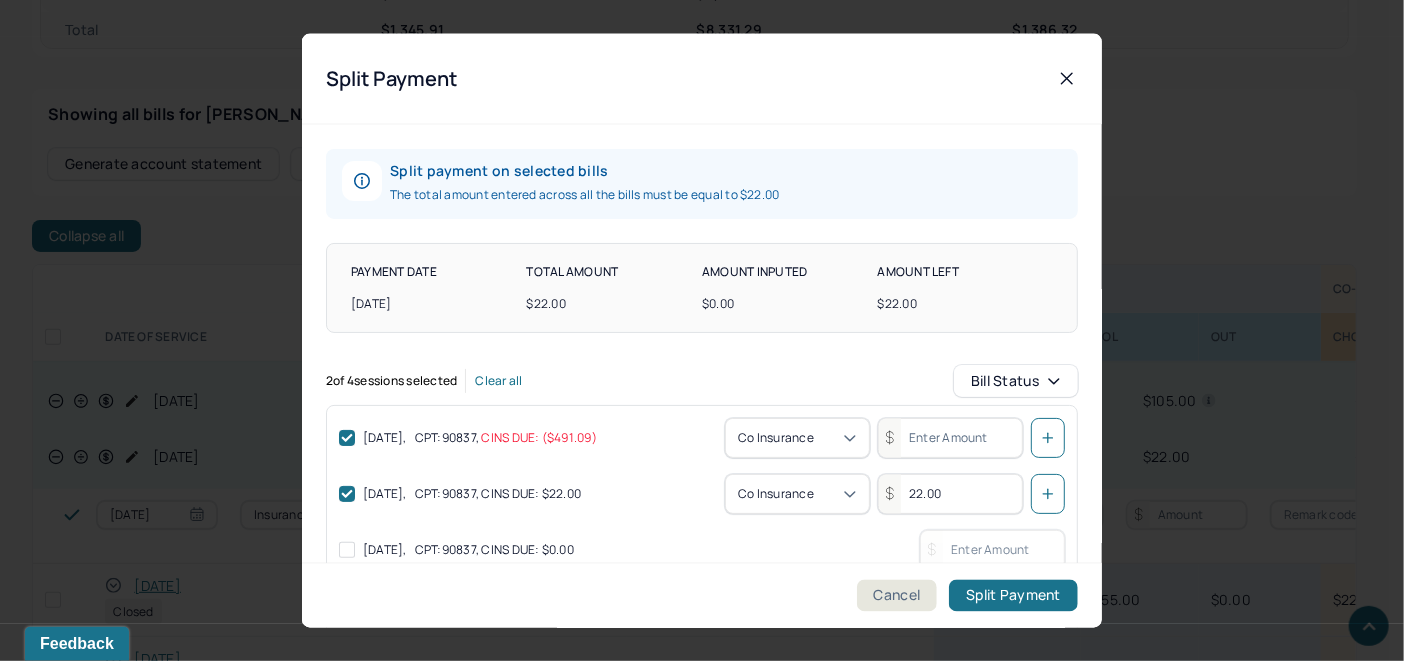 type on "22.00" 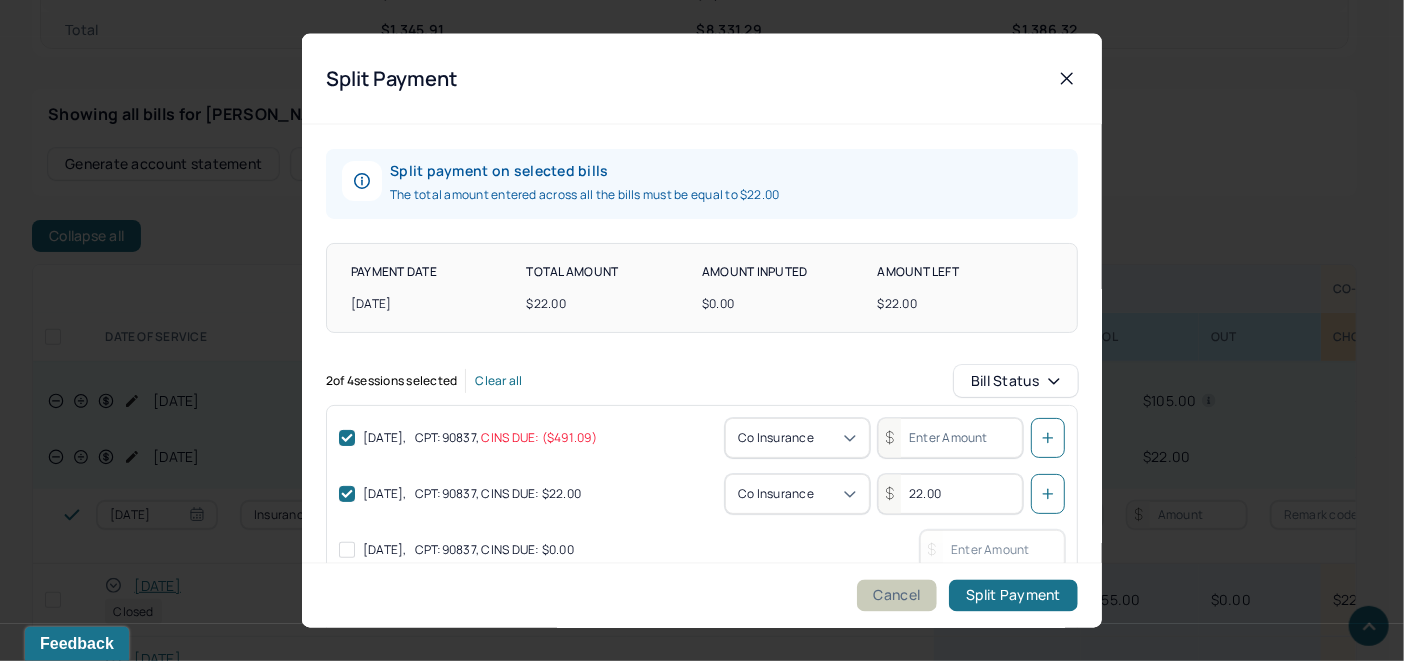 click on "Cancel" at bounding box center [897, 596] 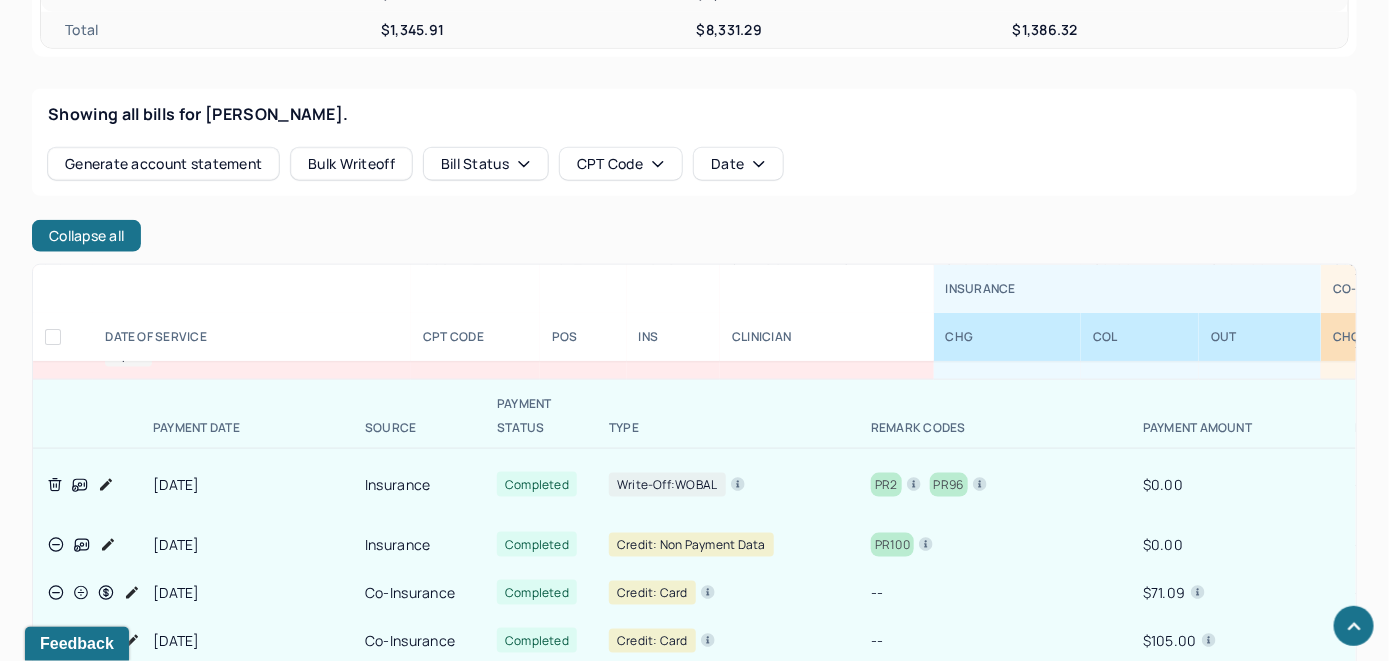 scroll, scrollTop: 300, scrollLeft: 0, axis: vertical 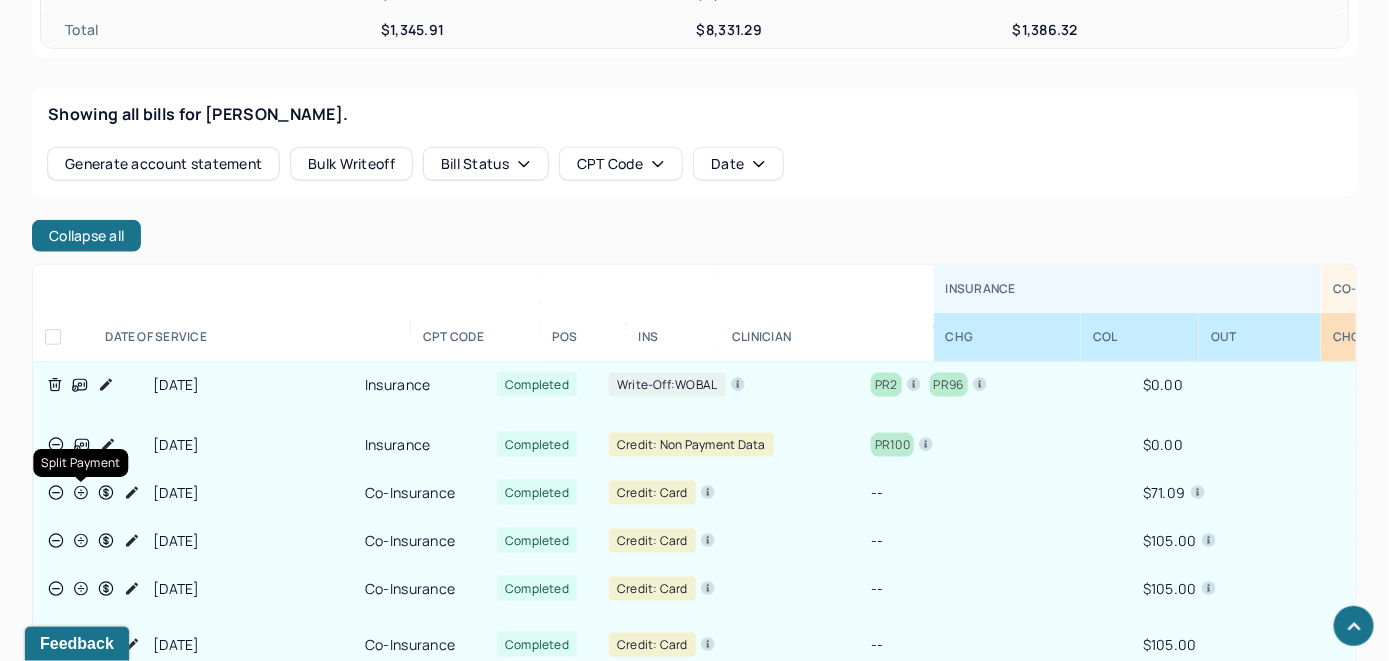 click 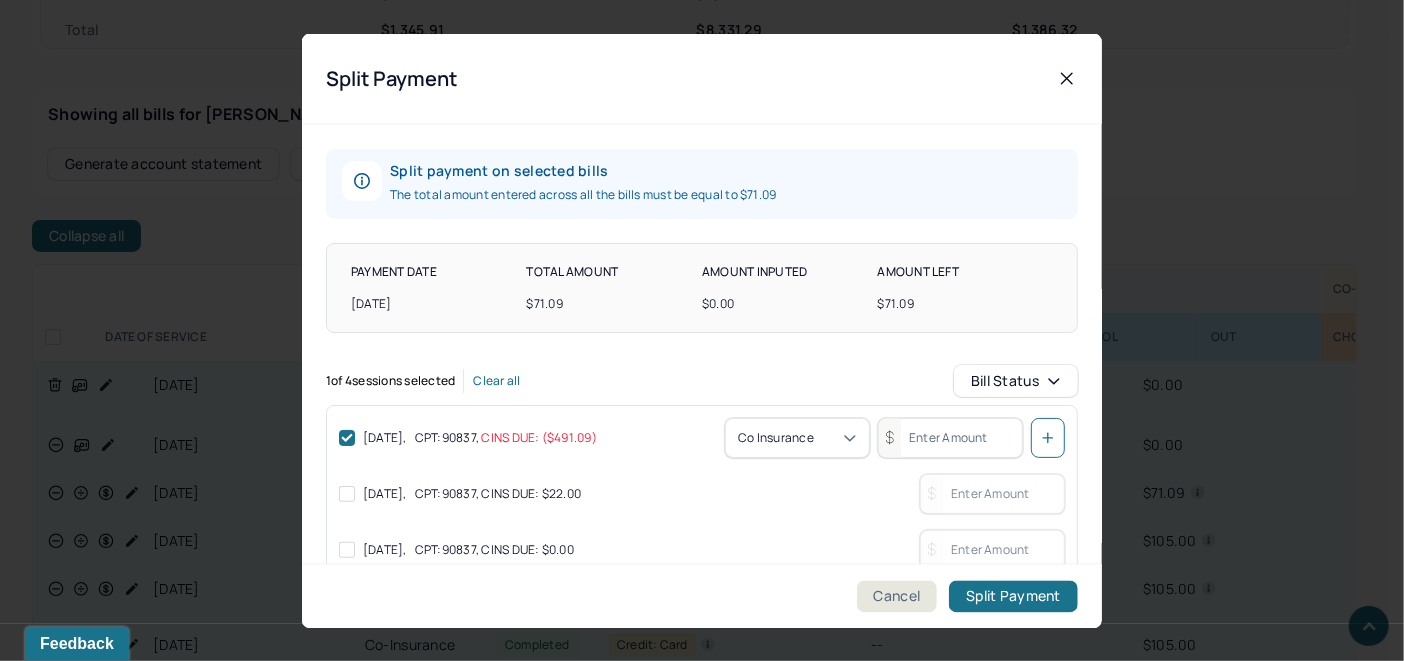 click at bounding box center [347, 493] 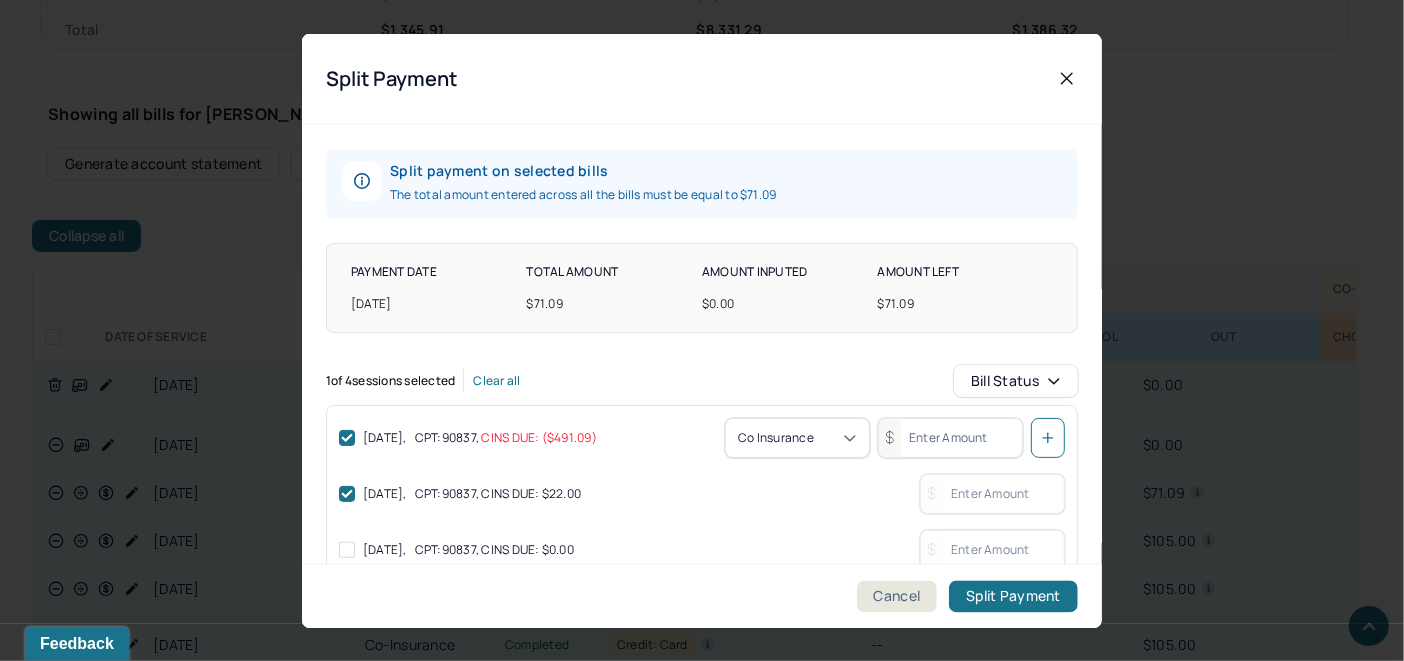 checkbox on "true" 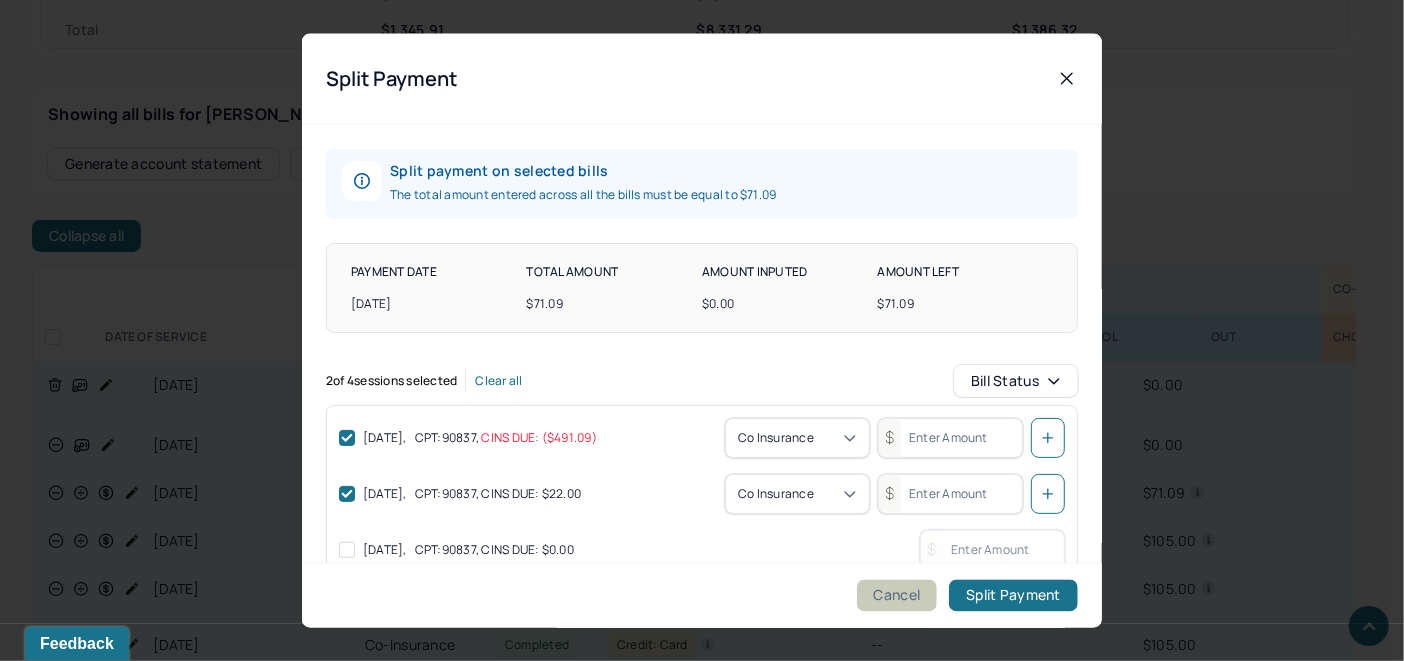 click on "Cancel" at bounding box center (897, 596) 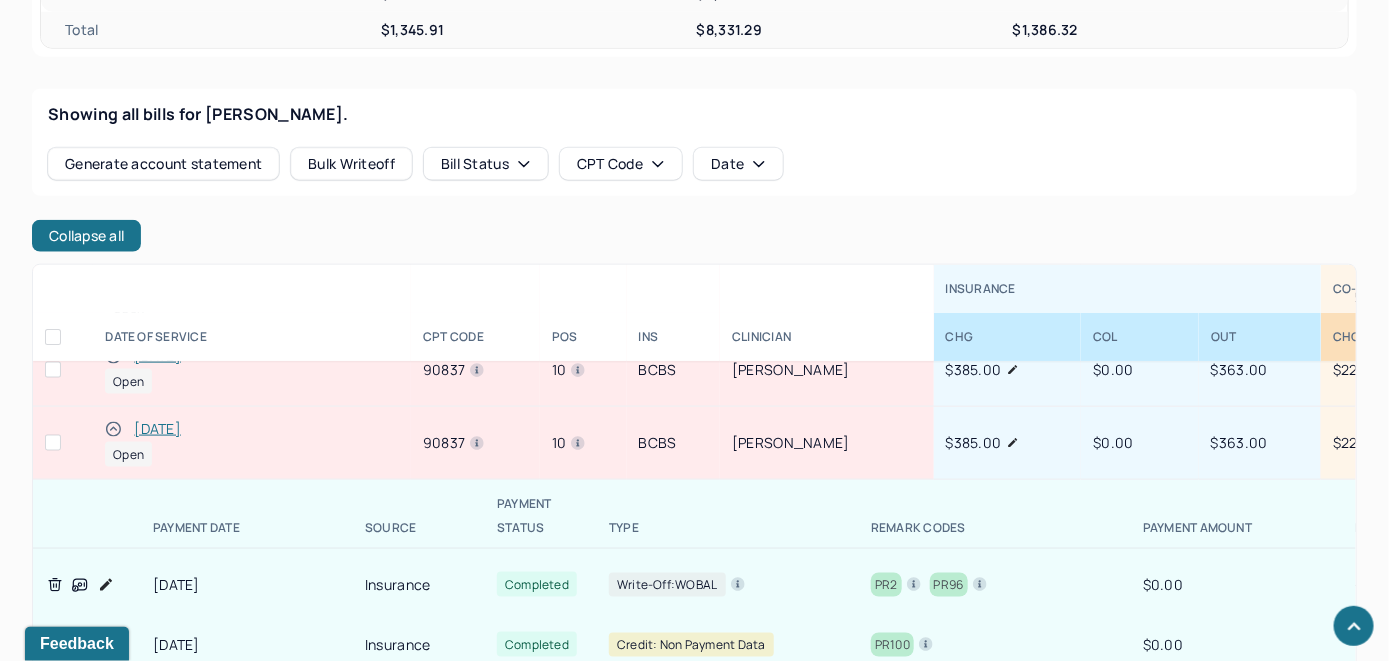 scroll, scrollTop: 0, scrollLeft: 0, axis: both 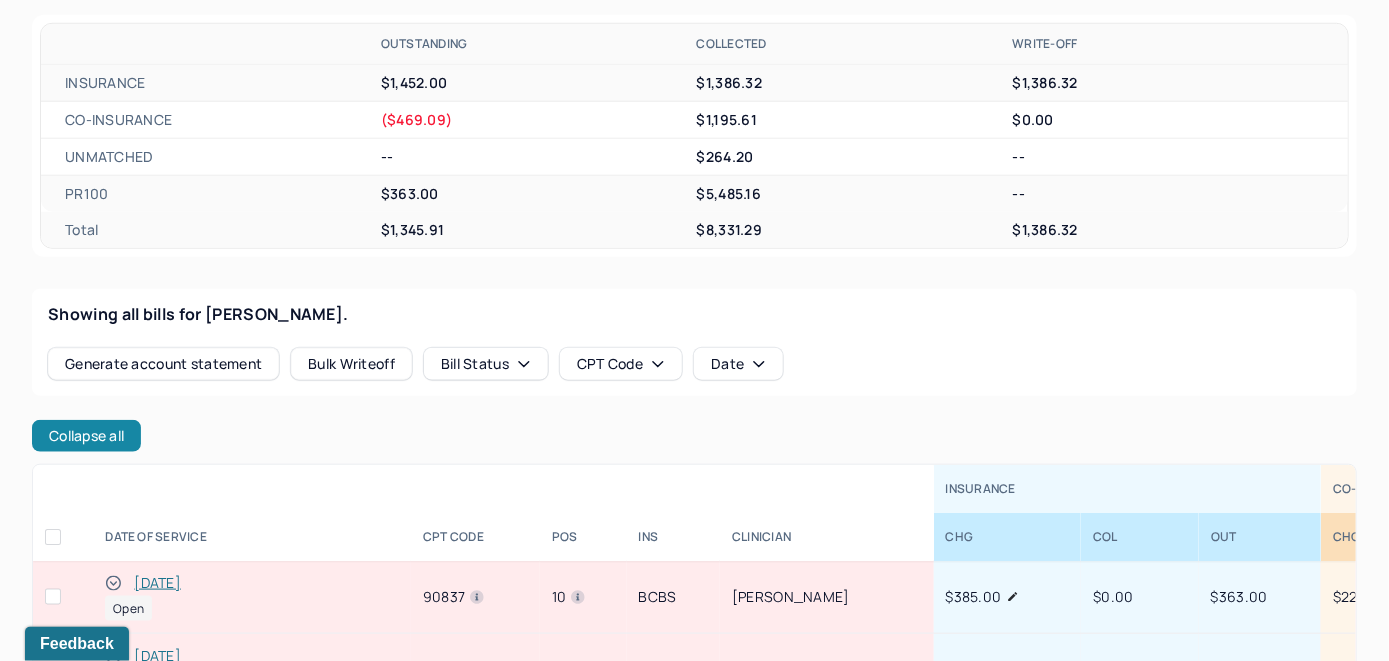 click on "Collapse all" at bounding box center [86, 436] 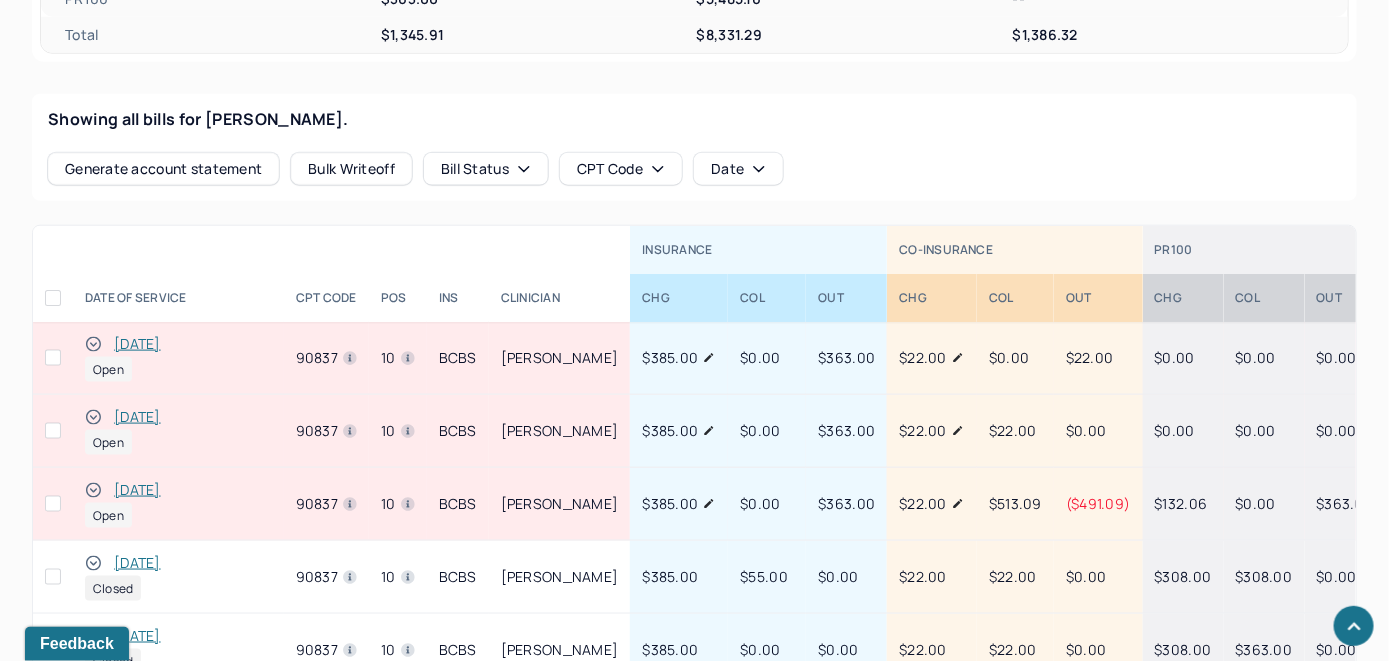 scroll, scrollTop: 800, scrollLeft: 0, axis: vertical 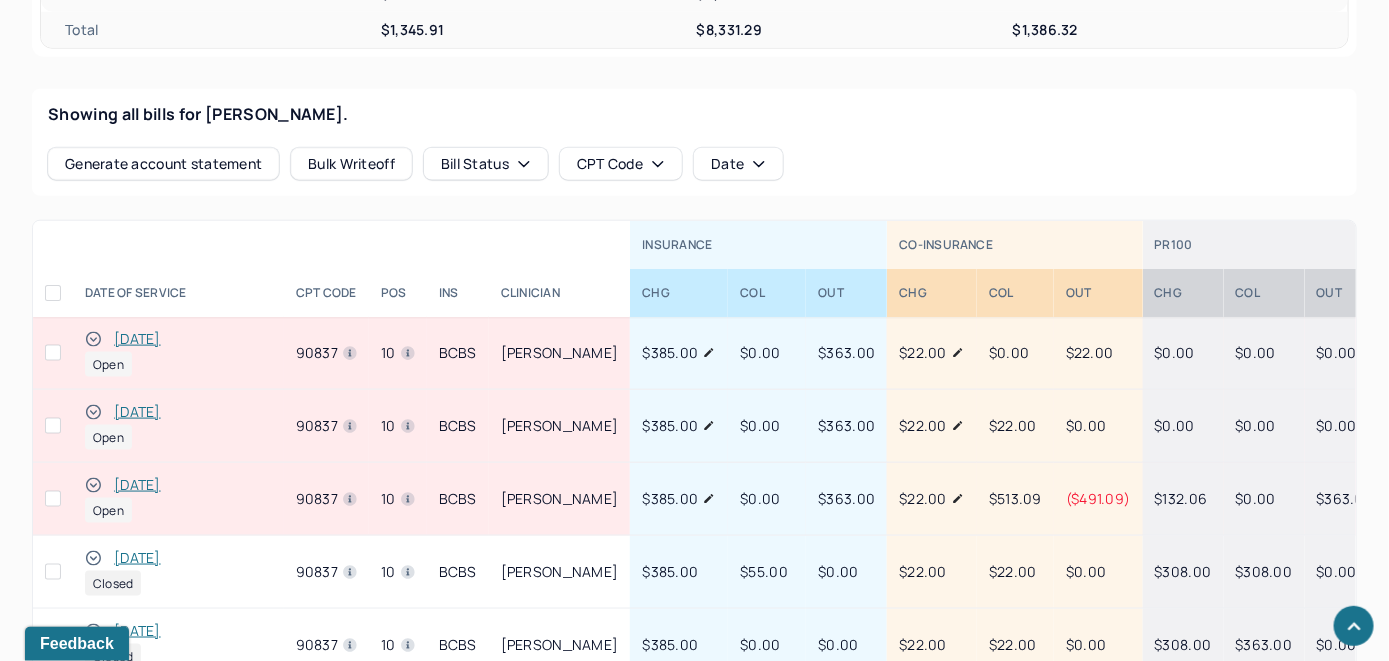drag, startPoint x: 91, startPoint y: 479, endPoint x: 548, endPoint y: 417, distance: 461.18652 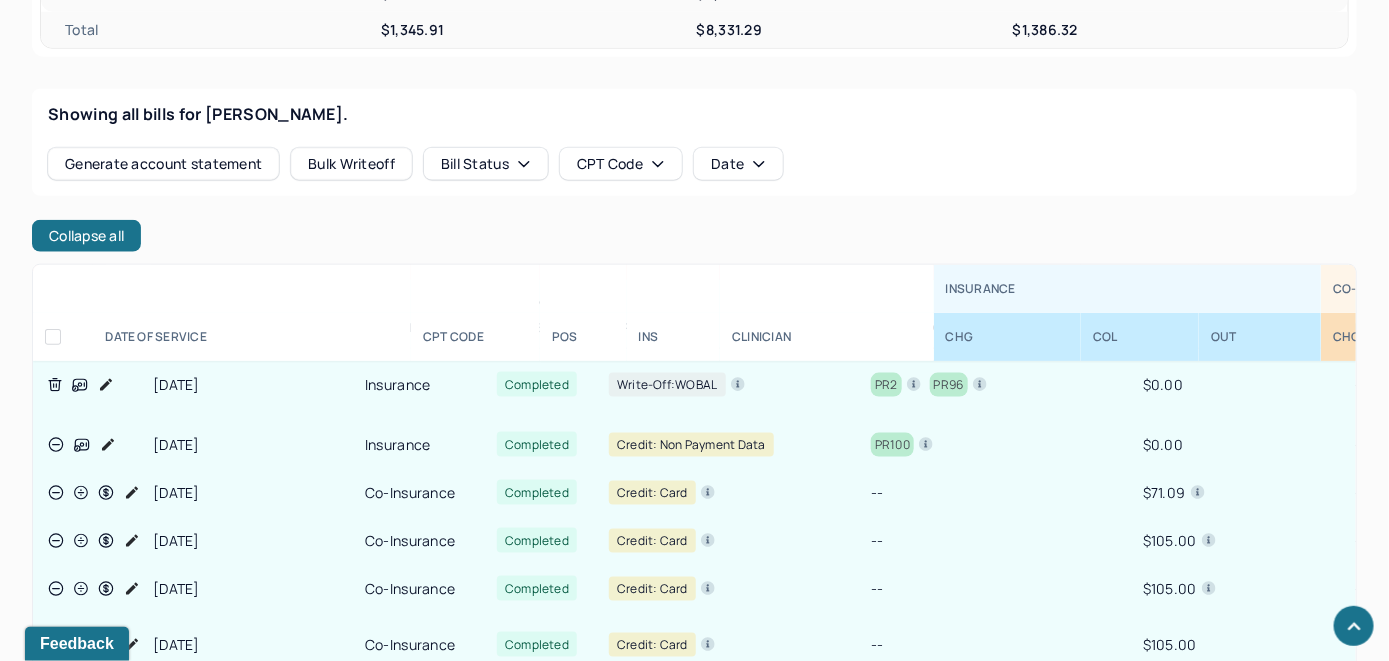 scroll, scrollTop: 500, scrollLeft: 0, axis: vertical 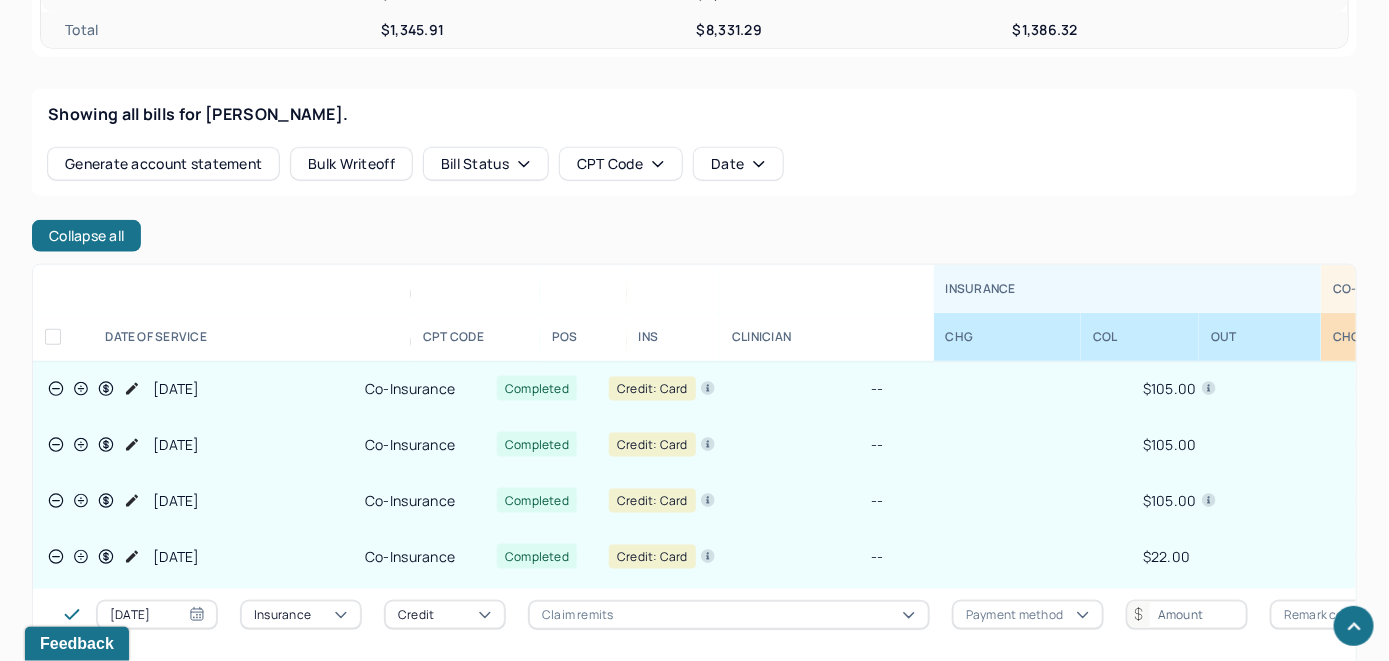 click 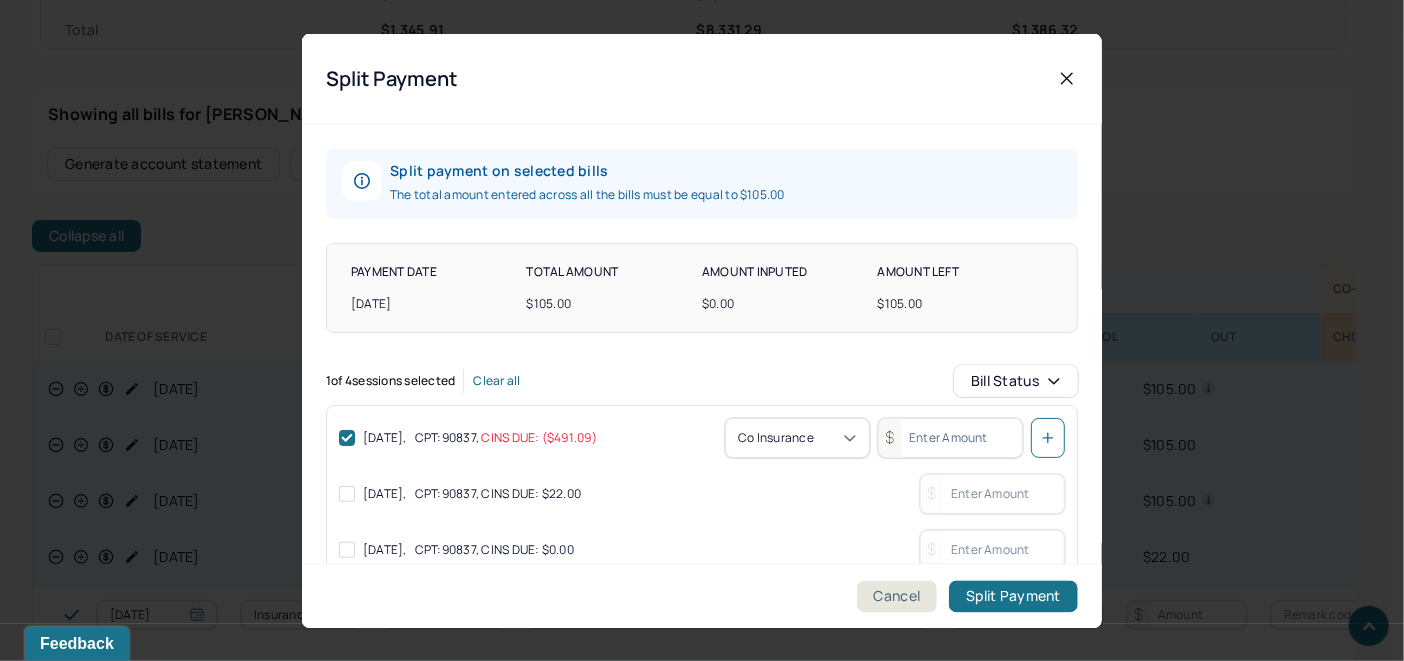 click at bounding box center (347, 493) 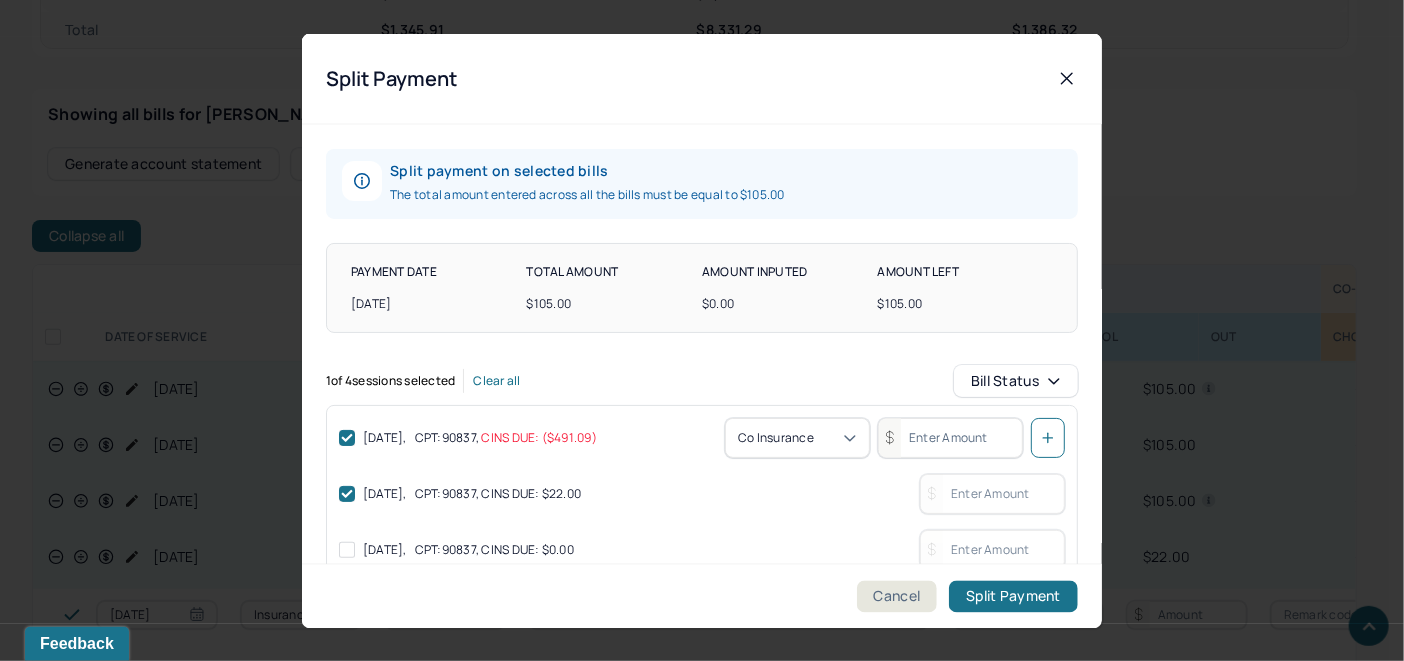checkbox on "true" 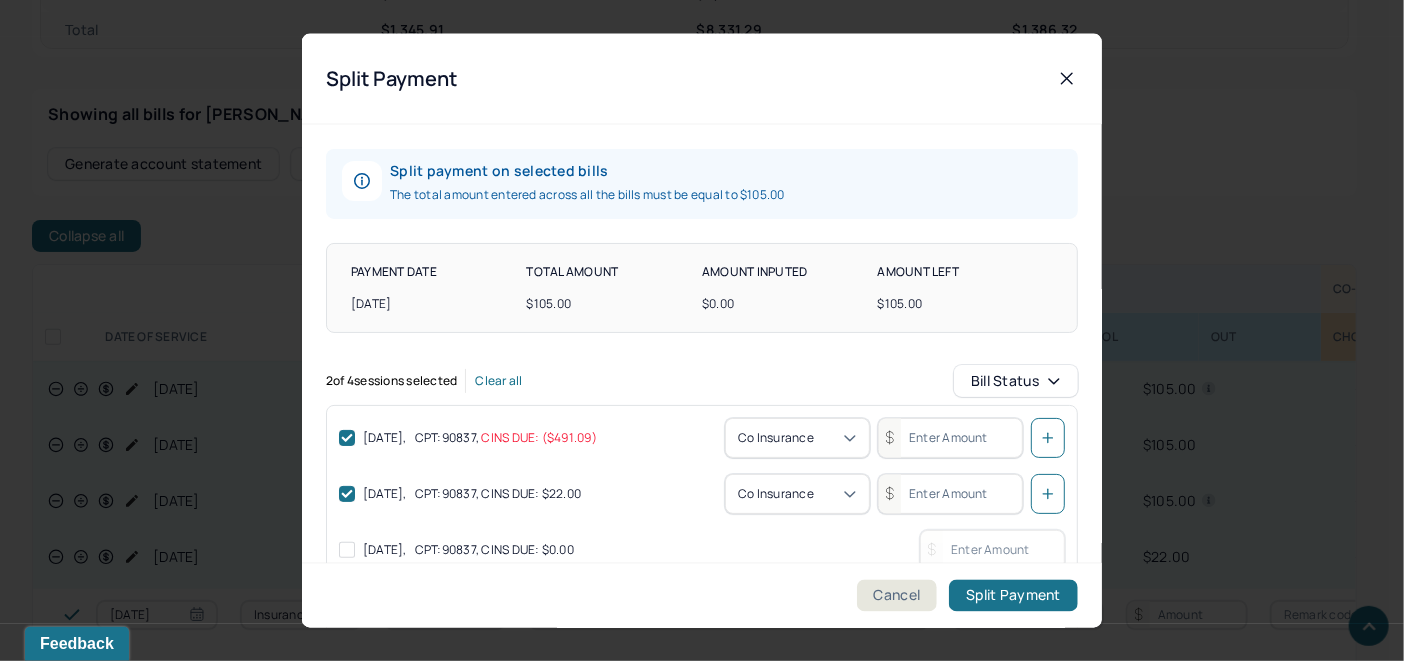 click at bounding box center [950, 493] 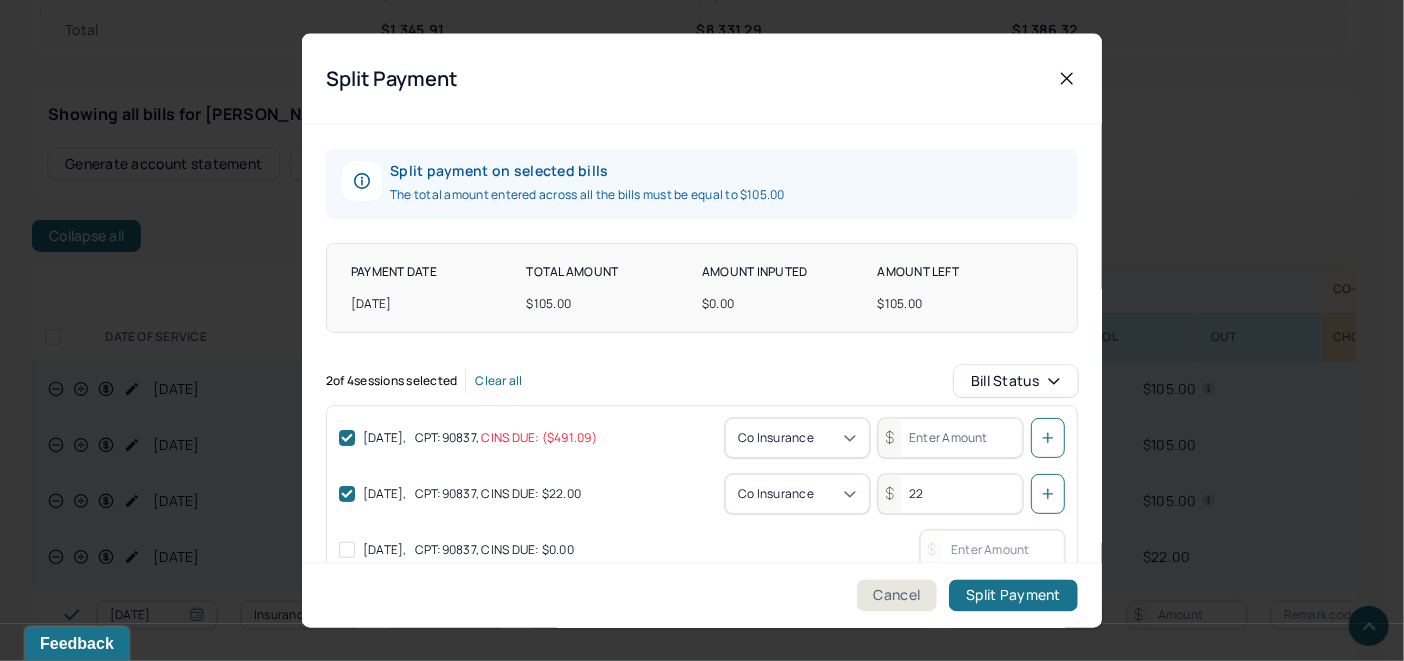 type on "22" 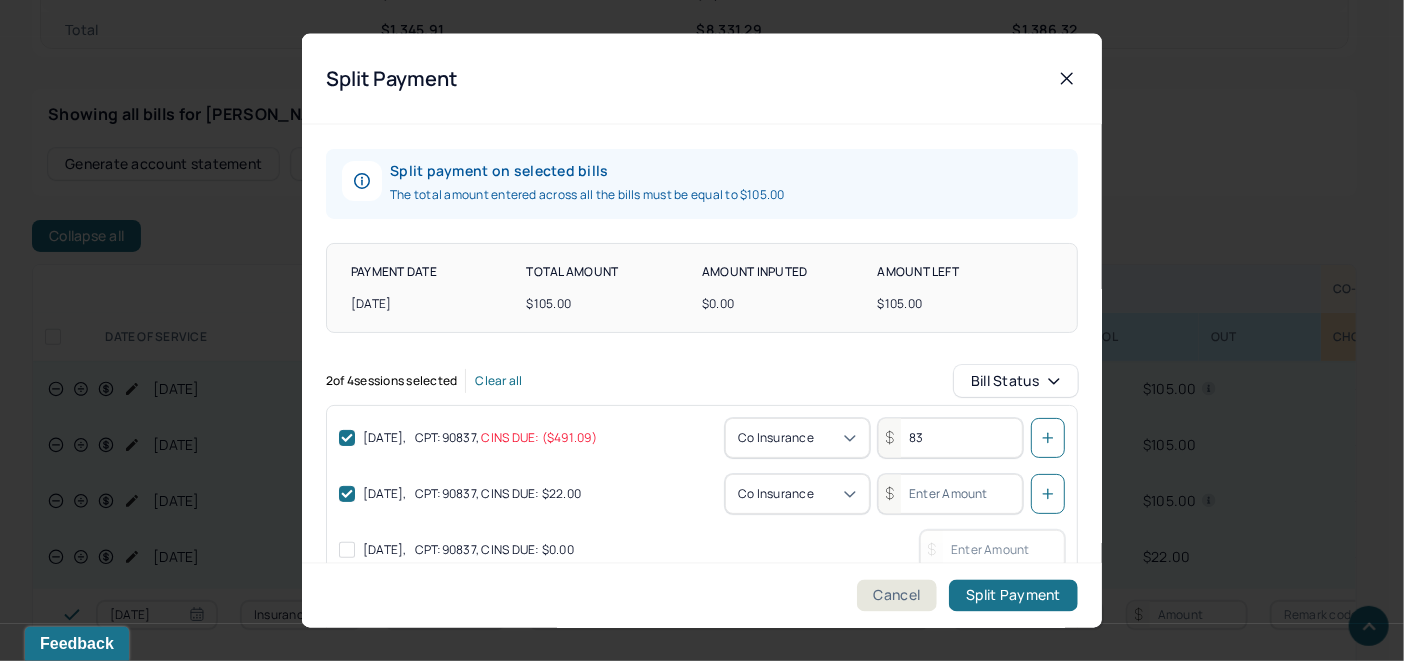 type on "83" 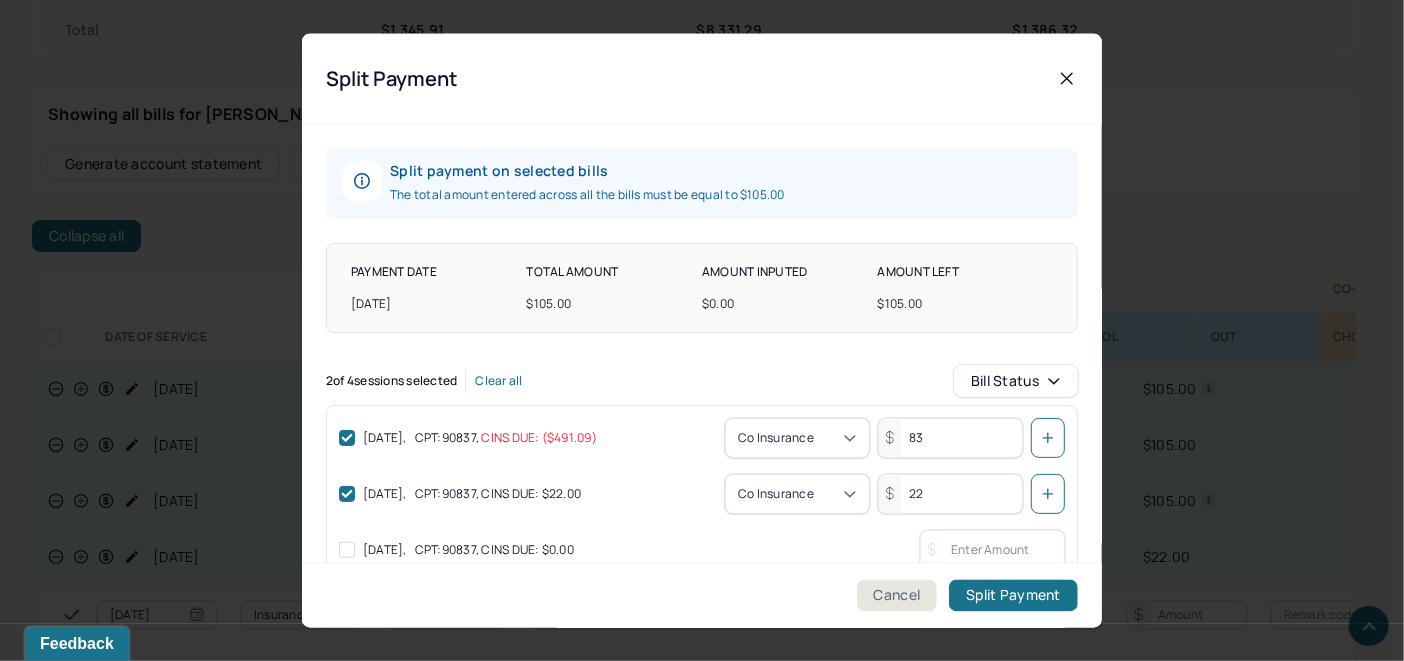 type on "22" 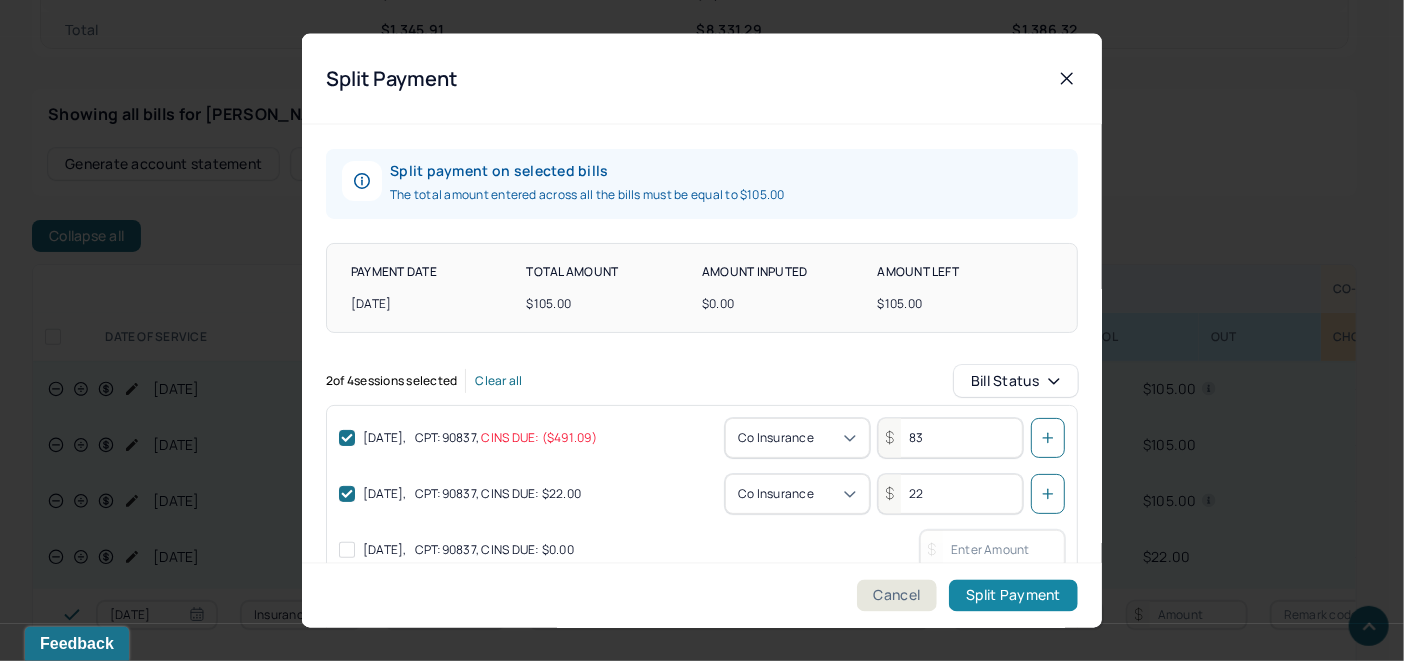 click on "Split Payment" at bounding box center (1013, 596) 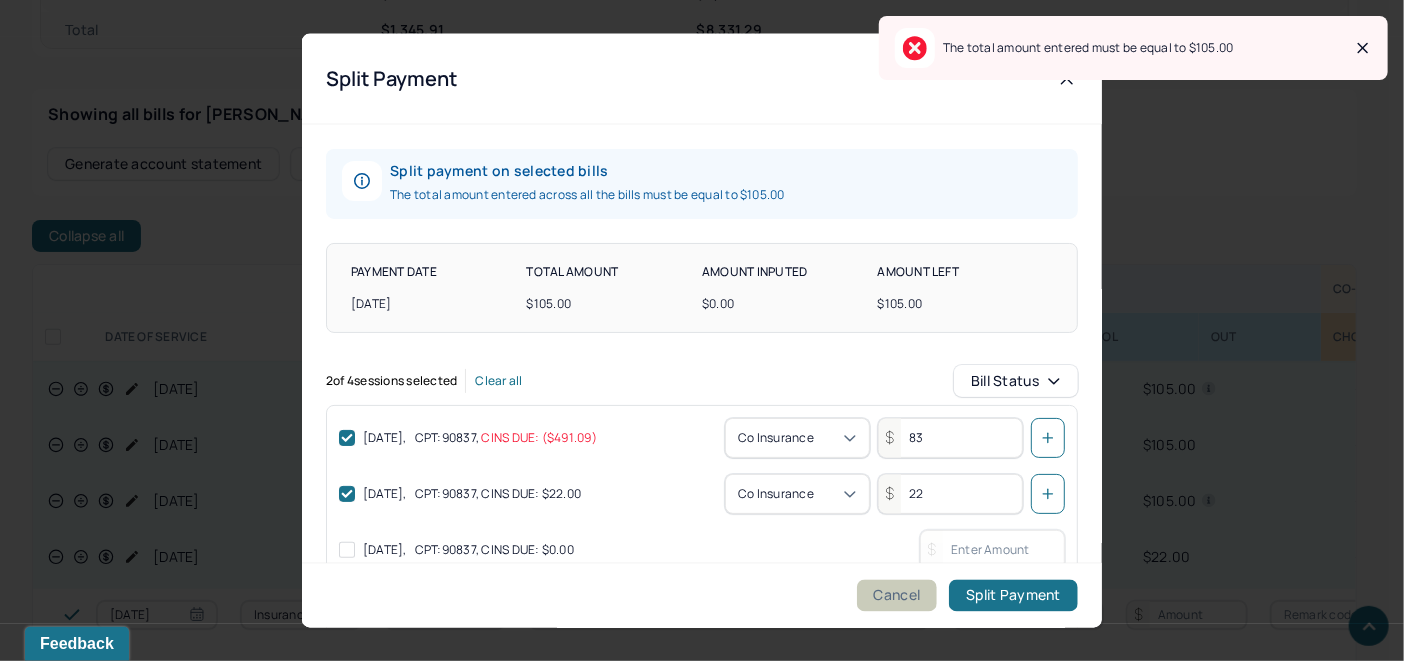 click on "Cancel" at bounding box center (897, 596) 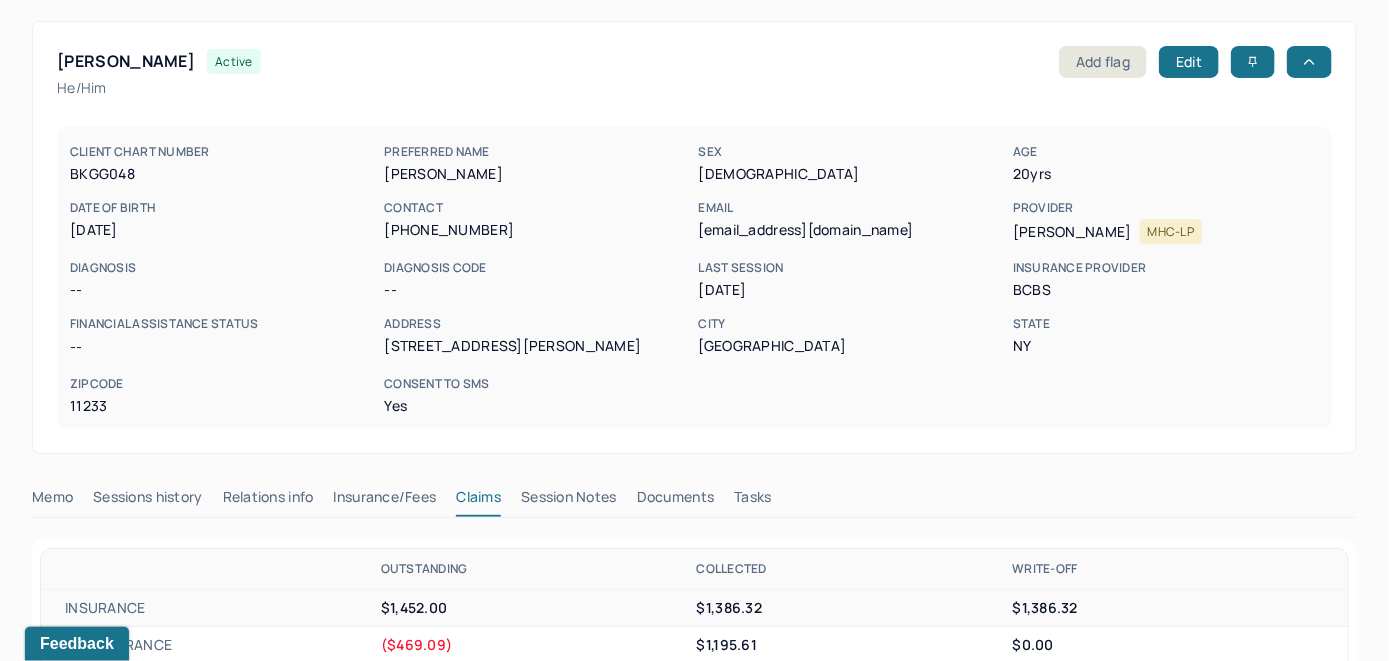 scroll, scrollTop: 0, scrollLeft: 0, axis: both 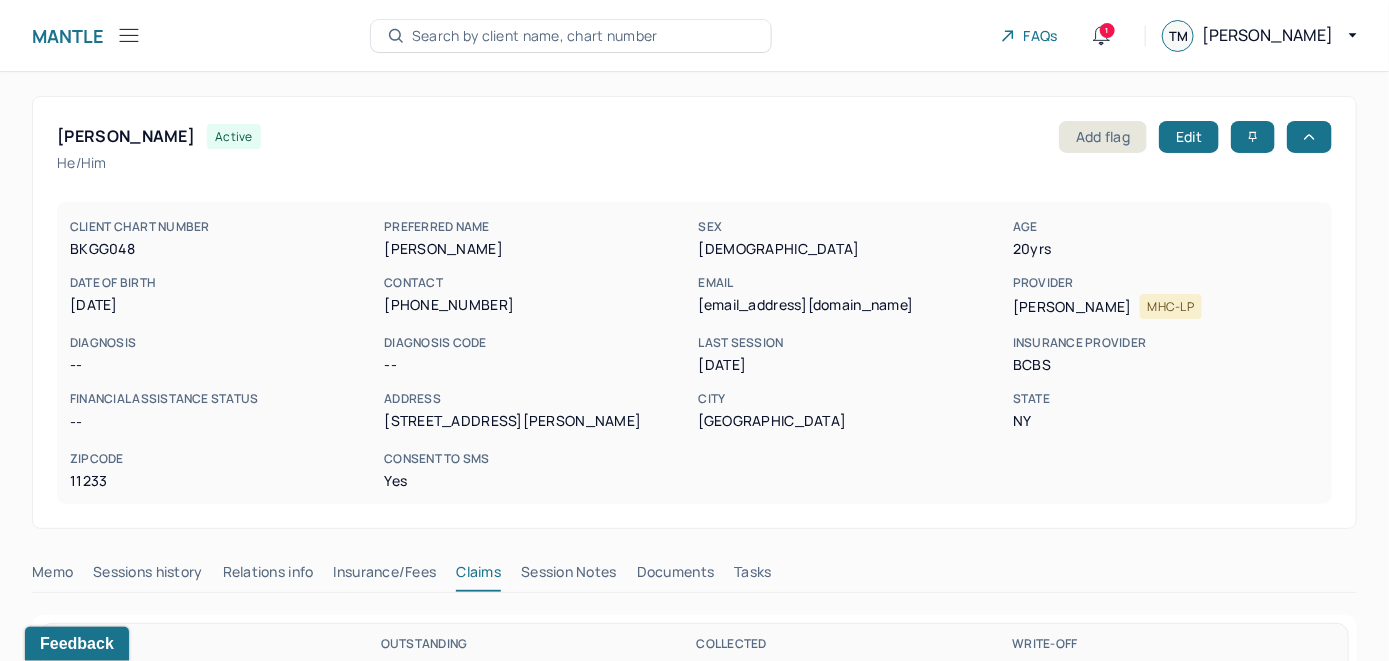 click on "Search by client name, chart number" at bounding box center (535, 36) 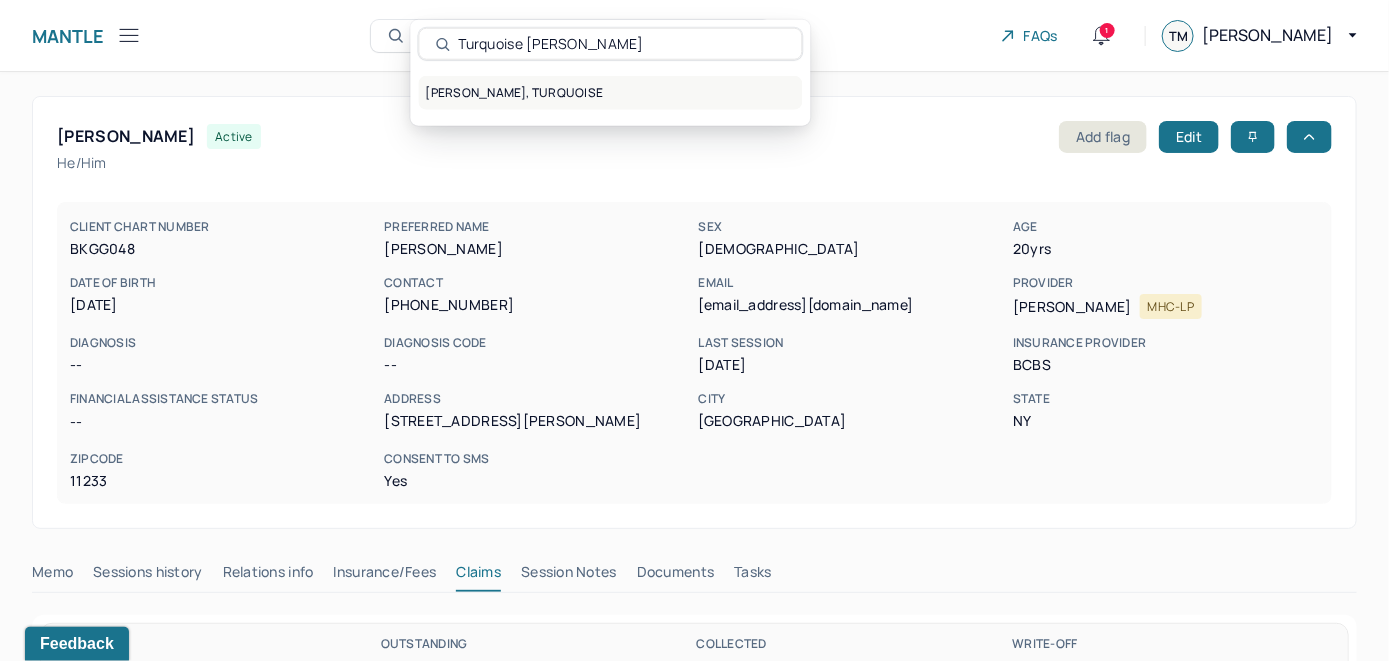 type on "Turquoise [PERSON_NAME]" 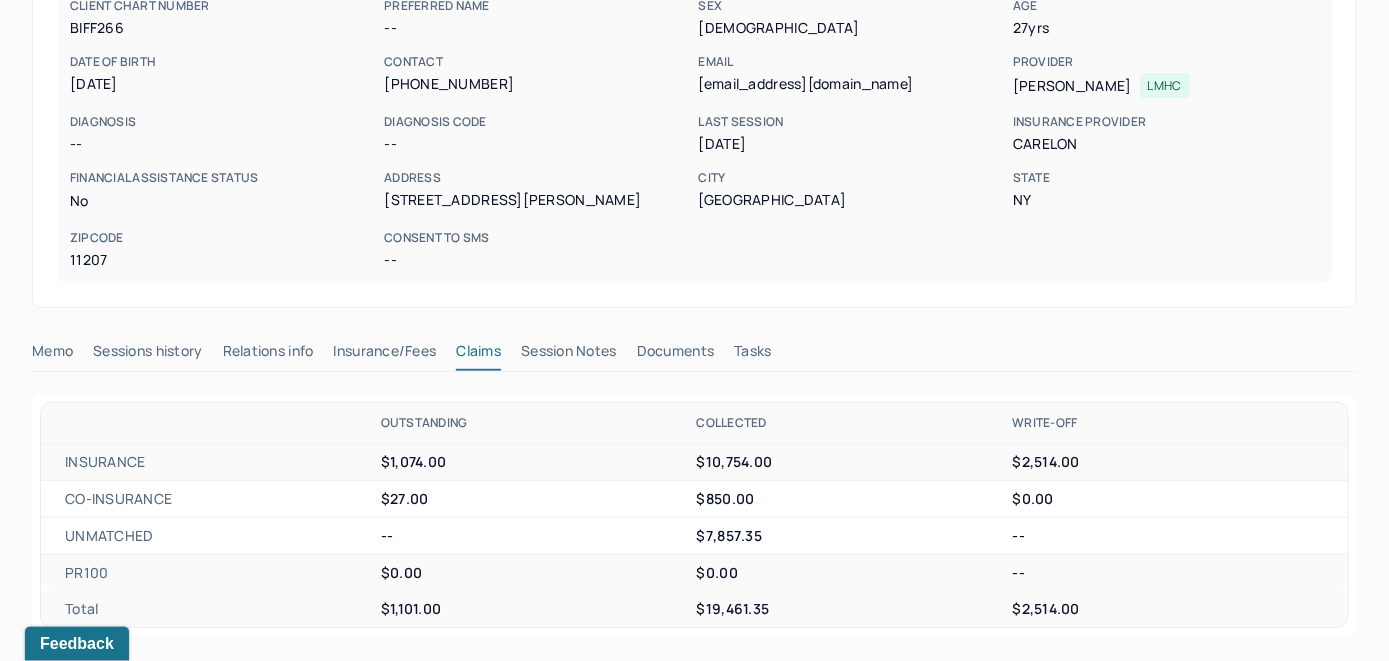 scroll, scrollTop: 100, scrollLeft: 0, axis: vertical 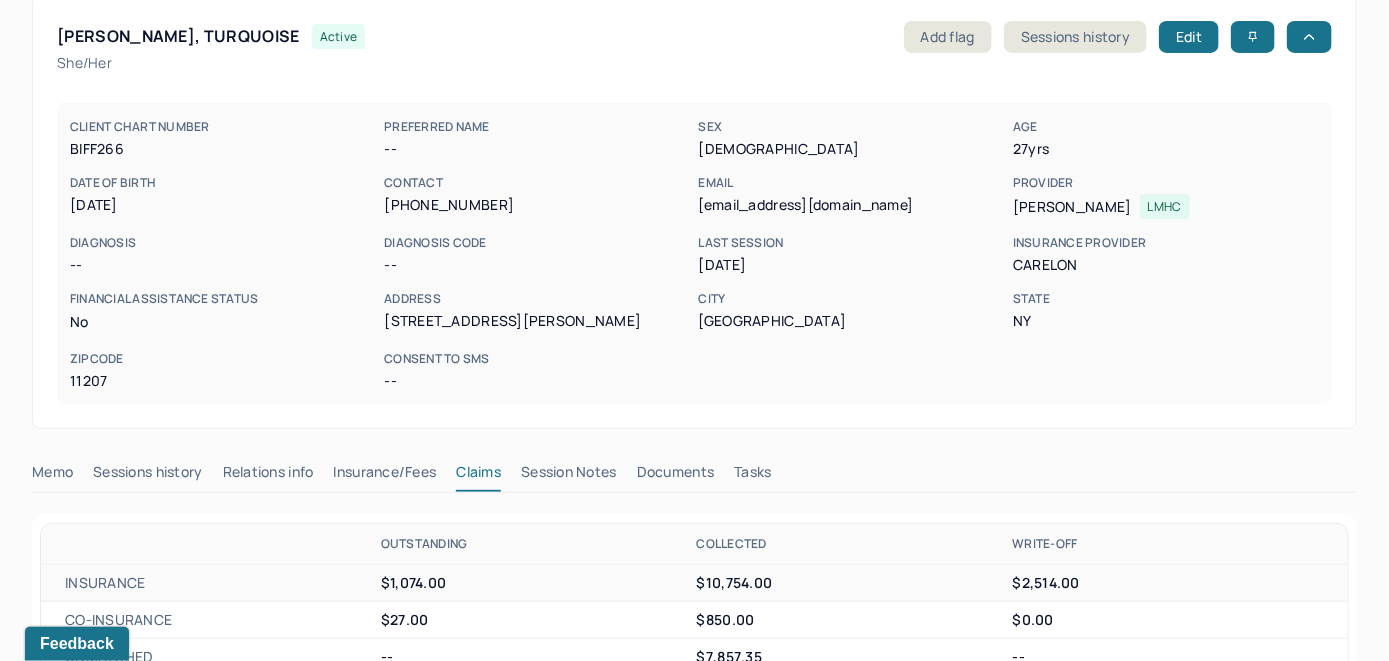 click on "Memo" at bounding box center (52, 476) 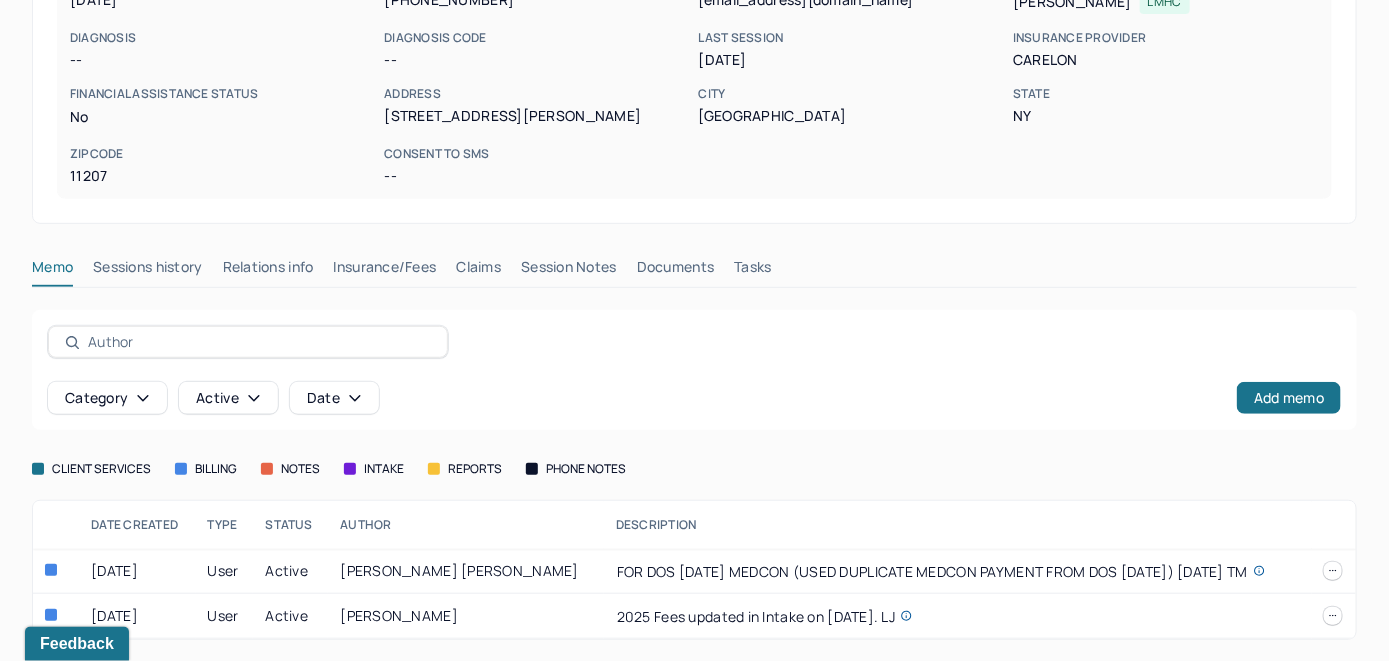 scroll, scrollTop: 306, scrollLeft: 0, axis: vertical 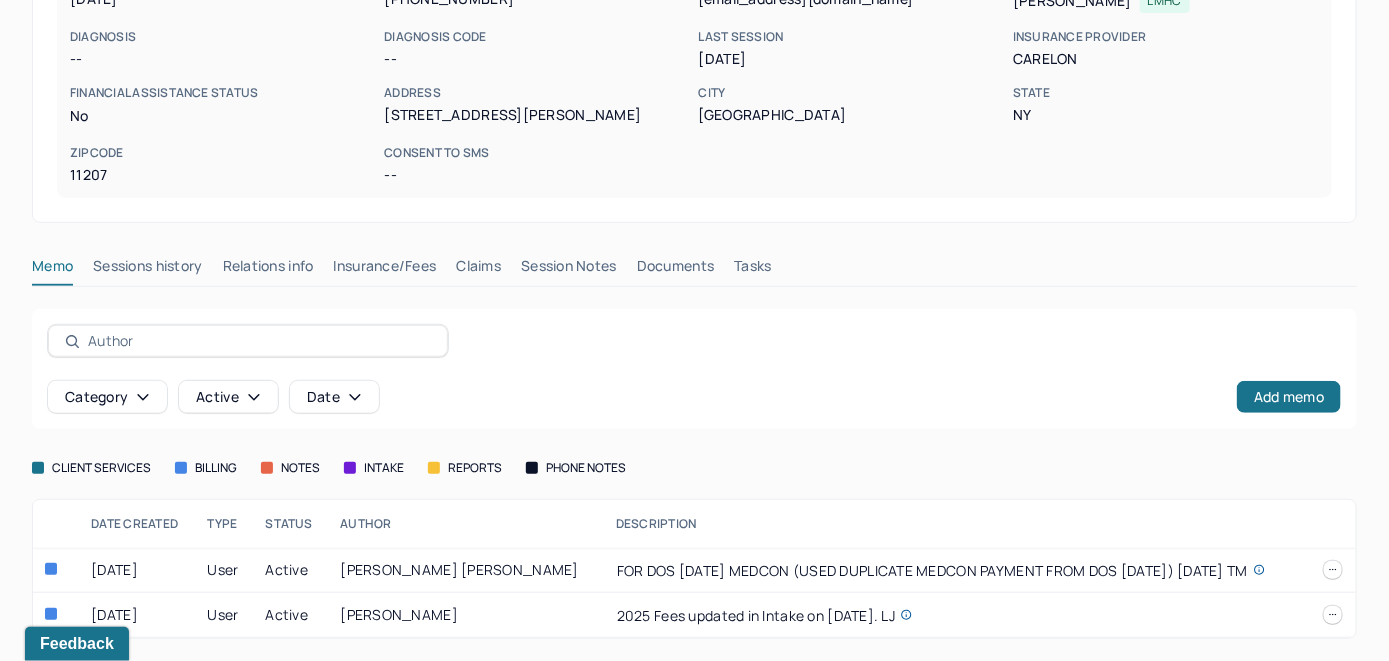 click on "Insurance/Fees" at bounding box center (385, 270) 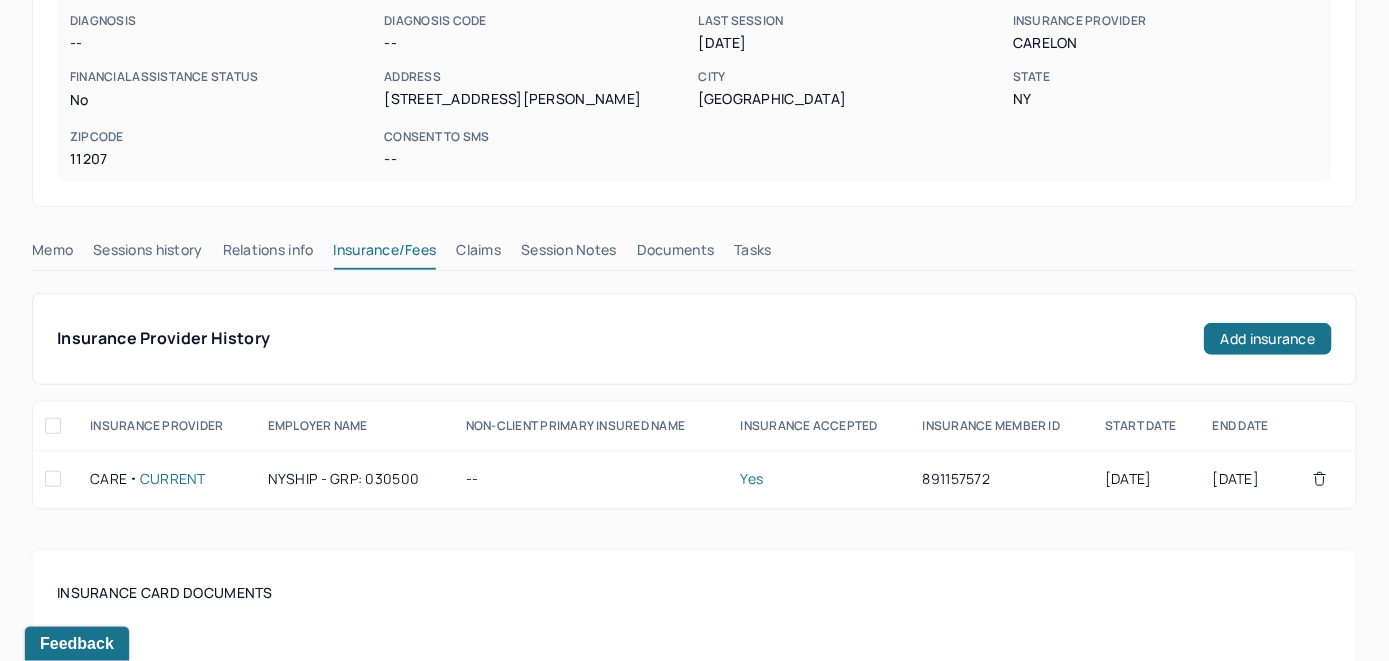 scroll, scrollTop: 306, scrollLeft: 0, axis: vertical 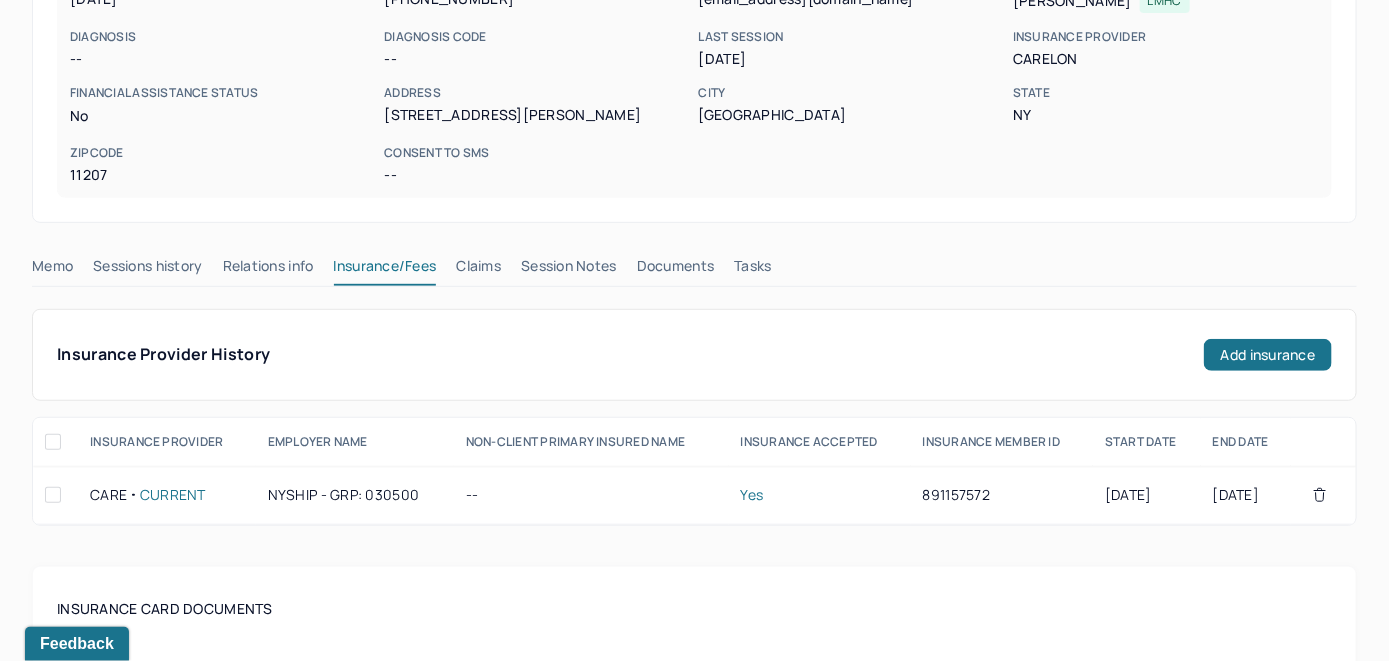 click on "Claims" at bounding box center [478, 270] 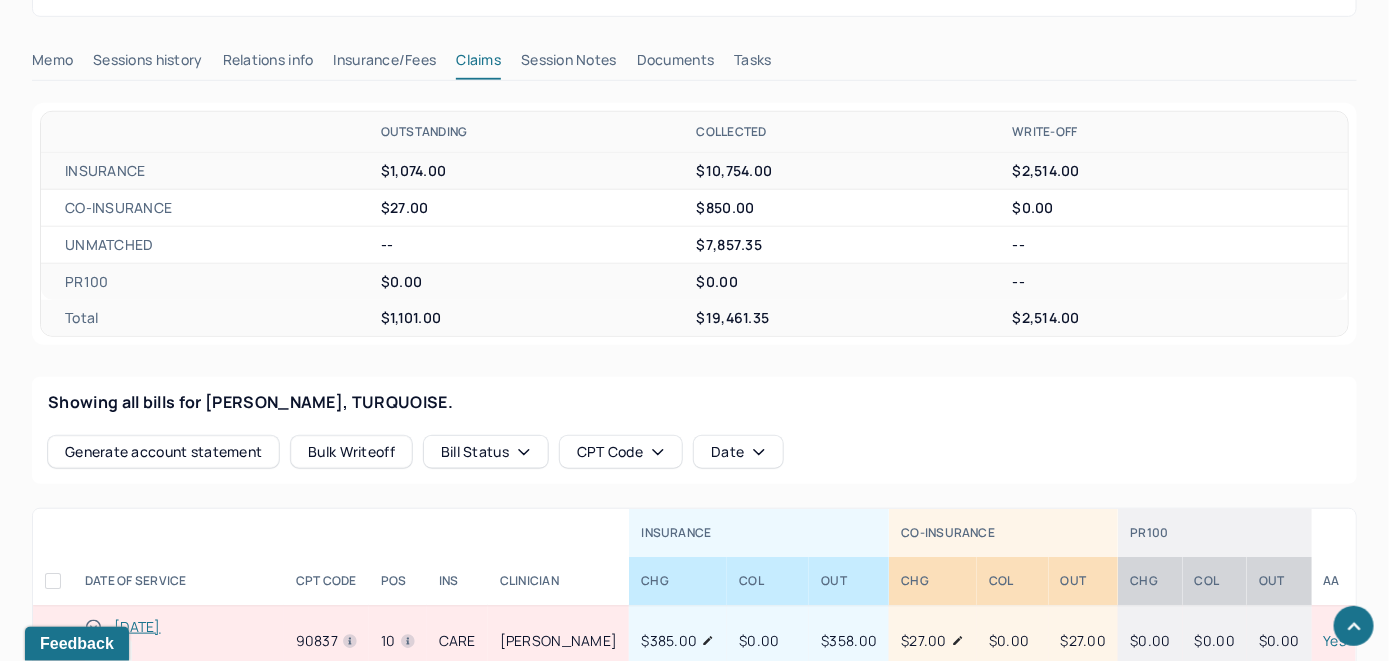scroll, scrollTop: 706, scrollLeft: 0, axis: vertical 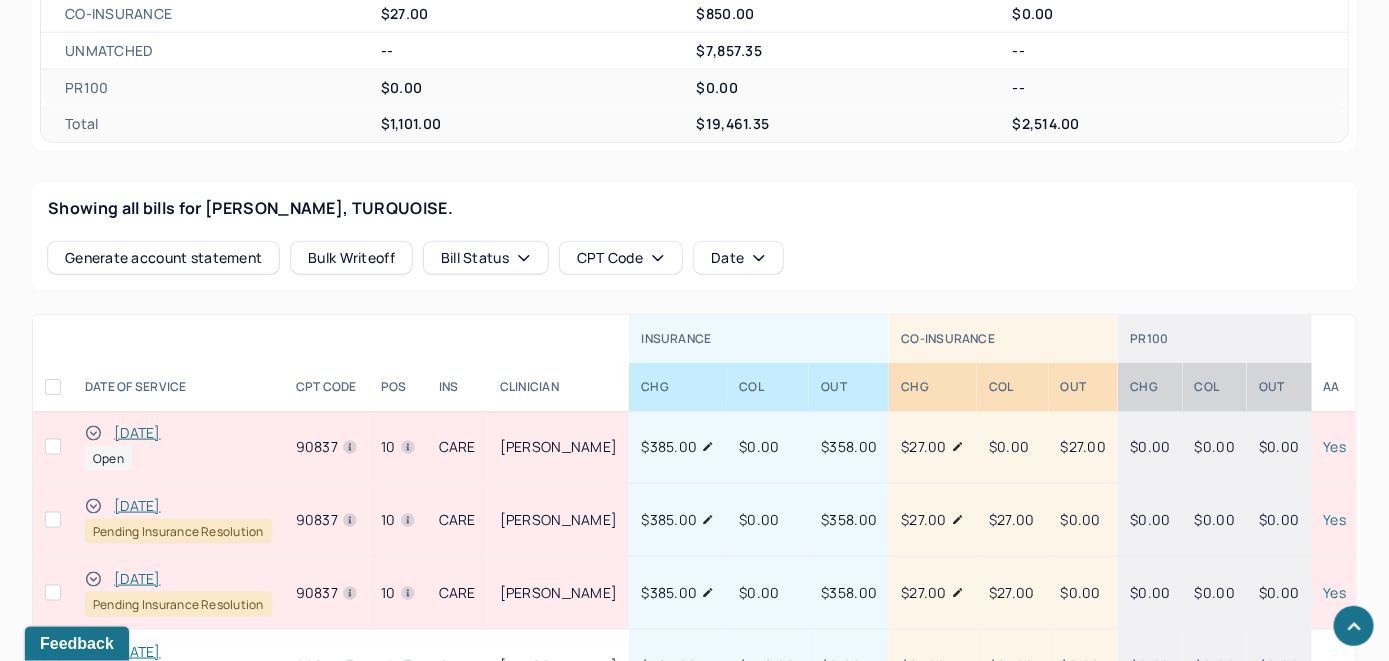 click on "[DATE]" at bounding box center [137, 433] 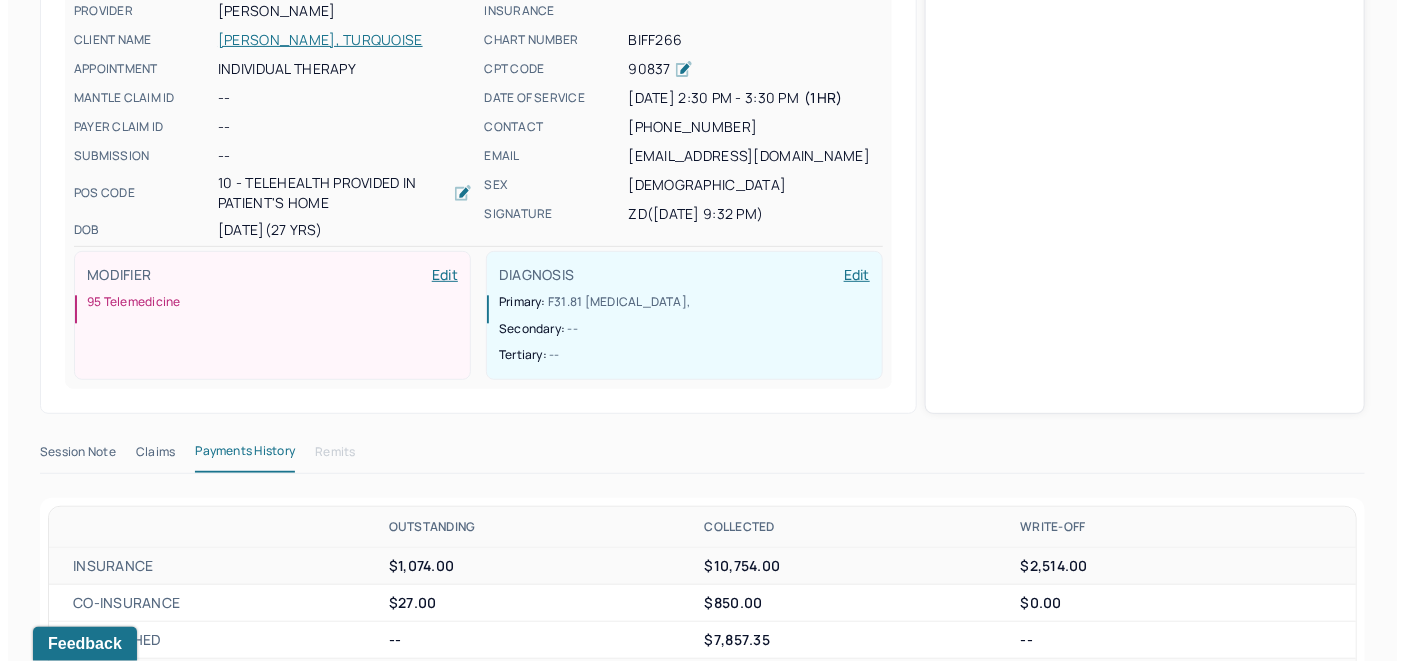 scroll, scrollTop: 706, scrollLeft: 0, axis: vertical 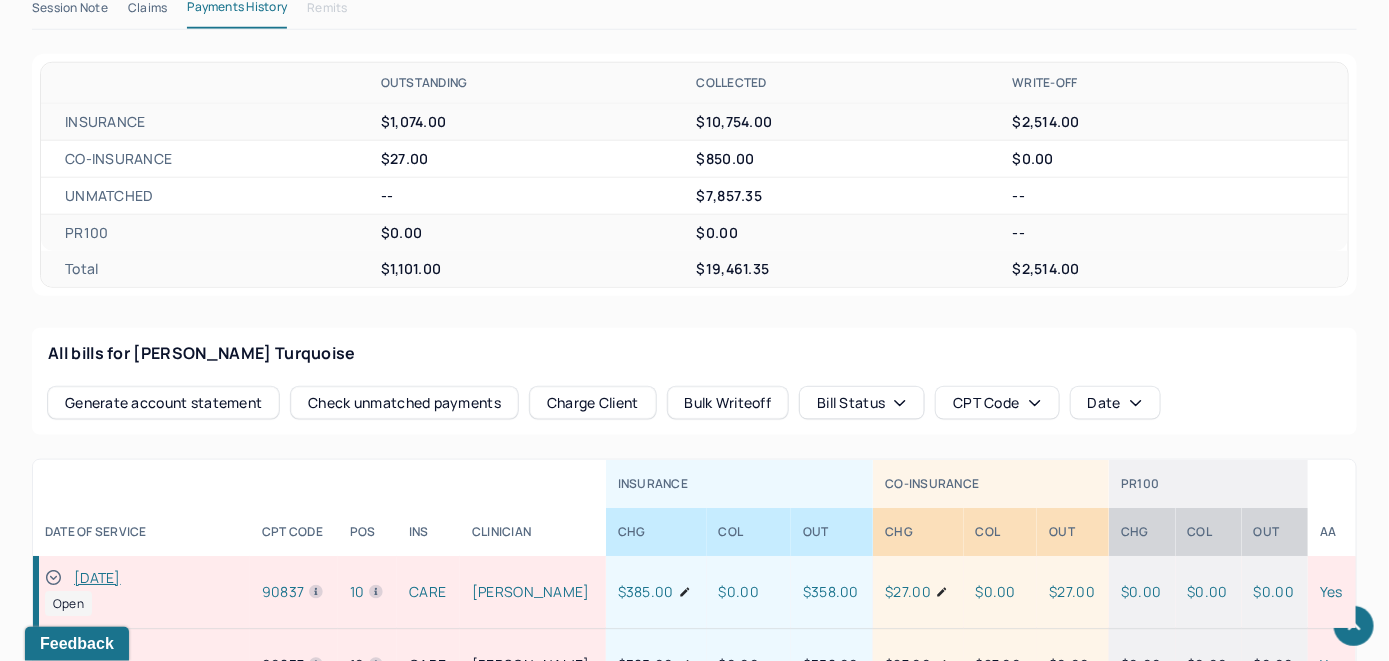 click on "Check unmatched payments" at bounding box center (404, 403) 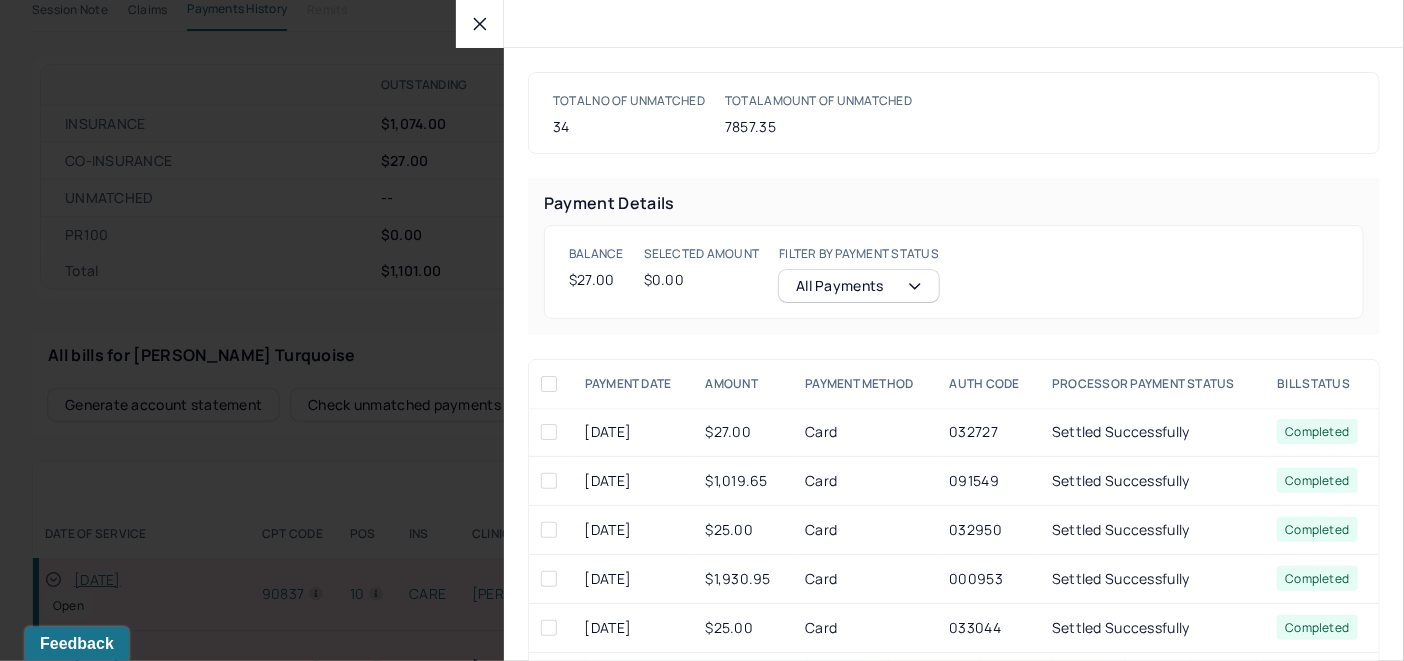 click at bounding box center [549, 432] 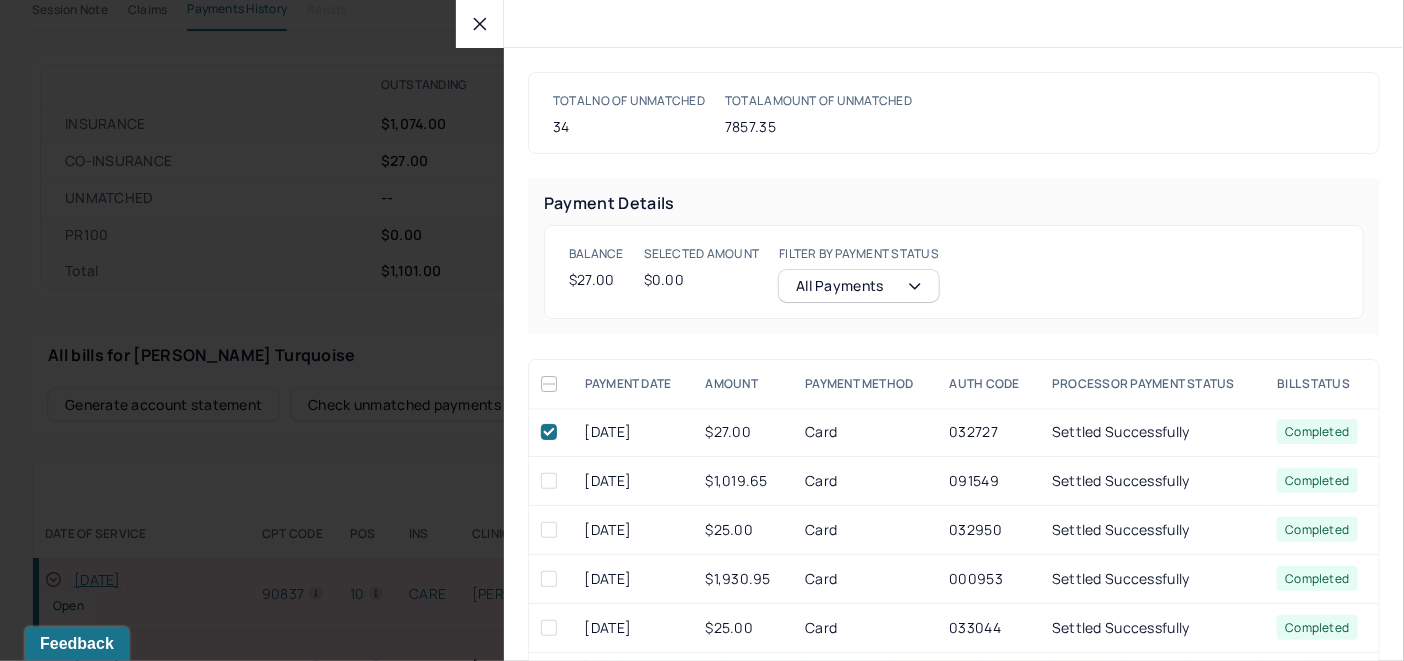 checkbox on "true" 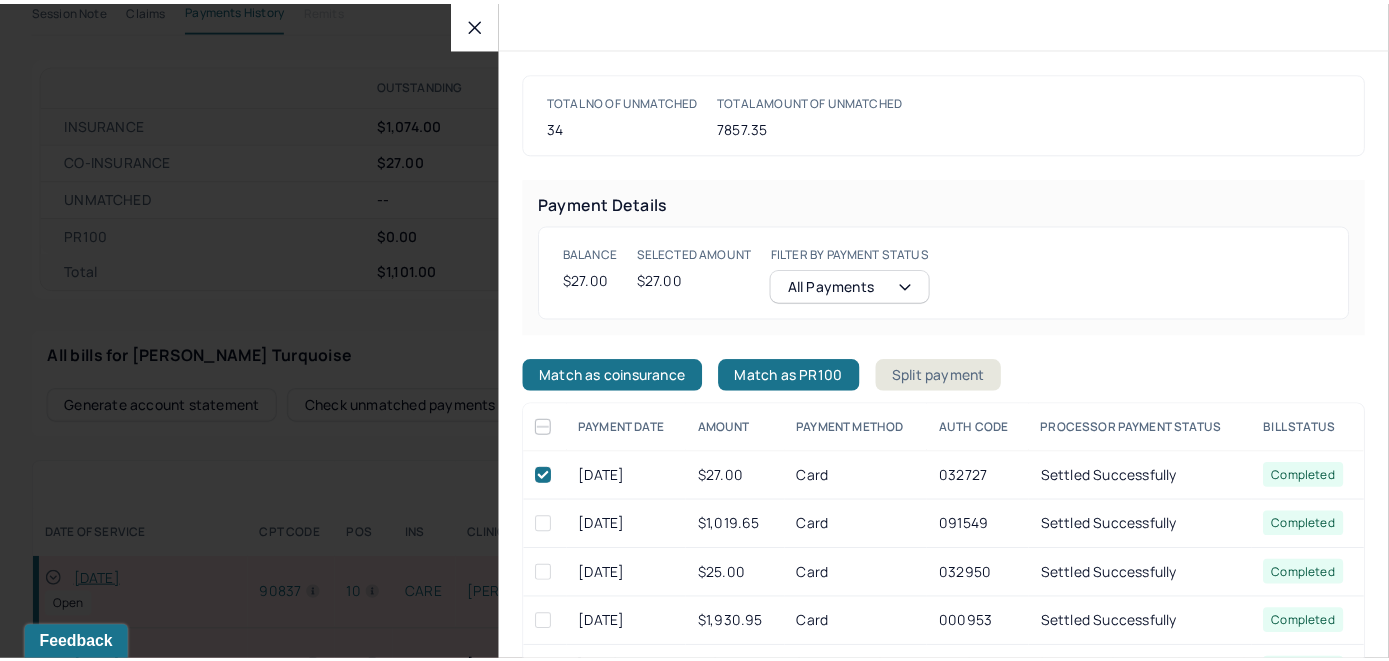 scroll, scrollTop: 708, scrollLeft: 0, axis: vertical 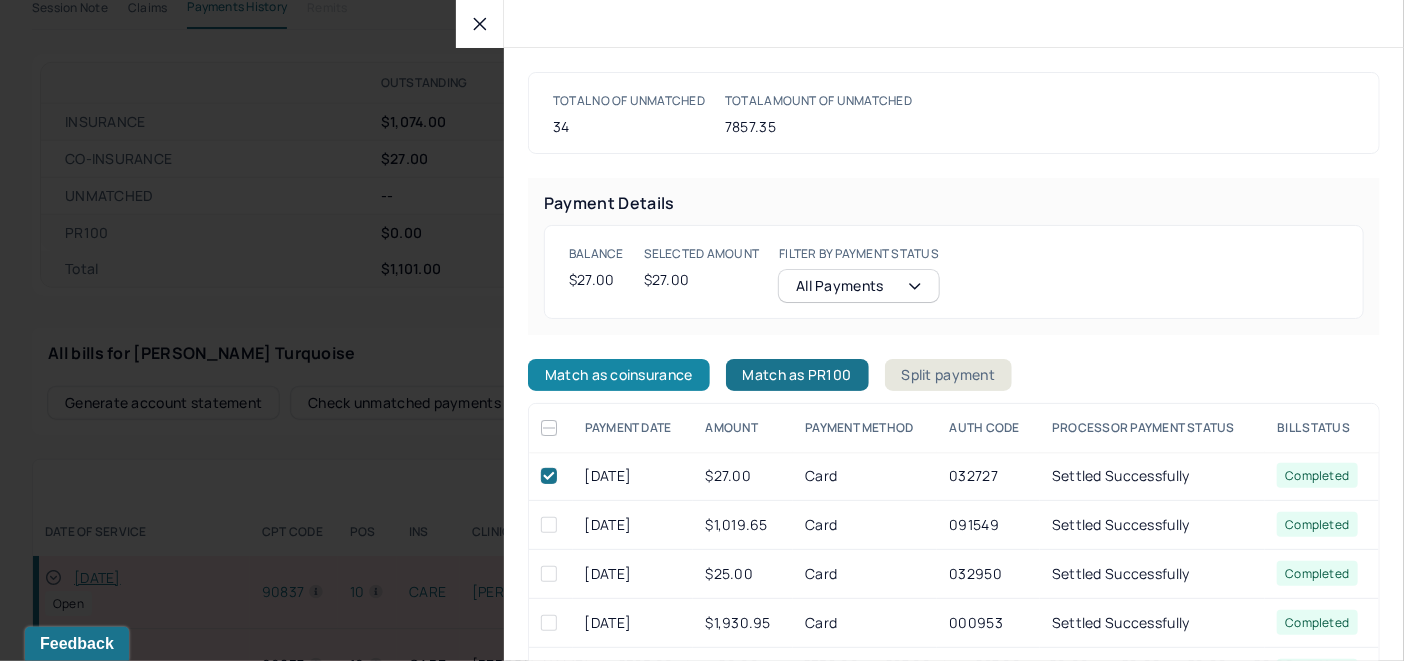 click on "Match as coinsurance" at bounding box center (619, 375) 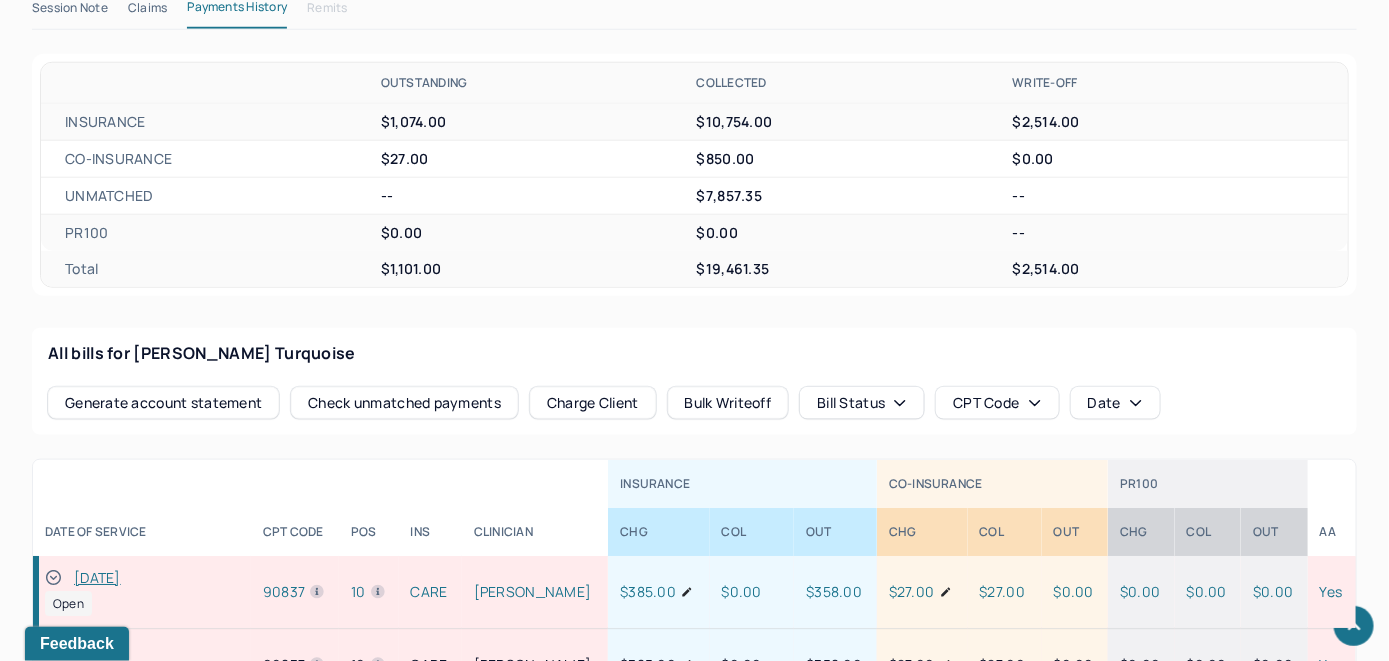 drag, startPoint x: 55, startPoint y: 572, endPoint x: 184, endPoint y: 463, distance: 168.88458 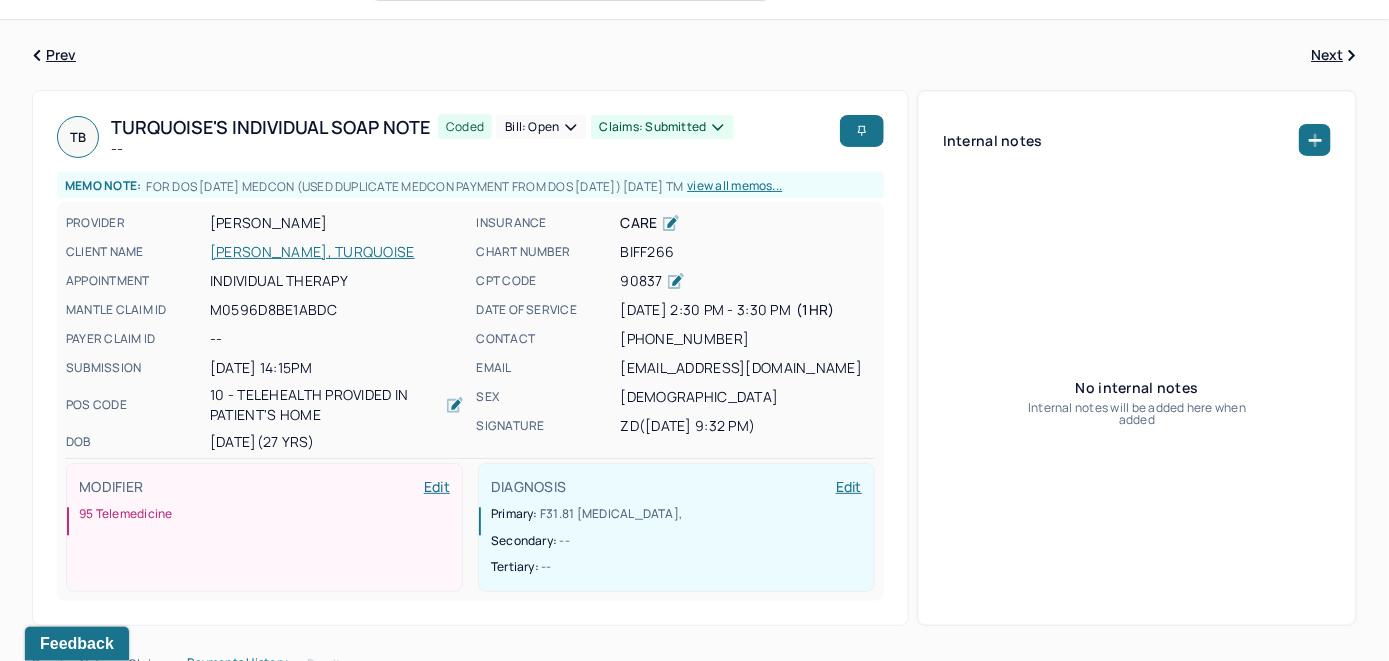 scroll, scrollTop: 0, scrollLeft: 0, axis: both 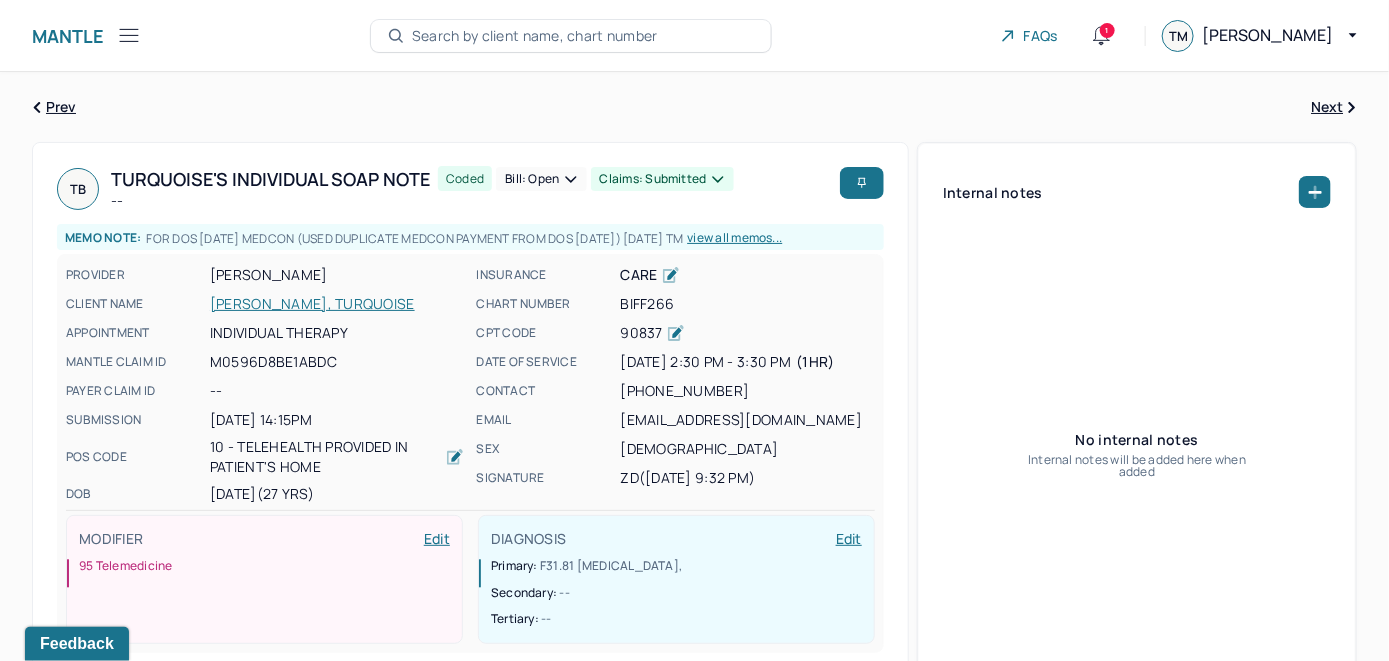 click on "Bill: Open" at bounding box center (541, 179) 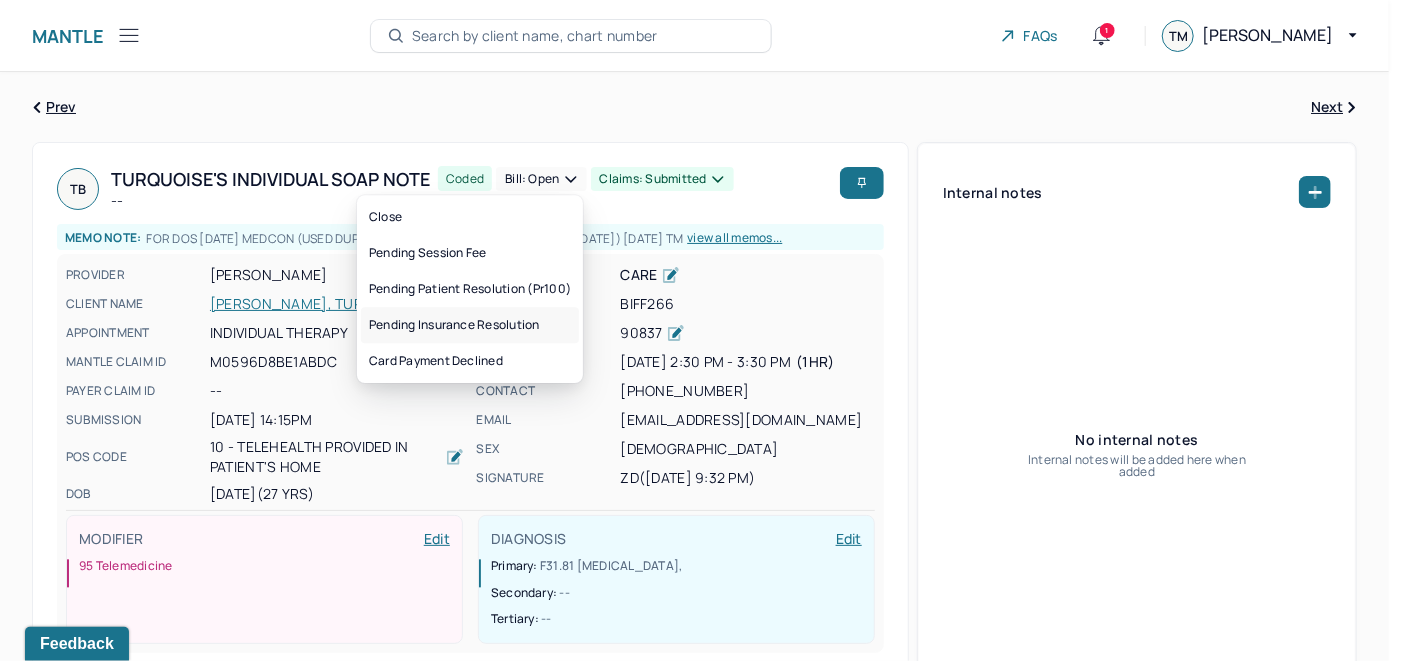 click on "Pending insurance resolution" at bounding box center [470, 325] 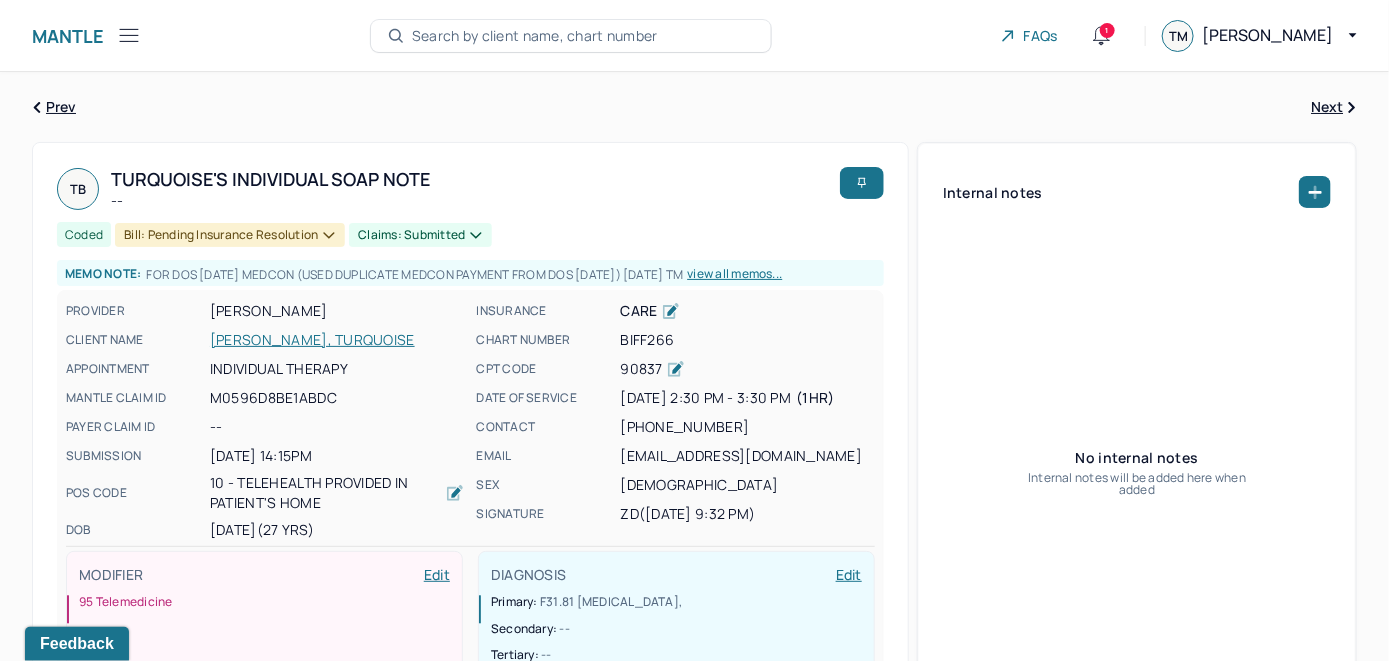 click on "Search by client name, chart number" at bounding box center (535, 36) 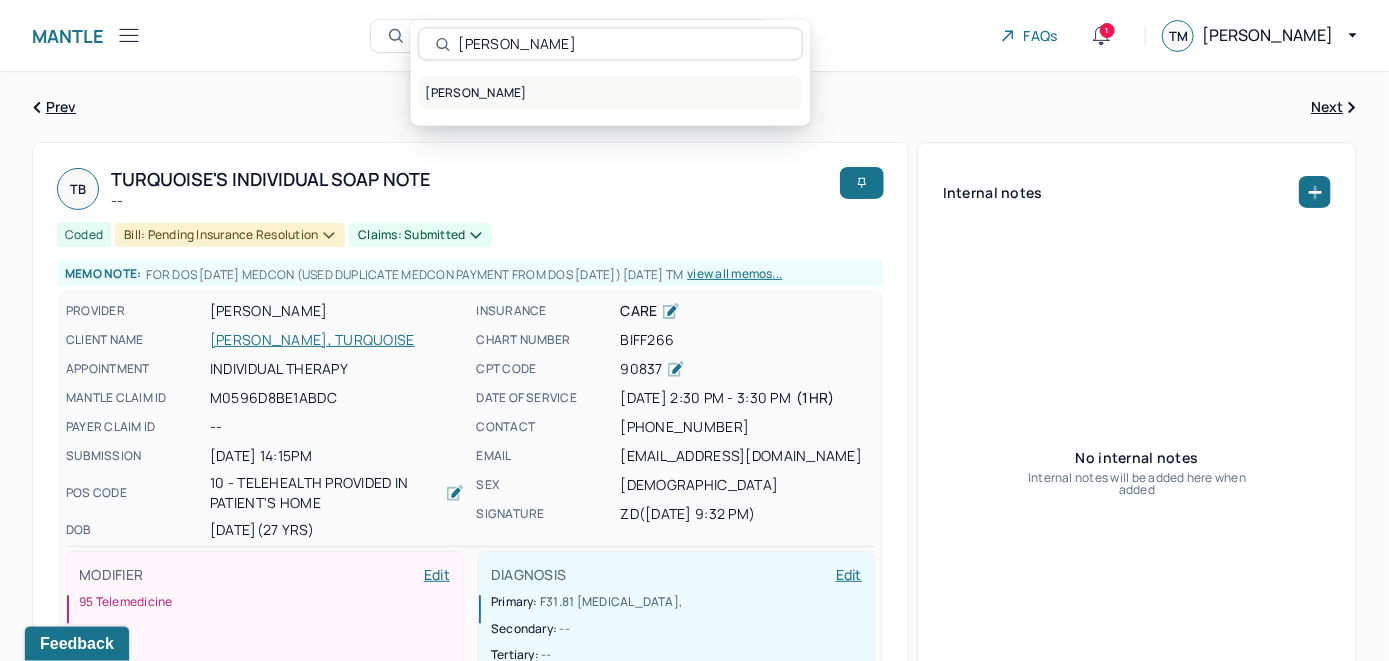 type on "[PERSON_NAME]" 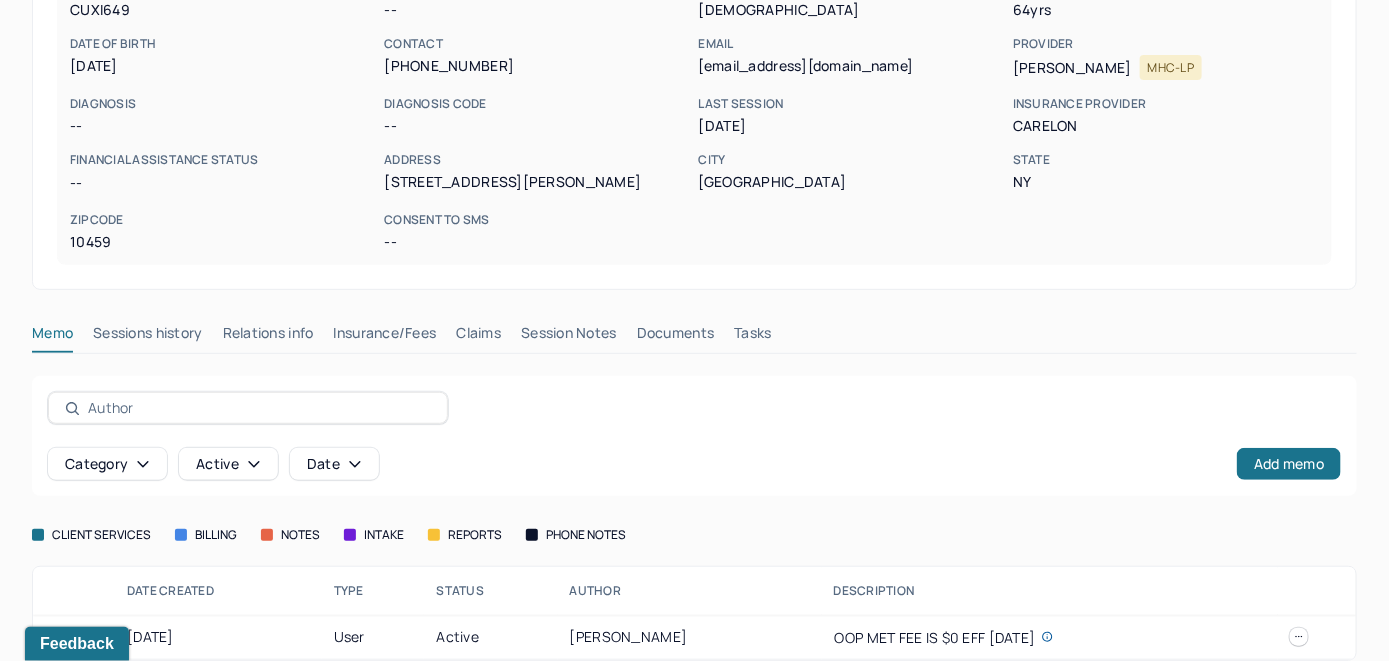 scroll, scrollTop: 261, scrollLeft: 0, axis: vertical 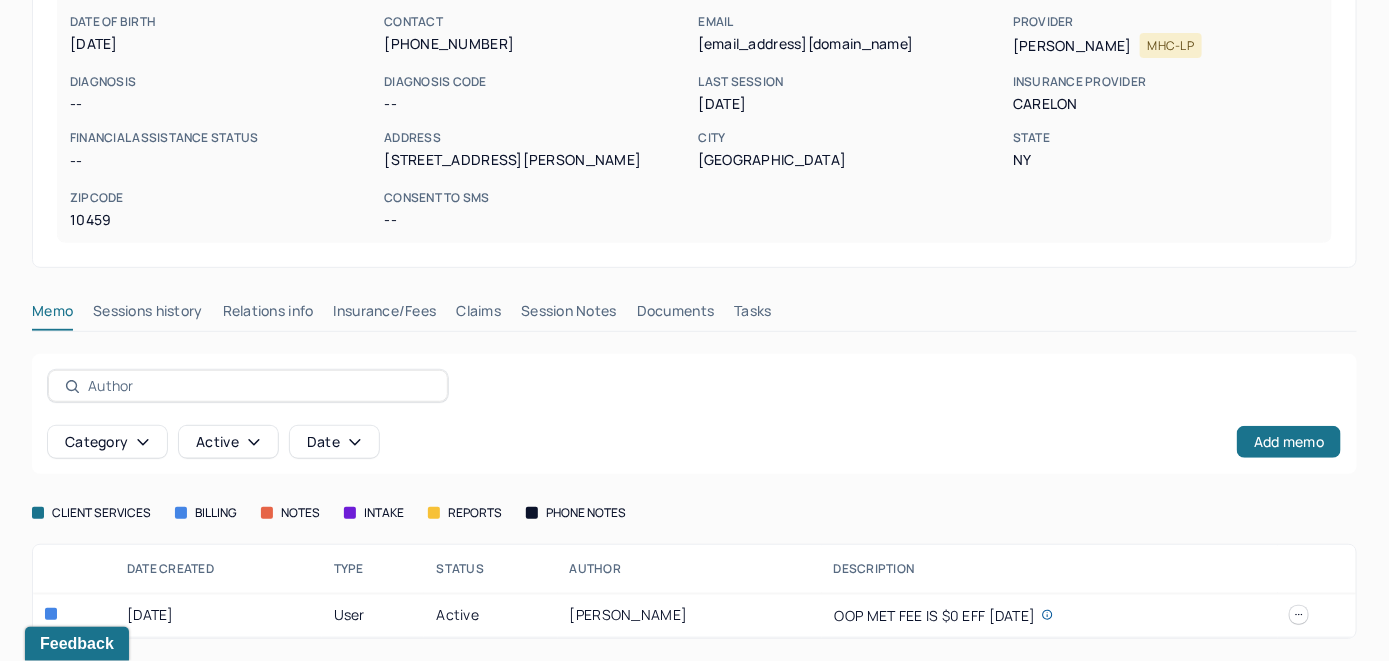click on "Insurance/Fees" at bounding box center [385, 315] 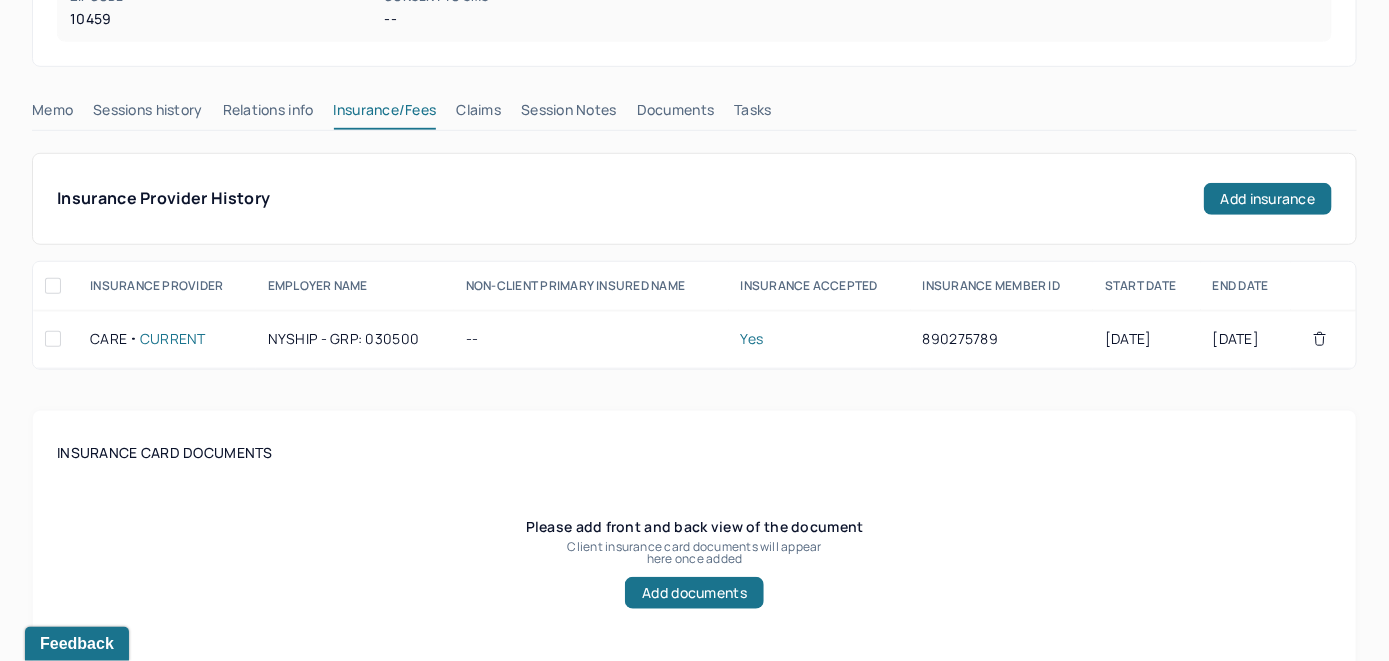 scroll, scrollTop: 461, scrollLeft: 0, axis: vertical 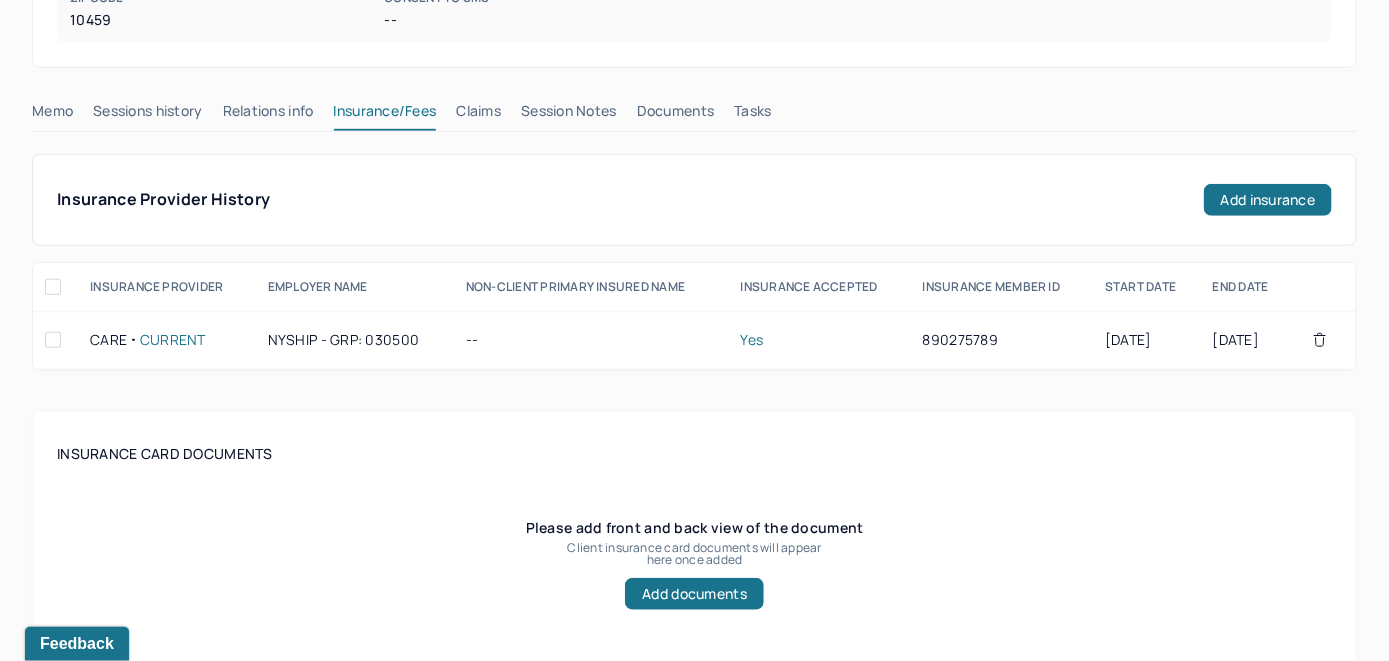 click on "Claims" at bounding box center [478, 115] 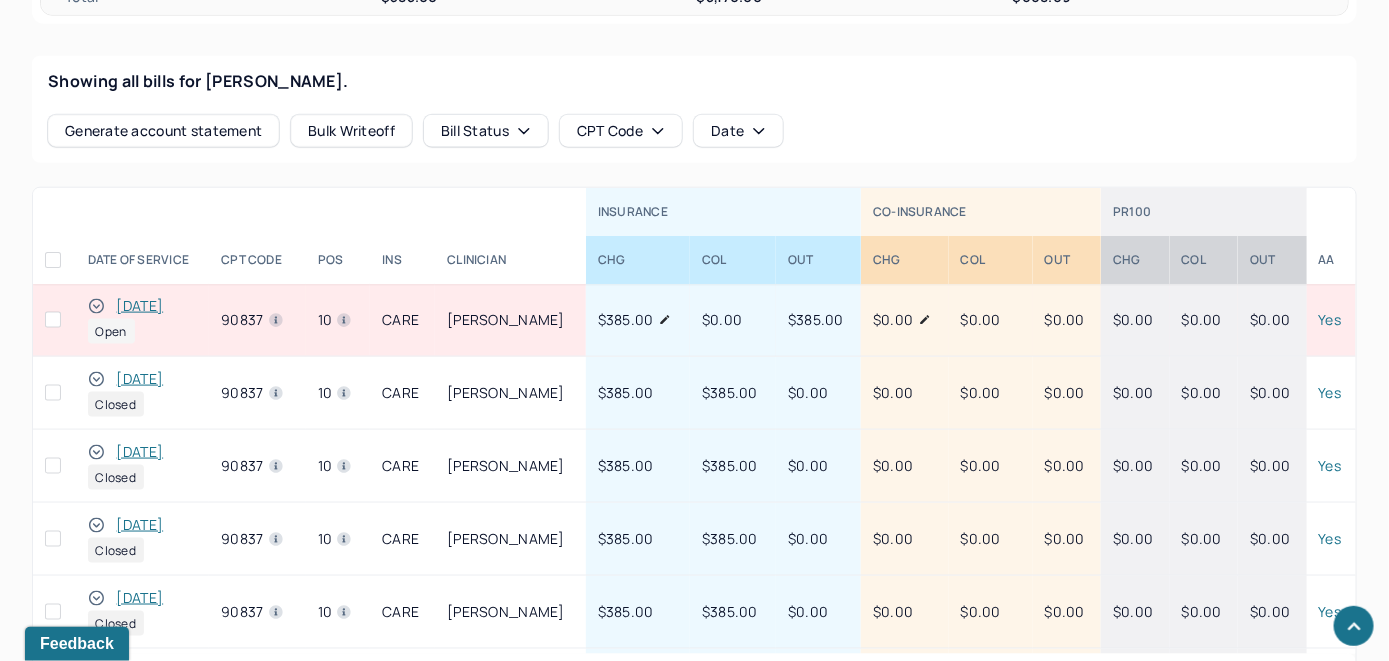 scroll, scrollTop: 874, scrollLeft: 0, axis: vertical 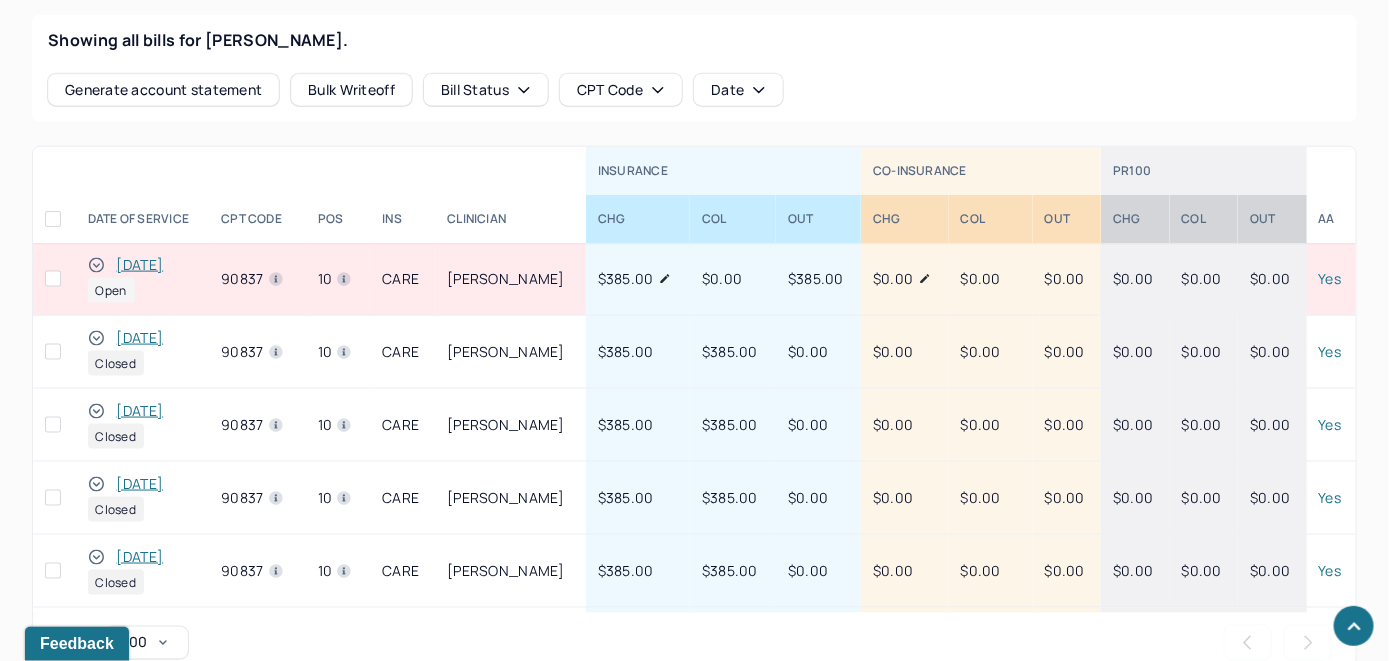 click on "[DATE]" at bounding box center [140, 265] 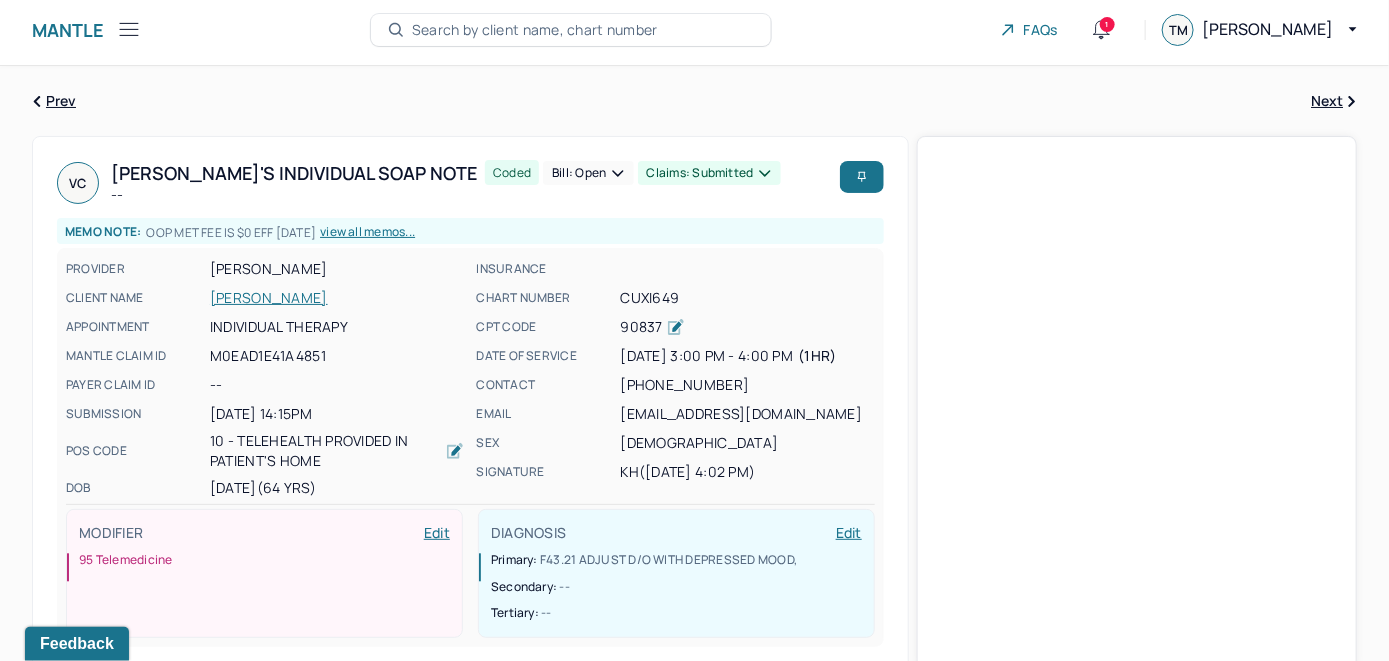 scroll, scrollTop: 0, scrollLeft: 0, axis: both 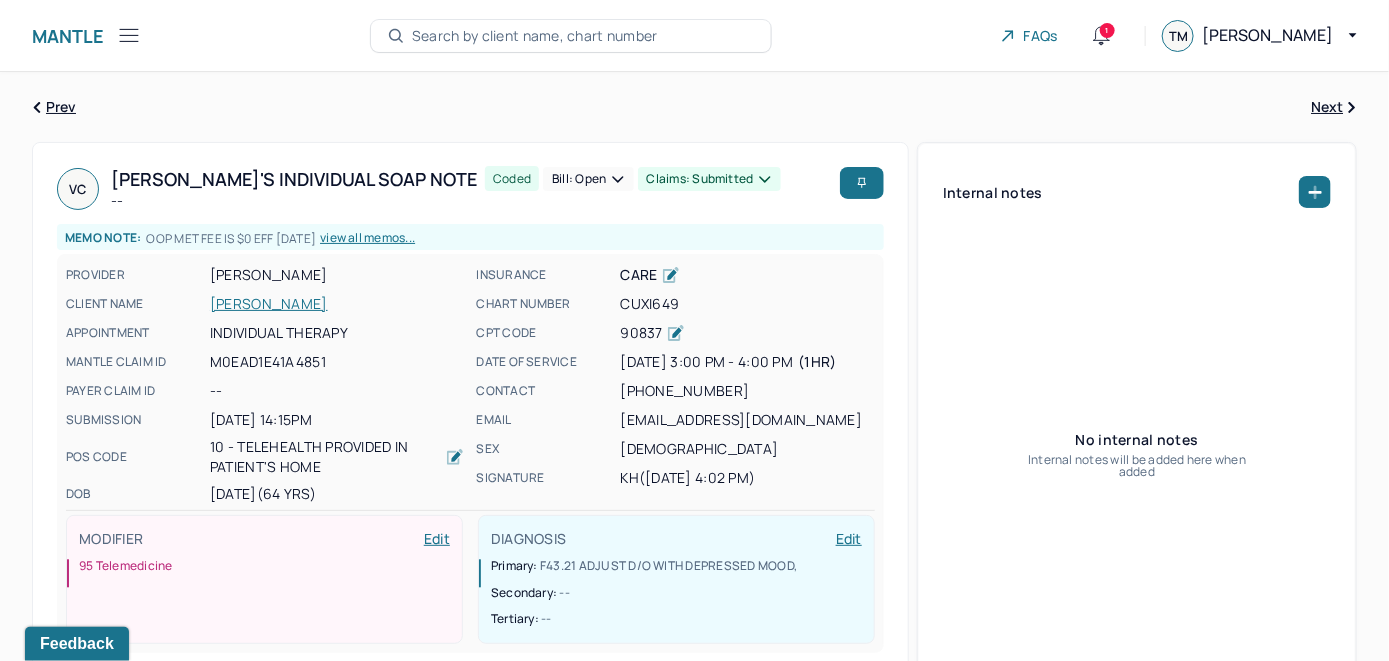 click on "Bill: Open" at bounding box center [588, 179] 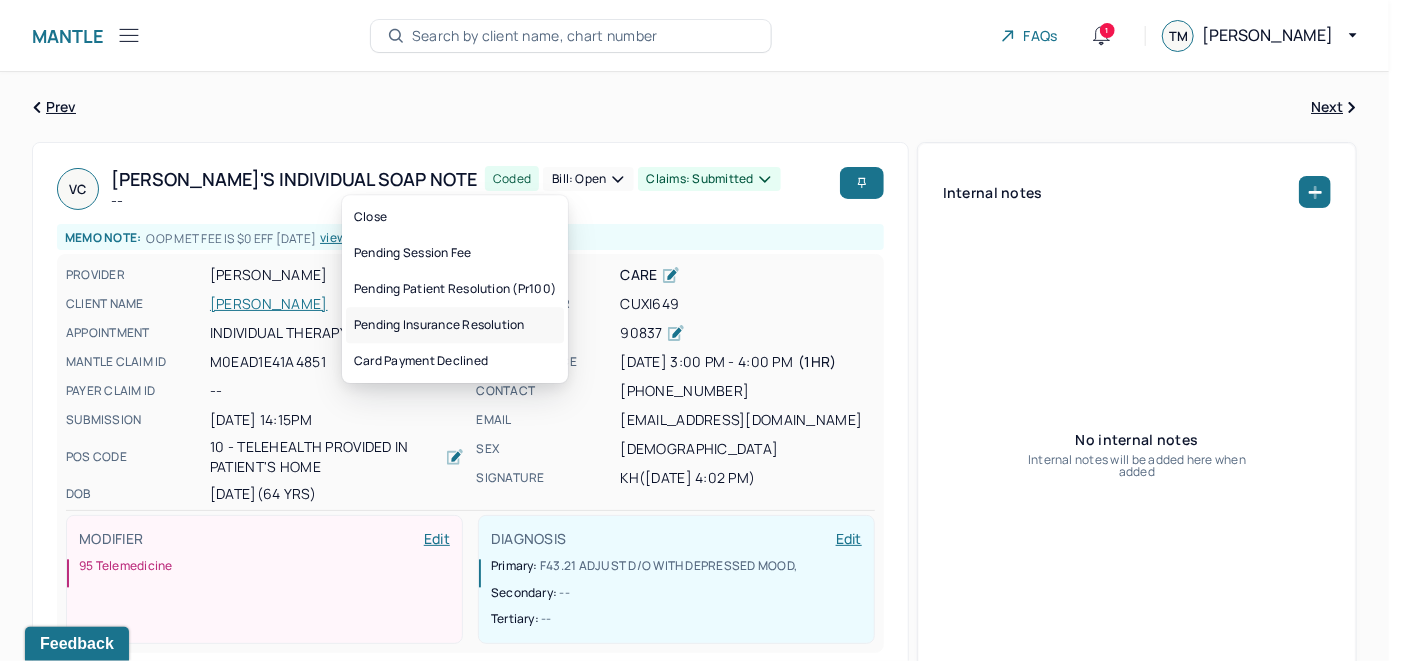 click on "Pending insurance resolution" at bounding box center [455, 325] 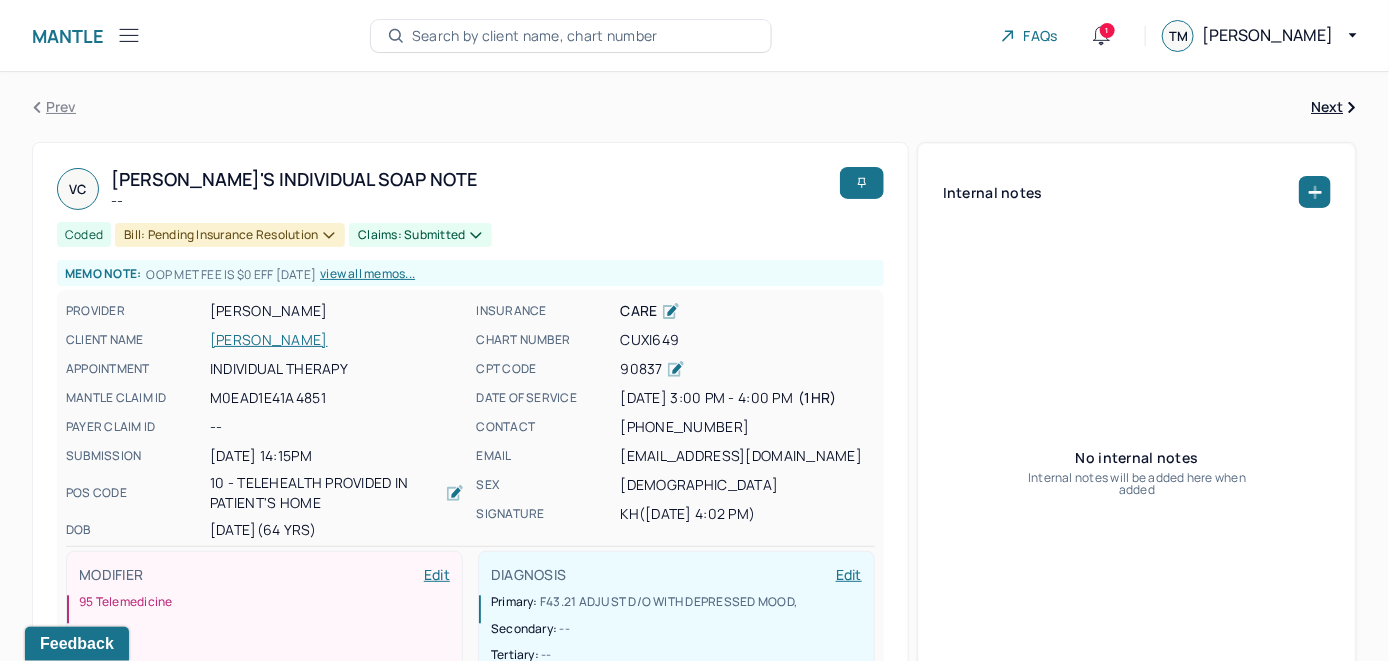 click on "Search by client name, chart number" at bounding box center (535, 36) 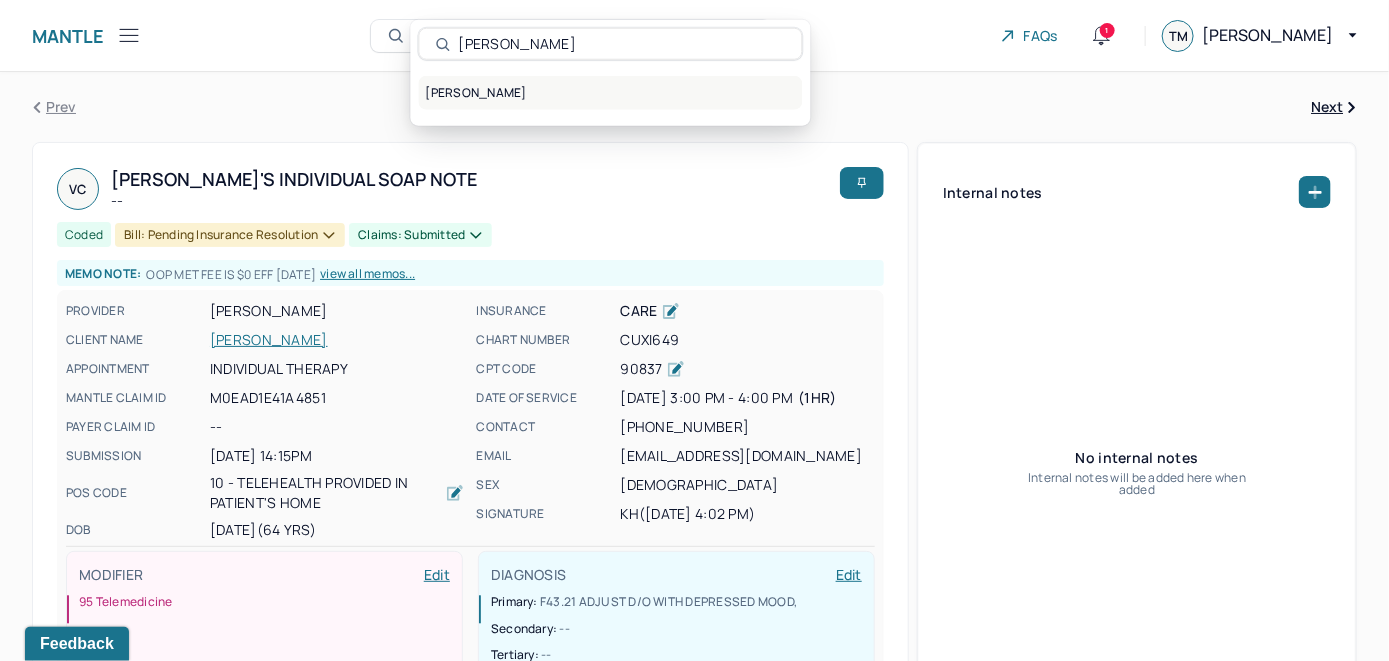 type on "[PERSON_NAME]" 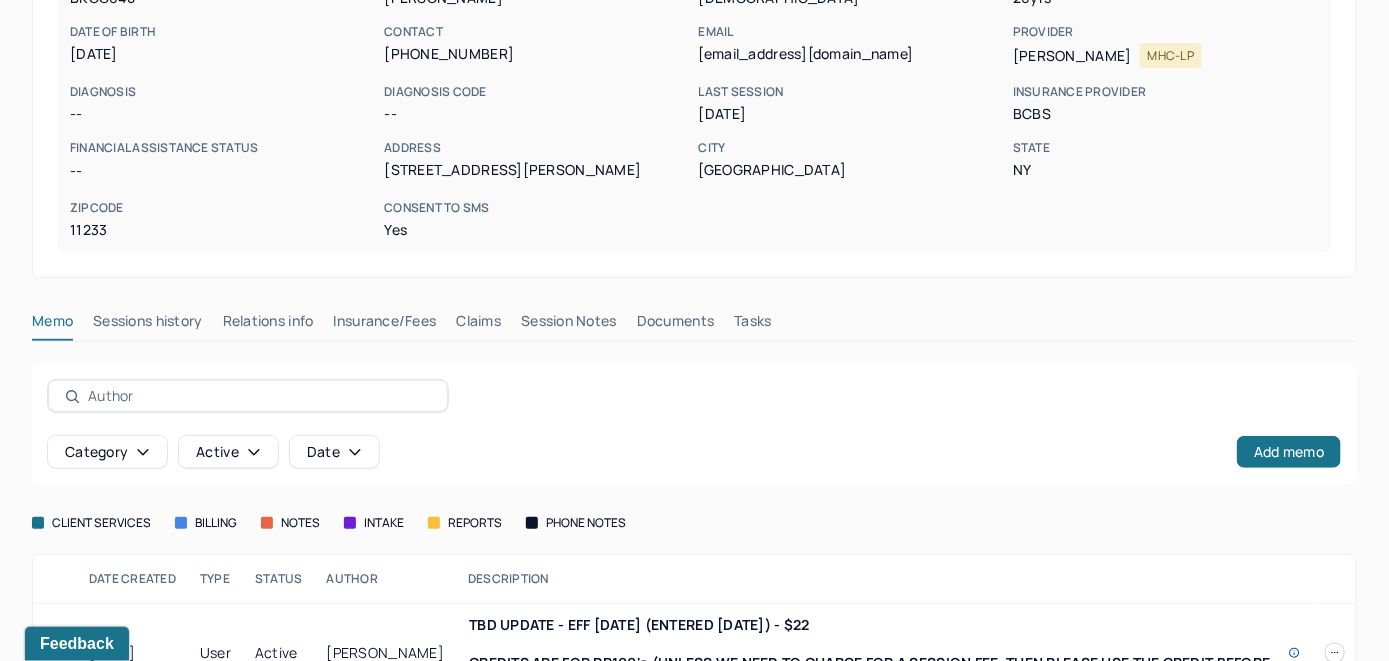 scroll, scrollTop: 300, scrollLeft: 0, axis: vertical 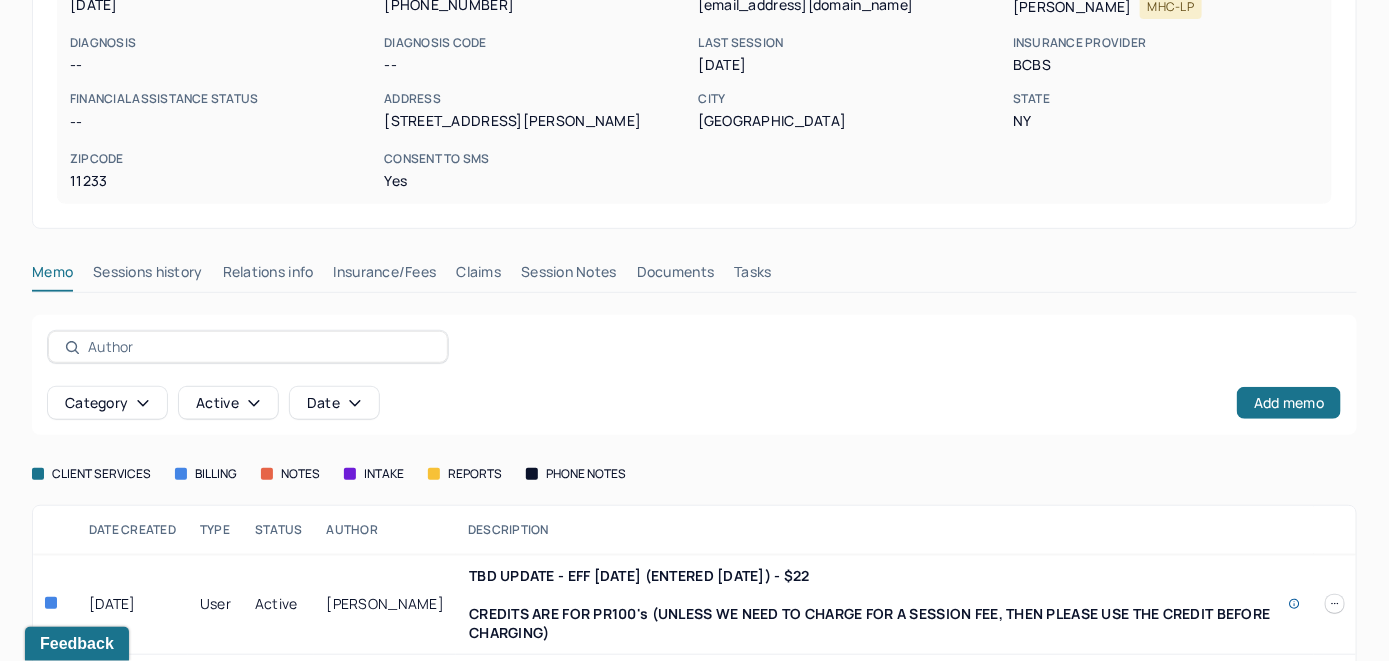 click on "Claims" at bounding box center (478, 276) 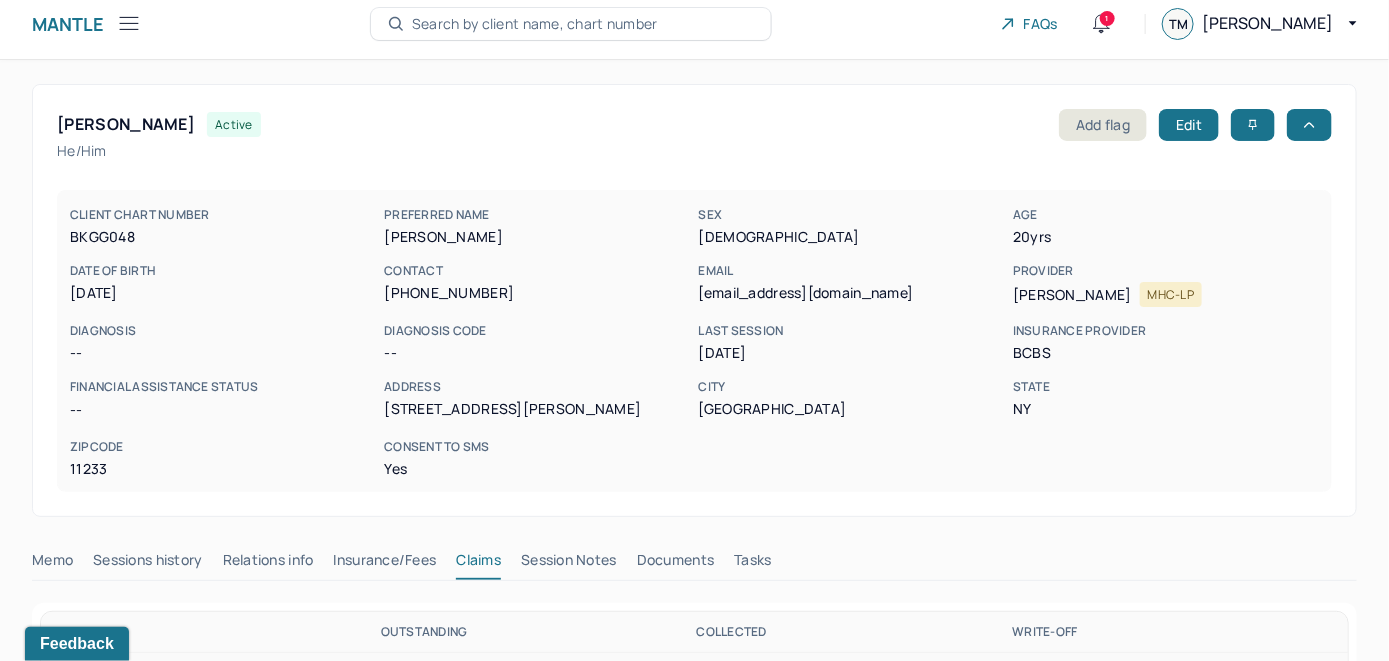 scroll, scrollTop: 0, scrollLeft: 0, axis: both 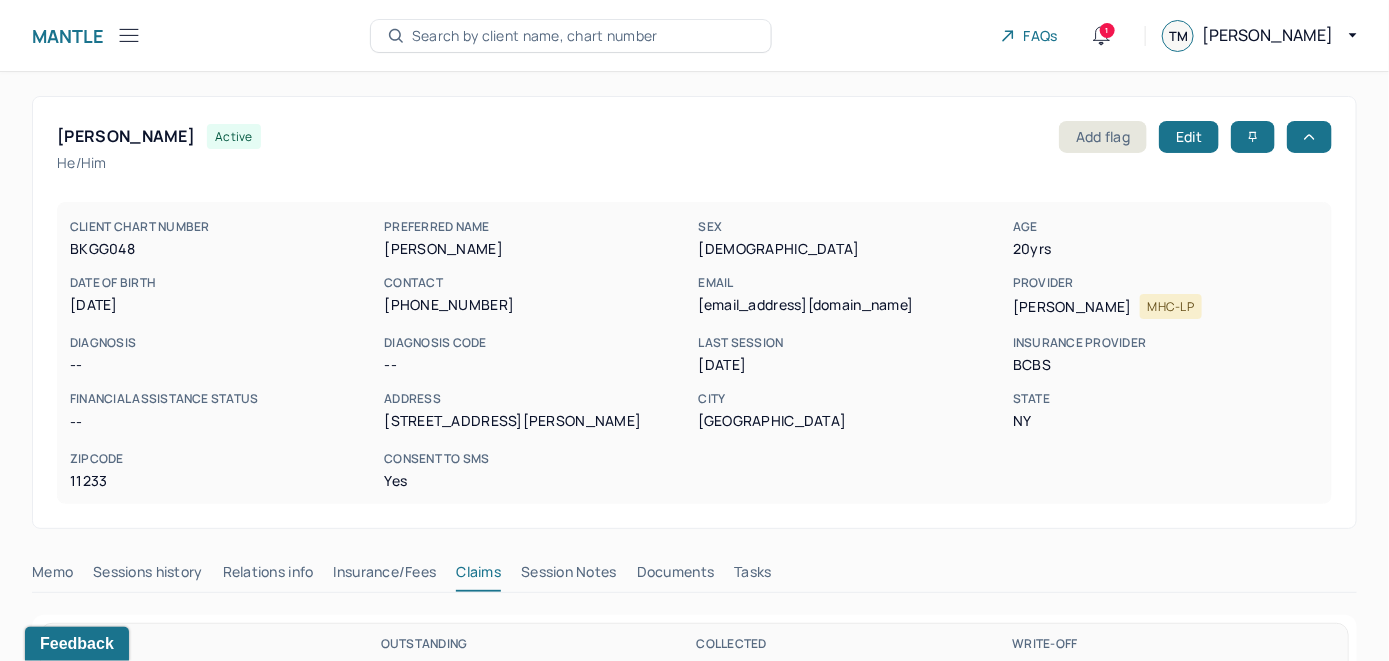 click on "Search by client name, chart number" at bounding box center (535, 36) 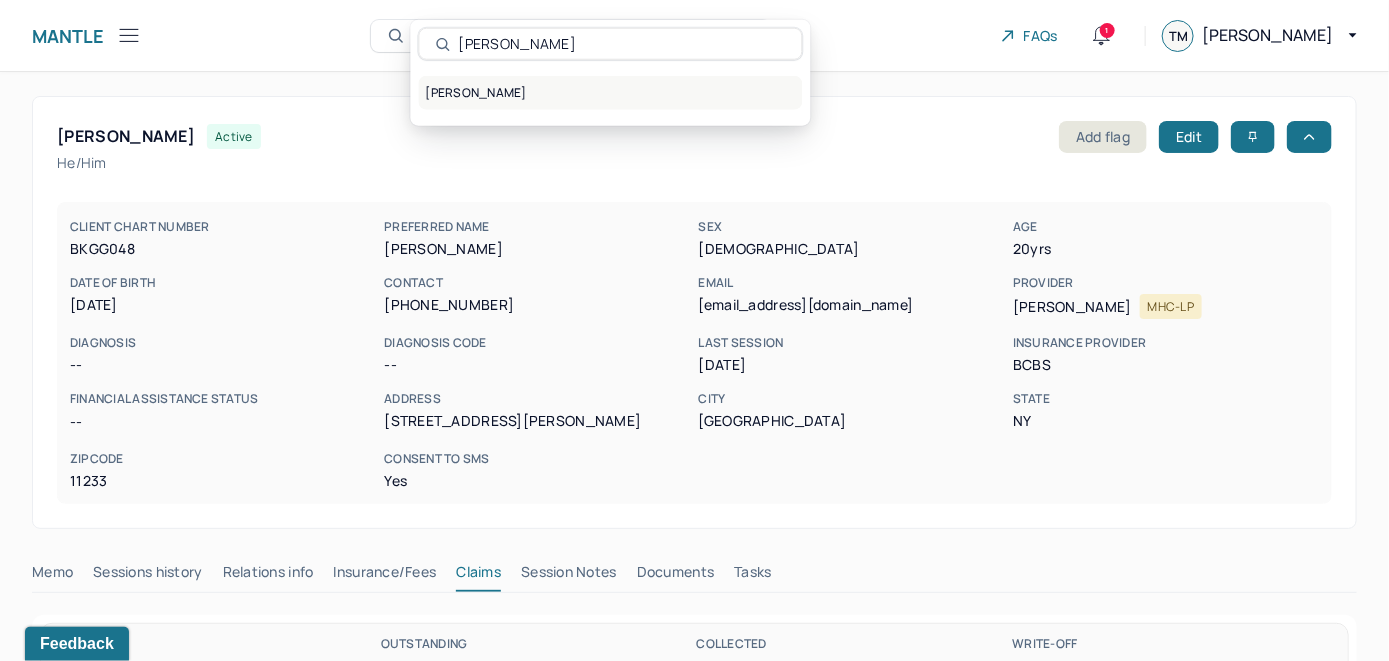type on "[PERSON_NAME]" 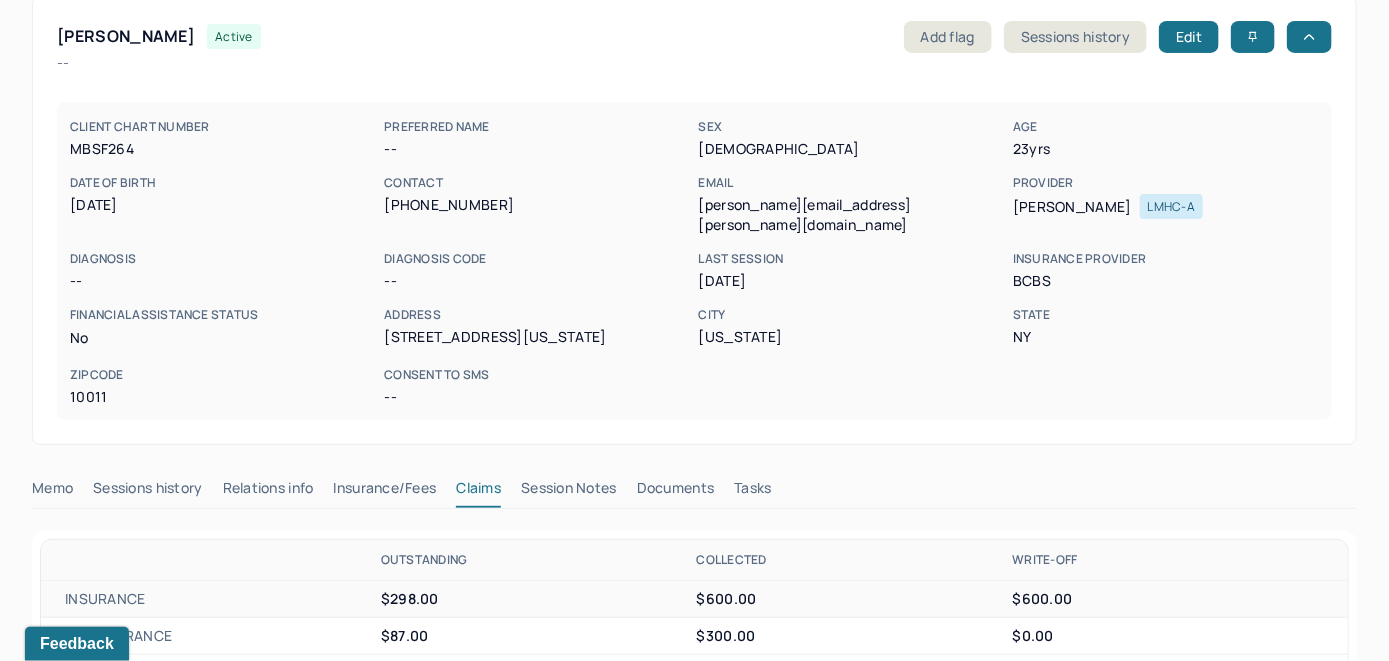 scroll, scrollTop: 400, scrollLeft: 0, axis: vertical 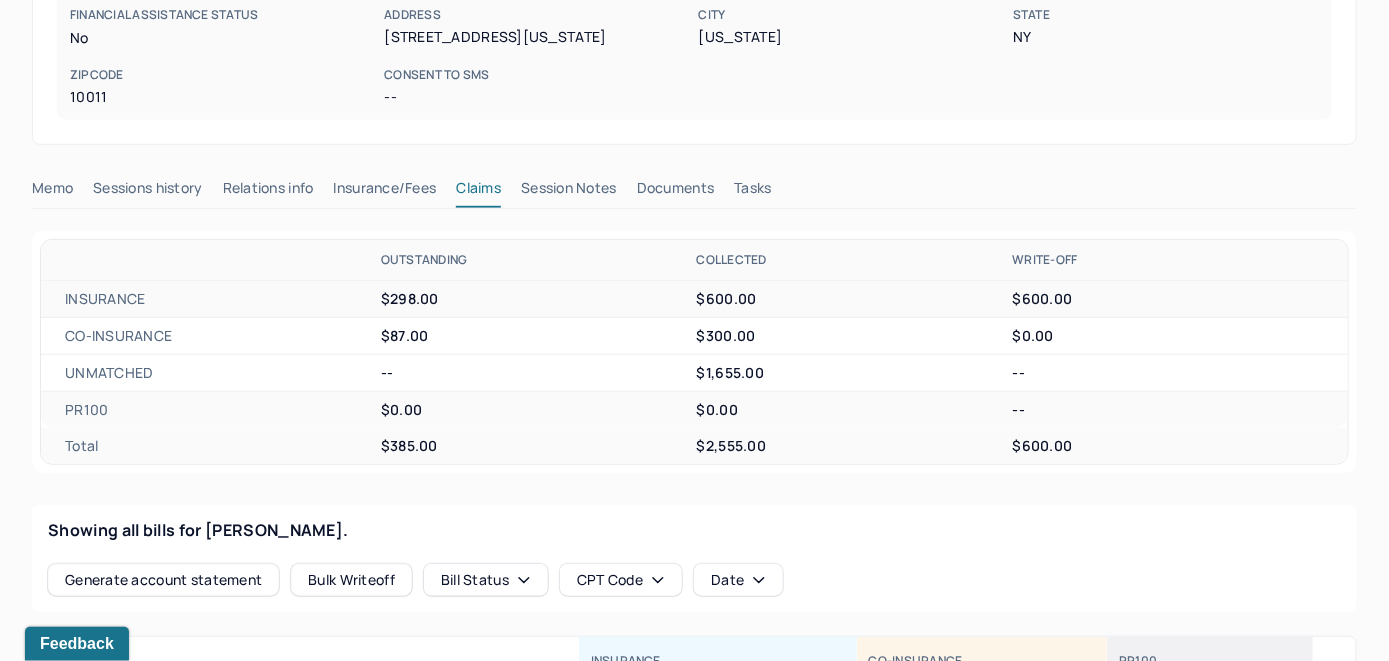 click on "Memo" at bounding box center [52, 192] 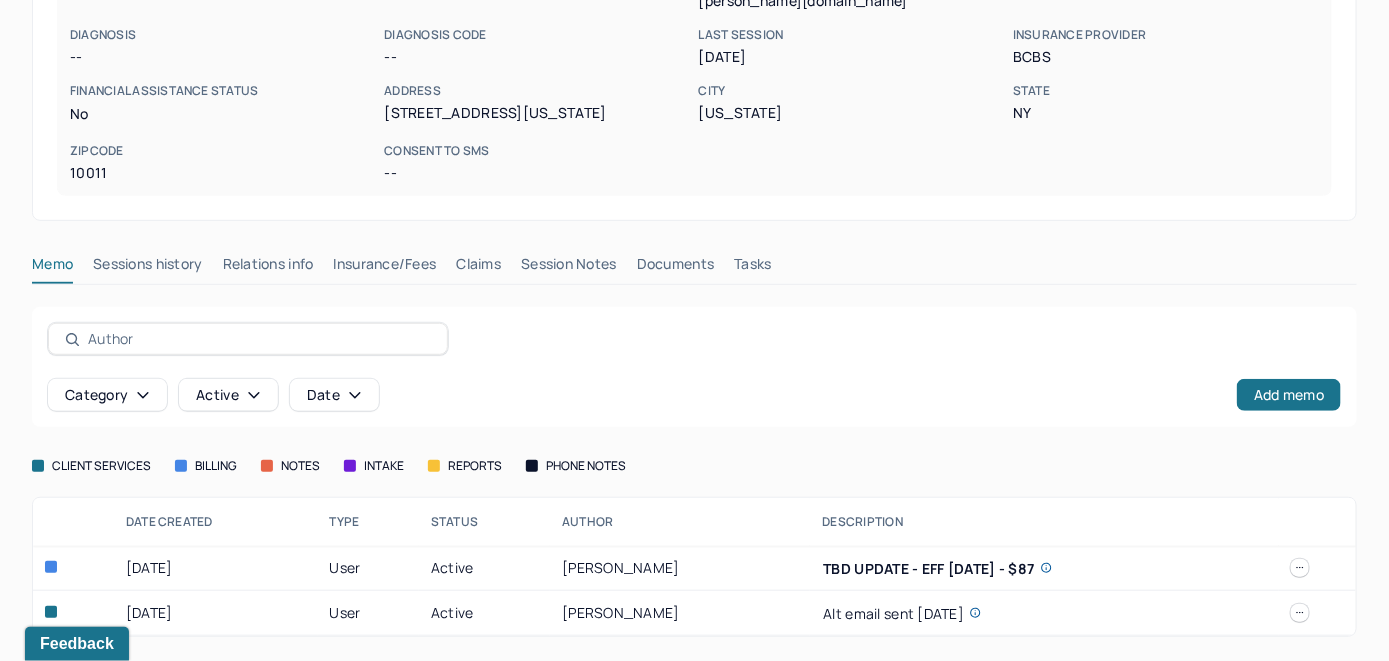 scroll, scrollTop: 306, scrollLeft: 0, axis: vertical 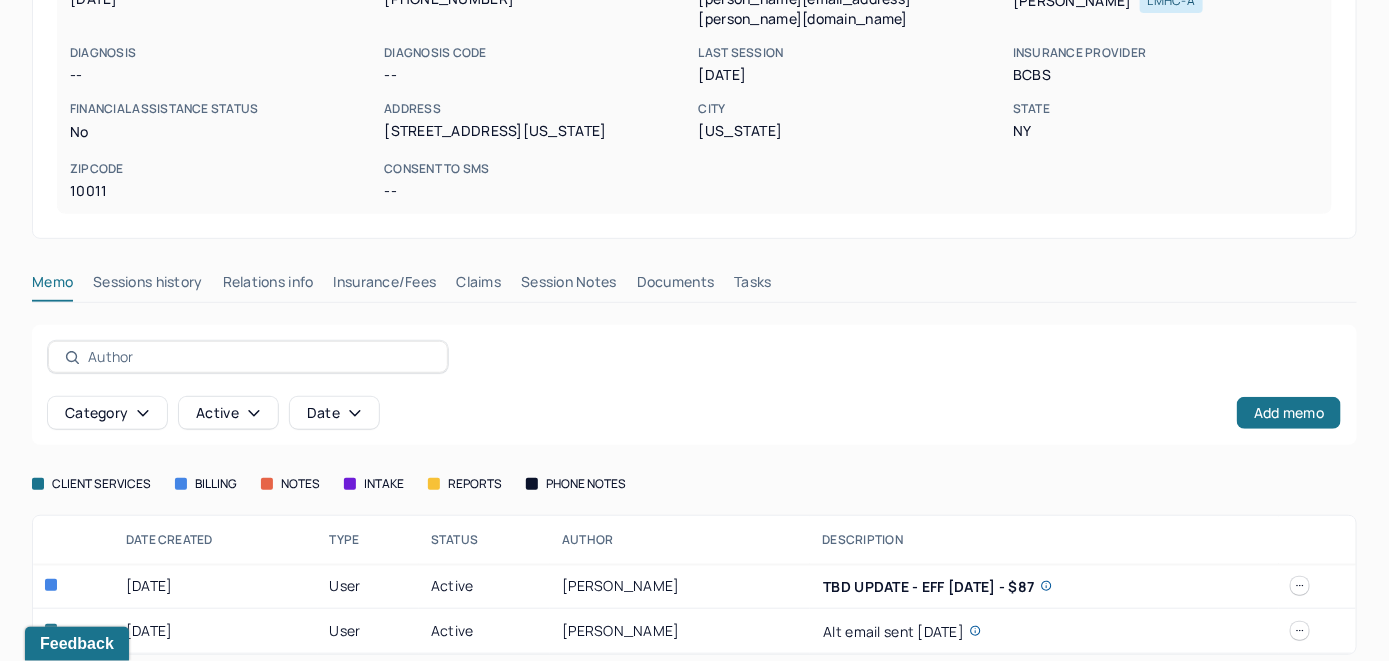 click on "Insurance/Fees" at bounding box center [385, 286] 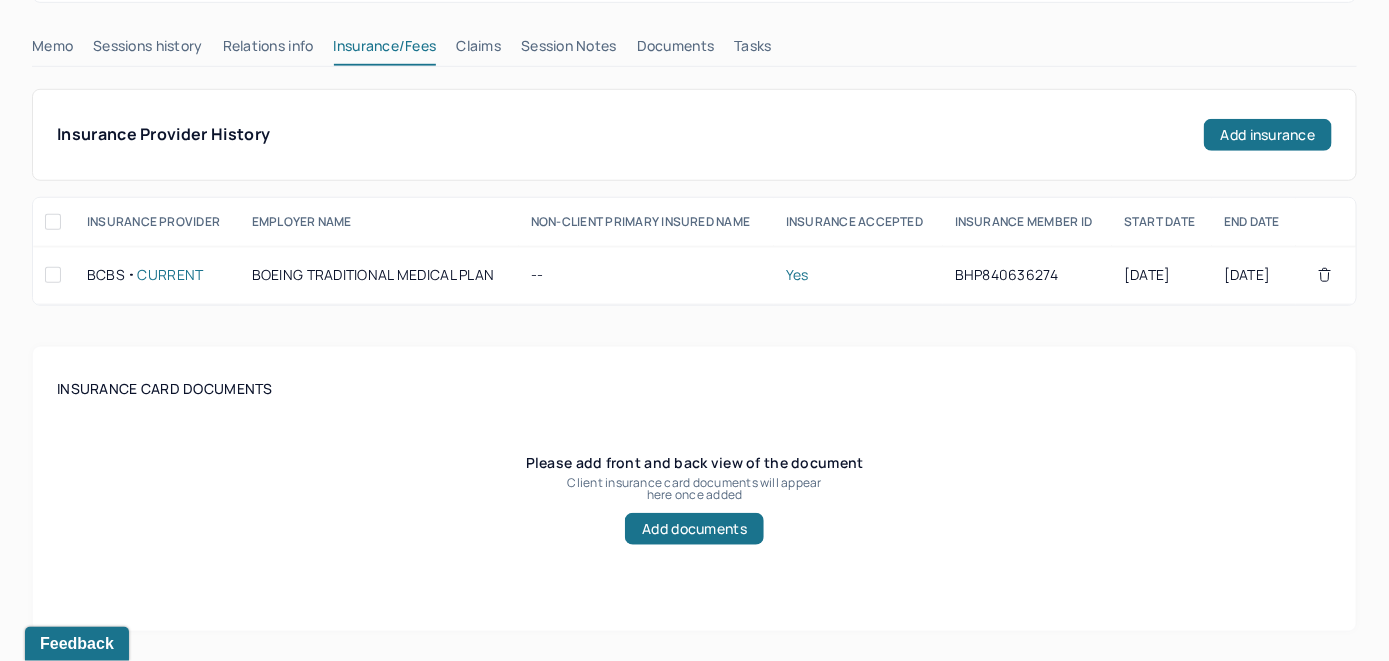 scroll, scrollTop: 506, scrollLeft: 0, axis: vertical 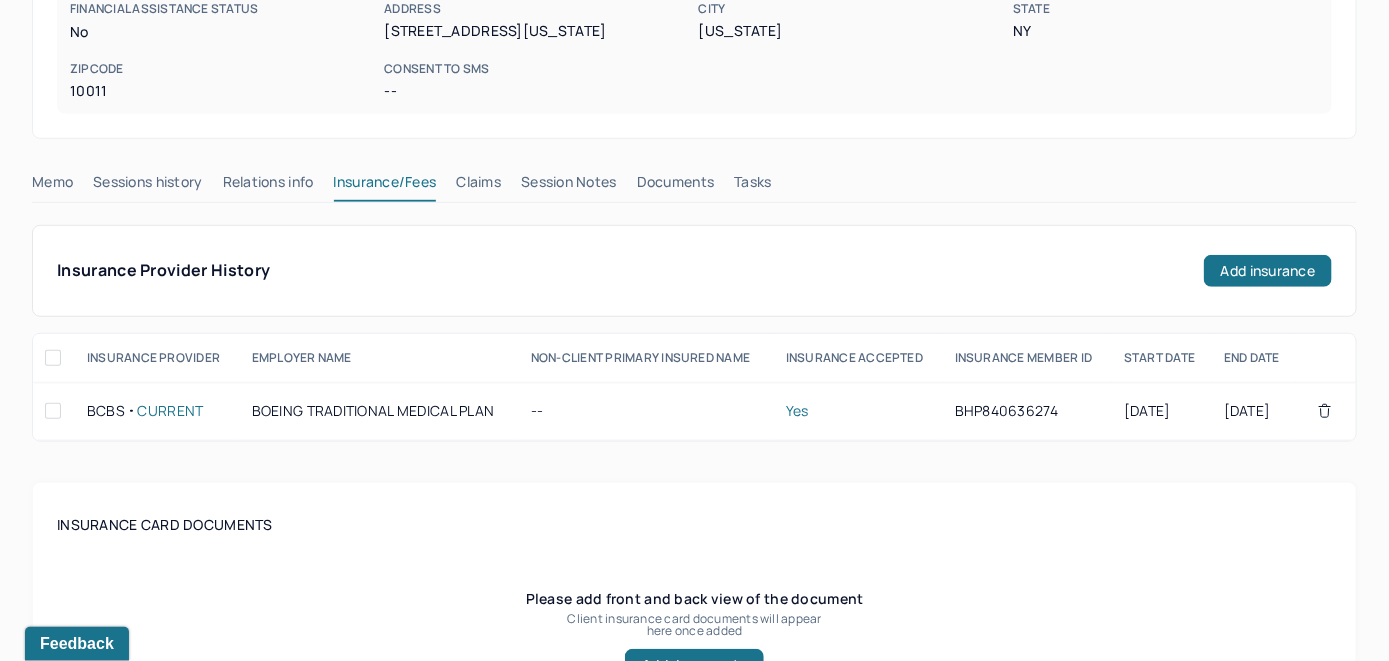 click on "Memo" at bounding box center [52, 186] 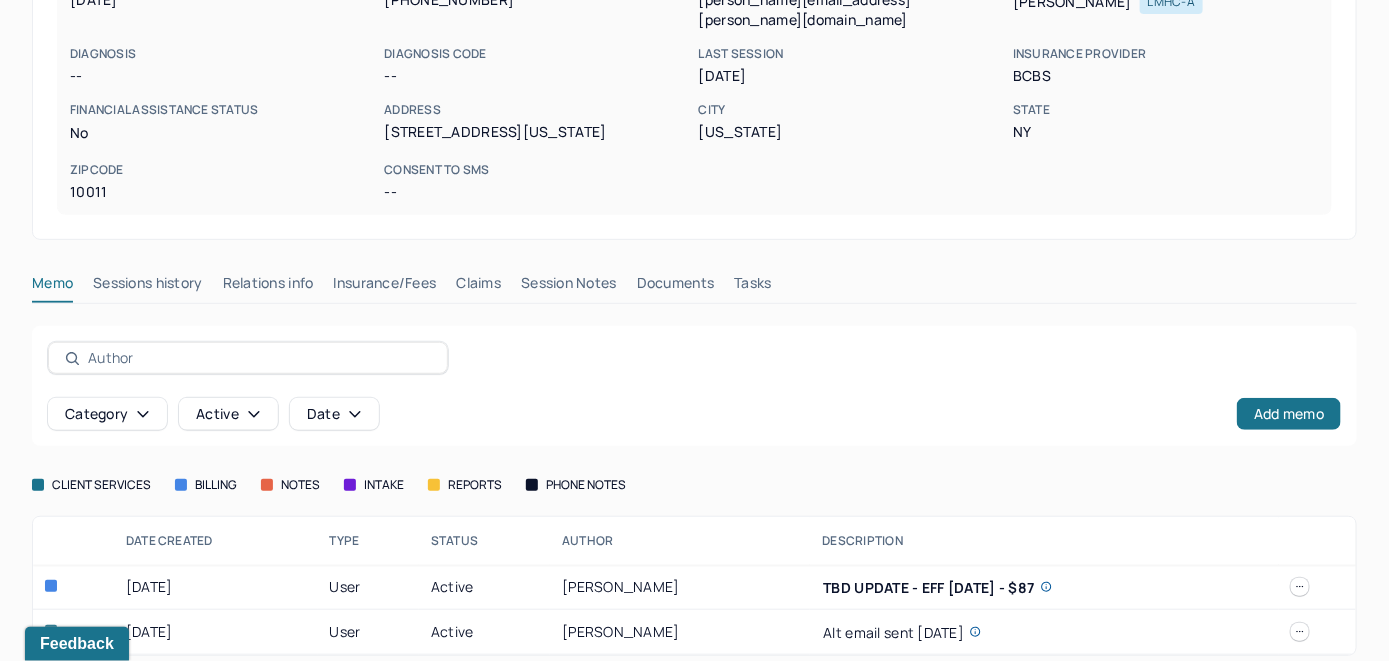 scroll, scrollTop: 306, scrollLeft: 0, axis: vertical 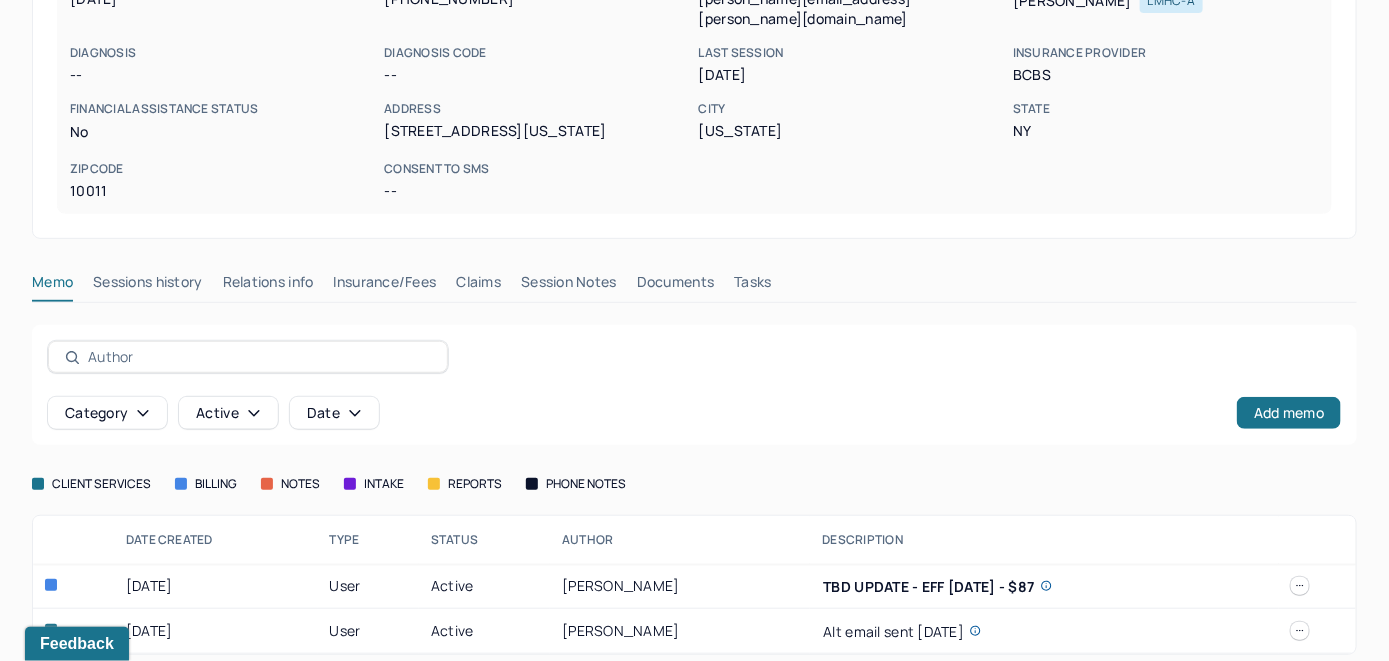 click on "Claims" at bounding box center (478, 286) 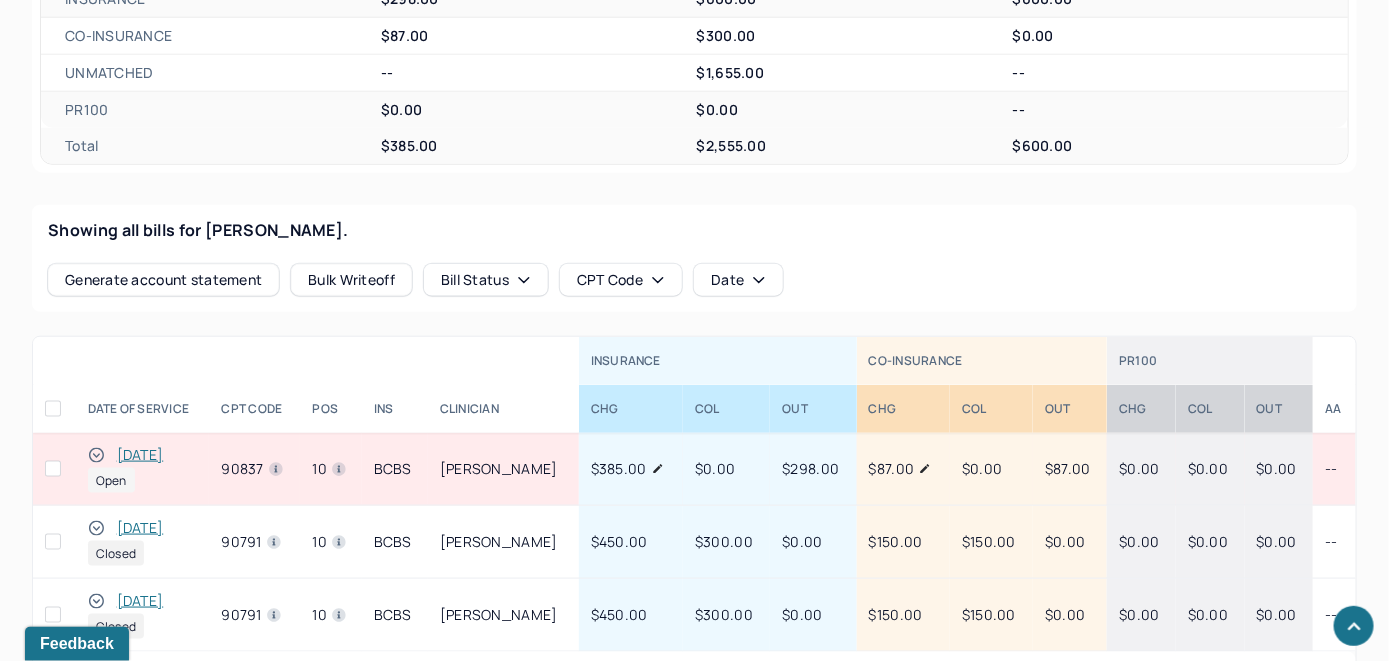 scroll, scrollTop: 706, scrollLeft: 0, axis: vertical 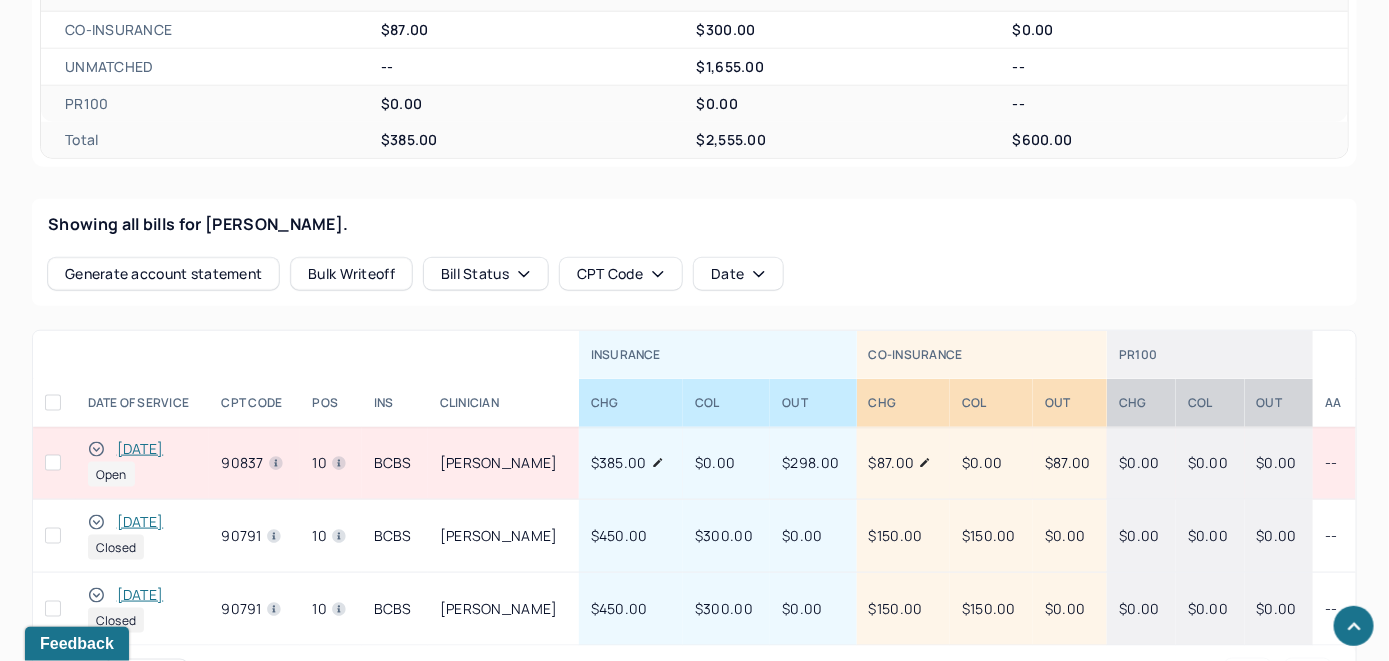 click 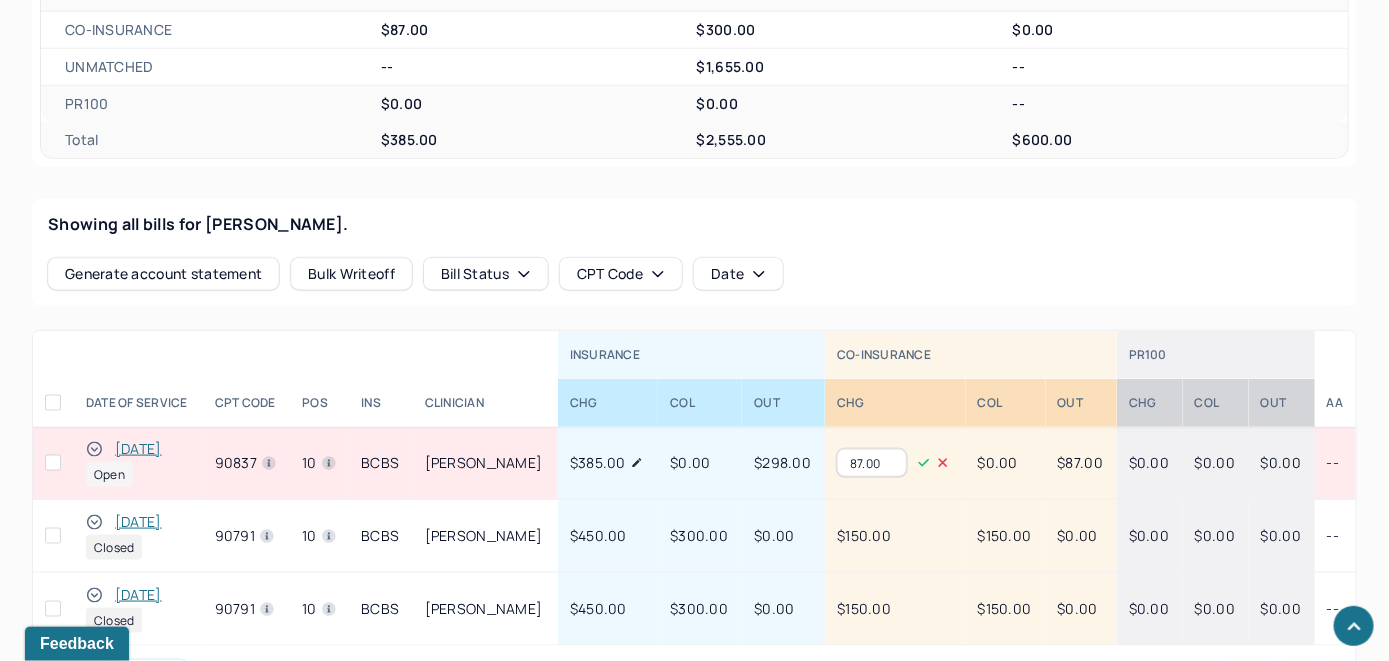 click on "87.00" at bounding box center [872, 463] 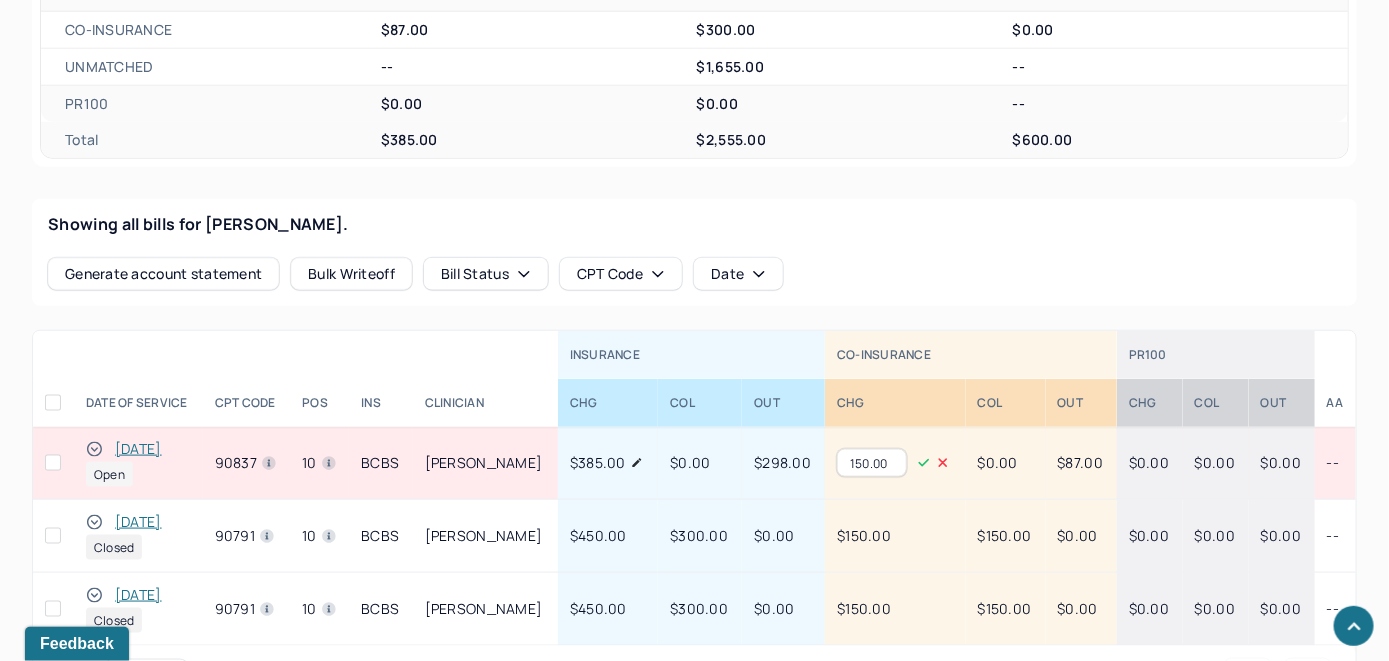 type on "150.00" 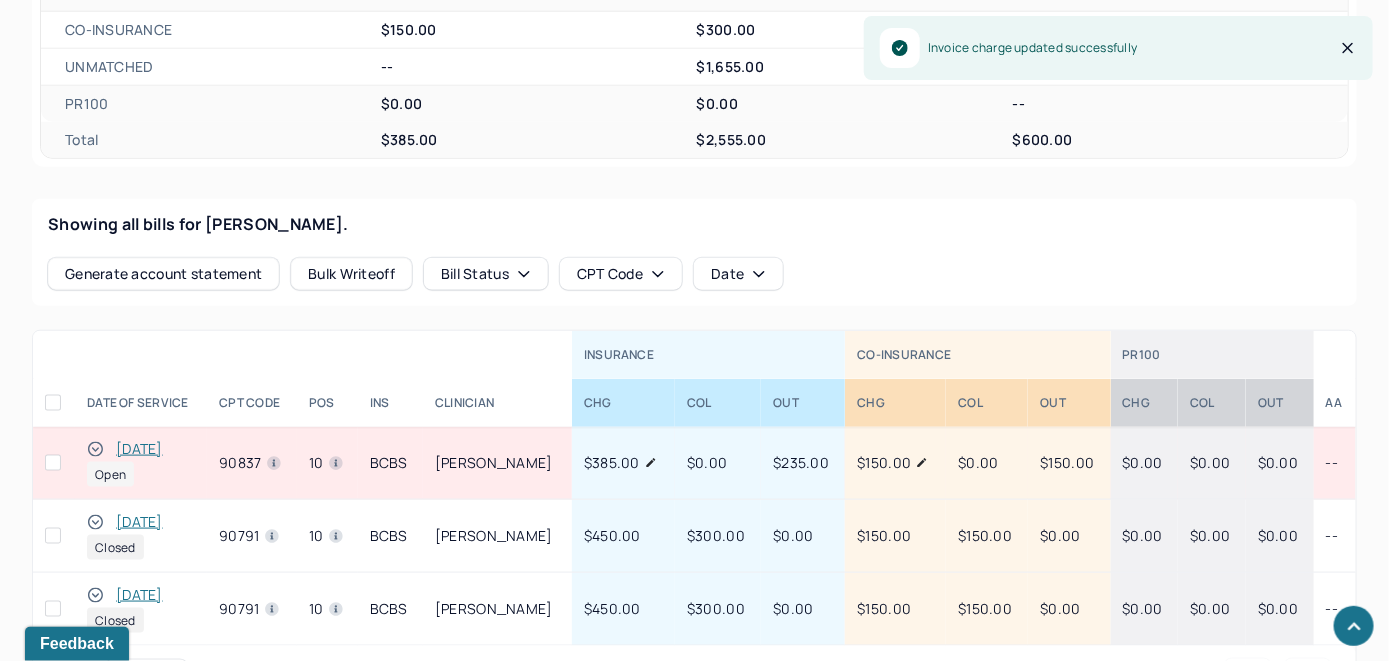 click on "[DATE]" at bounding box center (139, 449) 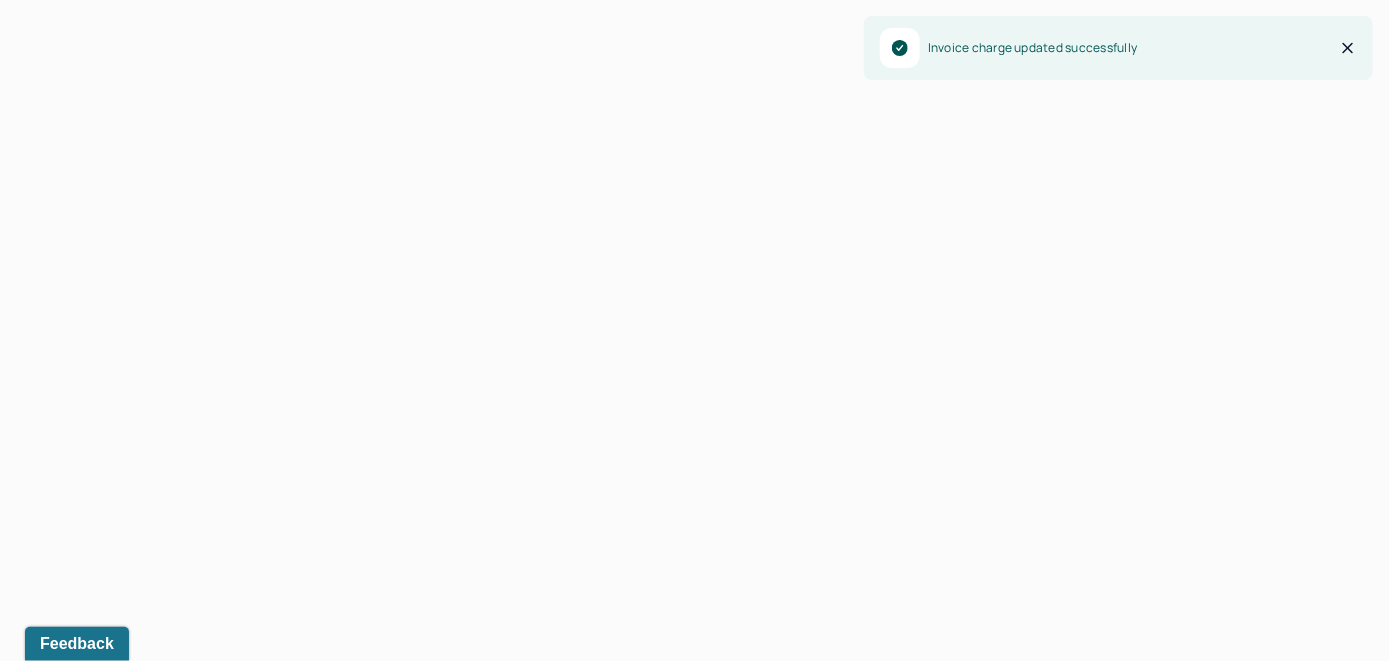 scroll, scrollTop: 706, scrollLeft: 0, axis: vertical 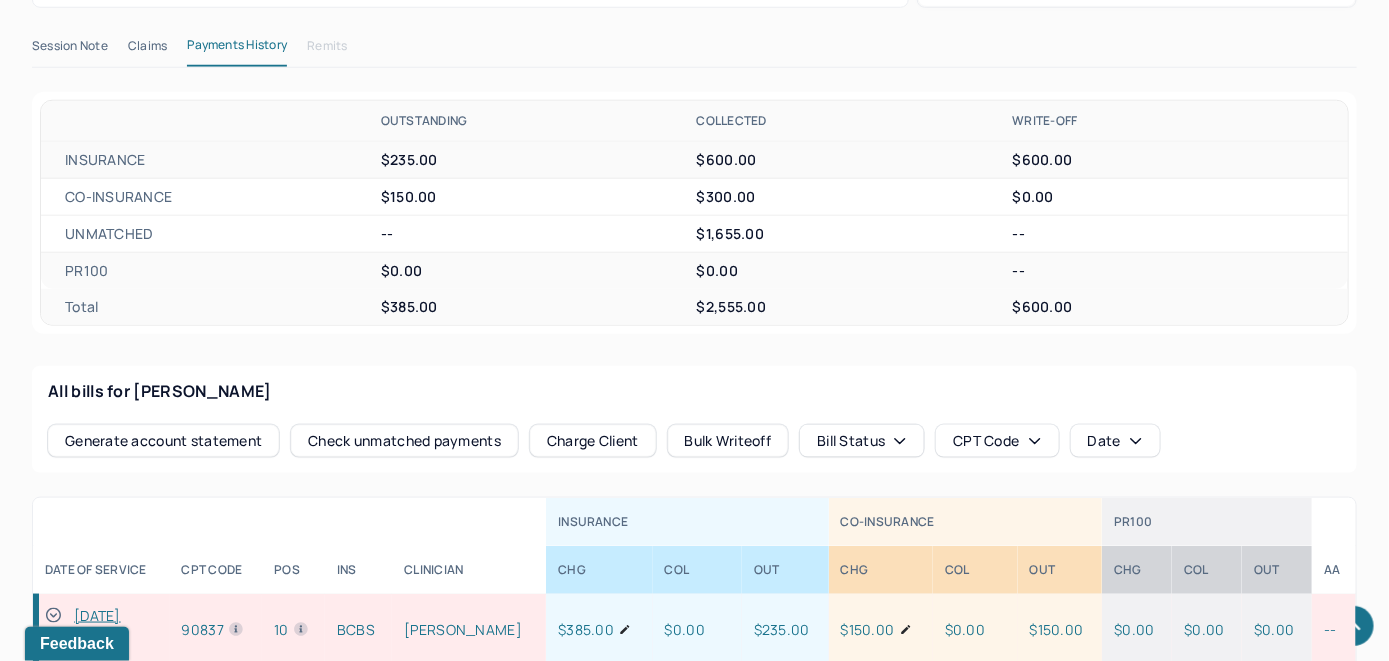 click on "Check unmatched payments" at bounding box center (404, 441) 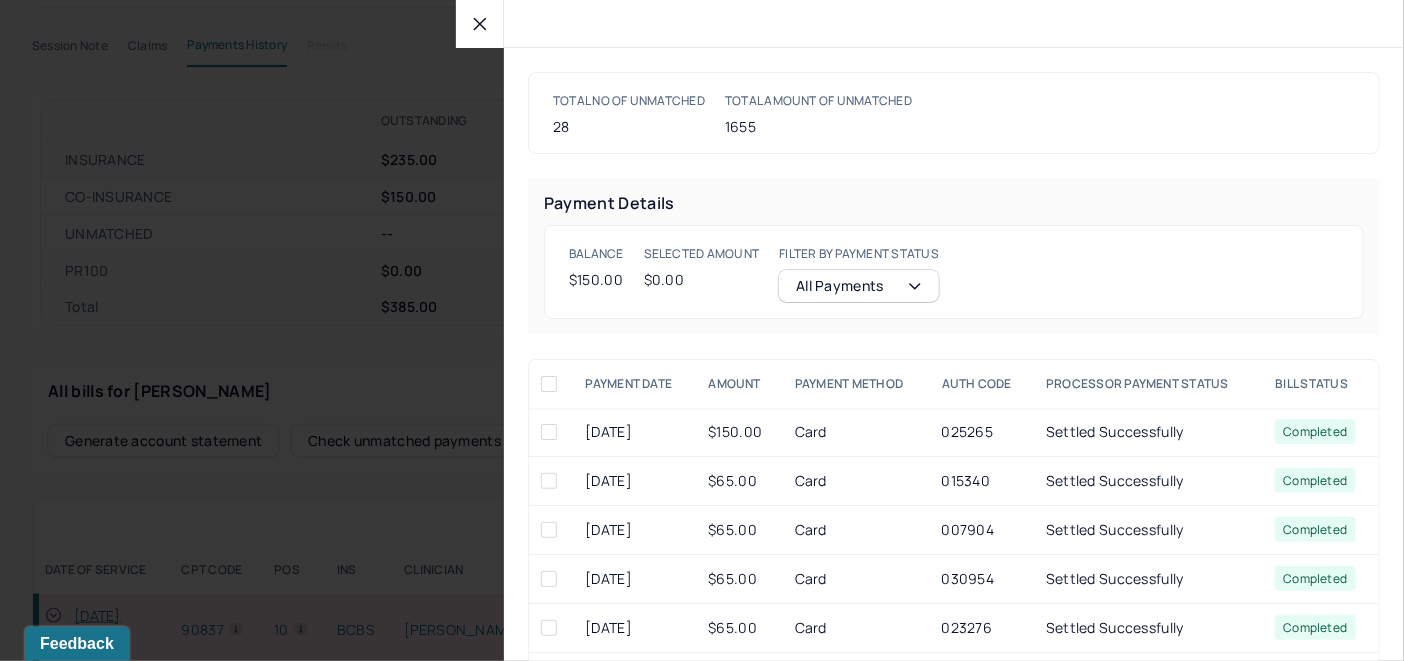 click at bounding box center (549, 432) 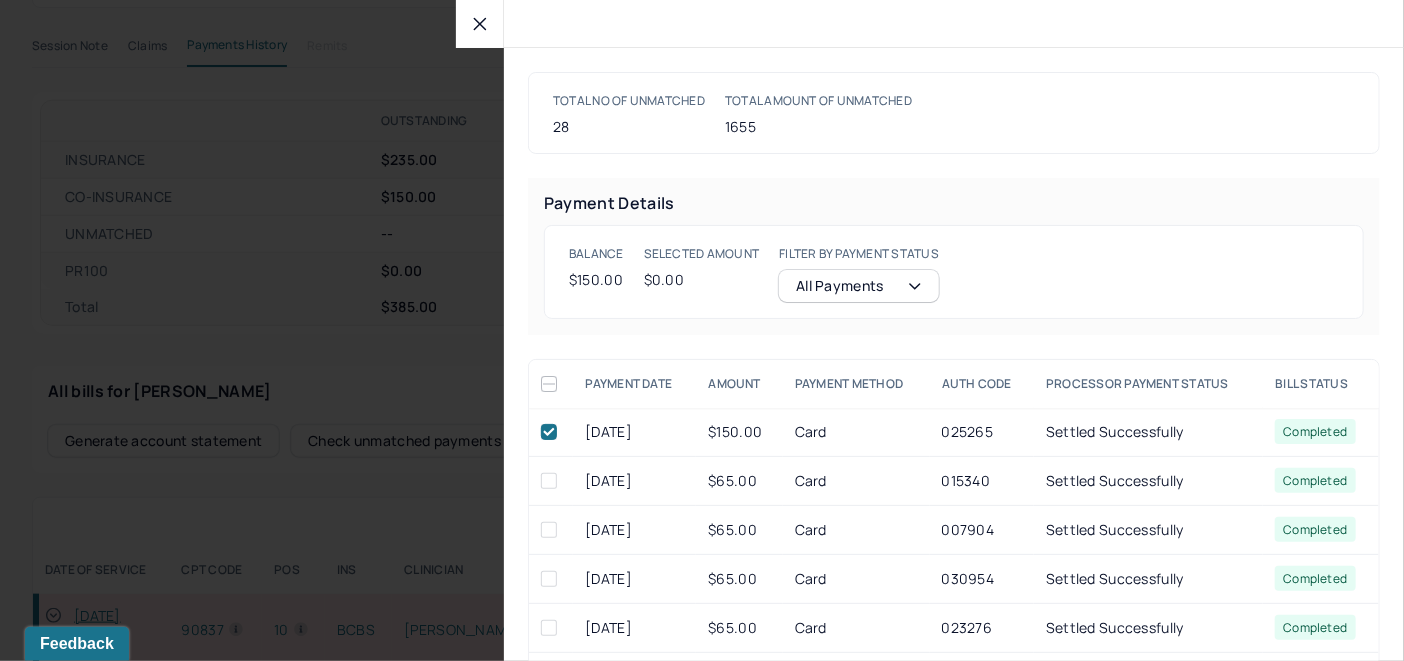 checkbox on "true" 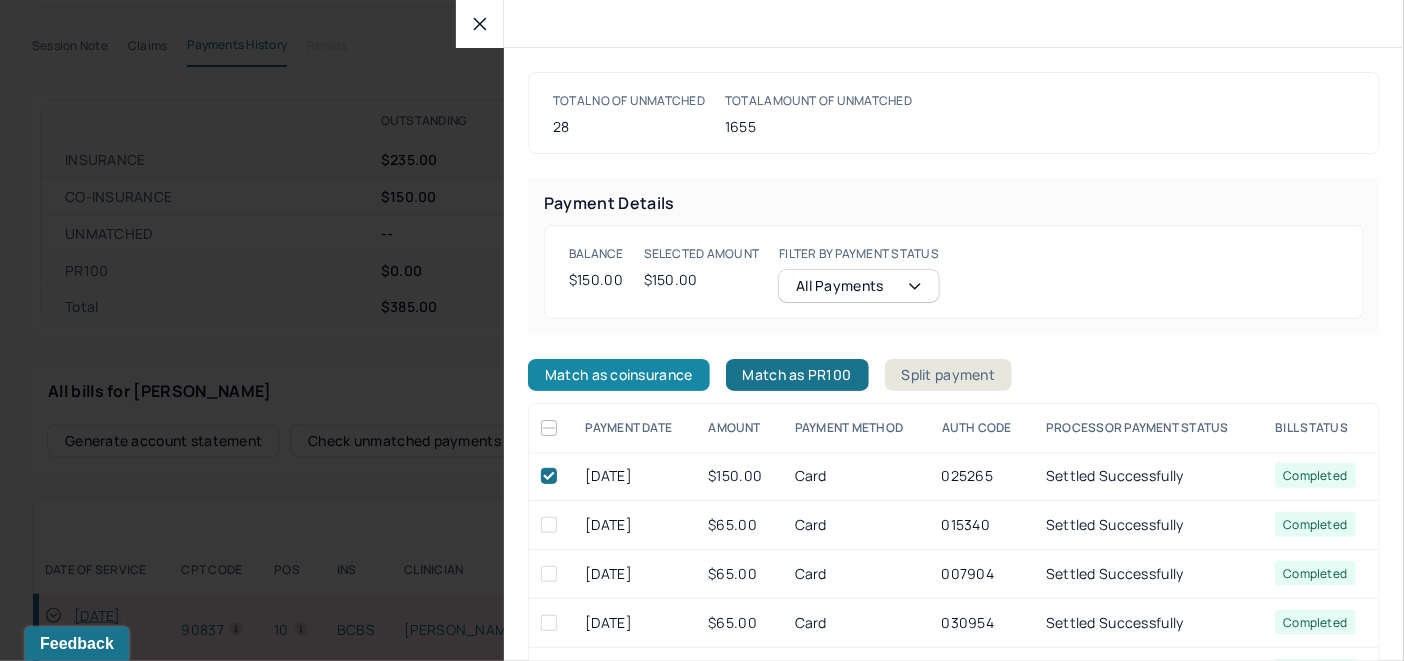click on "Match as coinsurance" at bounding box center (619, 375) 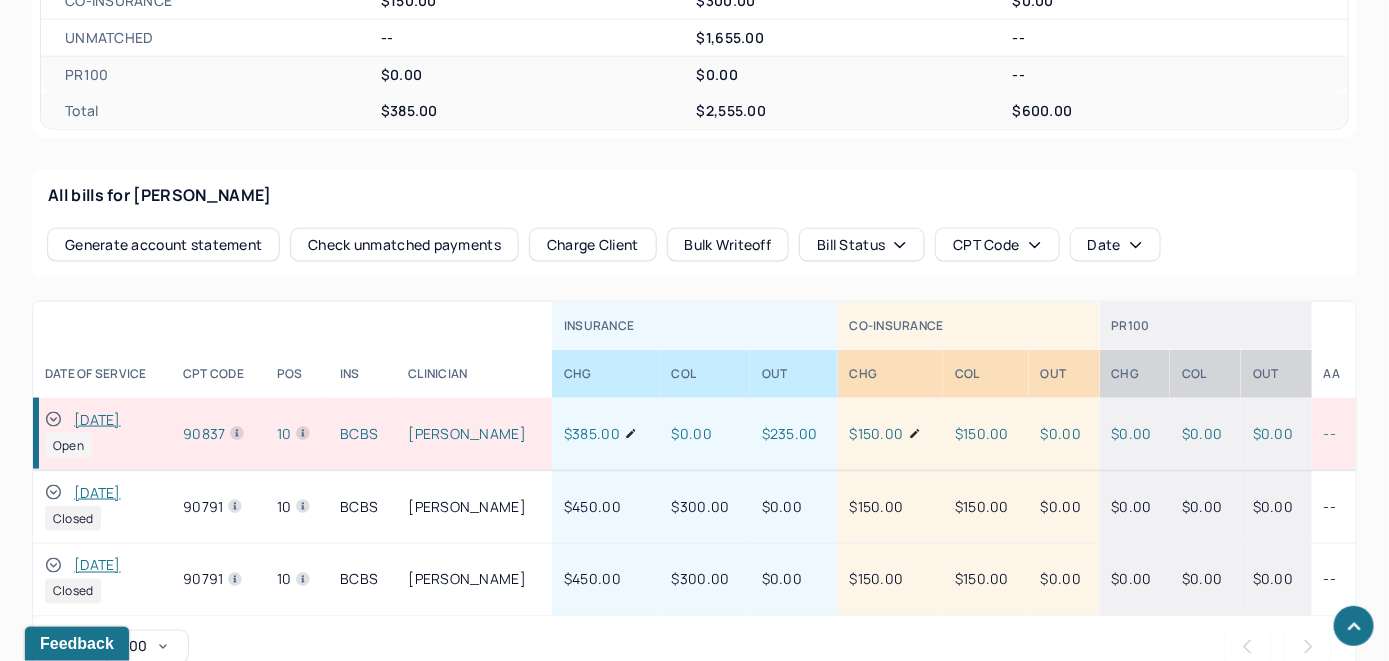 scroll, scrollTop: 903, scrollLeft: 0, axis: vertical 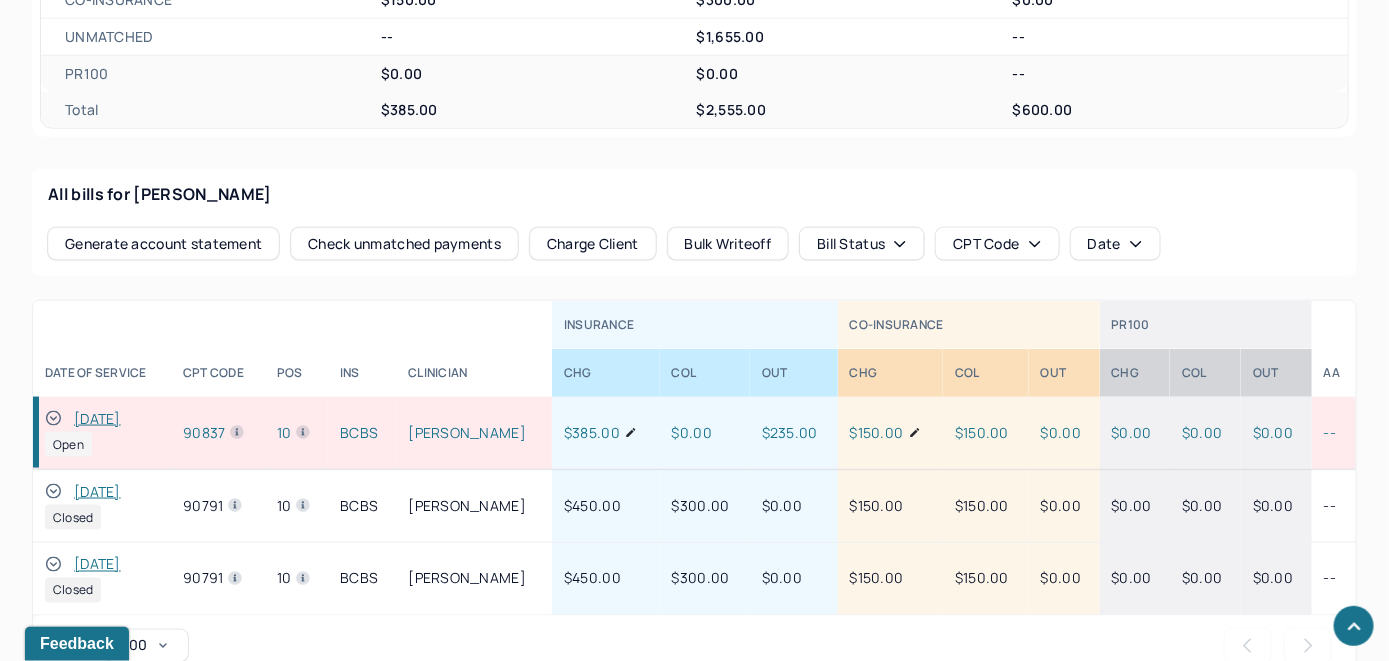 click at bounding box center (53, 419) 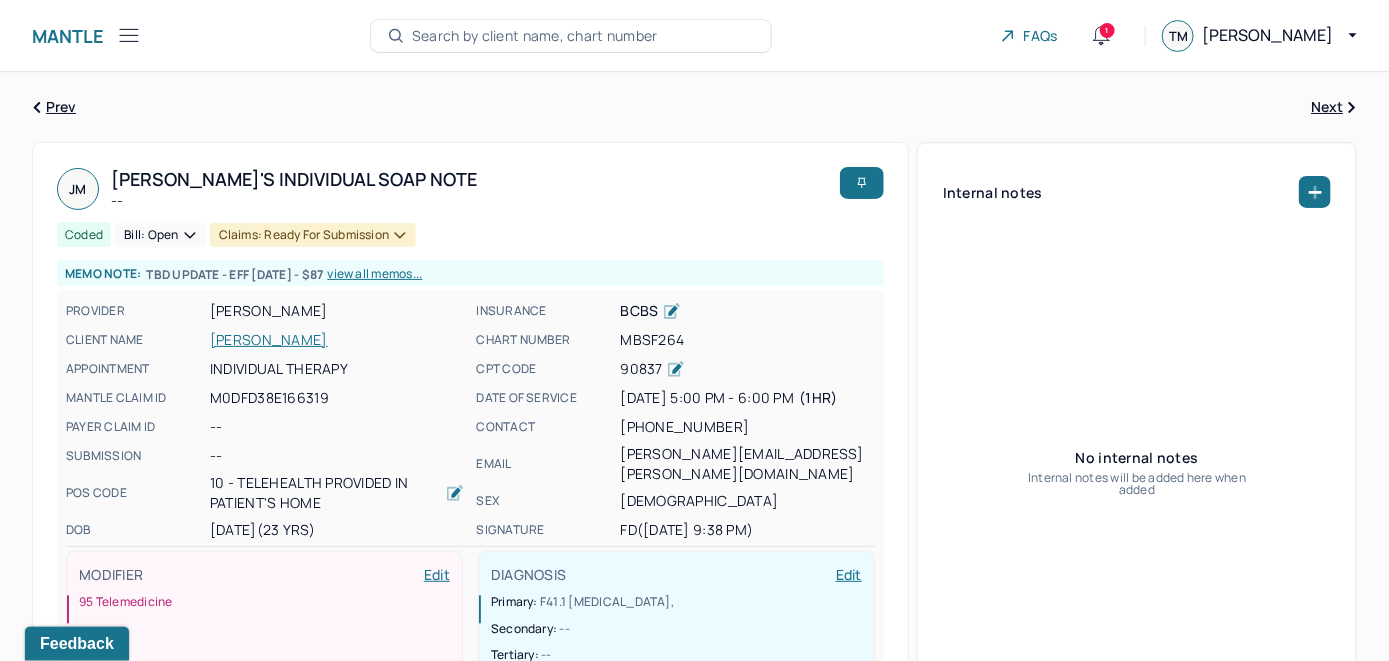 scroll, scrollTop: 0, scrollLeft: 0, axis: both 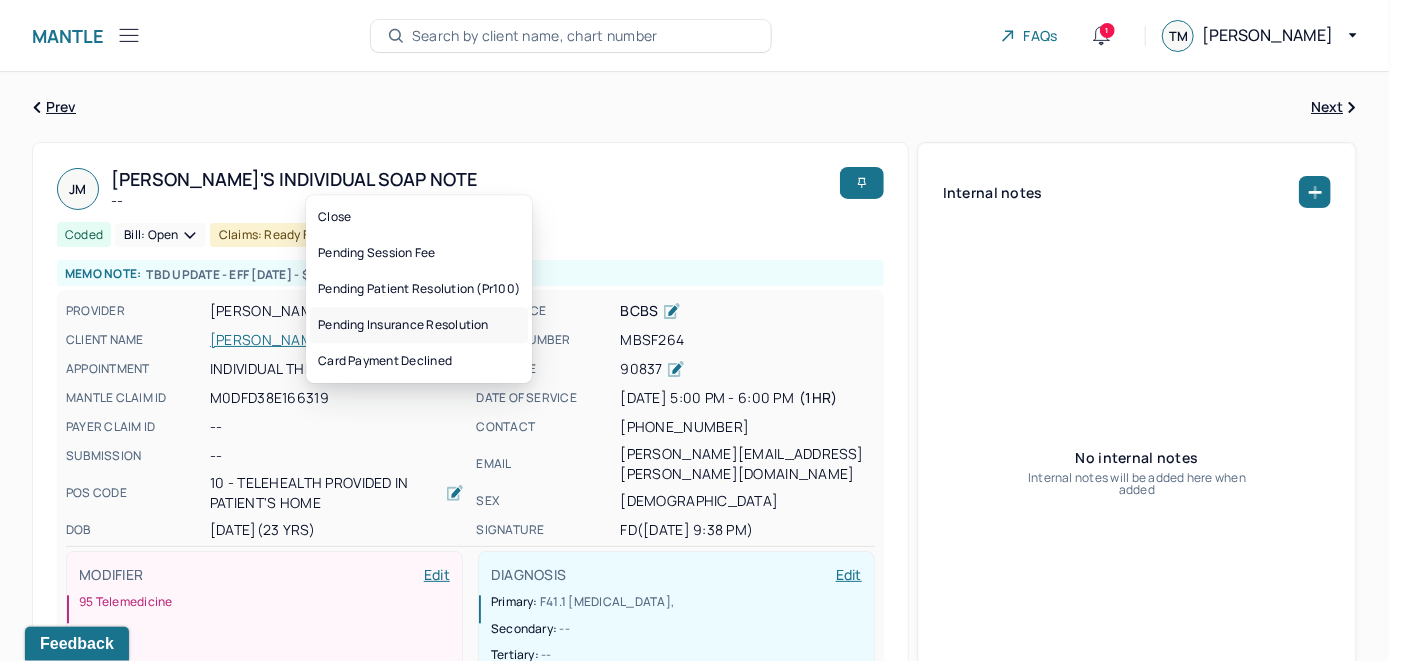 click on "Pending insurance resolution" at bounding box center (419, 325) 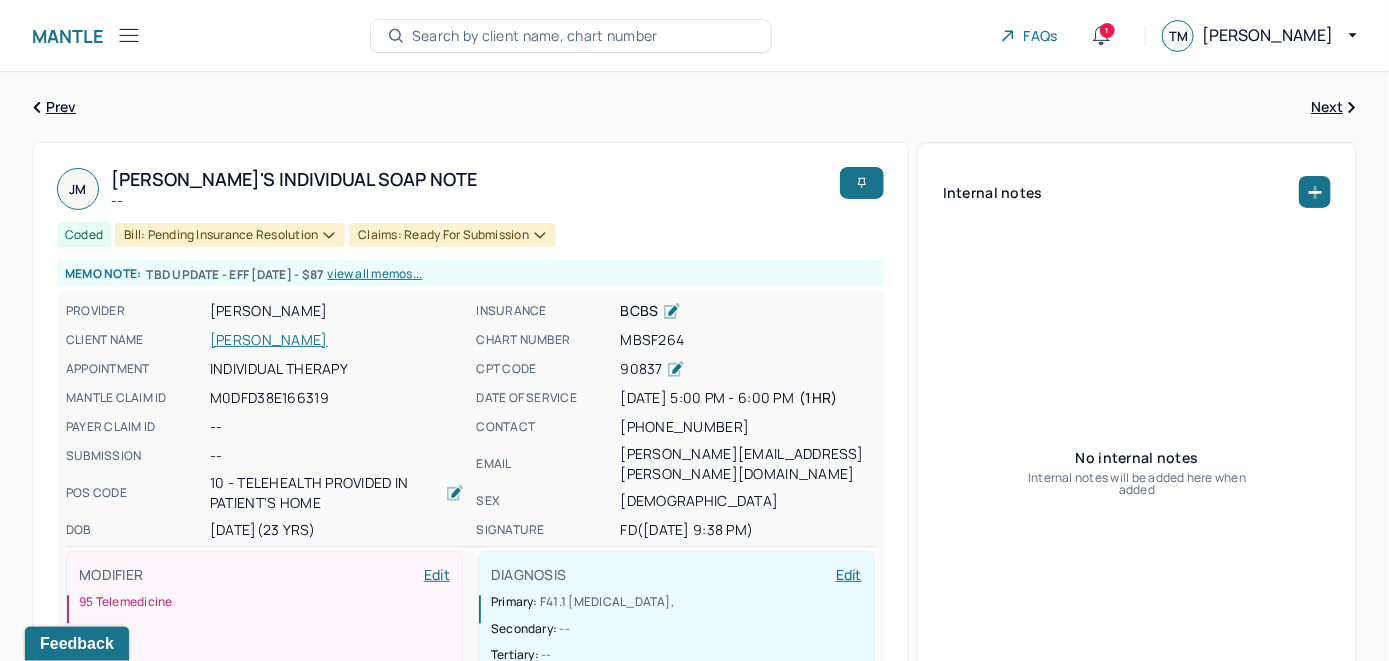 click on "Search by client name, chart number" at bounding box center [535, 36] 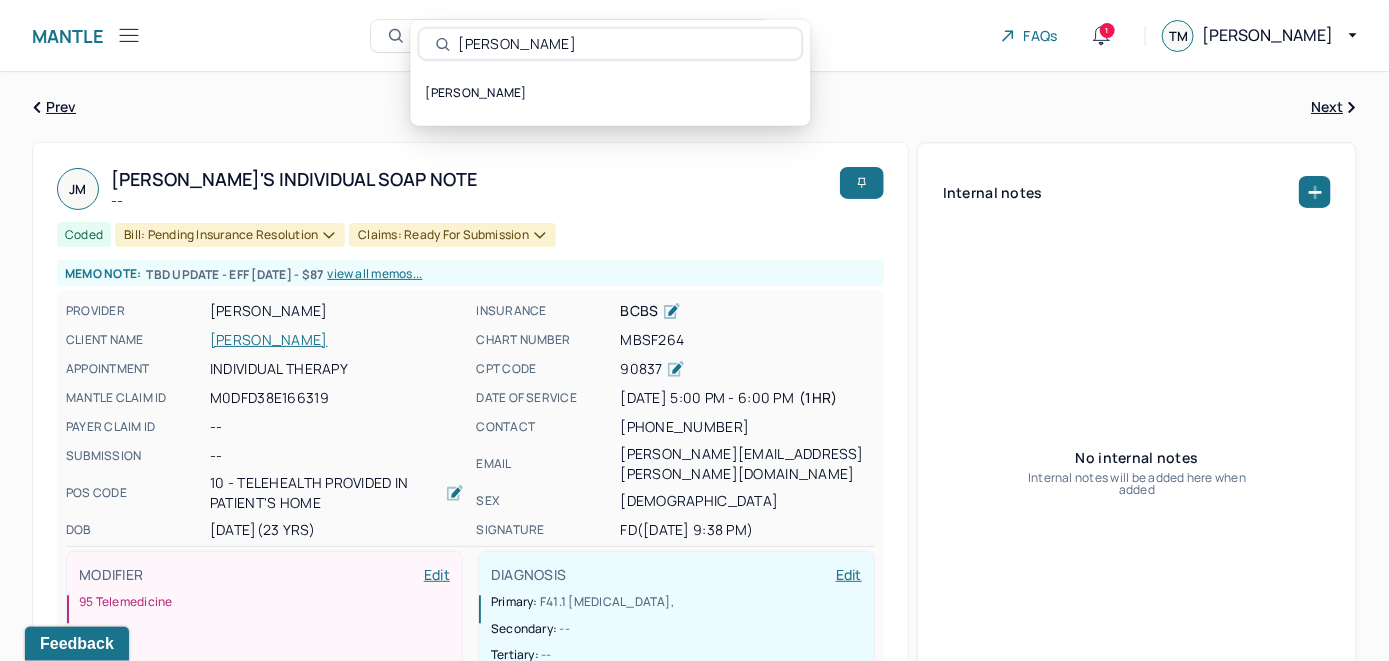 type on "[PERSON_NAME]" 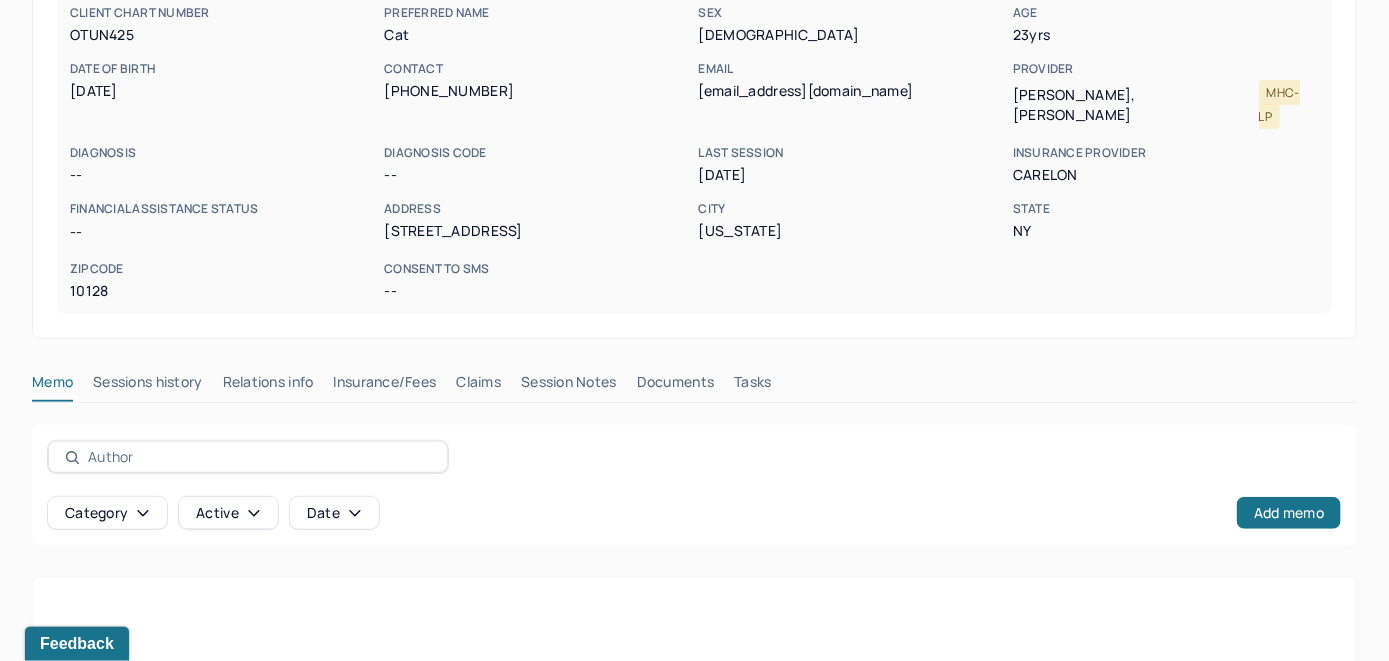 scroll, scrollTop: 93, scrollLeft: 0, axis: vertical 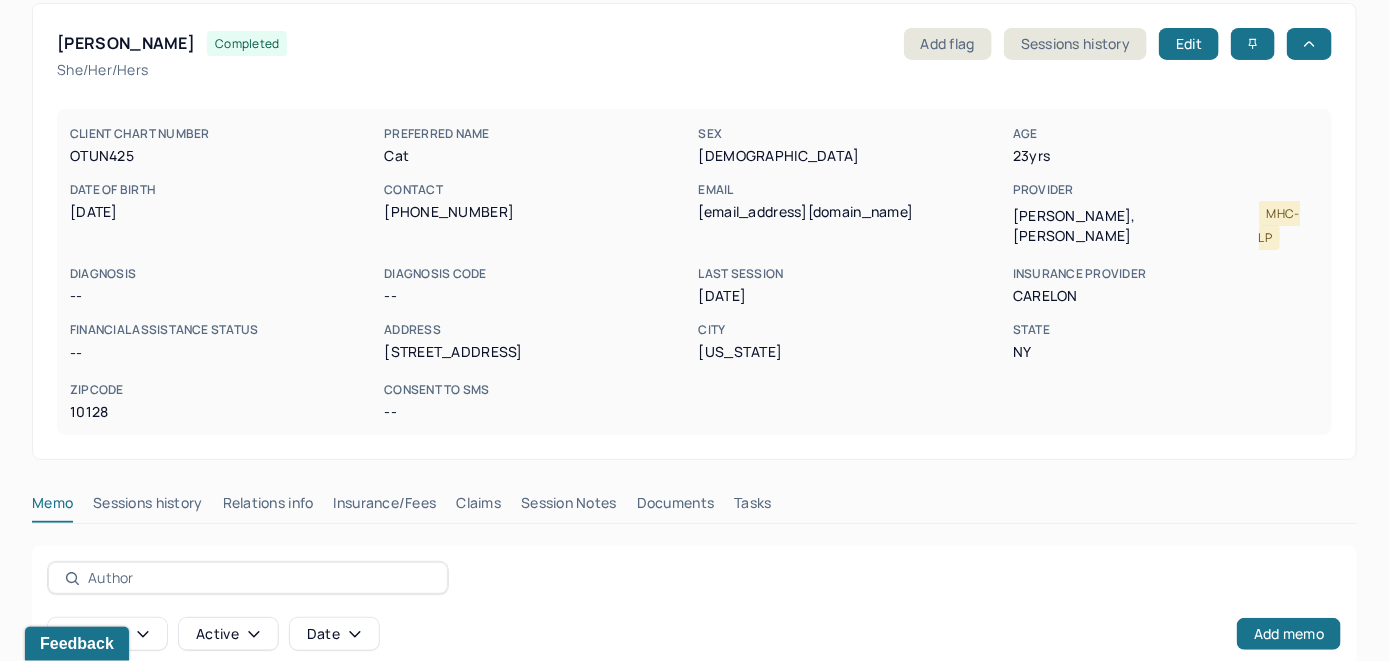 click on "Insurance/Fees" at bounding box center (385, 507) 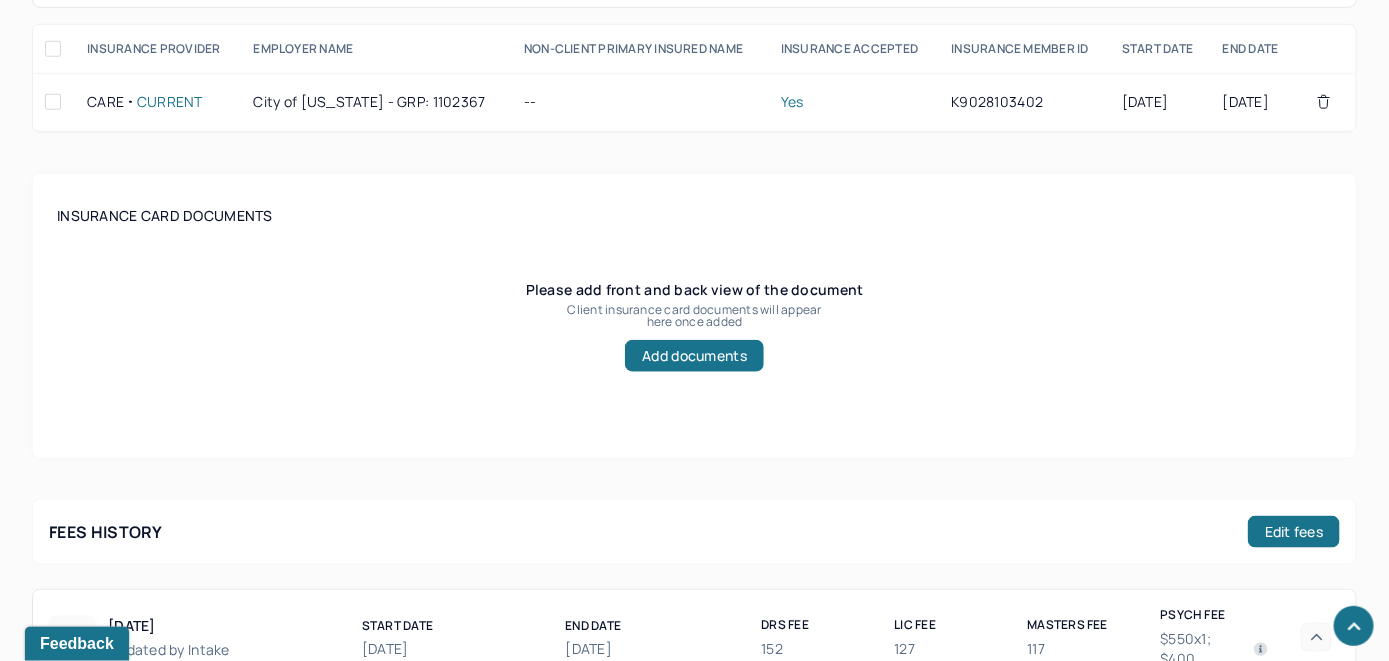 scroll, scrollTop: 712, scrollLeft: 0, axis: vertical 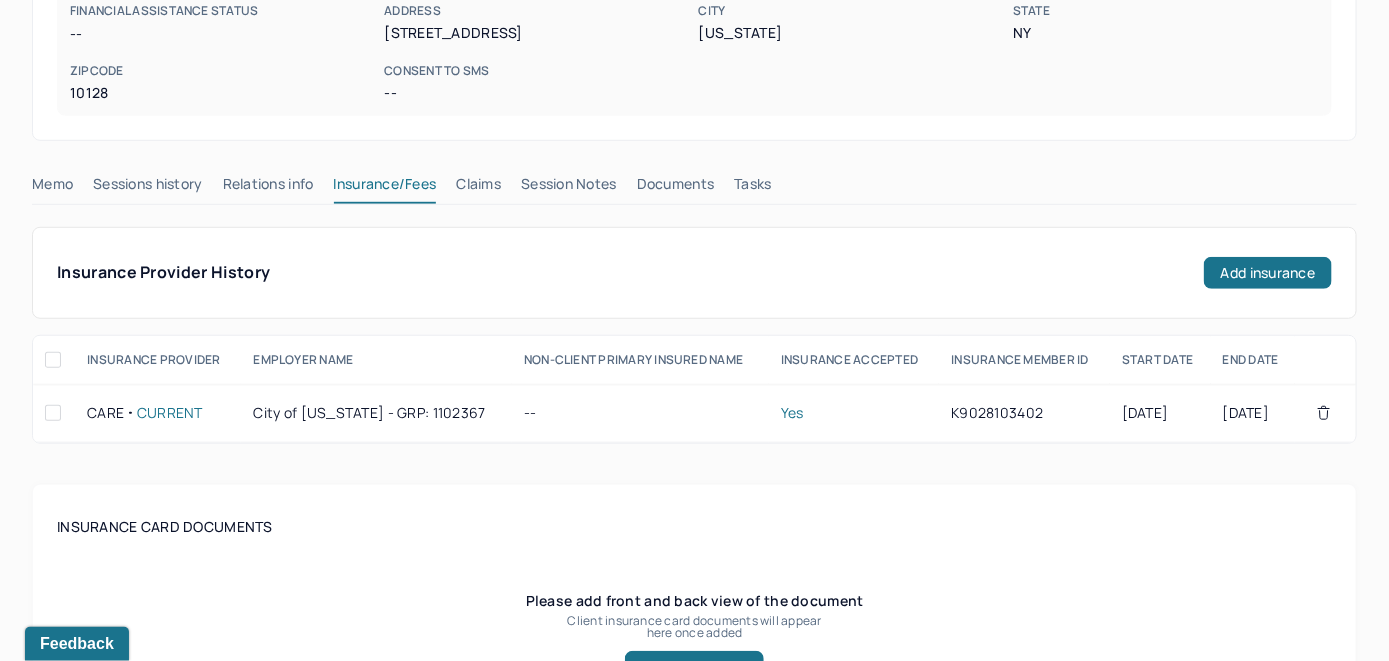 click on "Memo" at bounding box center (52, 188) 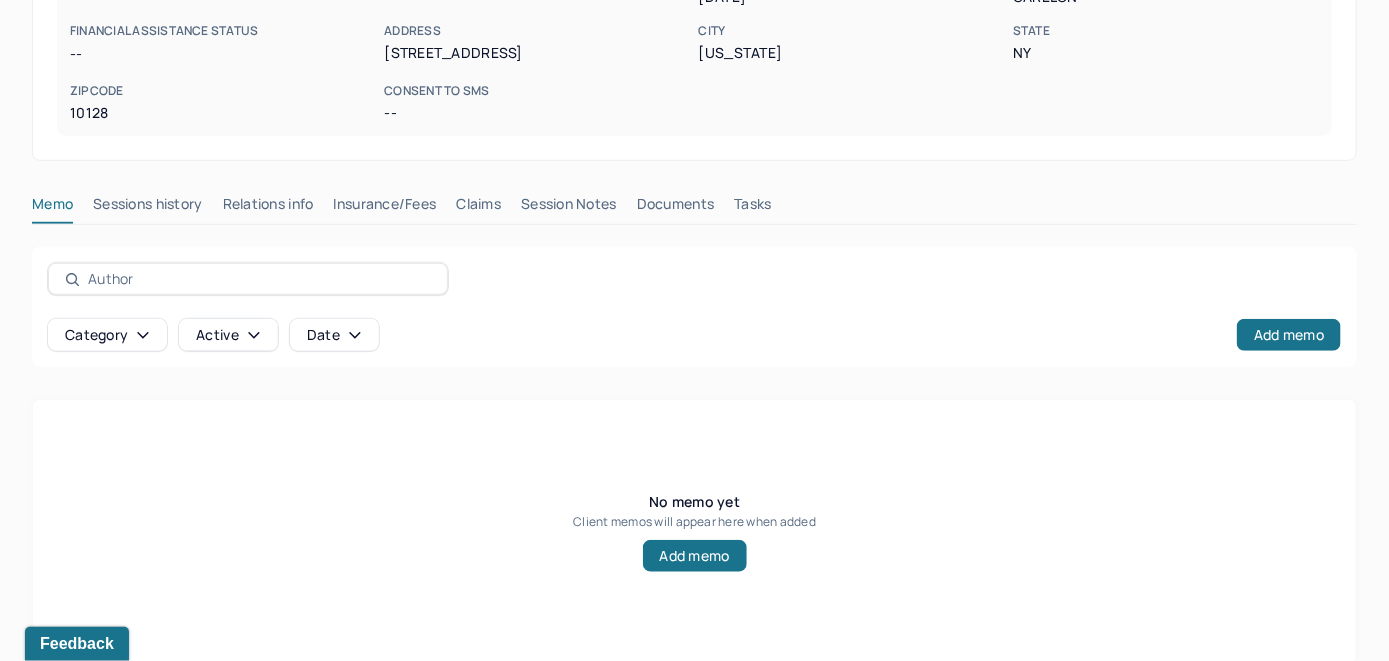 scroll, scrollTop: 393, scrollLeft: 0, axis: vertical 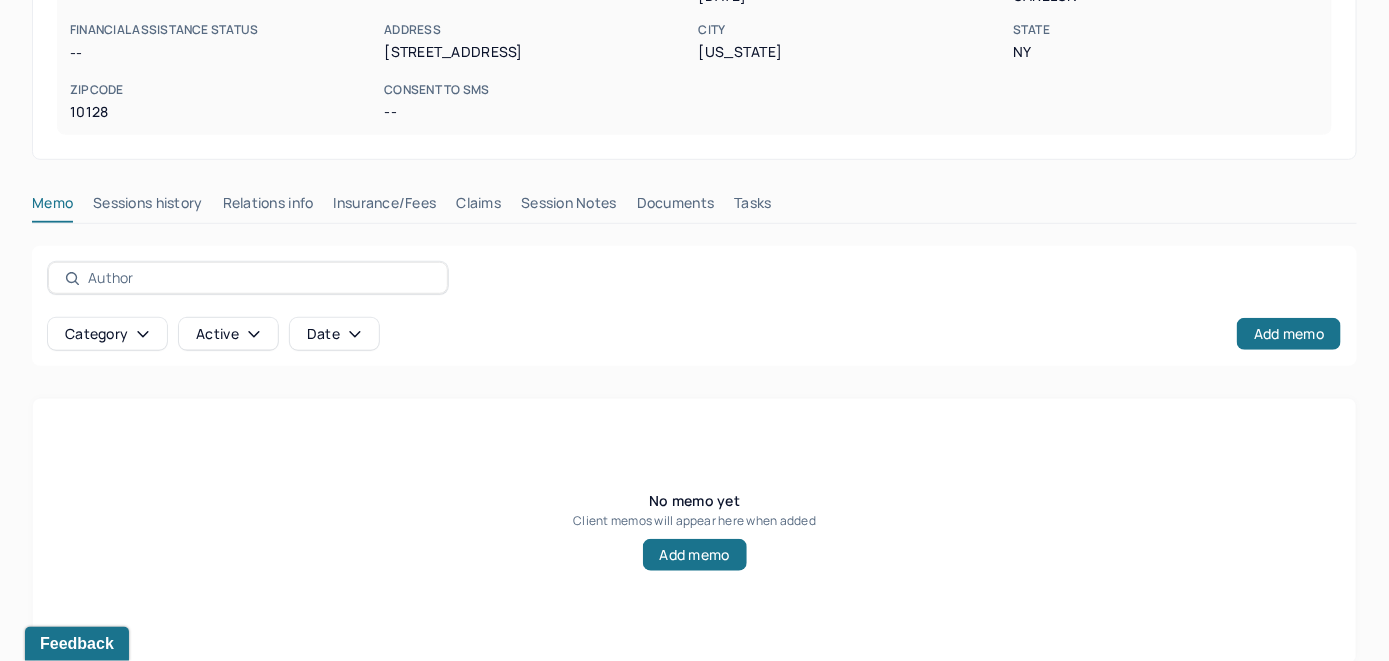 click on "Insurance/Fees" at bounding box center (385, 207) 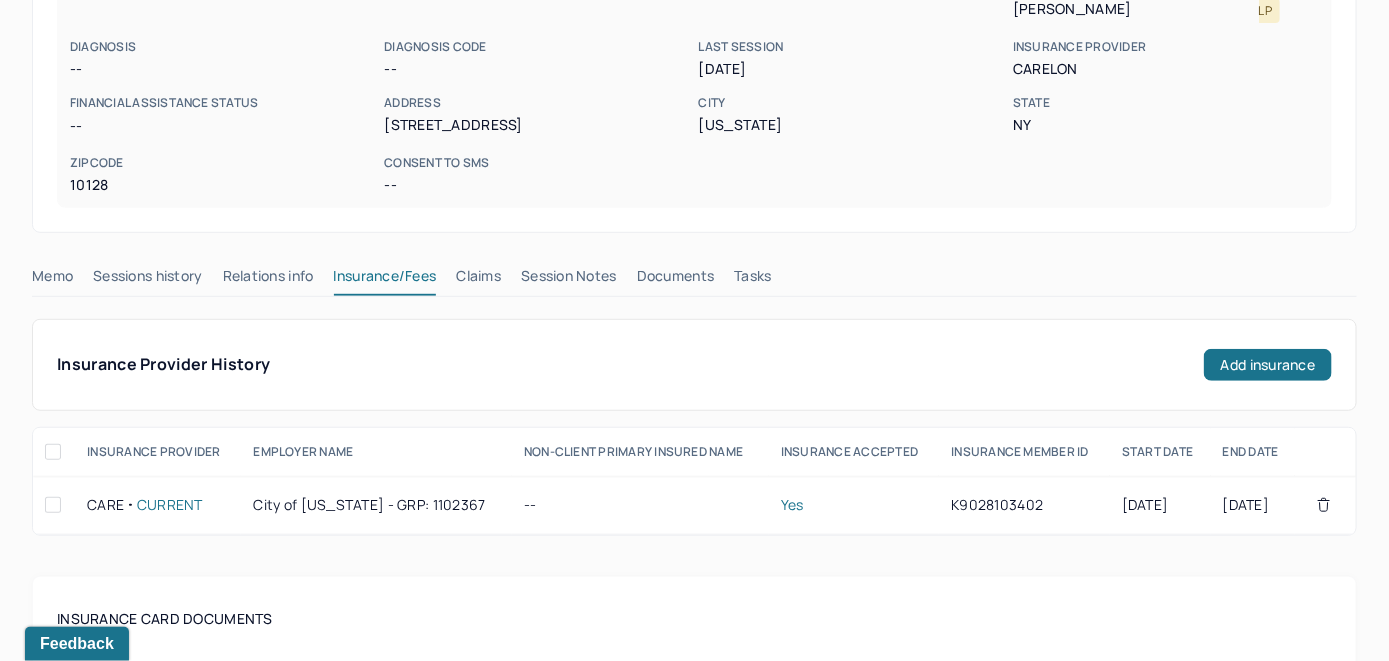 scroll, scrollTop: 312, scrollLeft: 0, axis: vertical 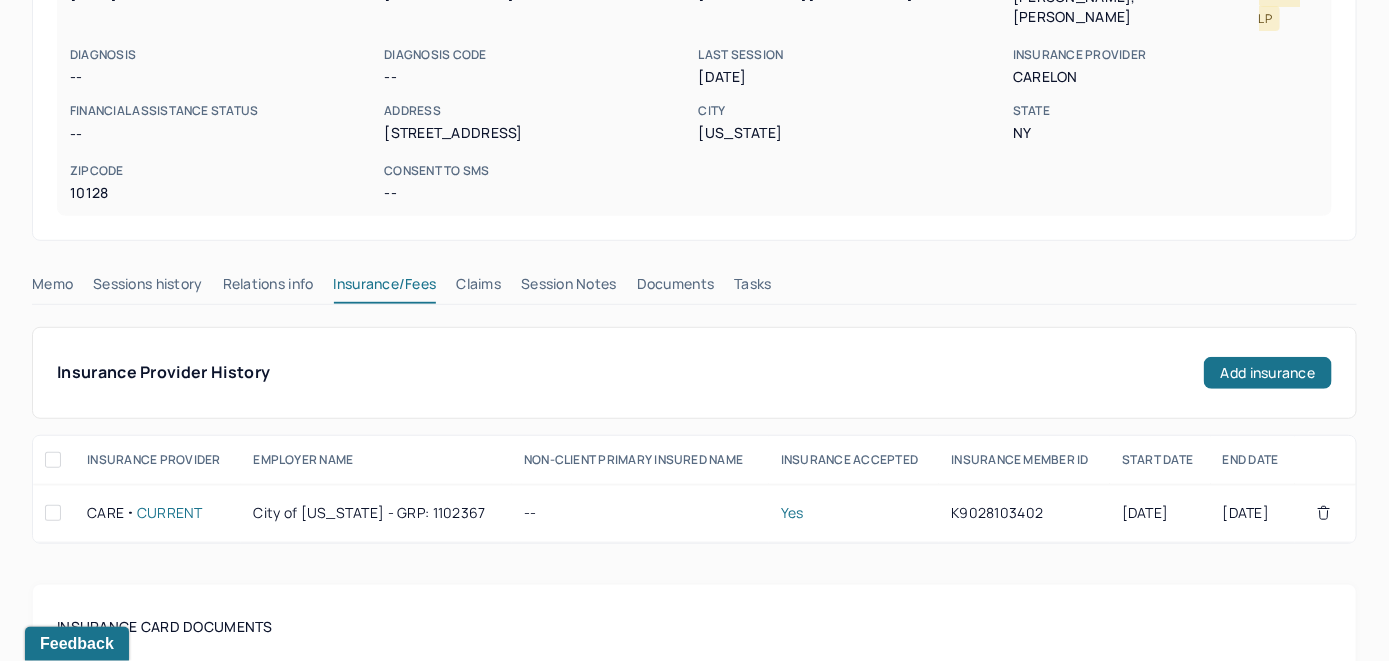 click on "Claims" at bounding box center [478, 288] 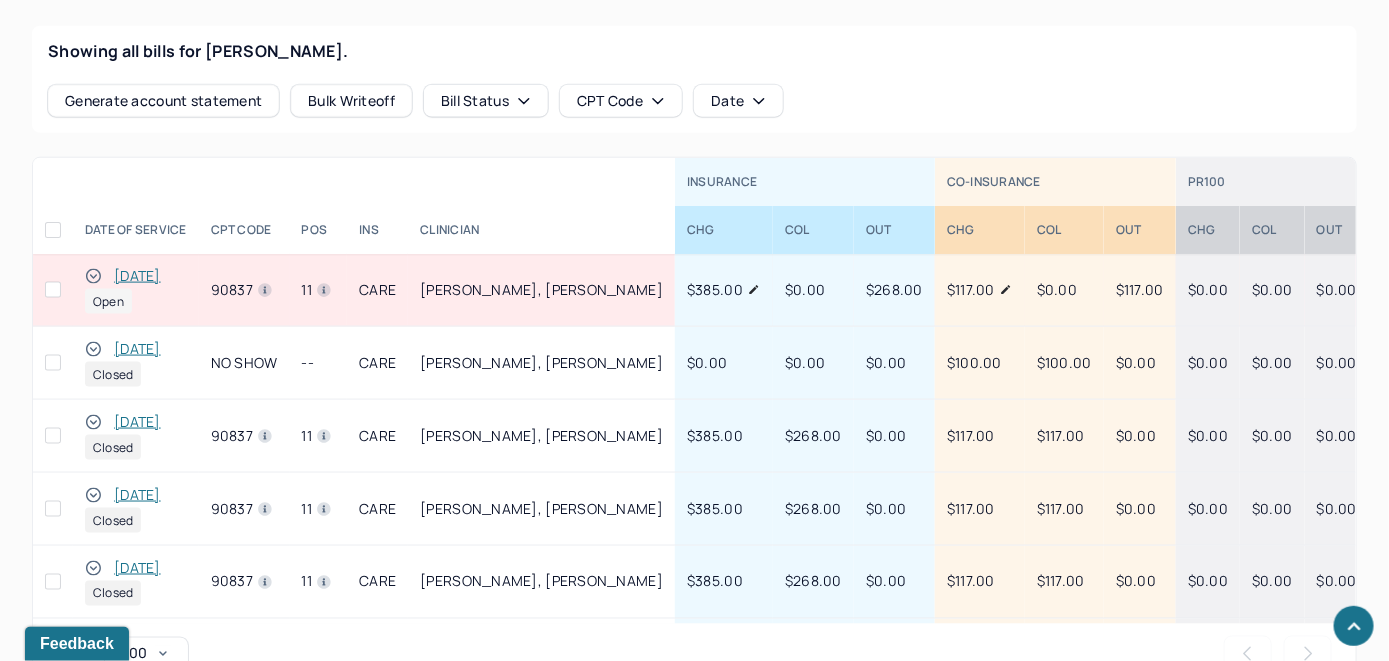 scroll, scrollTop: 886, scrollLeft: 0, axis: vertical 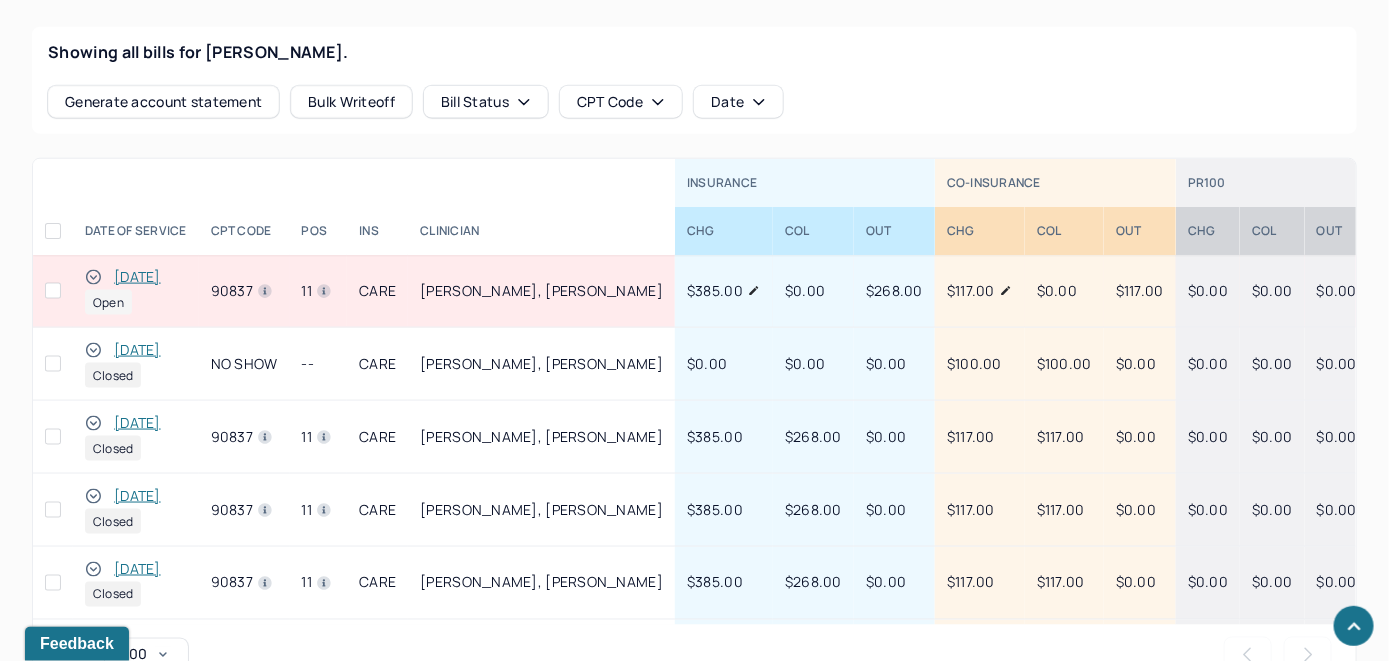 click on "[DATE]" at bounding box center (137, 277) 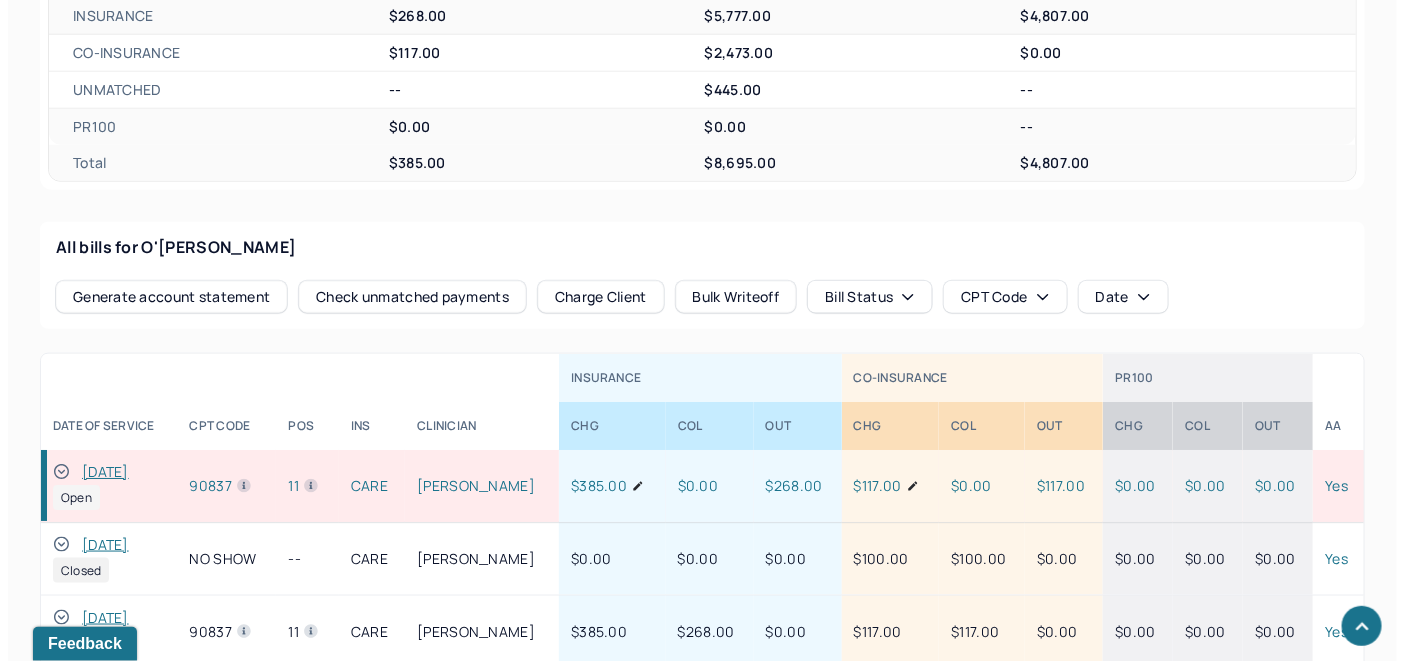 scroll, scrollTop: 886, scrollLeft: 0, axis: vertical 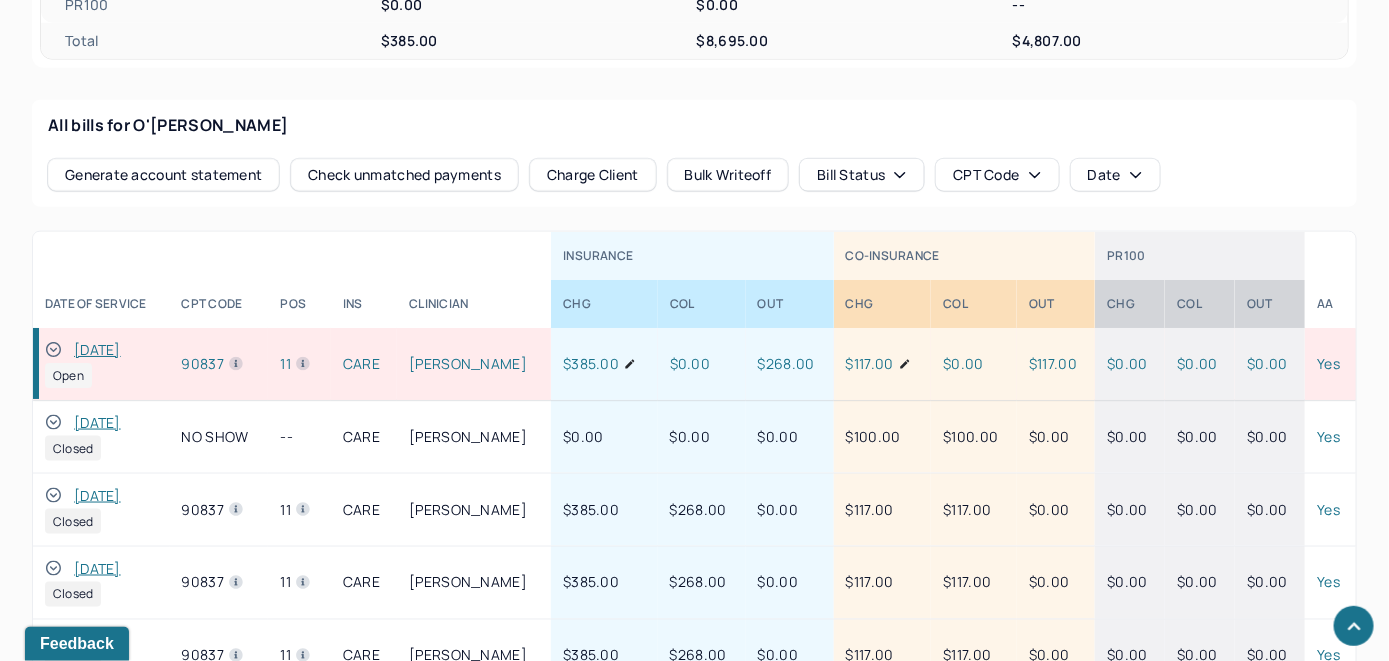 click on "Check unmatched payments" at bounding box center (404, 175) 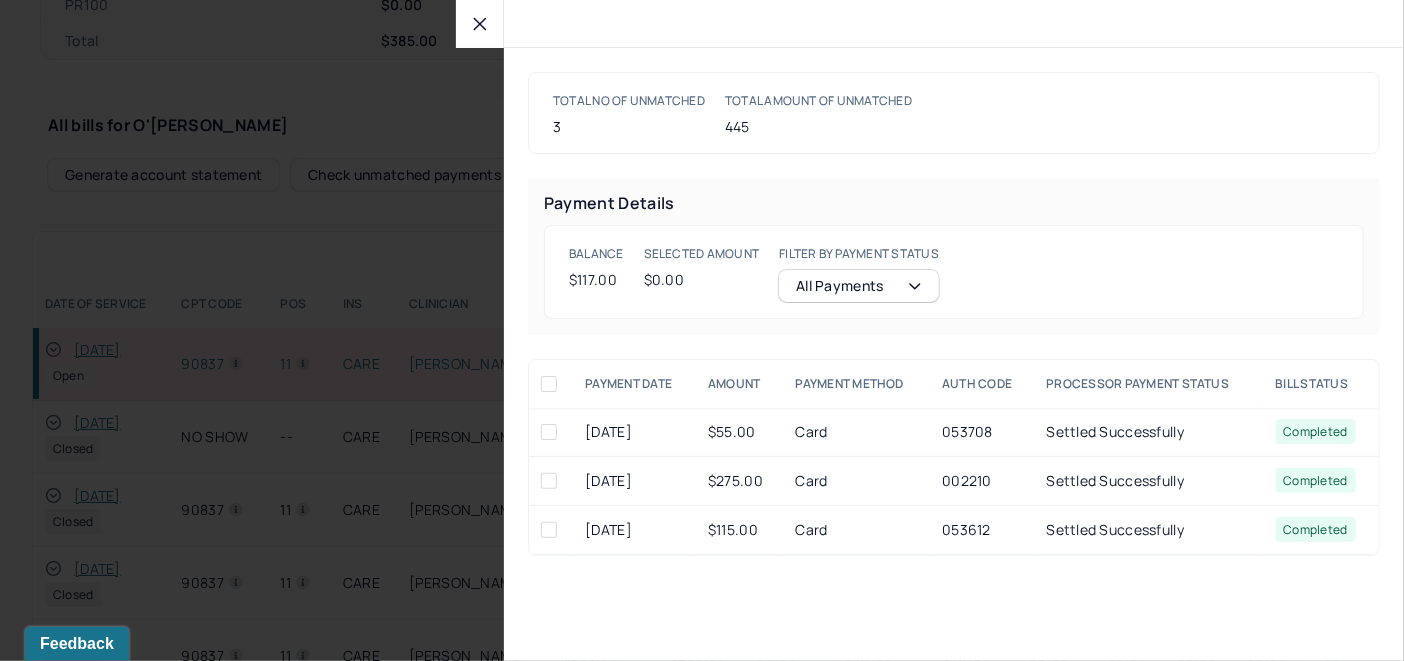 drag, startPoint x: 479, startPoint y: 20, endPoint x: 514, endPoint y: 131, distance: 116.38728 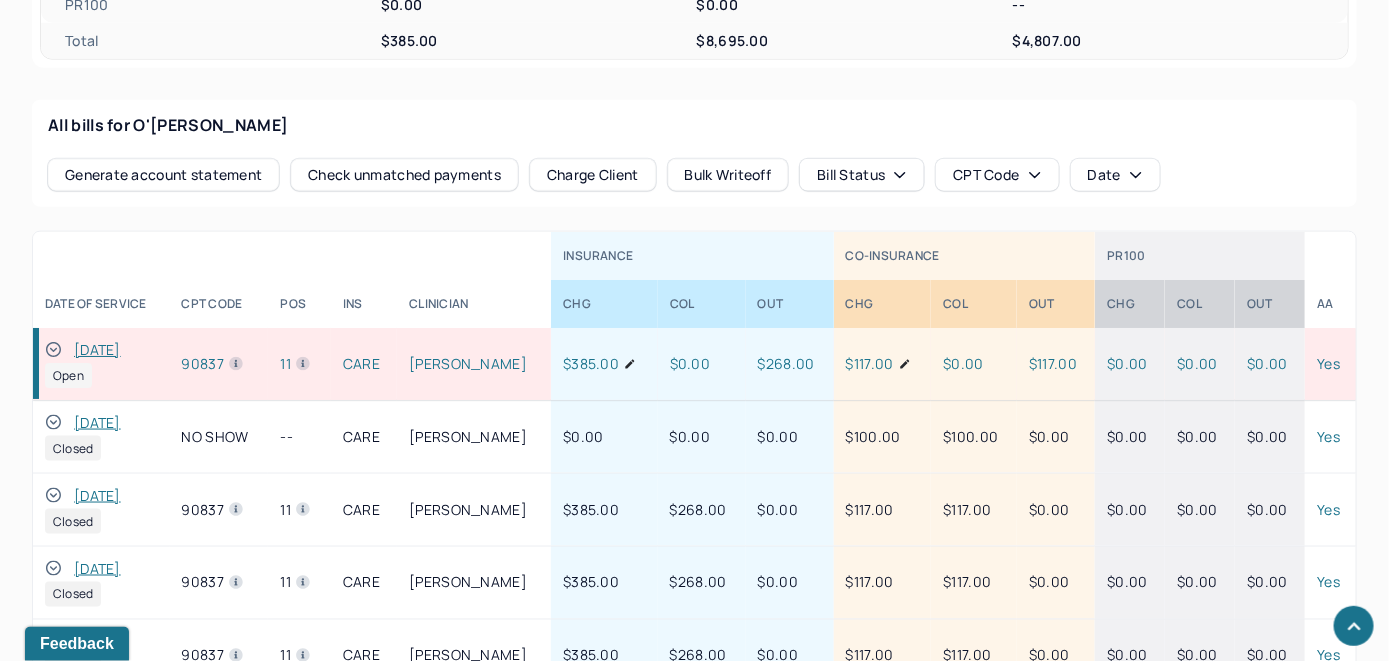 click on "Charge Client" at bounding box center [593, 175] 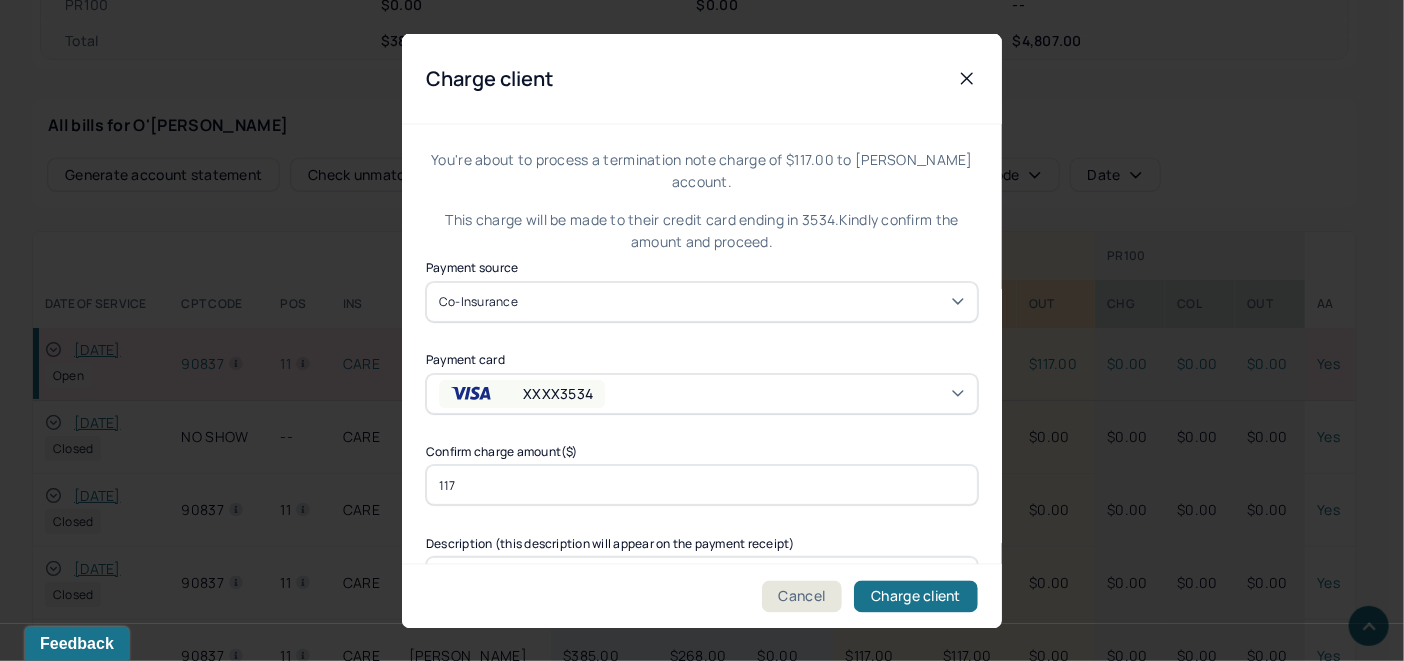 click 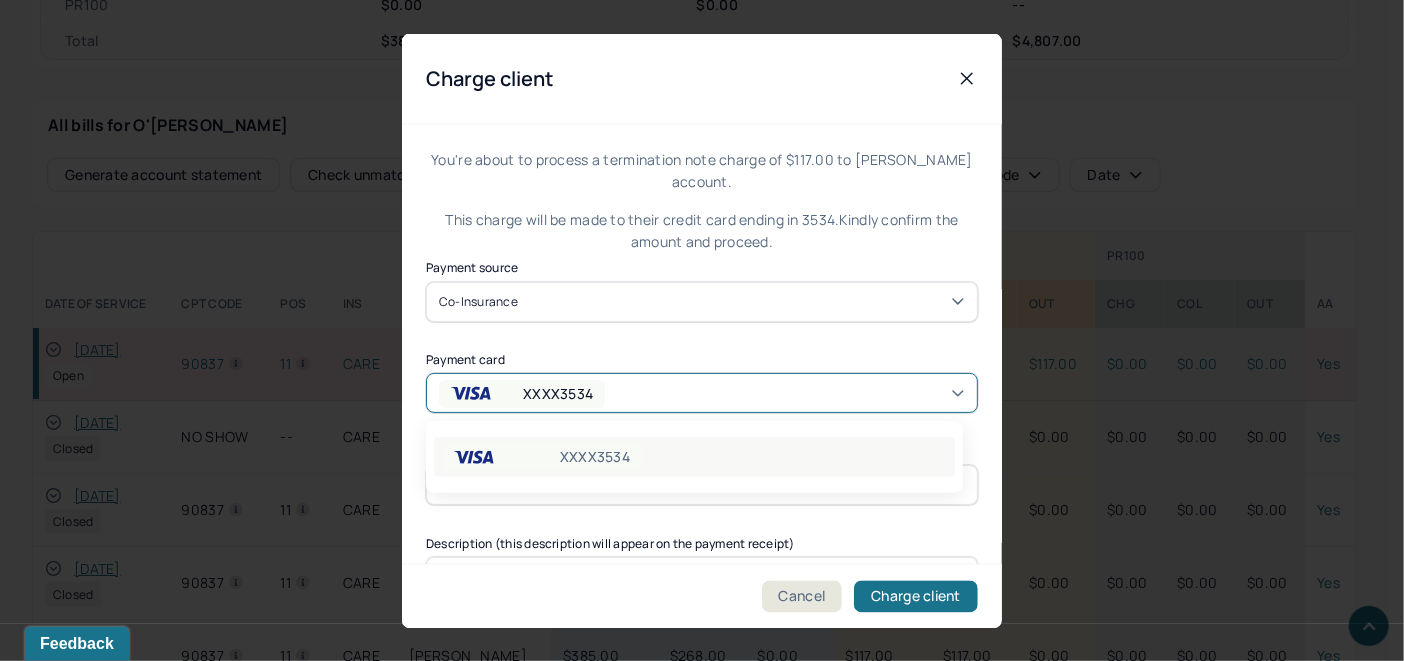 click on "XXXX3534" at bounding box center [694, 457] 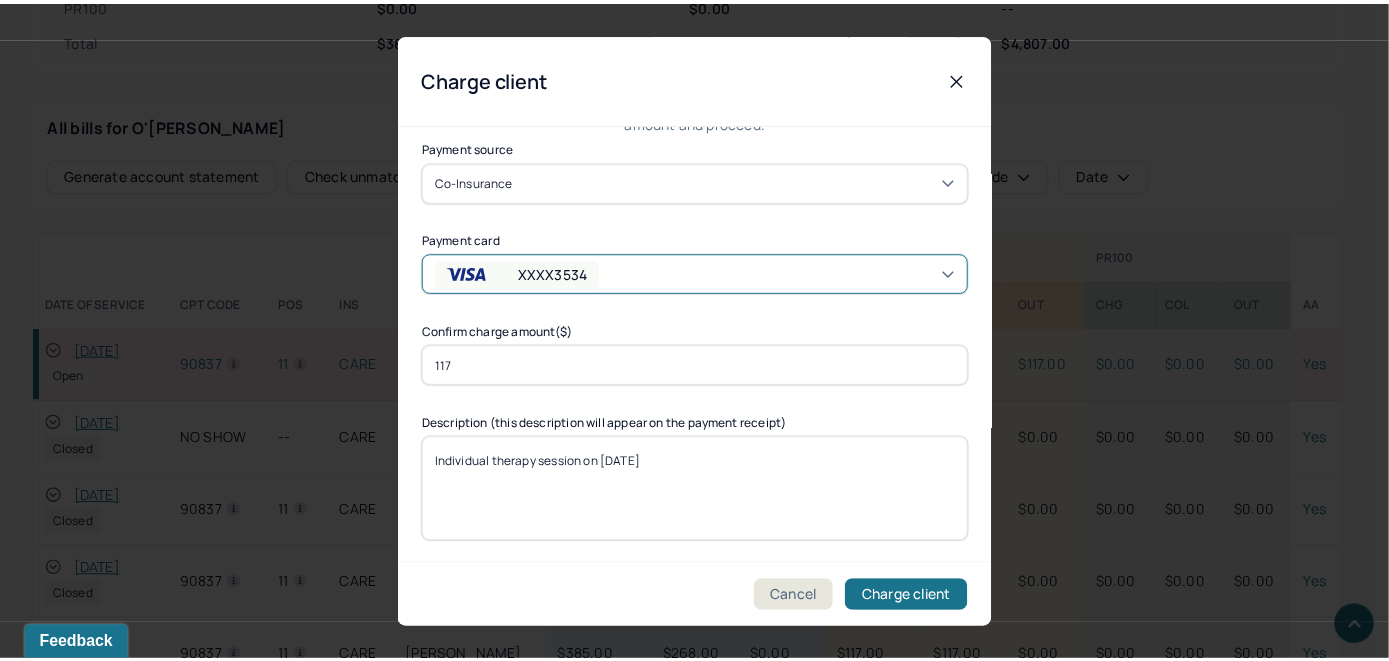 scroll, scrollTop: 121, scrollLeft: 0, axis: vertical 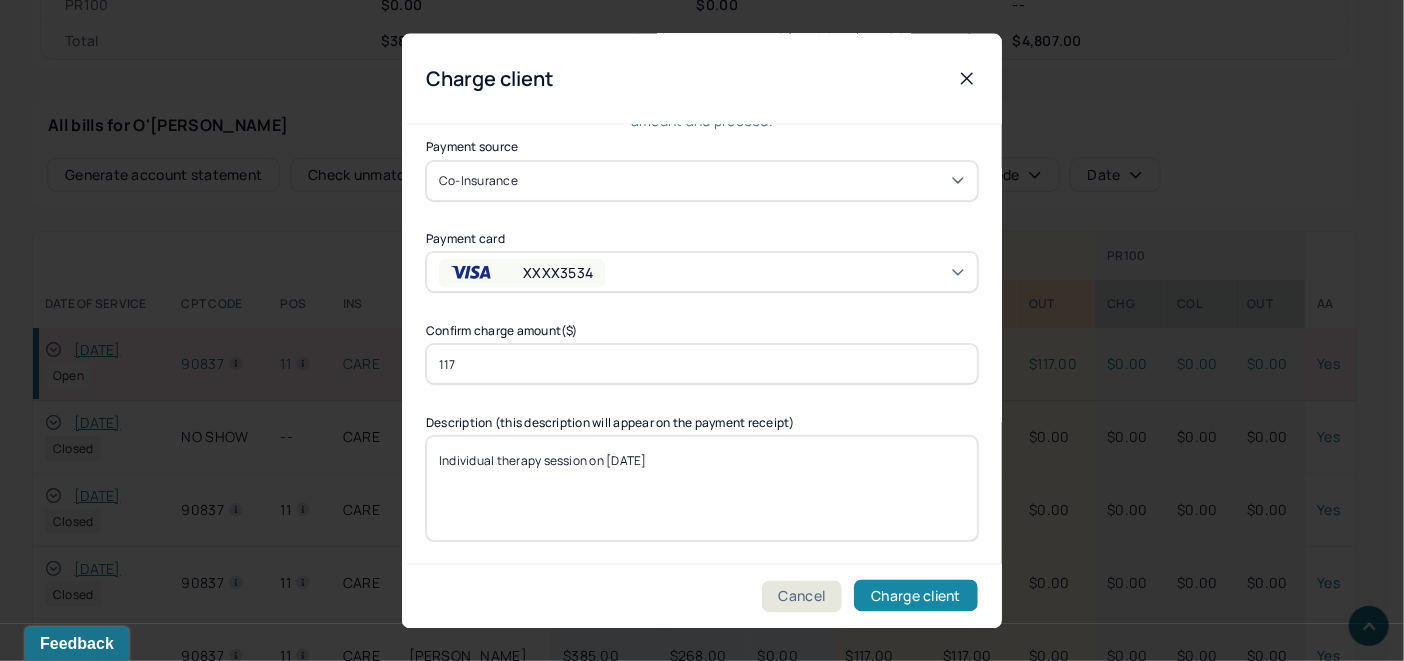 click on "Charge client" at bounding box center [916, 596] 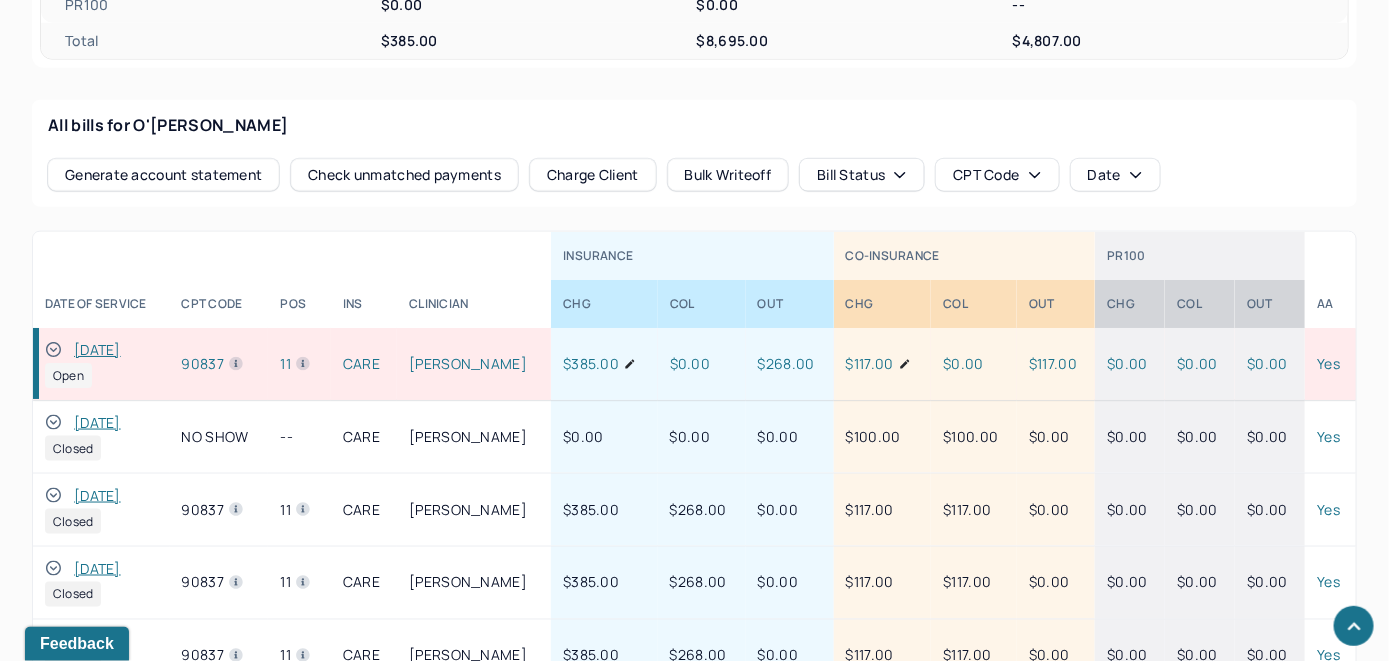 drag, startPoint x: 54, startPoint y: 342, endPoint x: 531, endPoint y: 286, distance: 480.27597 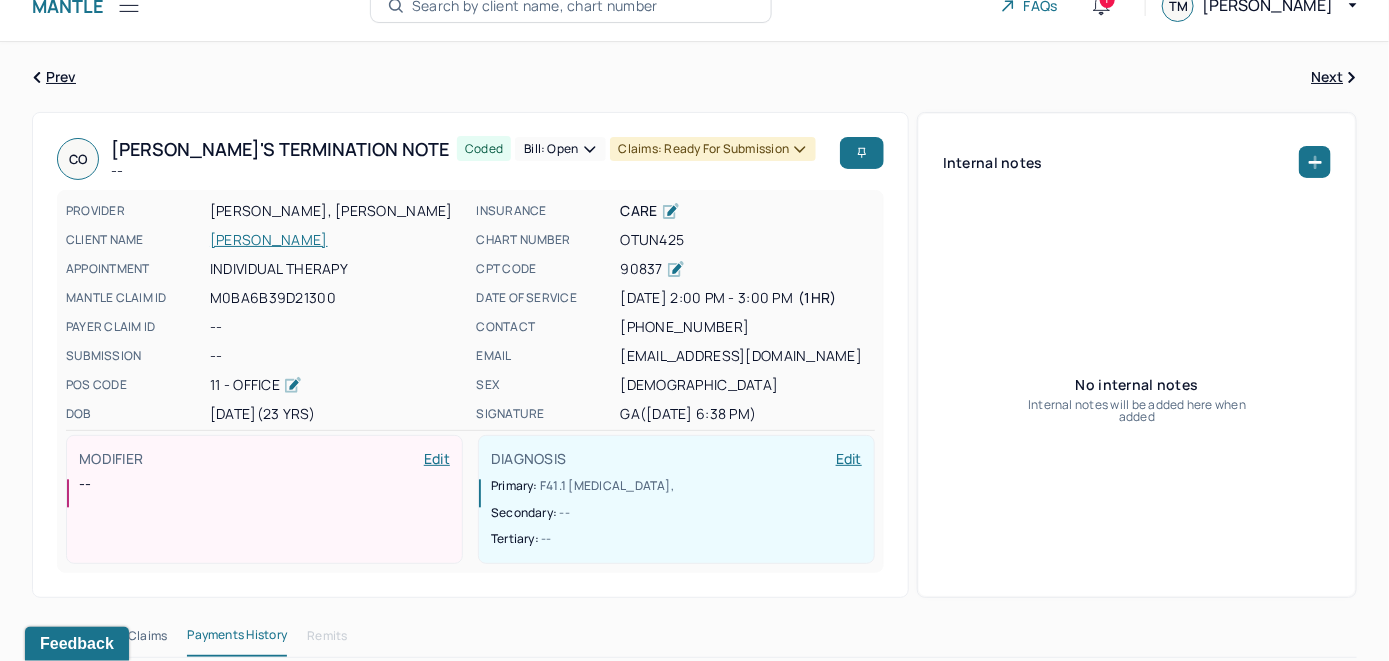 scroll, scrollTop: 0, scrollLeft: 0, axis: both 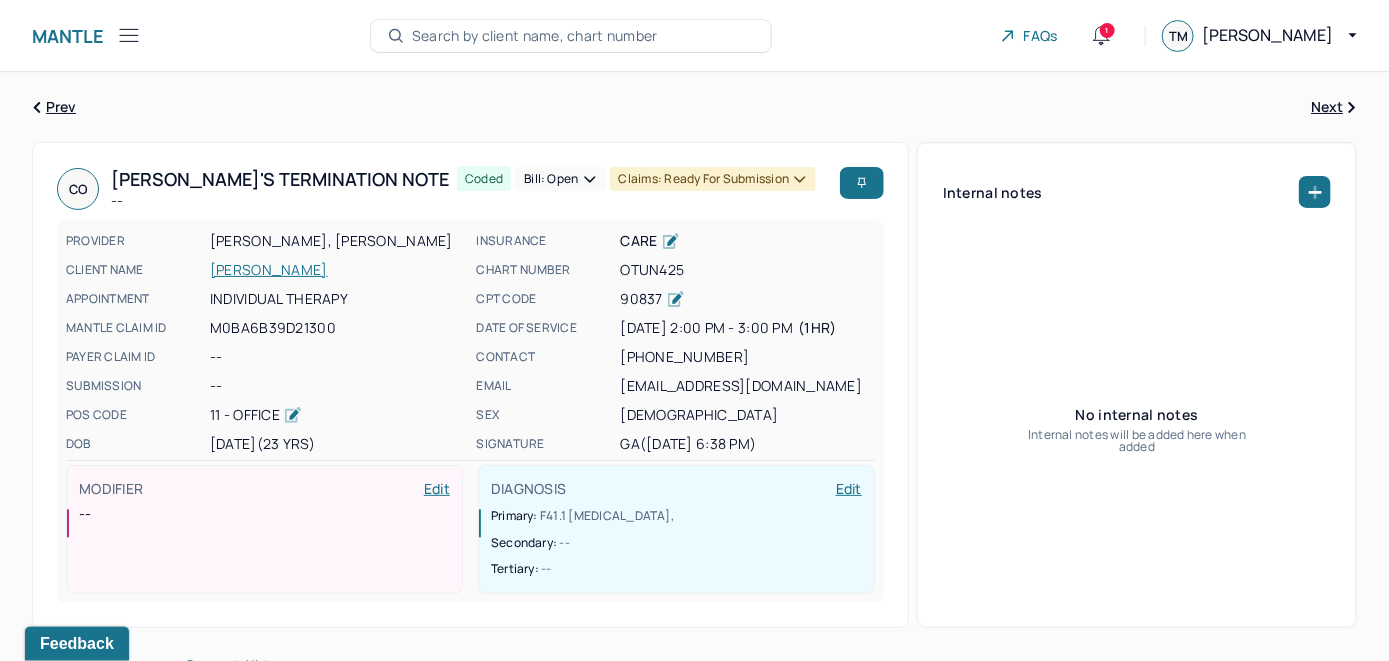 click on "Bill: Open" at bounding box center (560, 179) 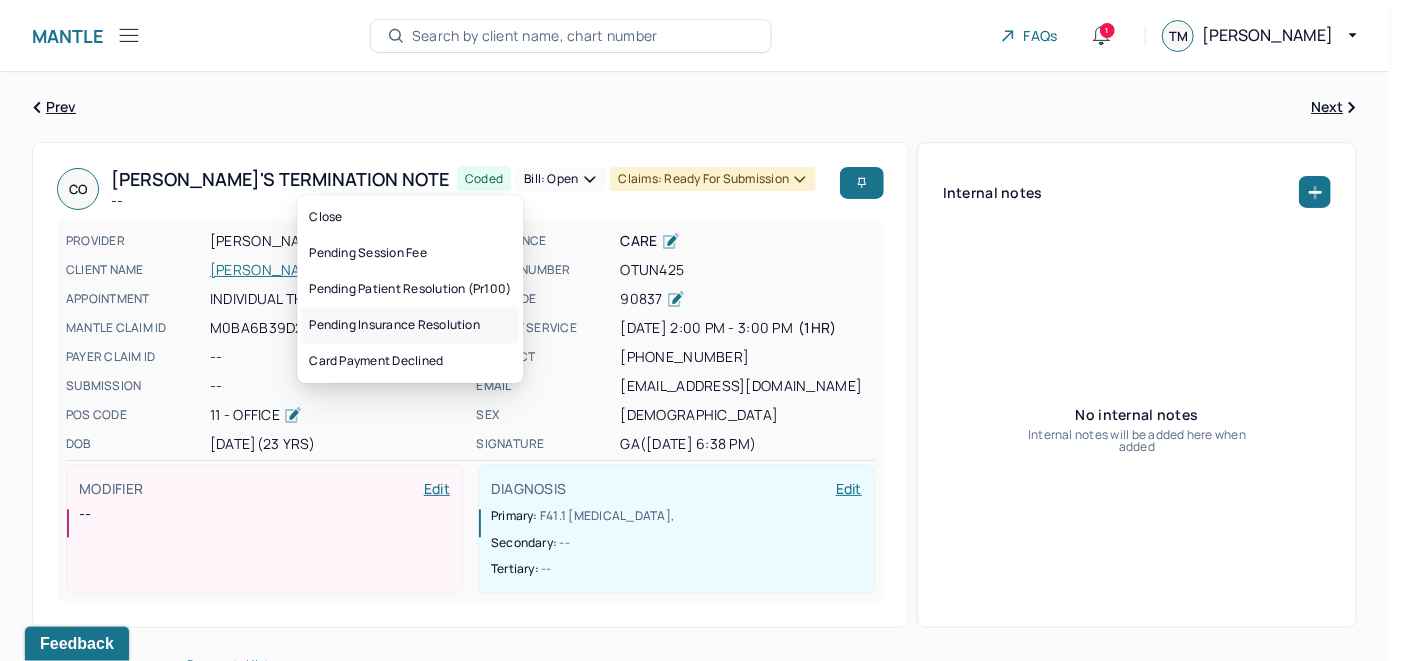click on "Pending insurance resolution" at bounding box center [410, 325] 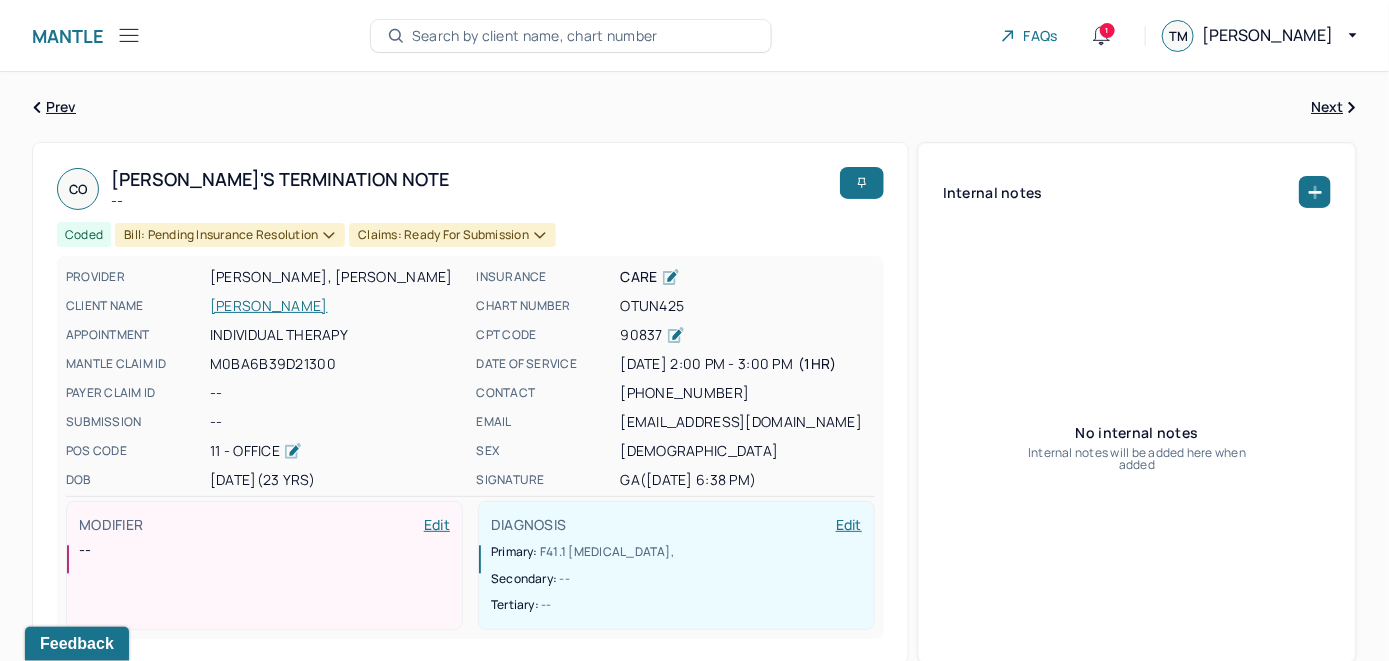 click on "Search by client name, chart number" at bounding box center (535, 36) 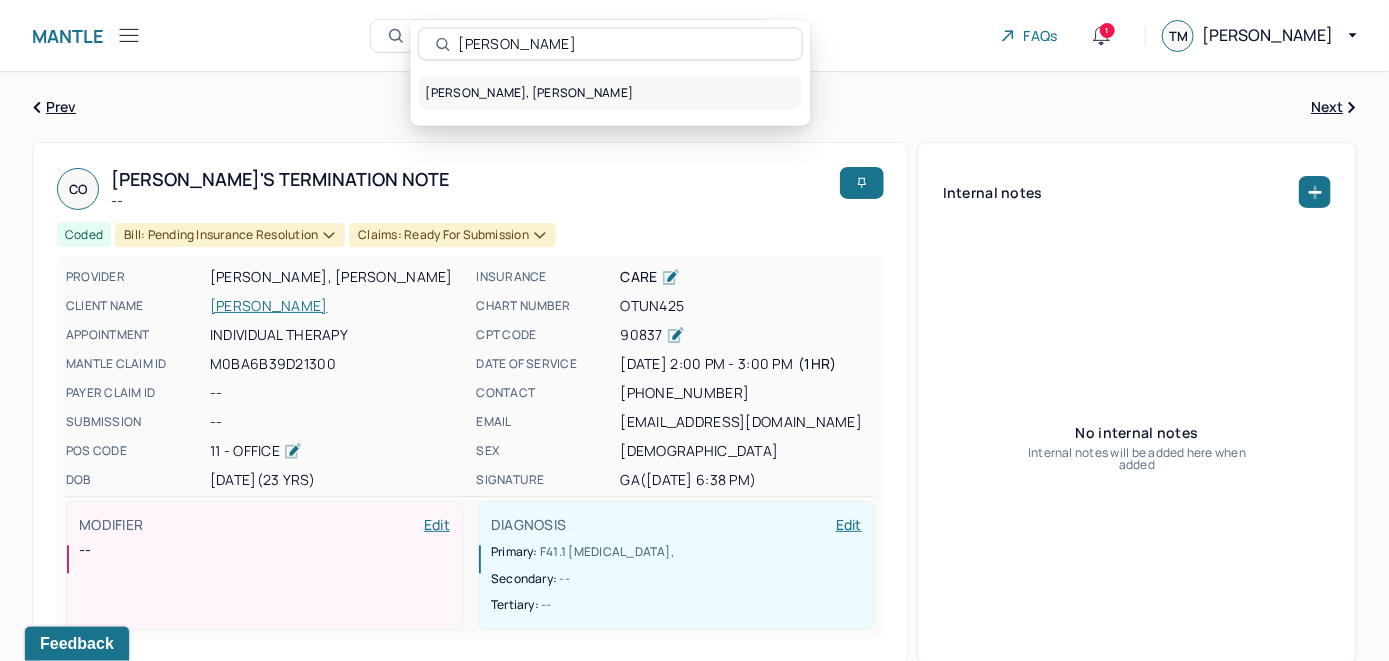 type on "[PERSON_NAME]" 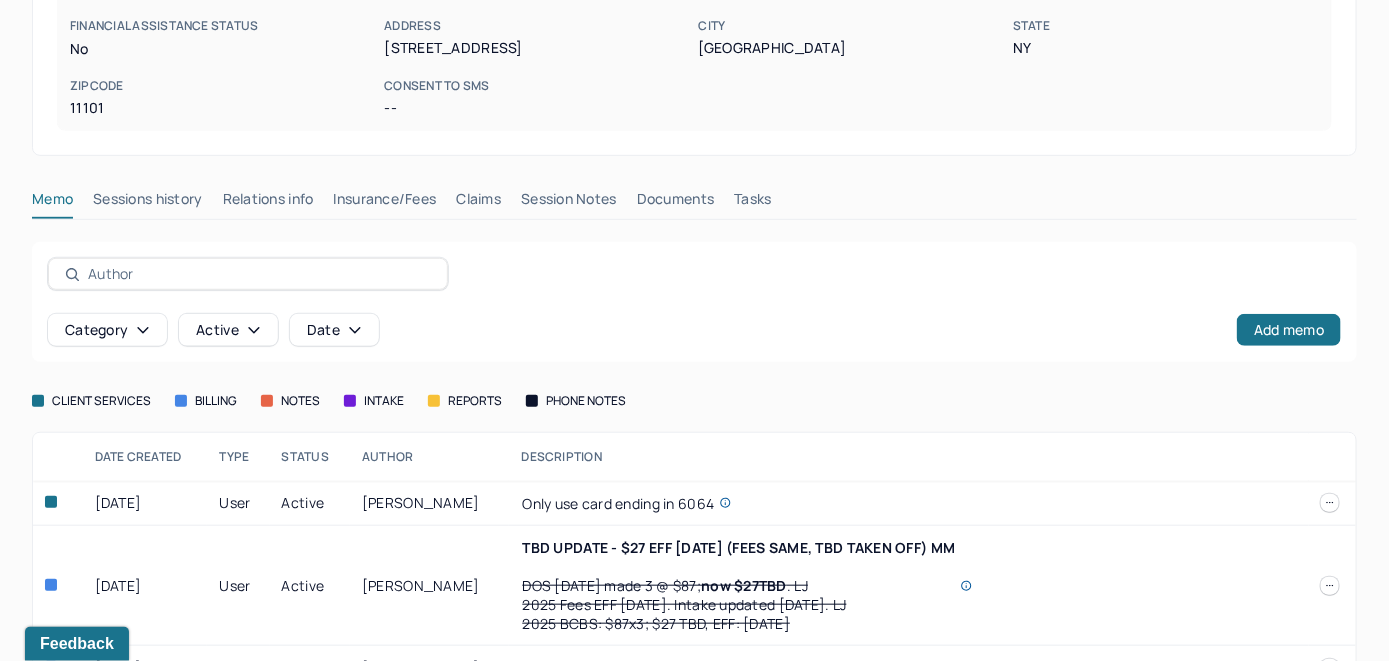 scroll, scrollTop: 328, scrollLeft: 0, axis: vertical 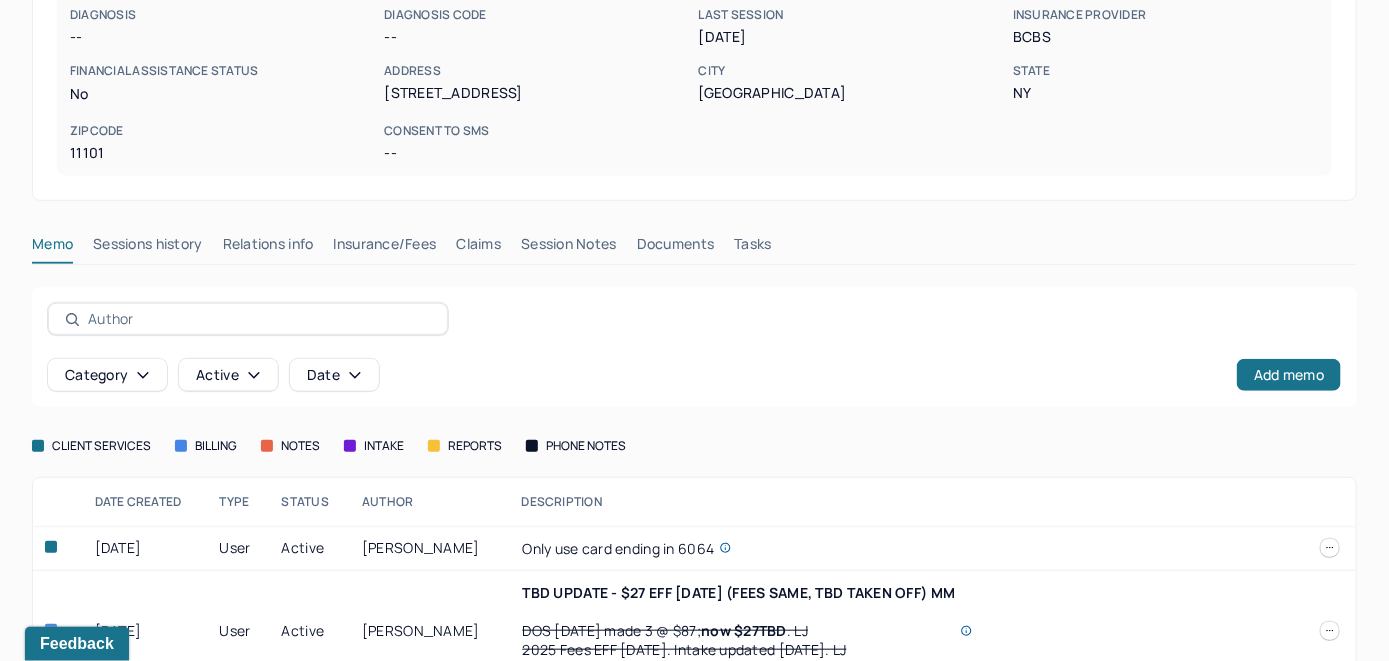 click on "Insurance/Fees" at bounding box center (385, 248) 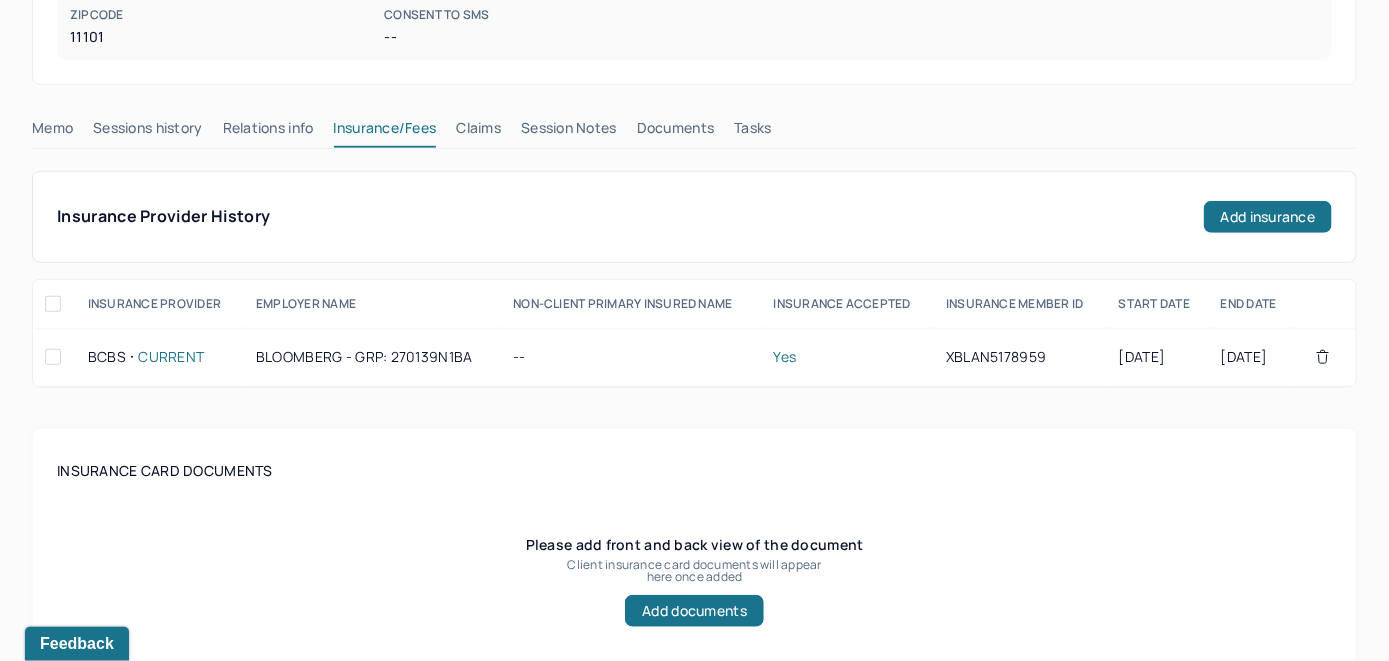 scroll, scrollTop: 428, scrollLeft: 0, axis: vertical 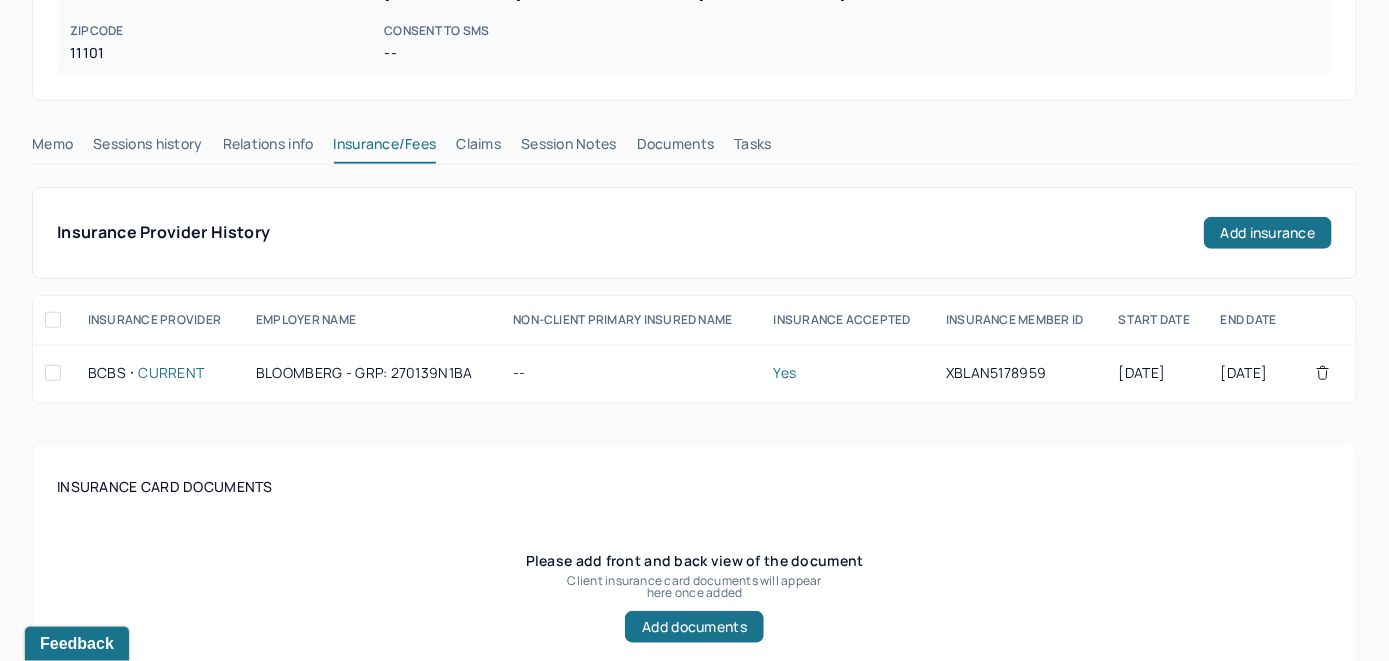 click on "Claims" at bounding box center (478, 148) 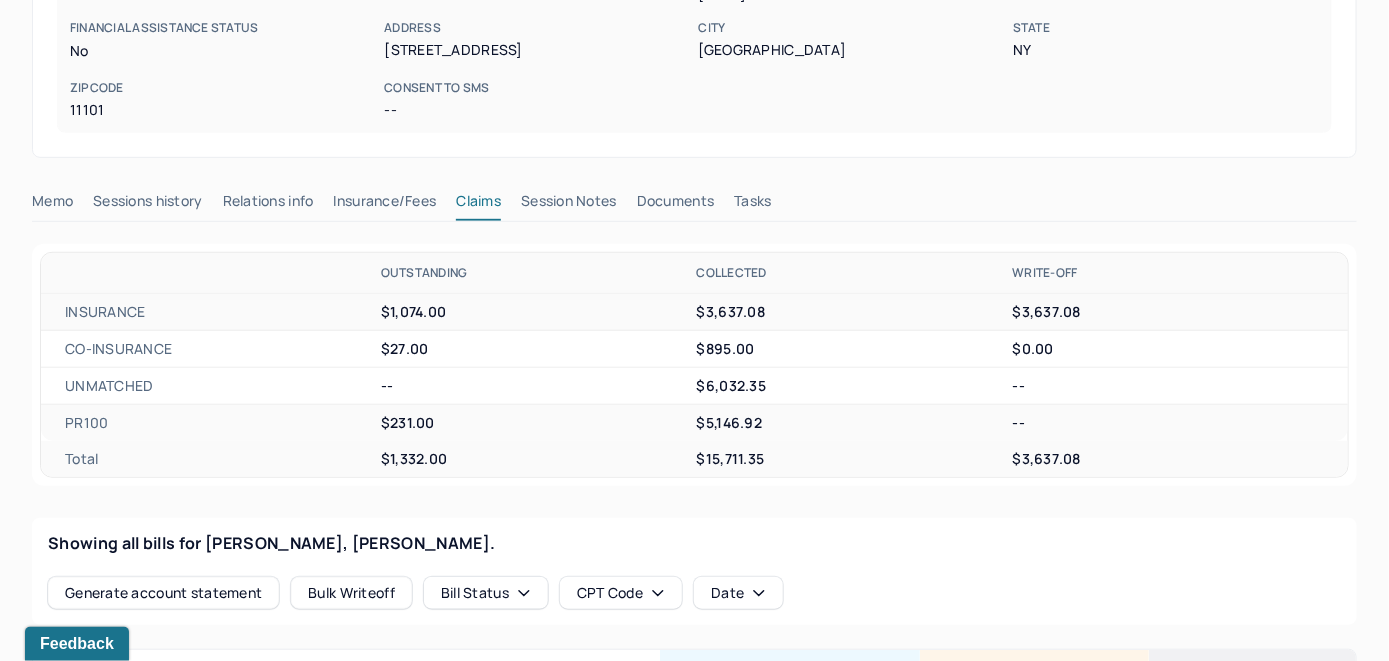 scroll, scrollTop: 261, scrollLeft: 0, axis: vertical 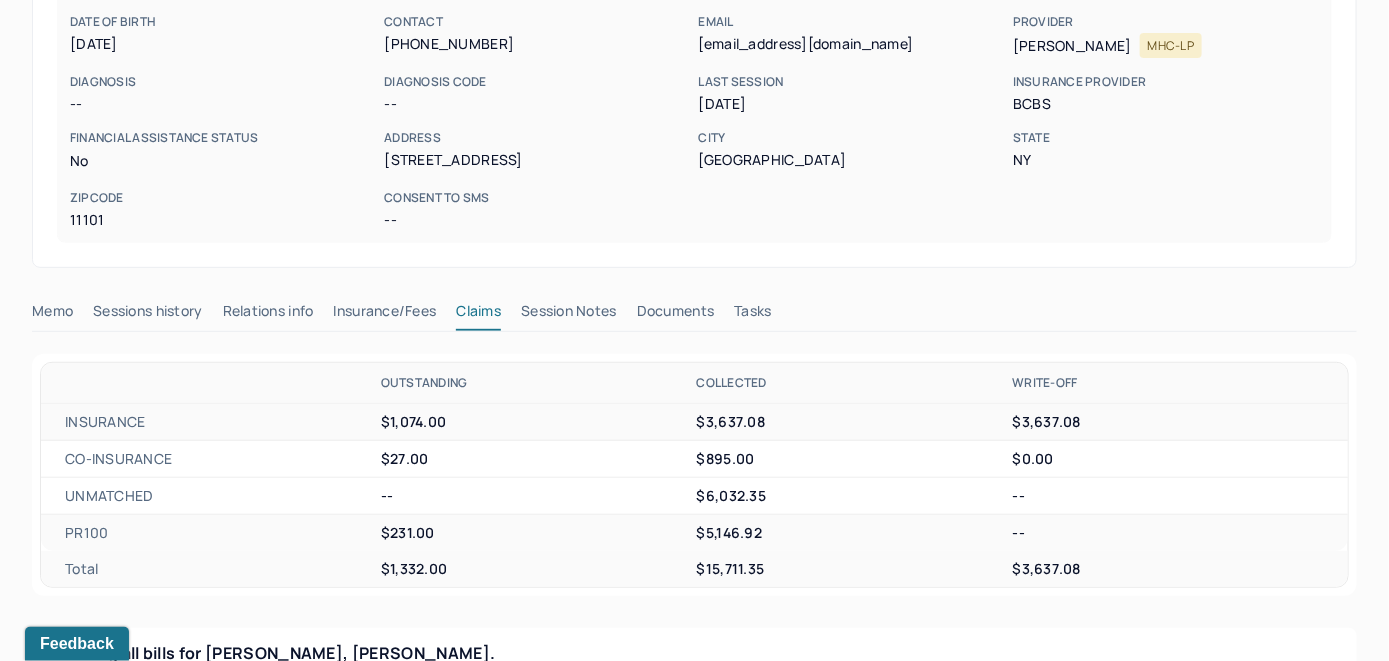 click on "Memo" at bounding box center (52, 315) 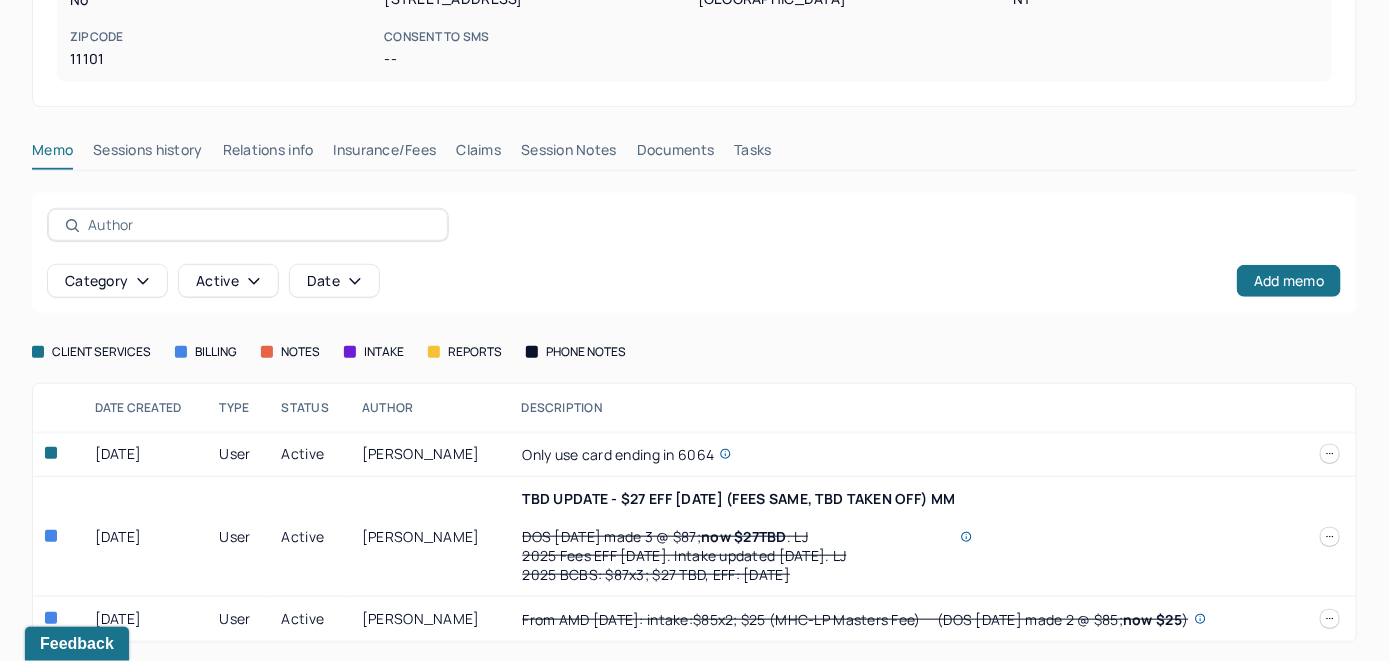 scroll, scrollTop: 428, scrollLeft: 0, axis: vertical 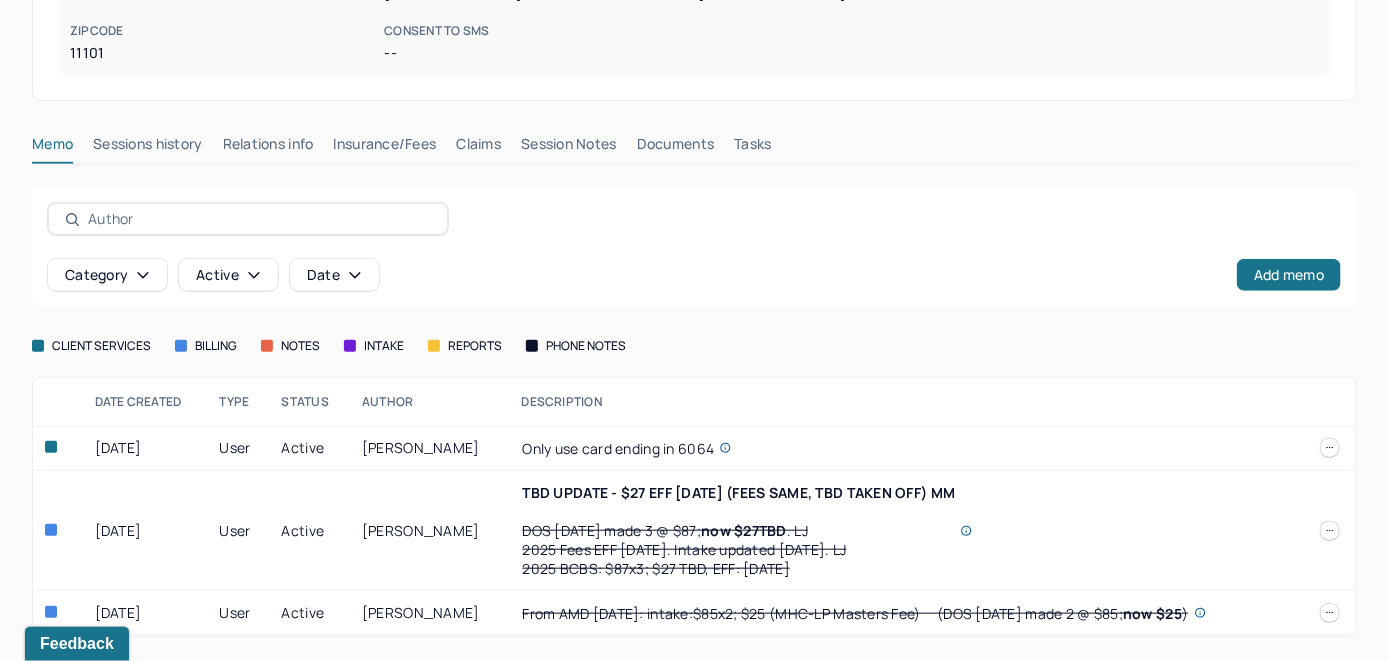 click on "Claims" at bounding box center (478, 148) 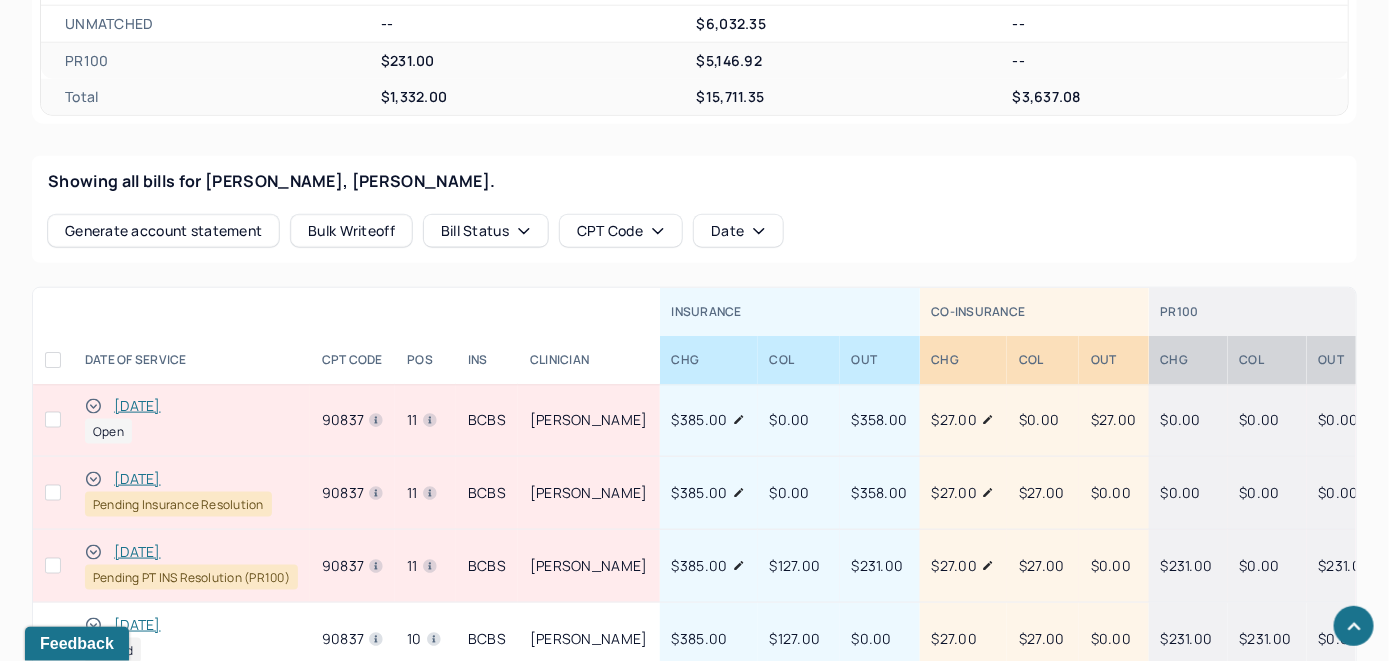 scroll, scrollTop: 828, scrollLeft: 0, axis: vertical 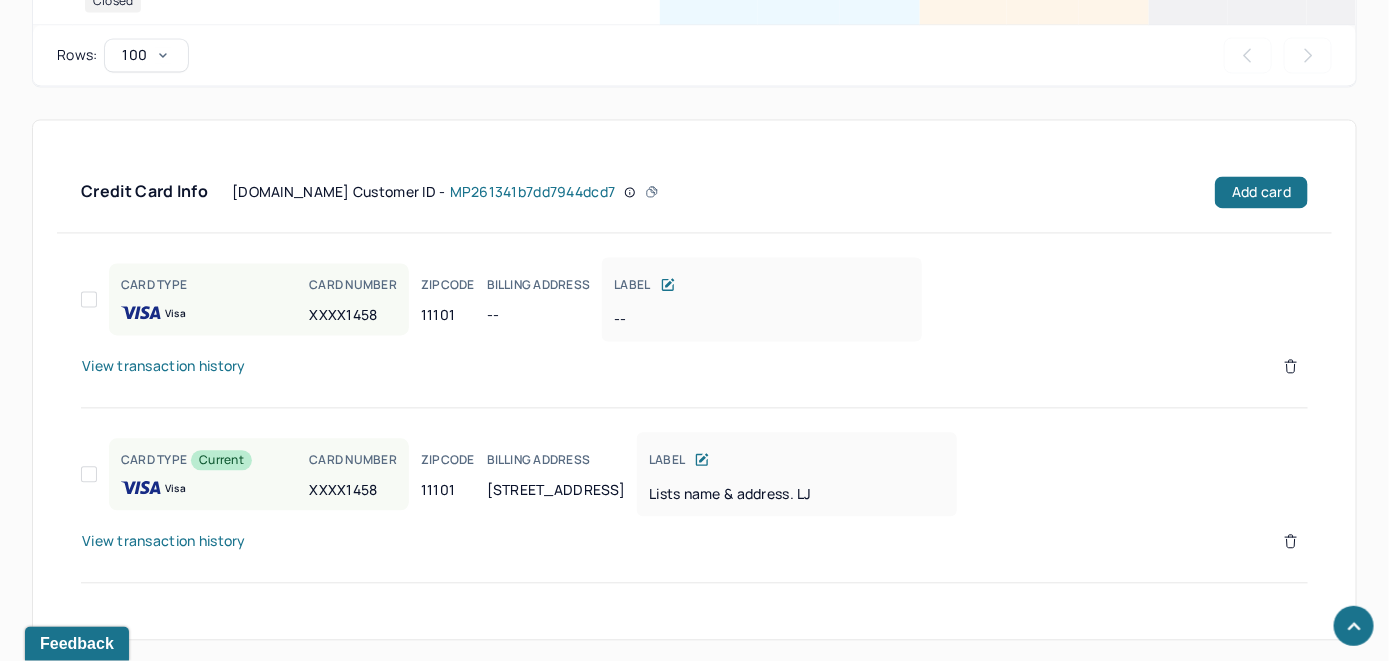 click on "View transaction history" at bounding box center [164, 542] 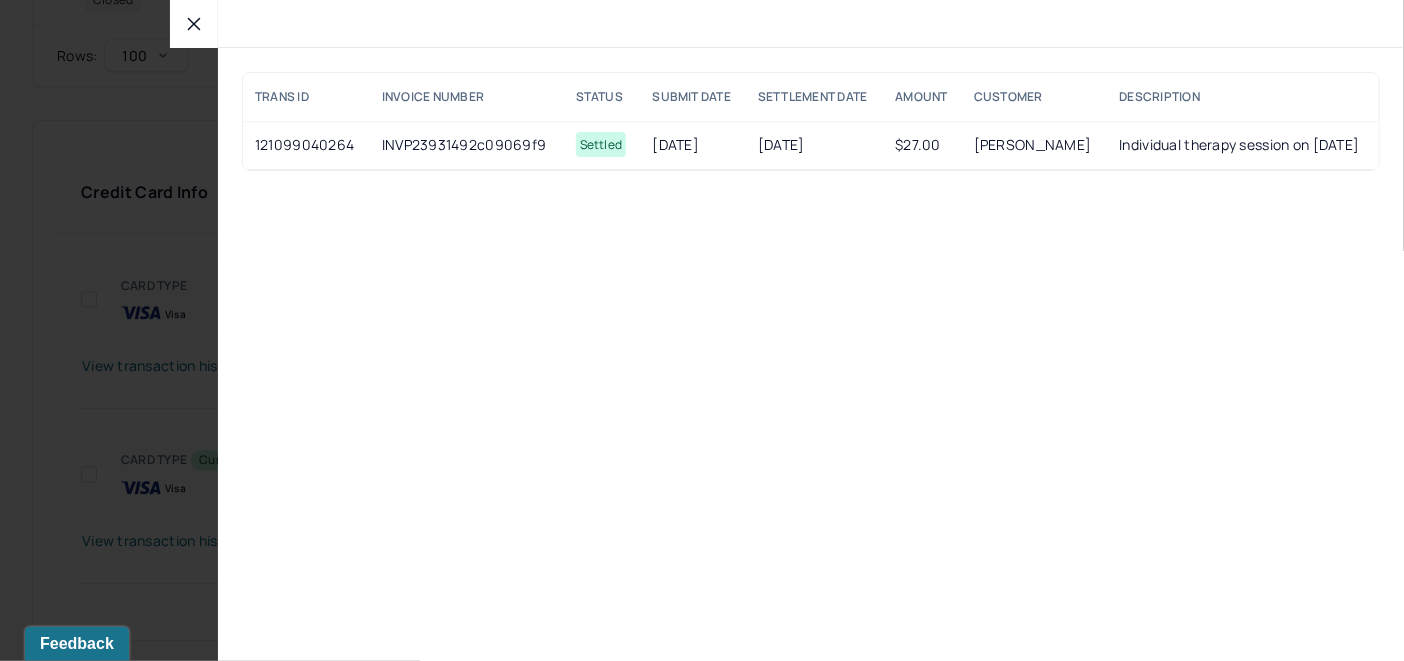 click at bounding box center (194, 24) 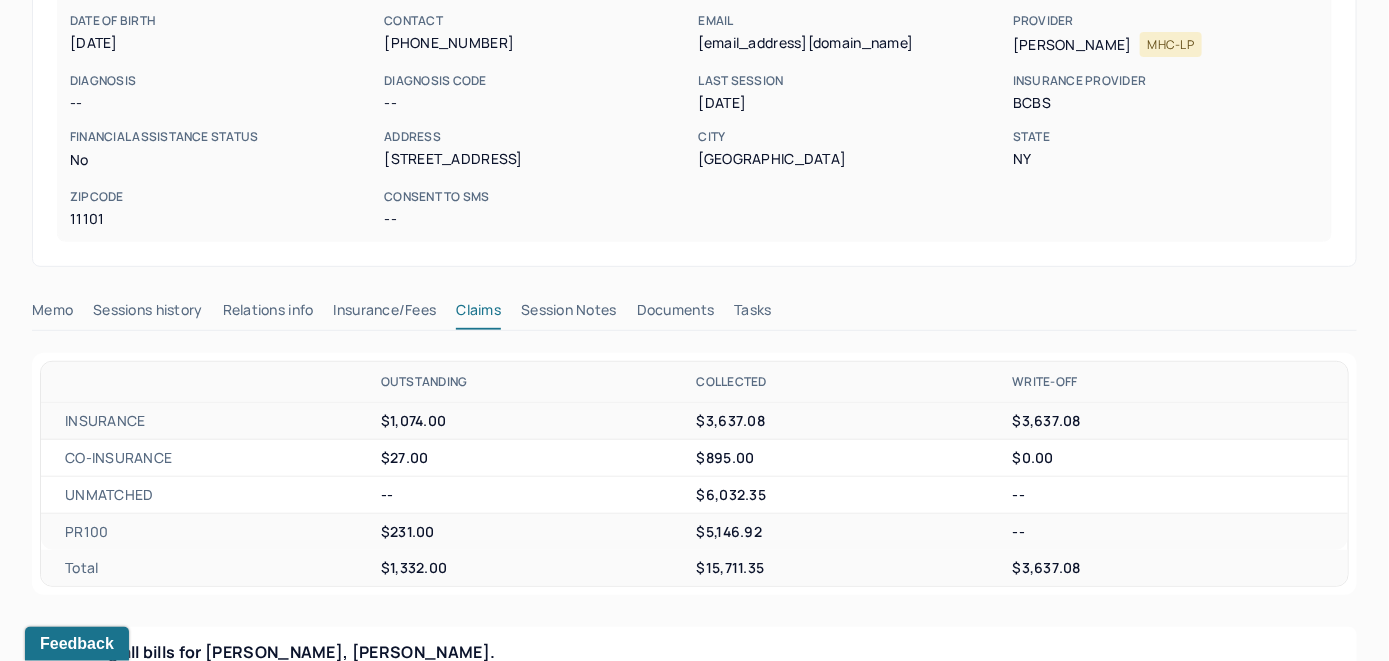 scroll, scrollTop: 261, scrollLeft: 0, axis: vertical 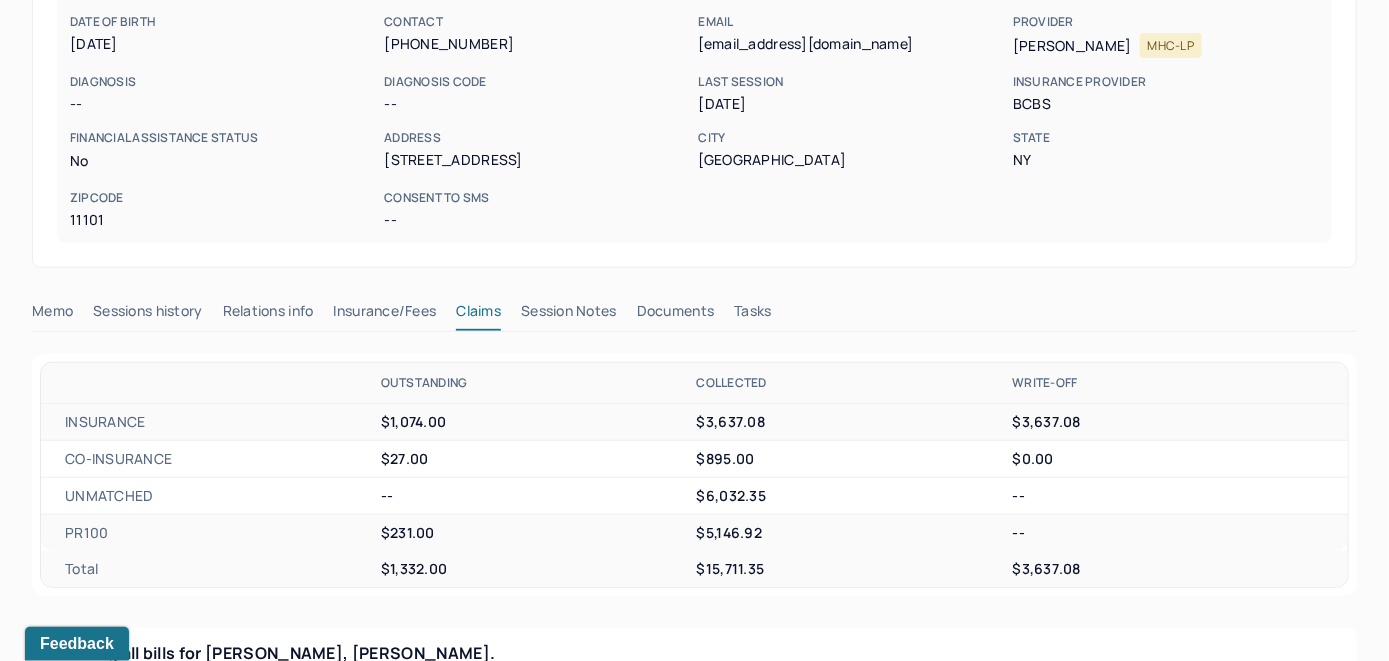 click on "Memo" at bounding box center [52, 315] 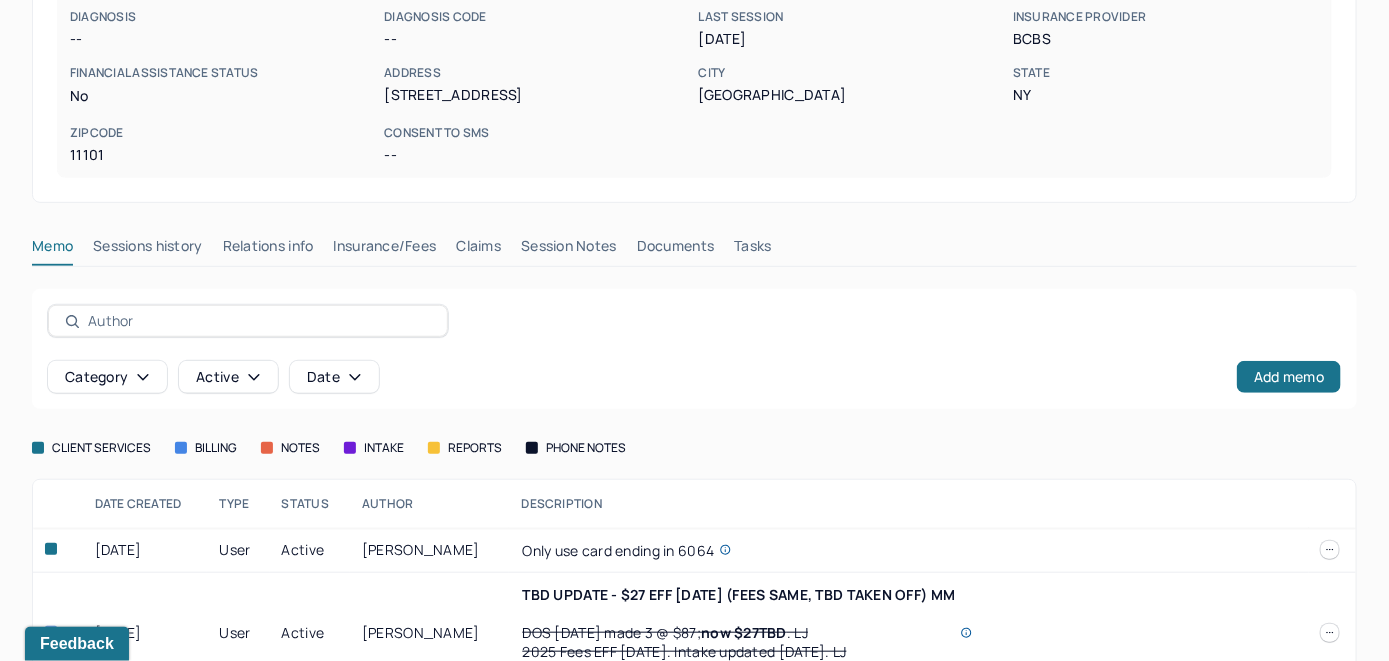 scroll, scrollTop: 361, scrollLeft: 0, axis: vertical 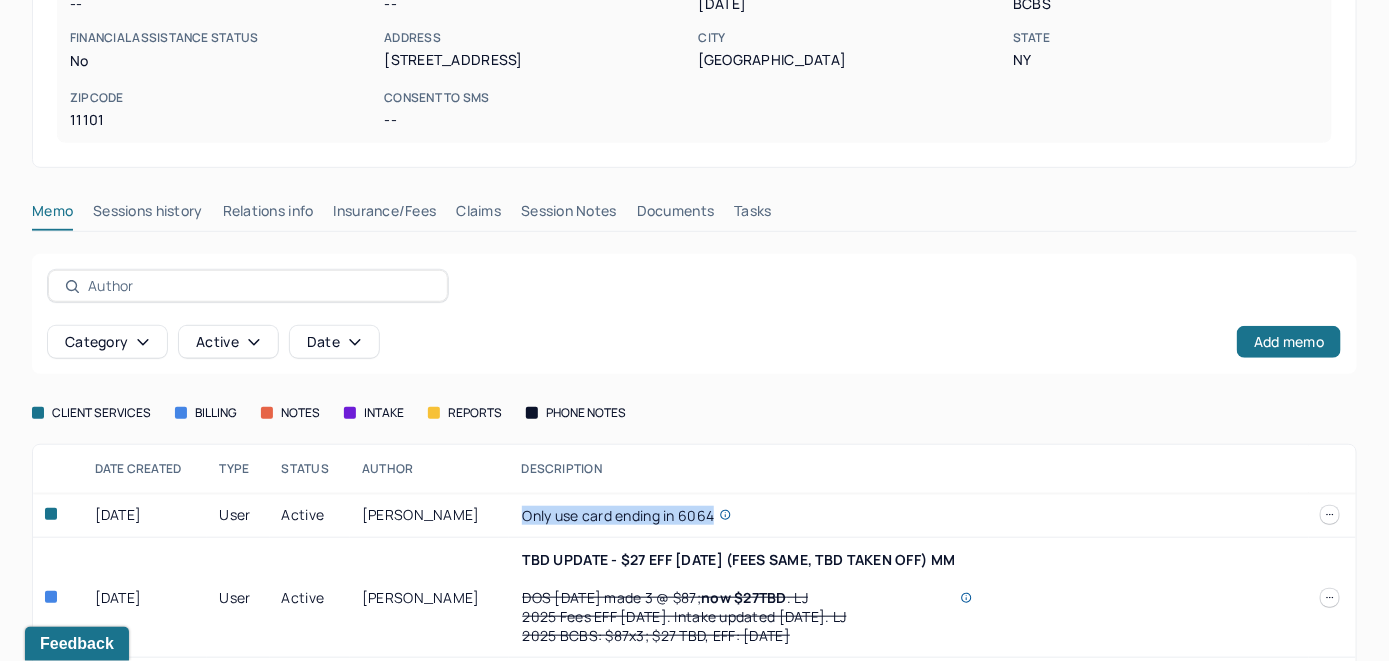 drag, startPoint x: 711, startPoint y: 513, endPoint x: 516, endPoint y: 515, distance: 195.01025 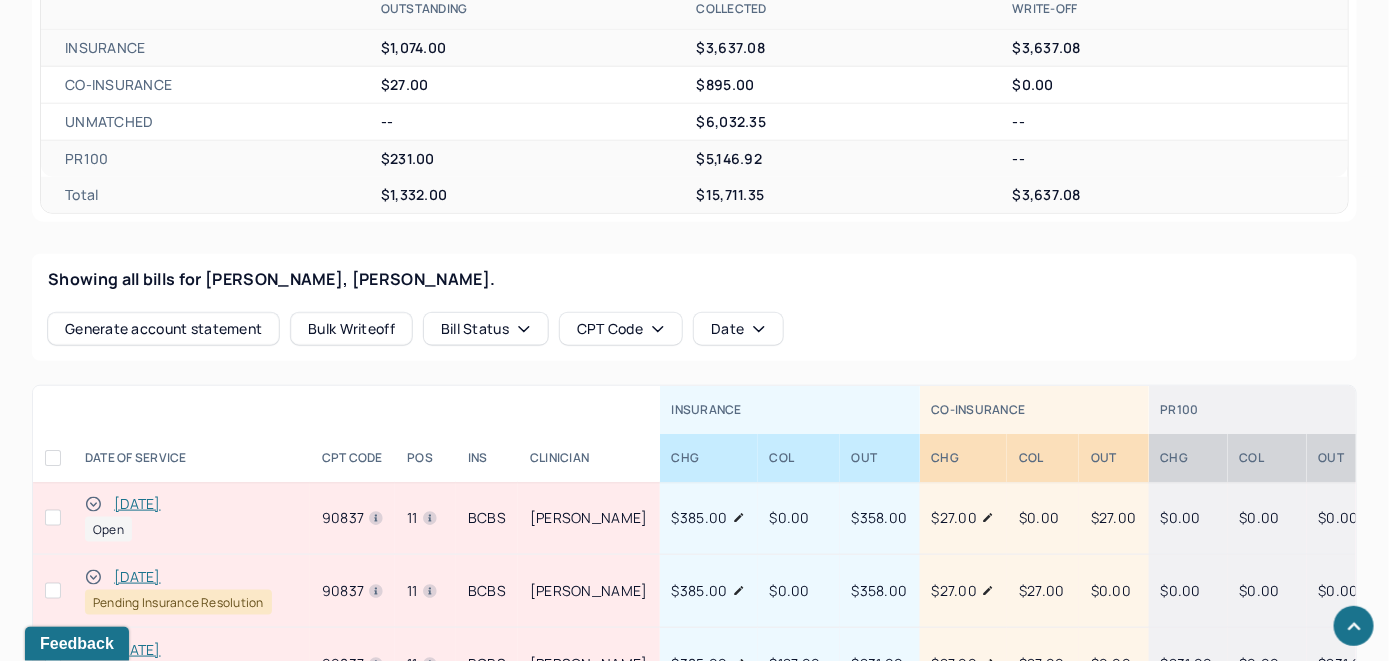 scroll, scrollTop: 461, scrollLeft: 0, axis: vertical 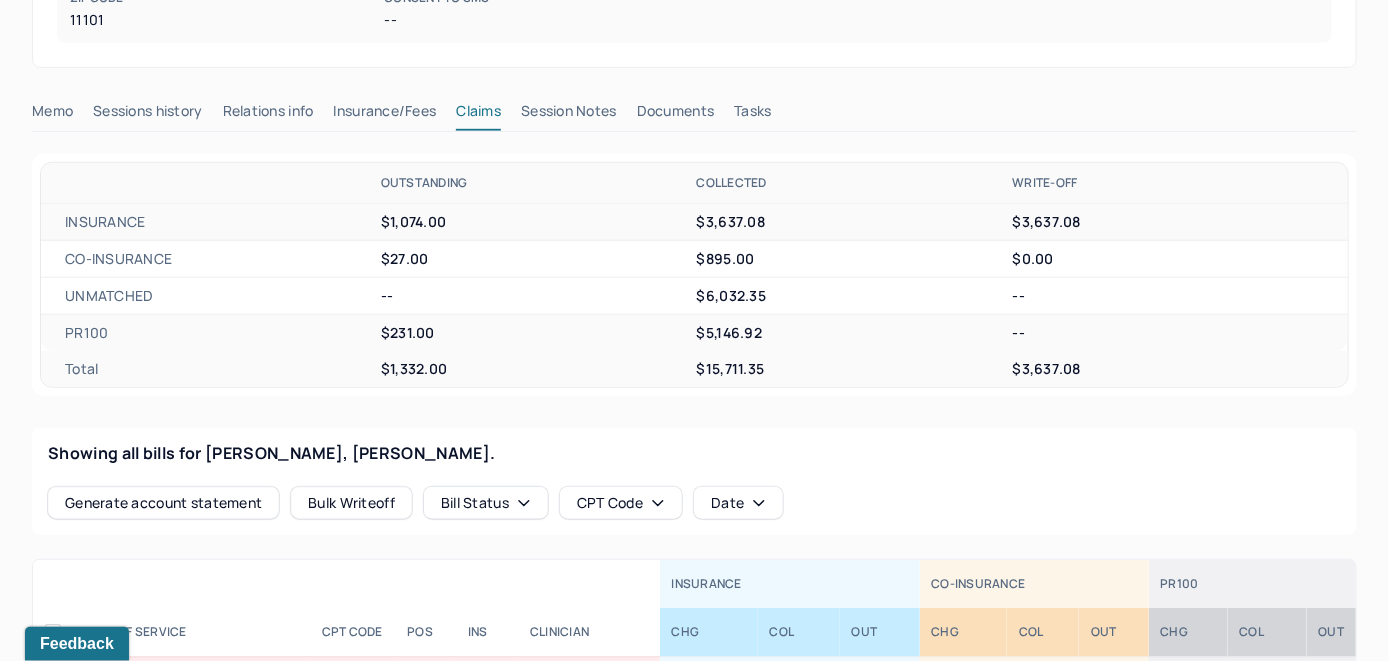 click on "Memo" at bounding box center (52, 115) 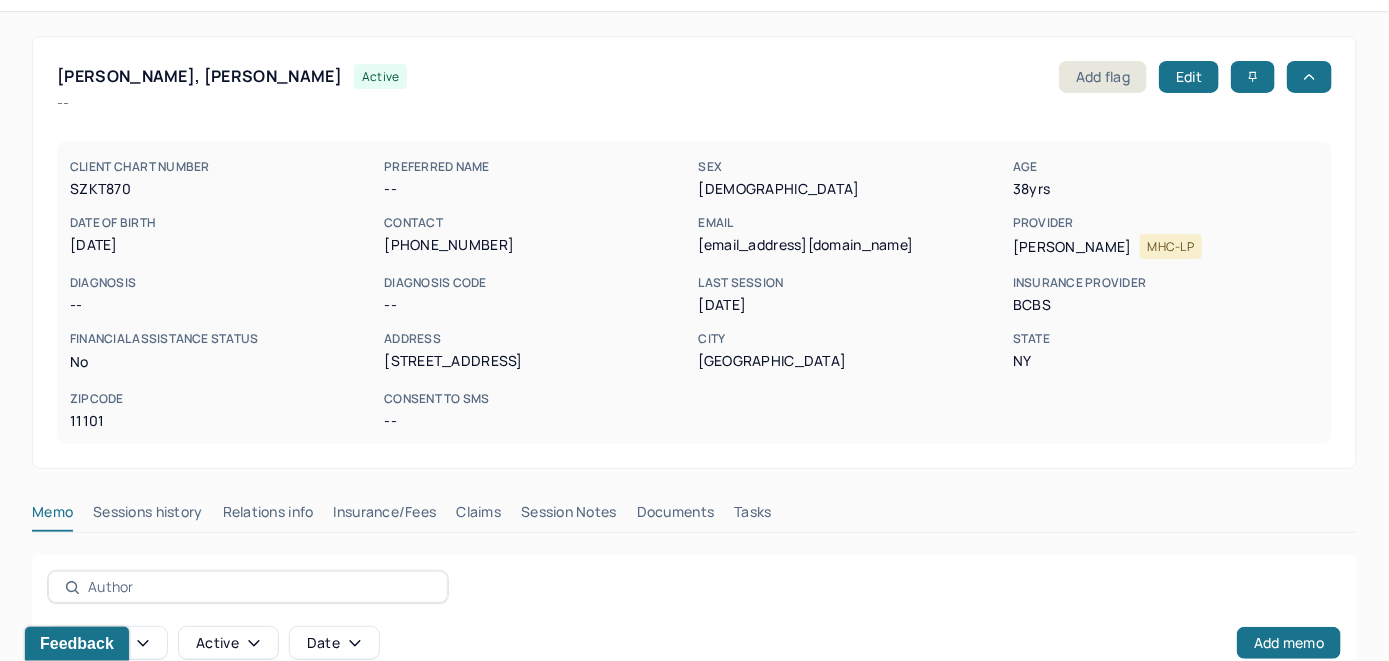 scroll, scrollTop: 0, scrollLeft: 0, axis: both 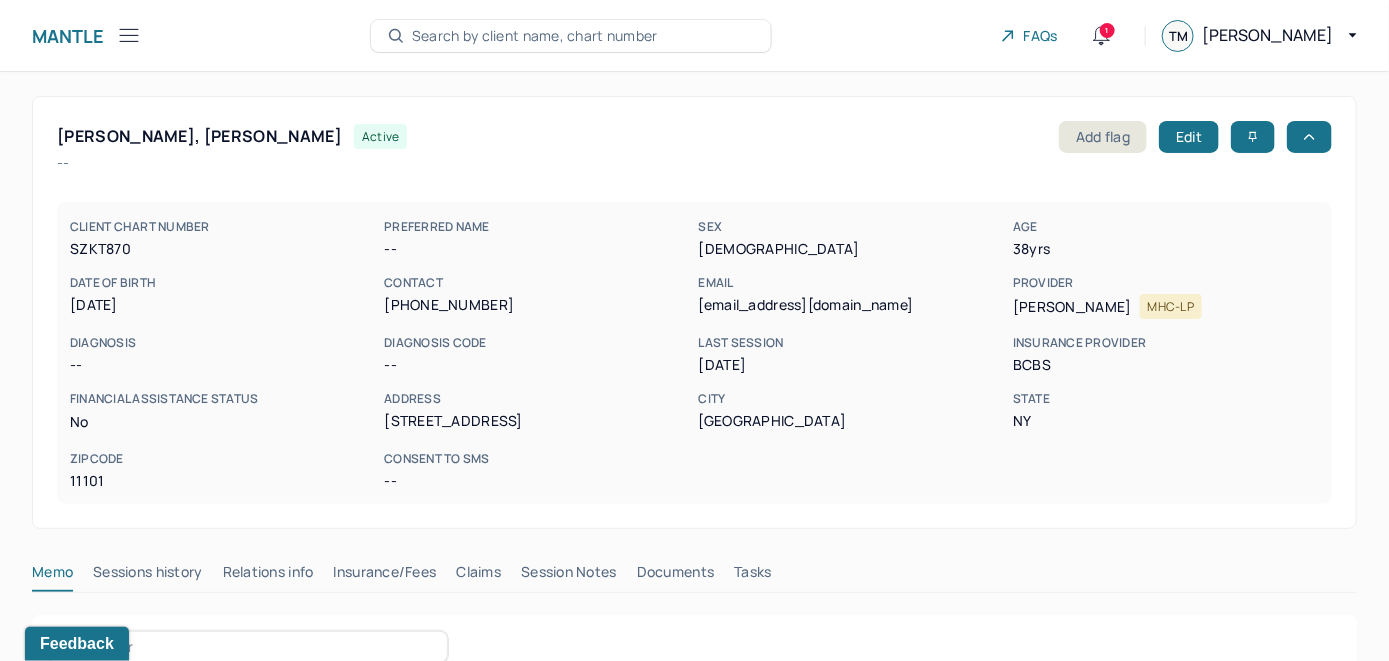 click on "Search by client name, chart number" at bounding box center (535, 36) 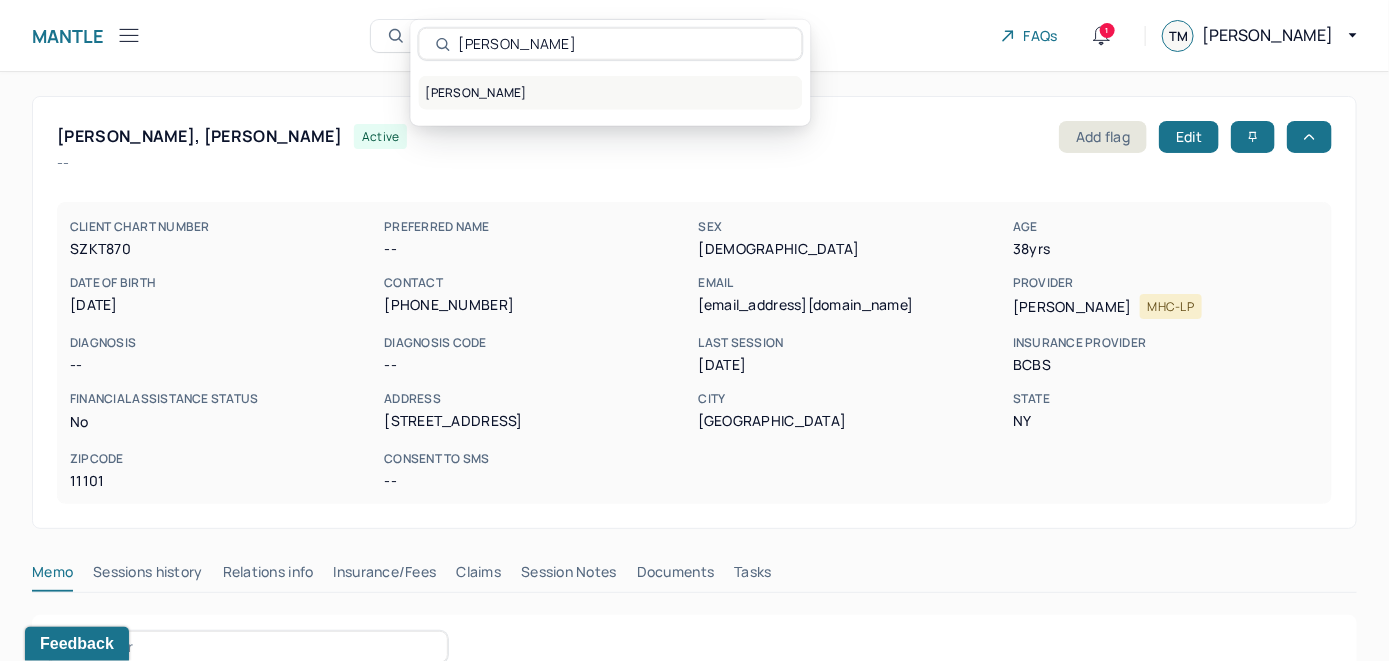 type on "[PERSON_NAME]" 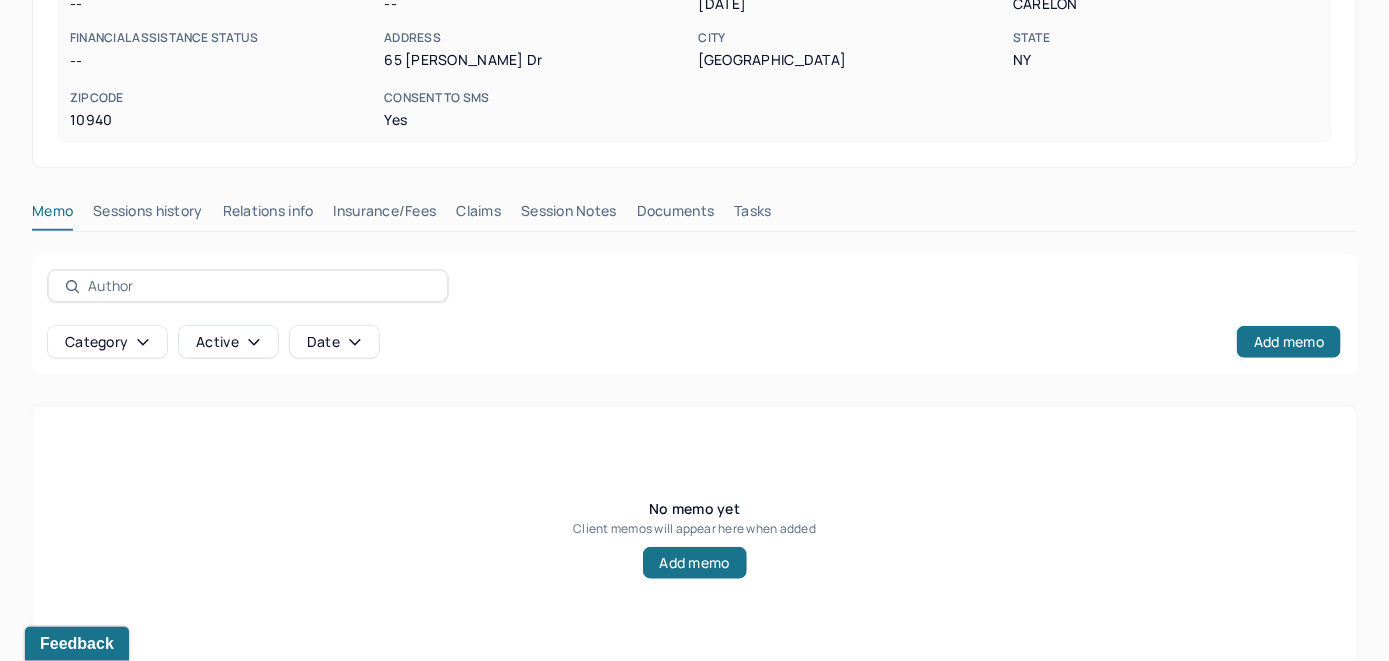 scroll, scrollTop: 393, scrollLeft: 0, axis: vertical 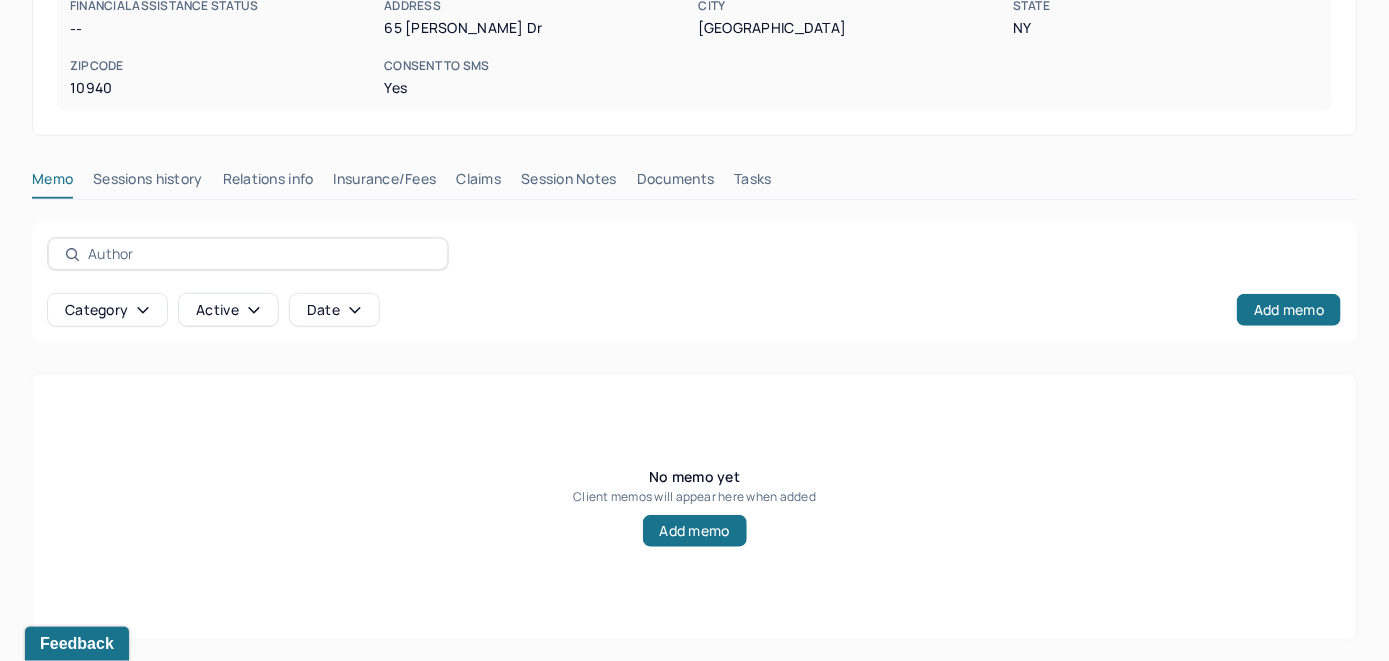 click on "Insurance/Fees" at bounding box center [385, 183] 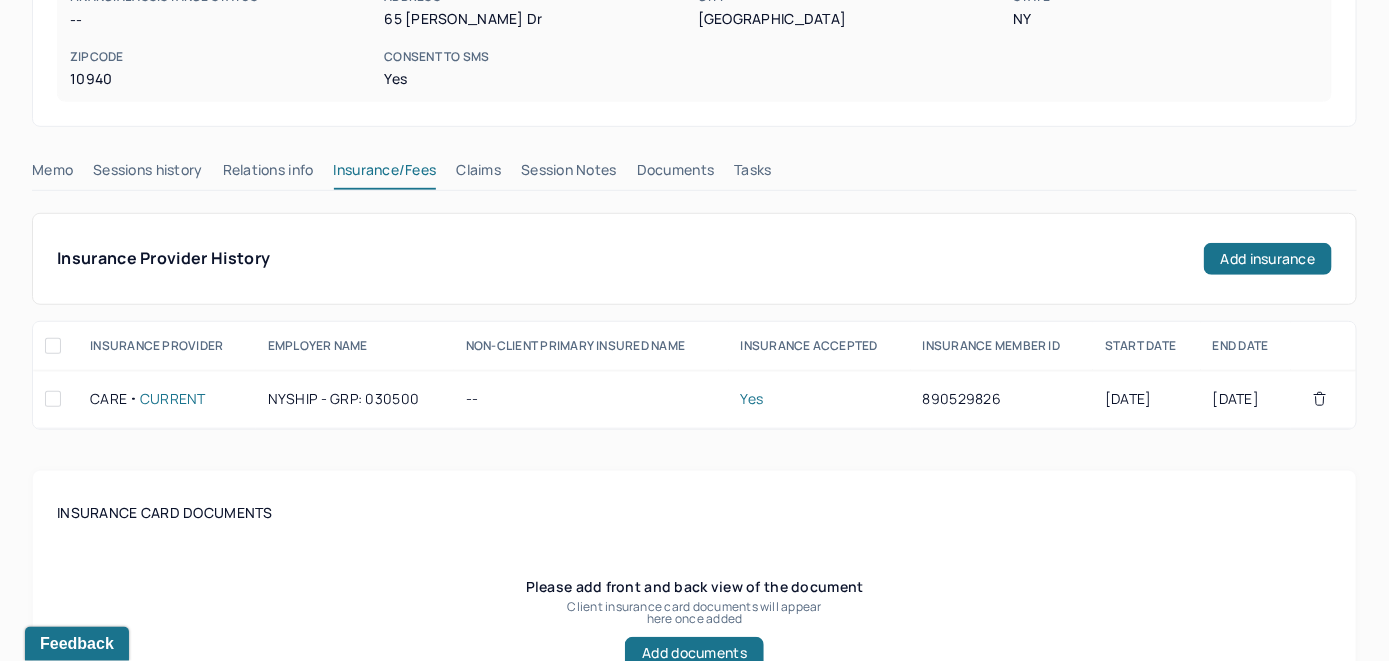 scroll, scrollTop: 397, scrollLeft: 0, axis: vertical 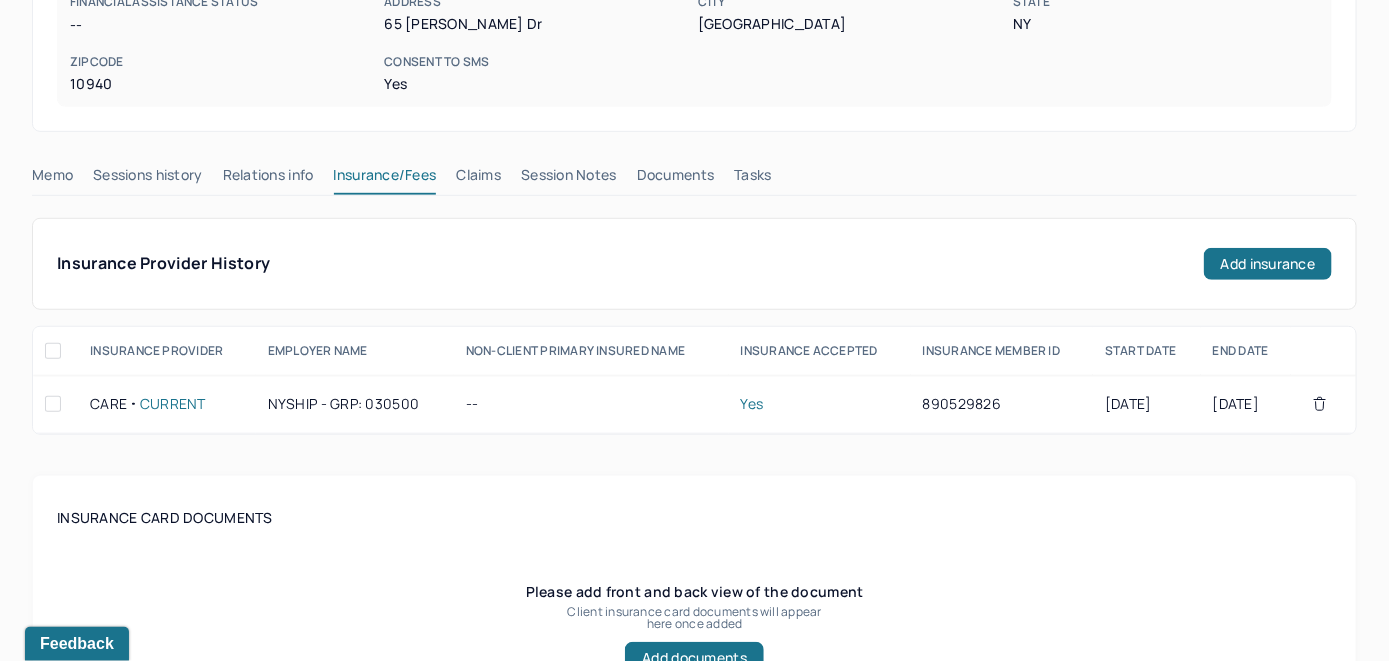 click on "Claims" at bounding box center (478, 179) 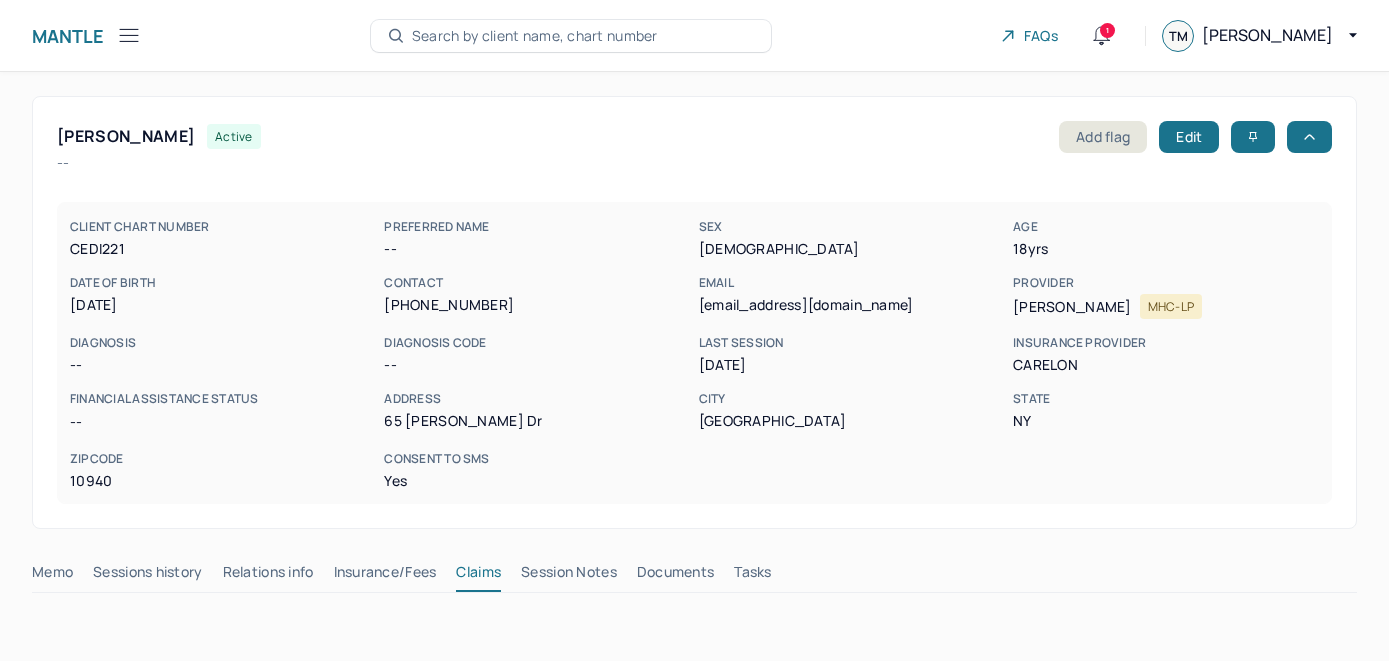 scroll, scrollTop: 397, scrollLeft: 0, axis: vertical 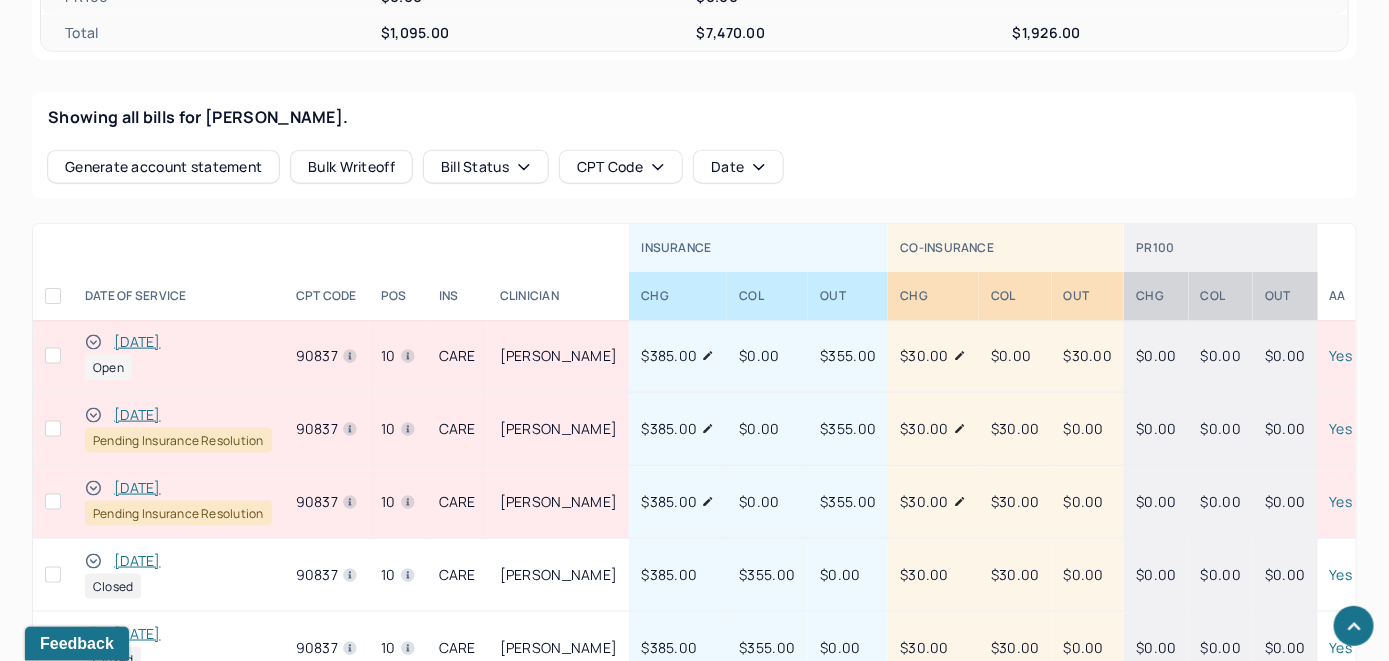 click on "[DATE]" at bounding box center [137, 342] 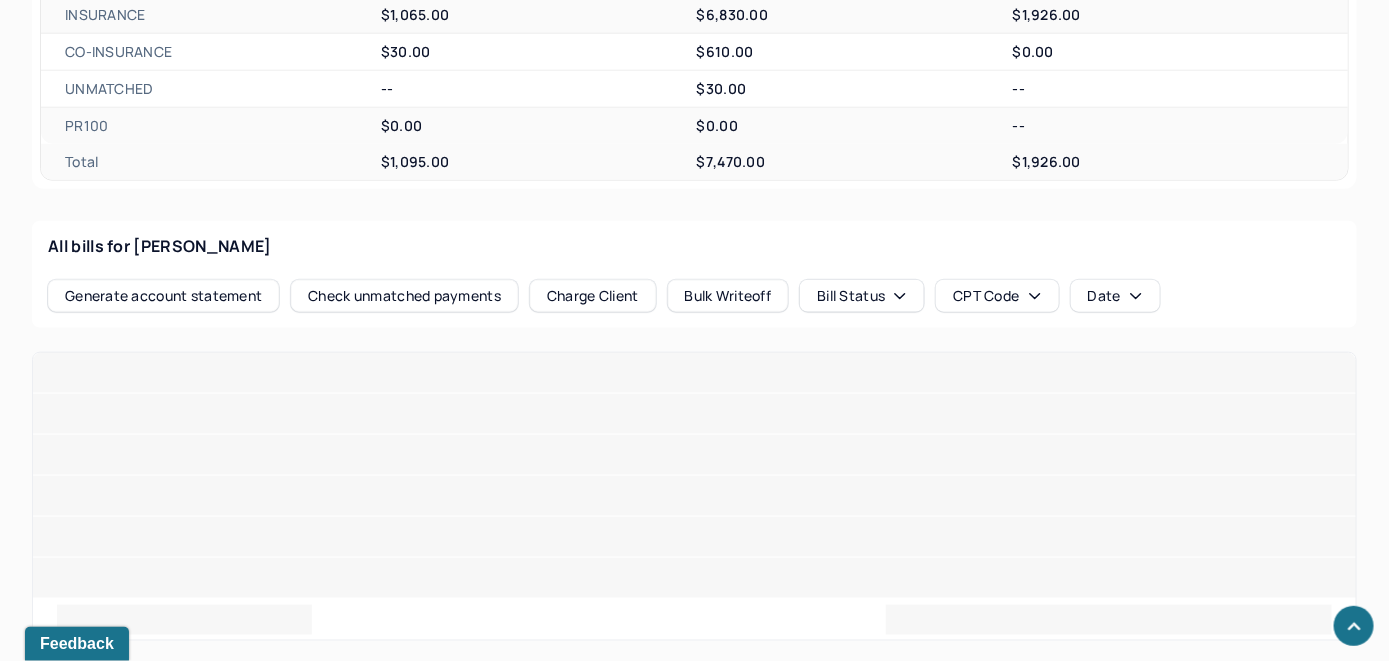 scroll, scrollTop: 797, scrollLeft: 0, axis: vertical 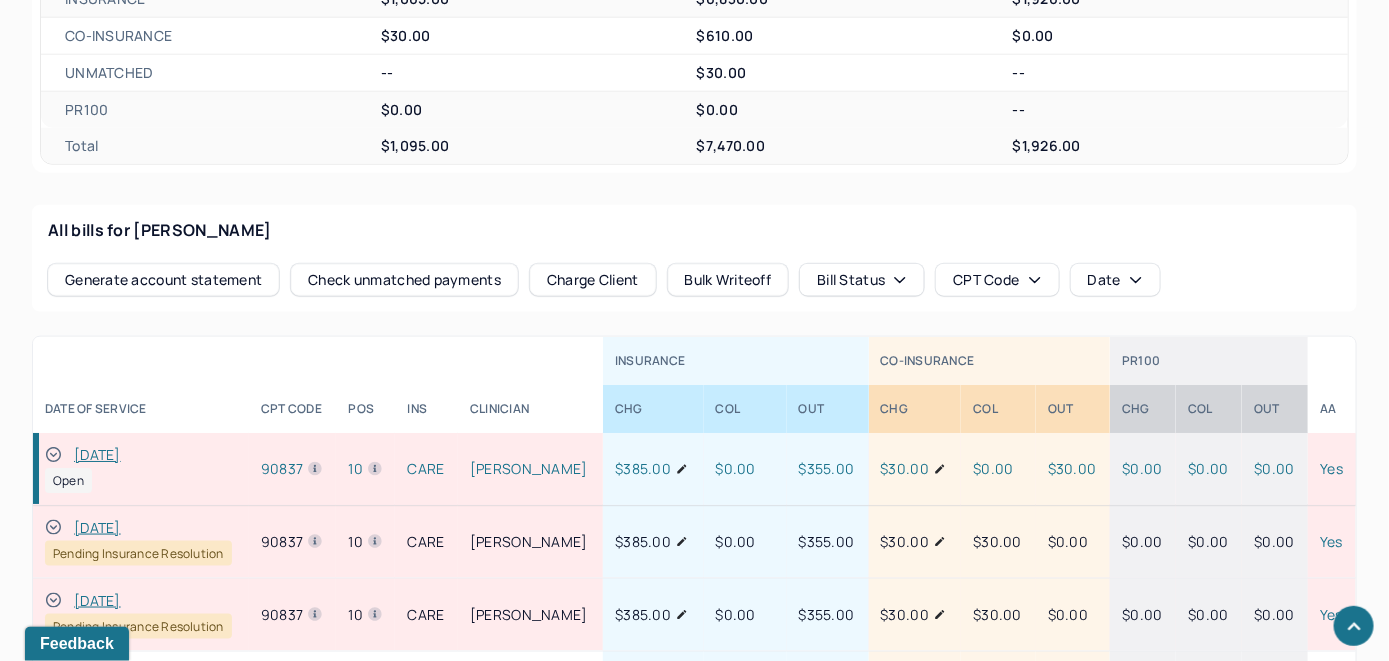 click on "Check unmatched payments" at bounding box center (404, 280) 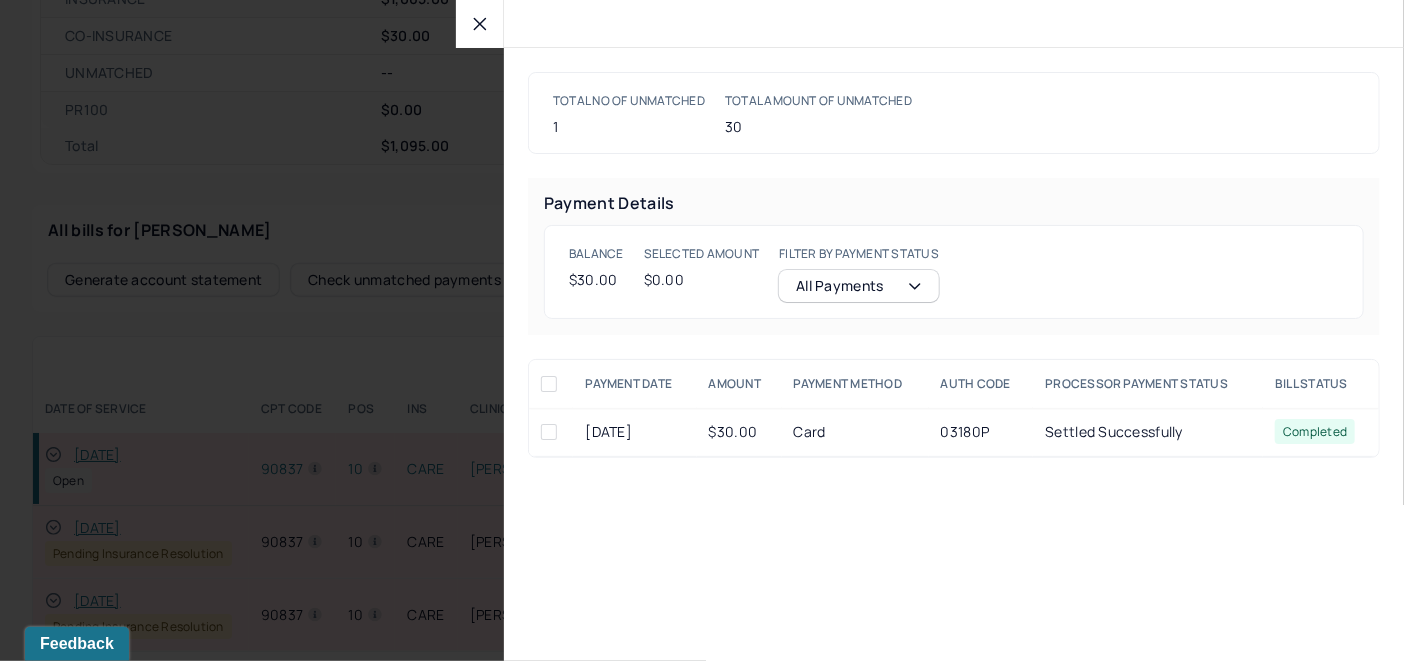 click at bounding box center [549, 432] 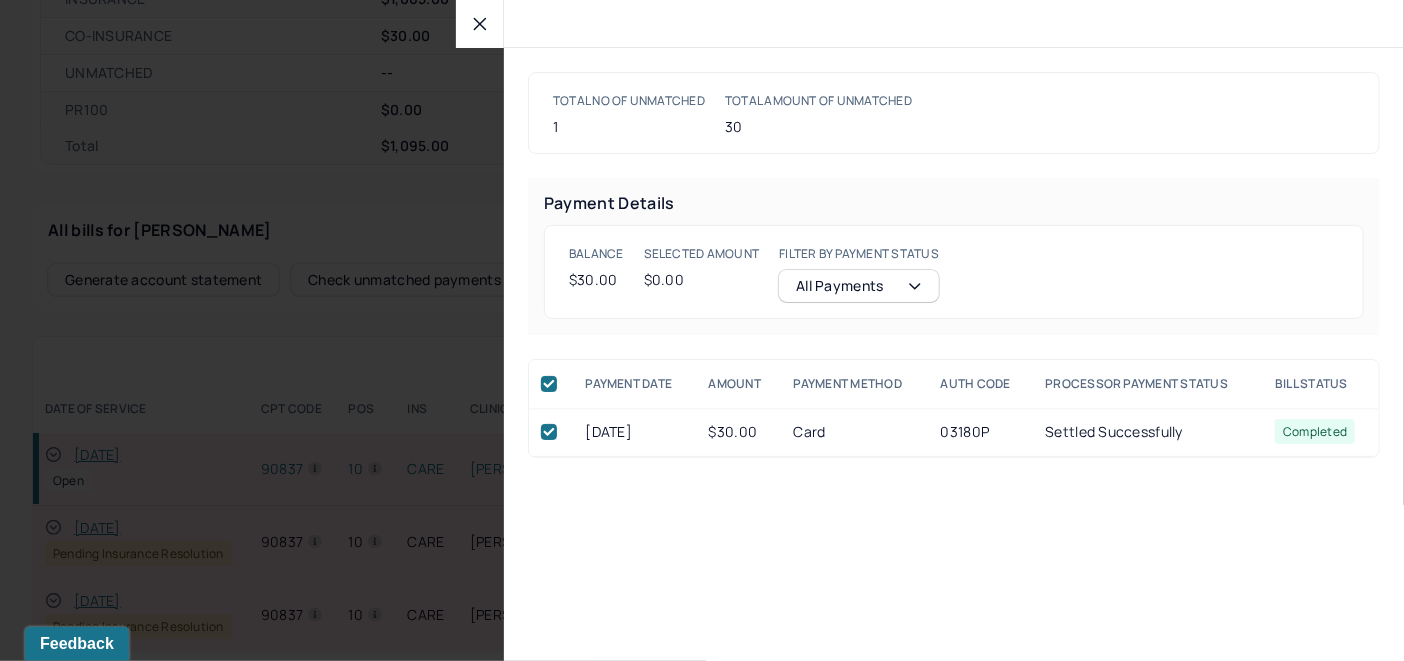 checkbox on "true" 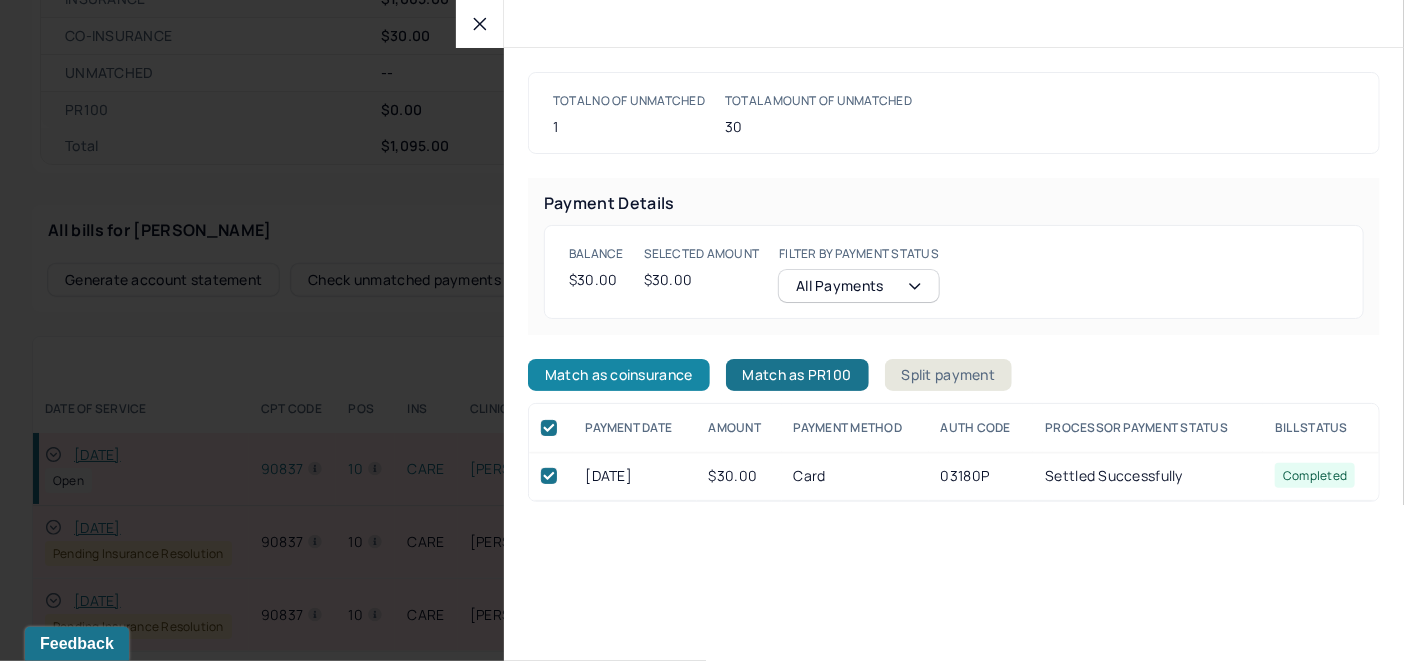 click on "Match as coinsurance" at bounding box center (619, 375) 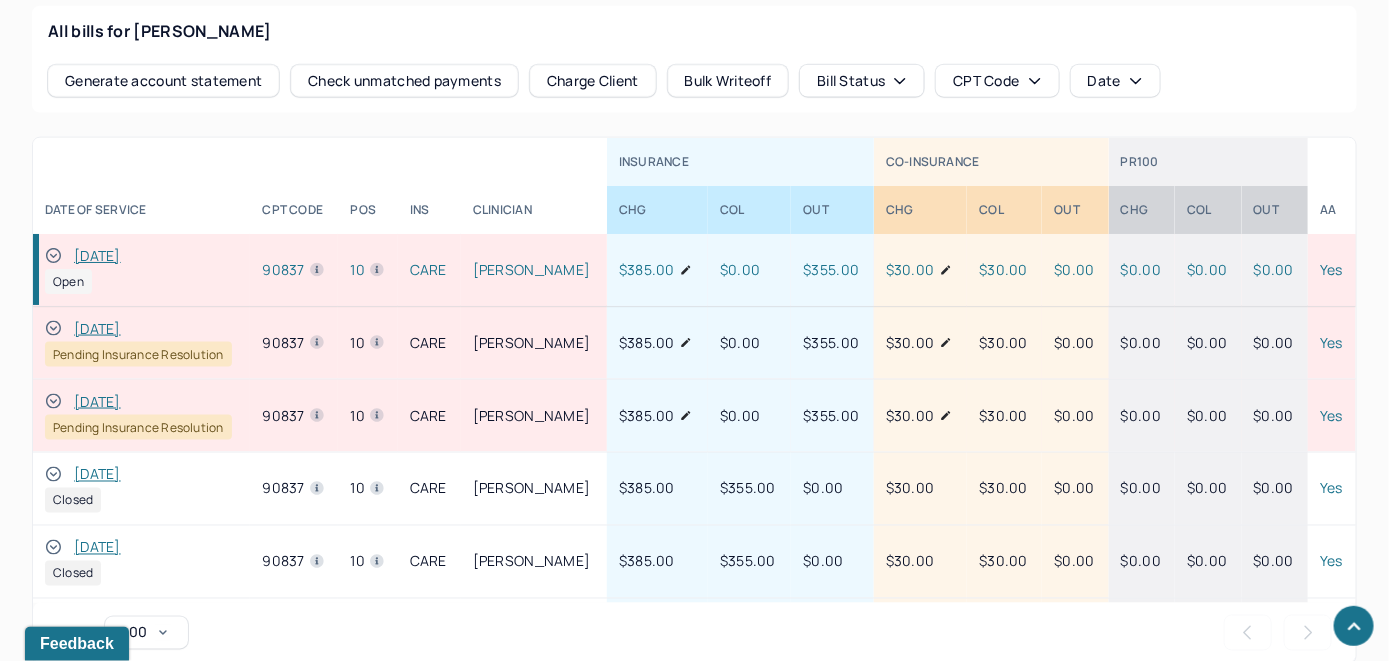 scroll, scrollTop: 997, scrollLeft: 0, axis: vertical 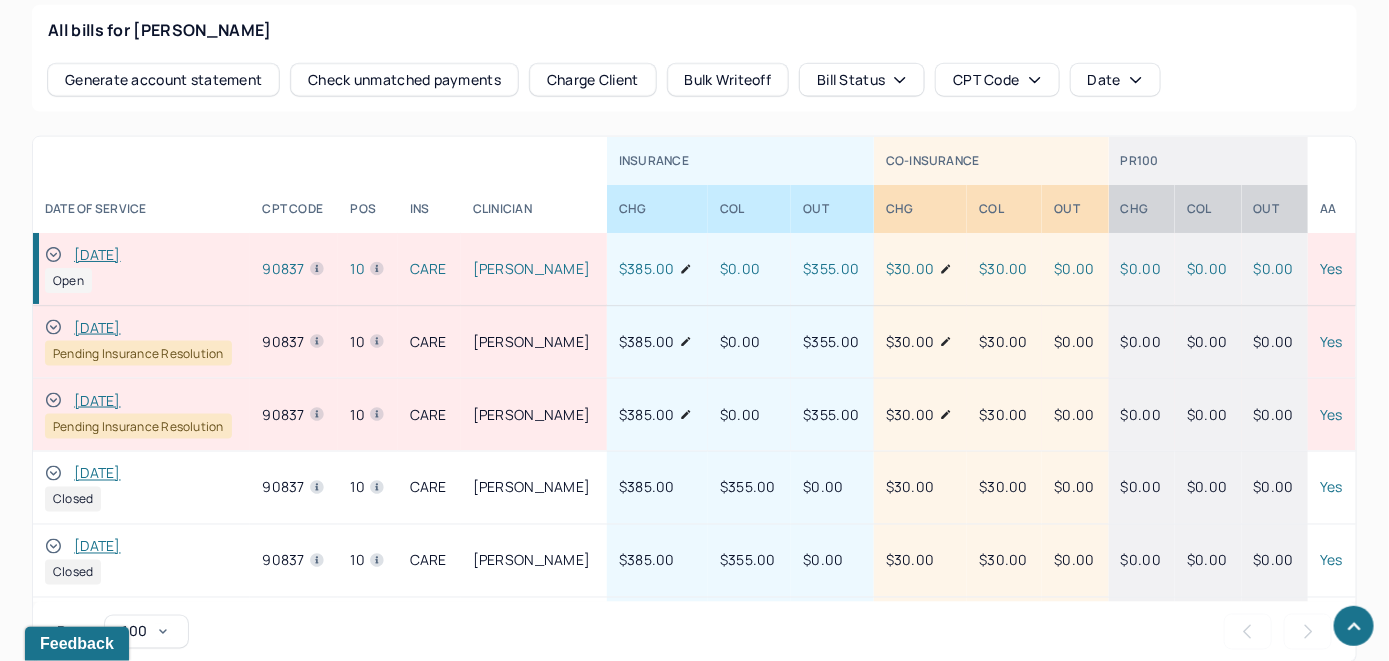 click 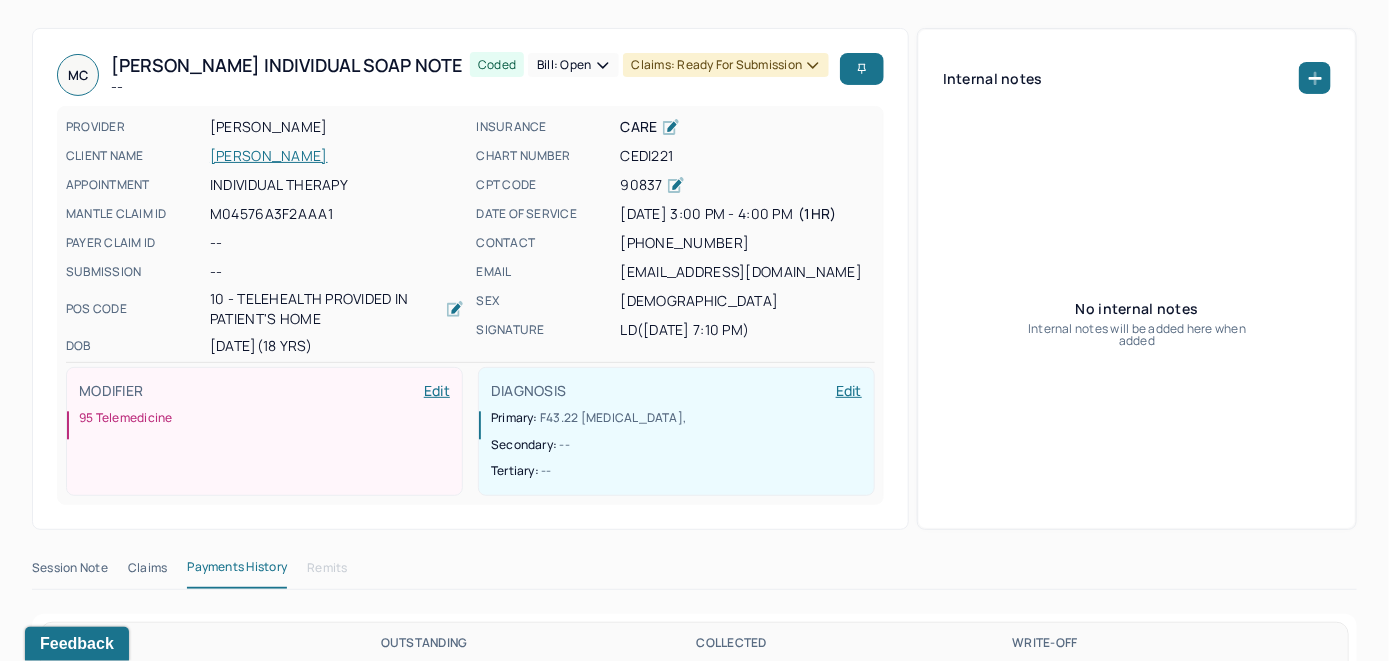 scroll, scrollTop: 97, scrollLeft: 0, axis: vertical 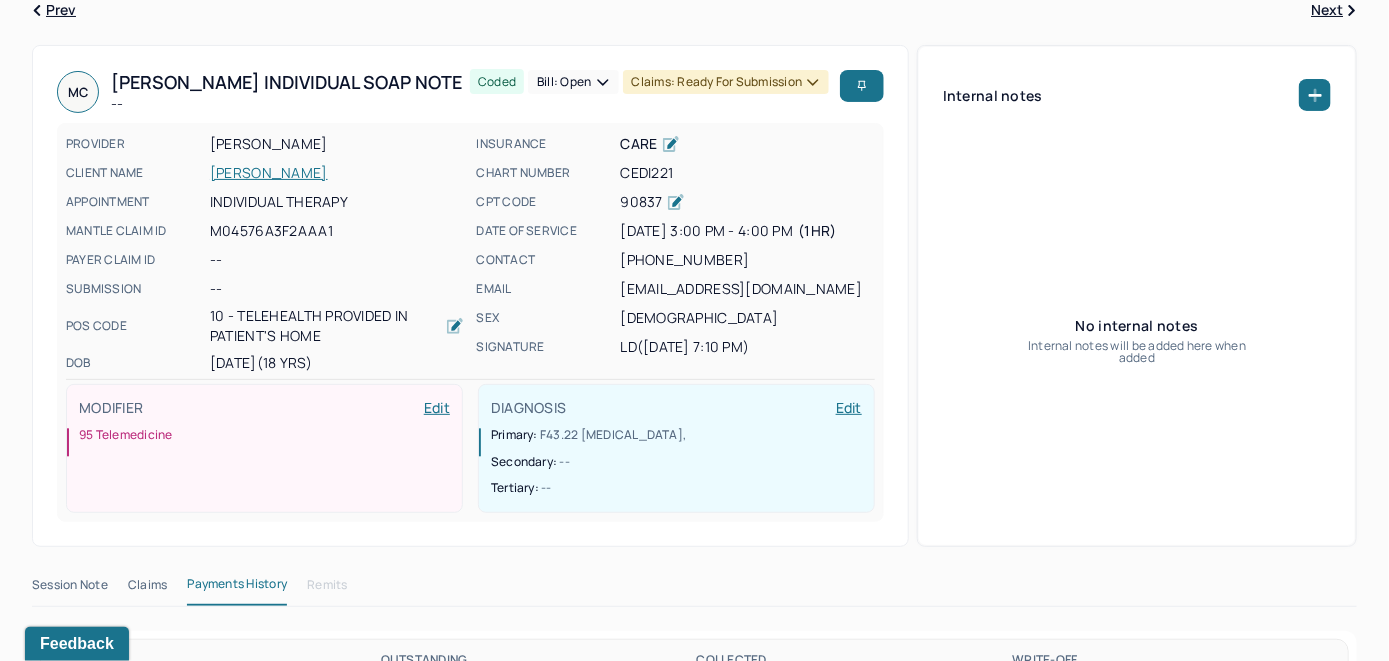 click on "Bill: Open" at bounding box center (573, 82) 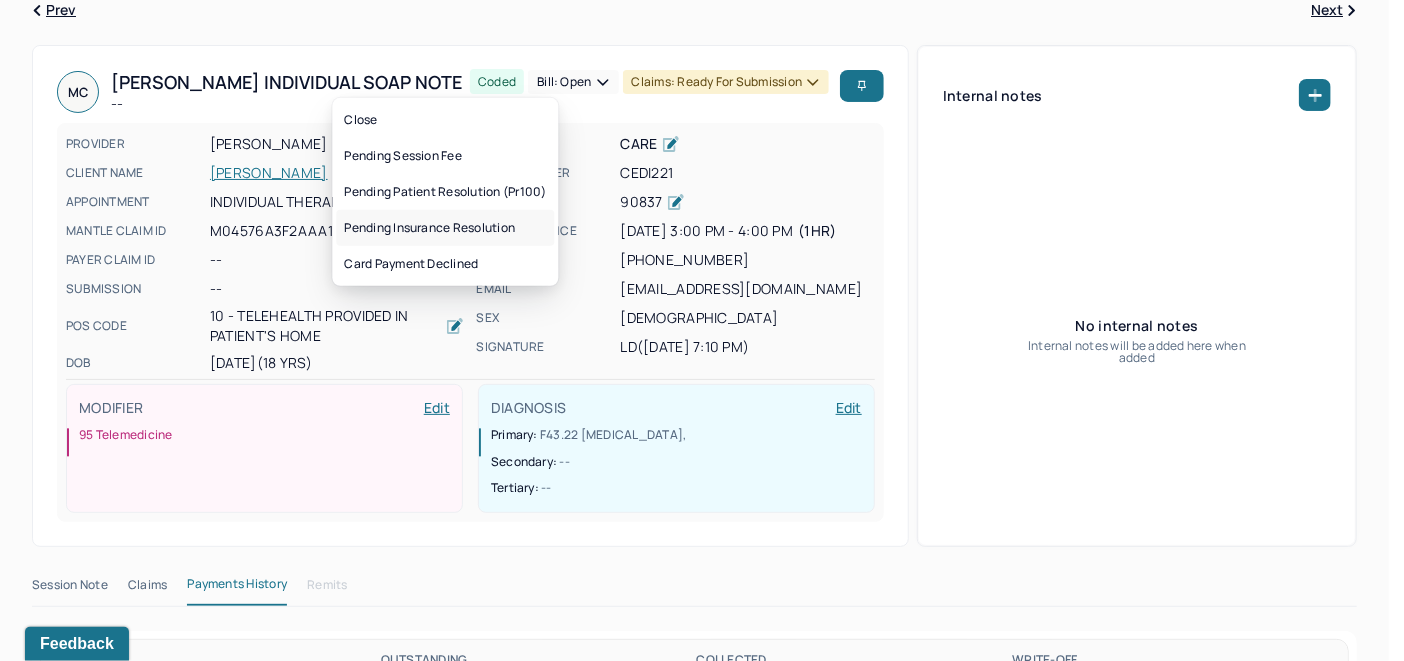 click on "Pending insurance resolution" at bounding box center [445, 228] 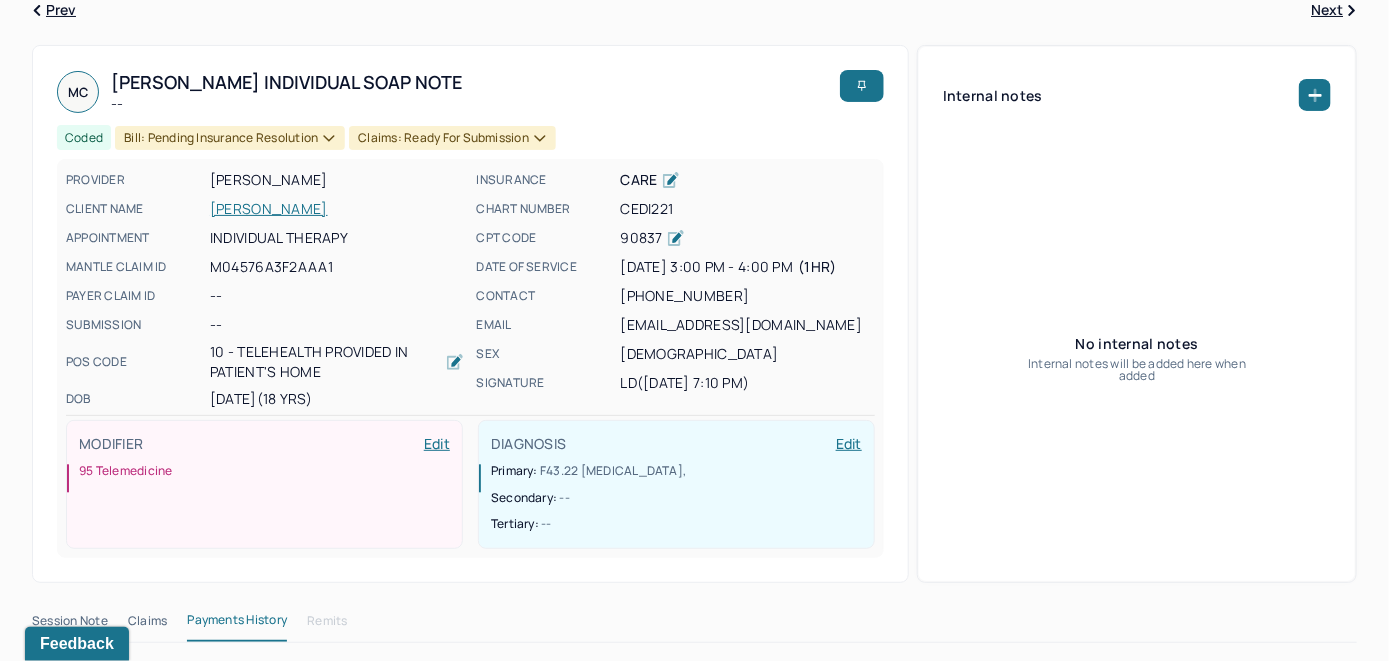 scroll, scrollTop: 0, scrollLeft: 0, axis: both 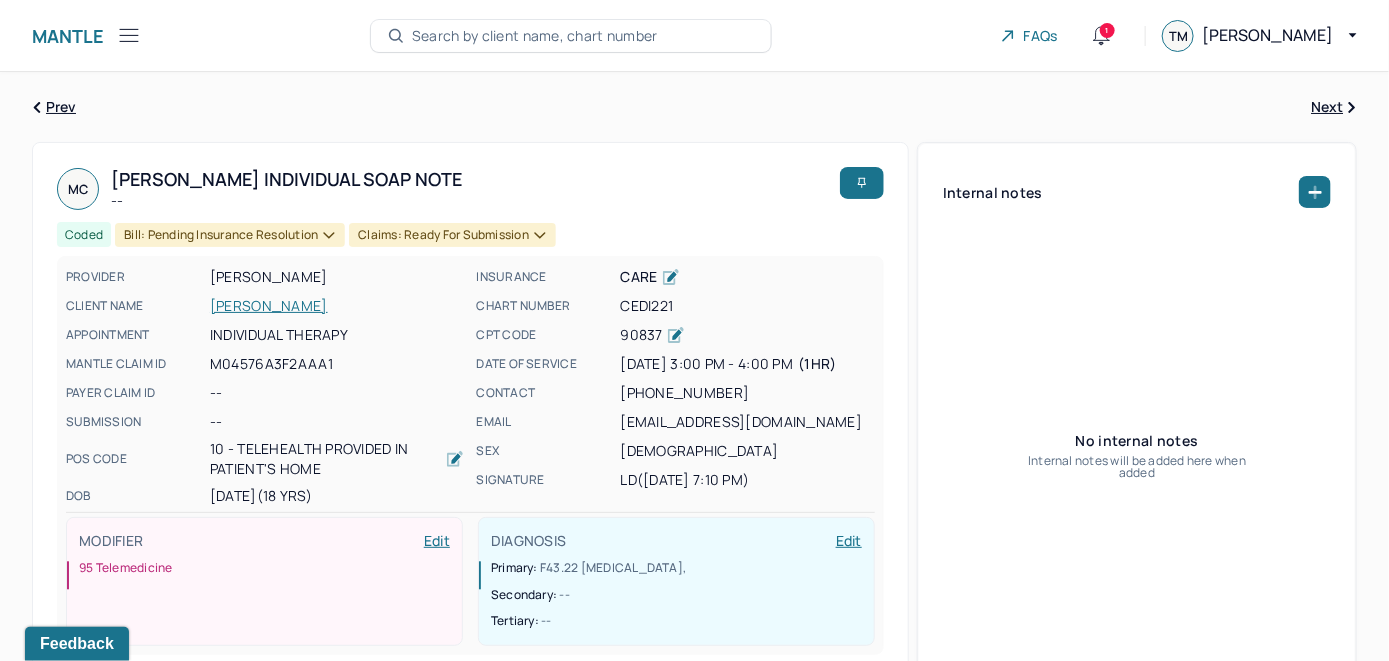 click on "Search by client name, chart number" at bounding box center (535, 36) 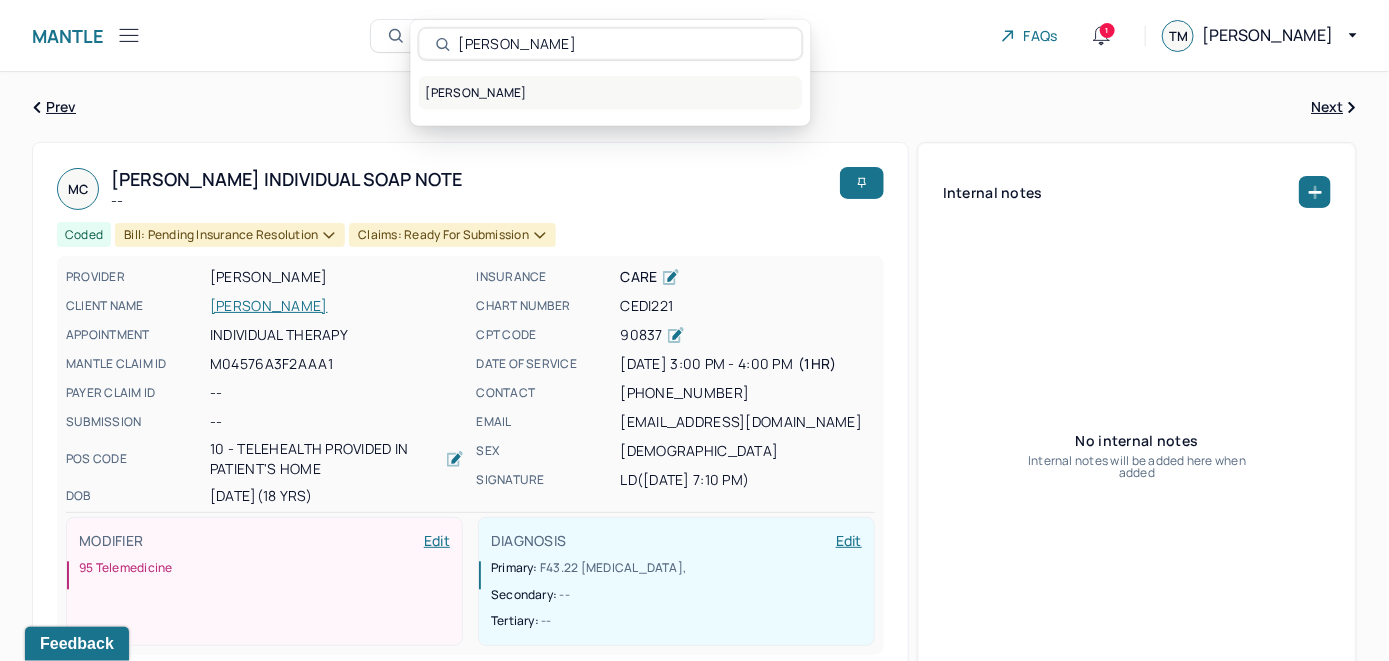 type on "Nadia Ayala" 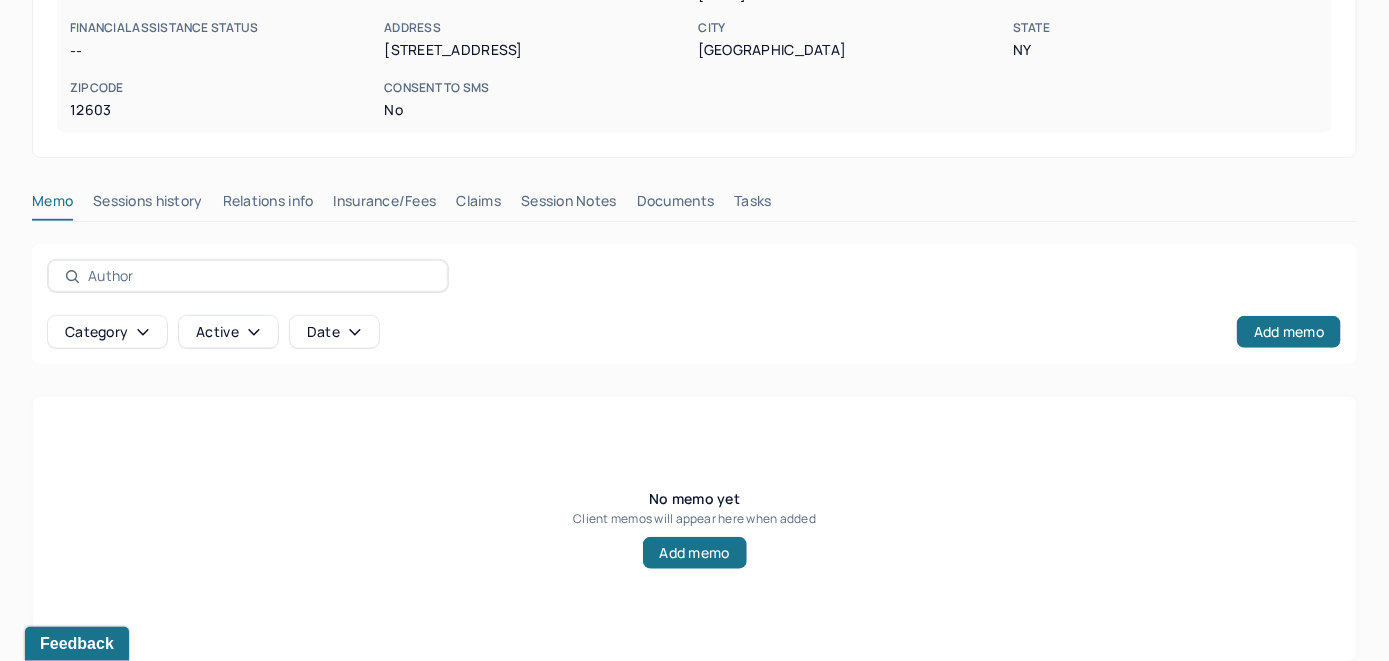 scroll, scrollTop: 393, scrollLeft: 0, axis: vertical 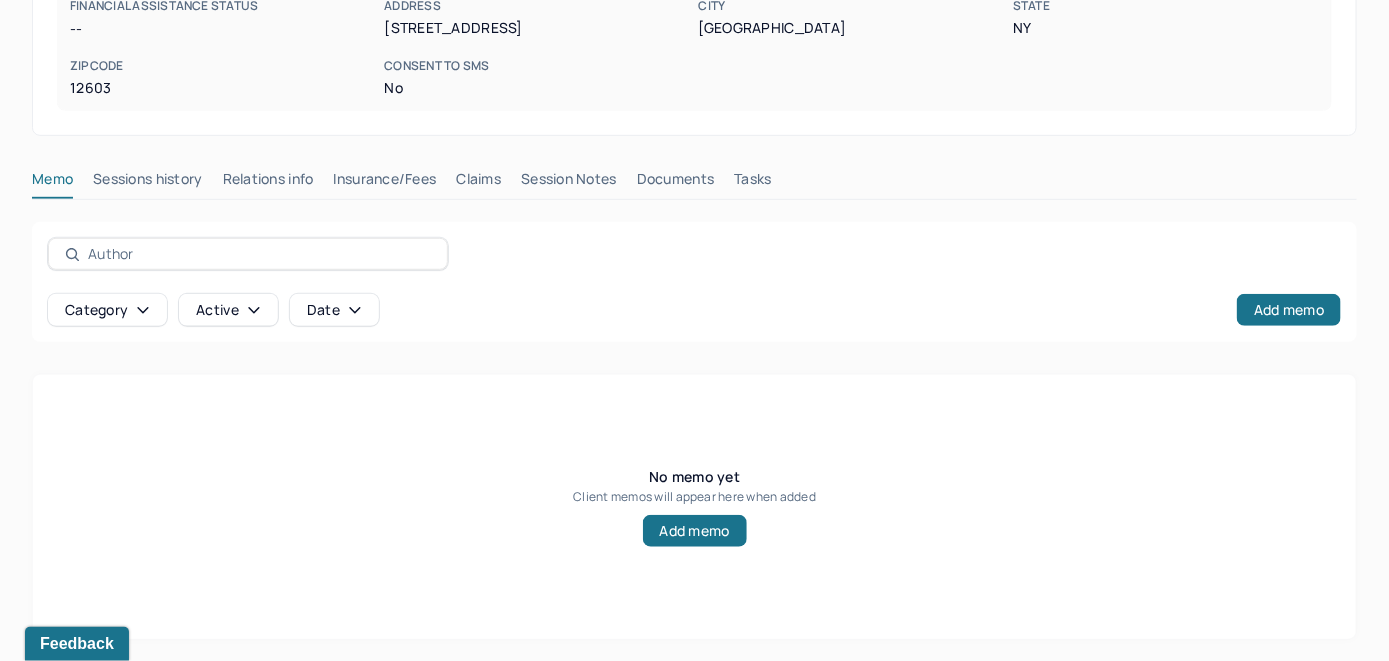 click on "Insurance/Fees" at bounding box center (385, 183) 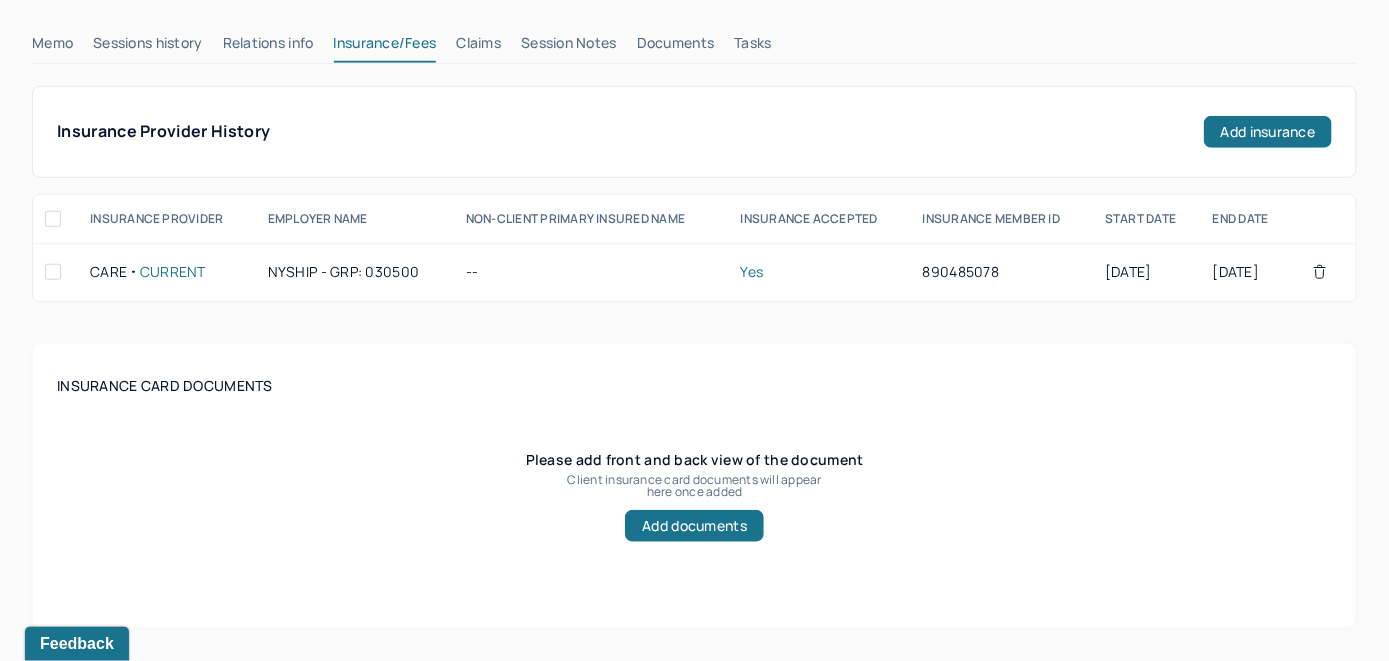 scroll, scrollTop: 493, scrollLeft: 0, axis: vertical 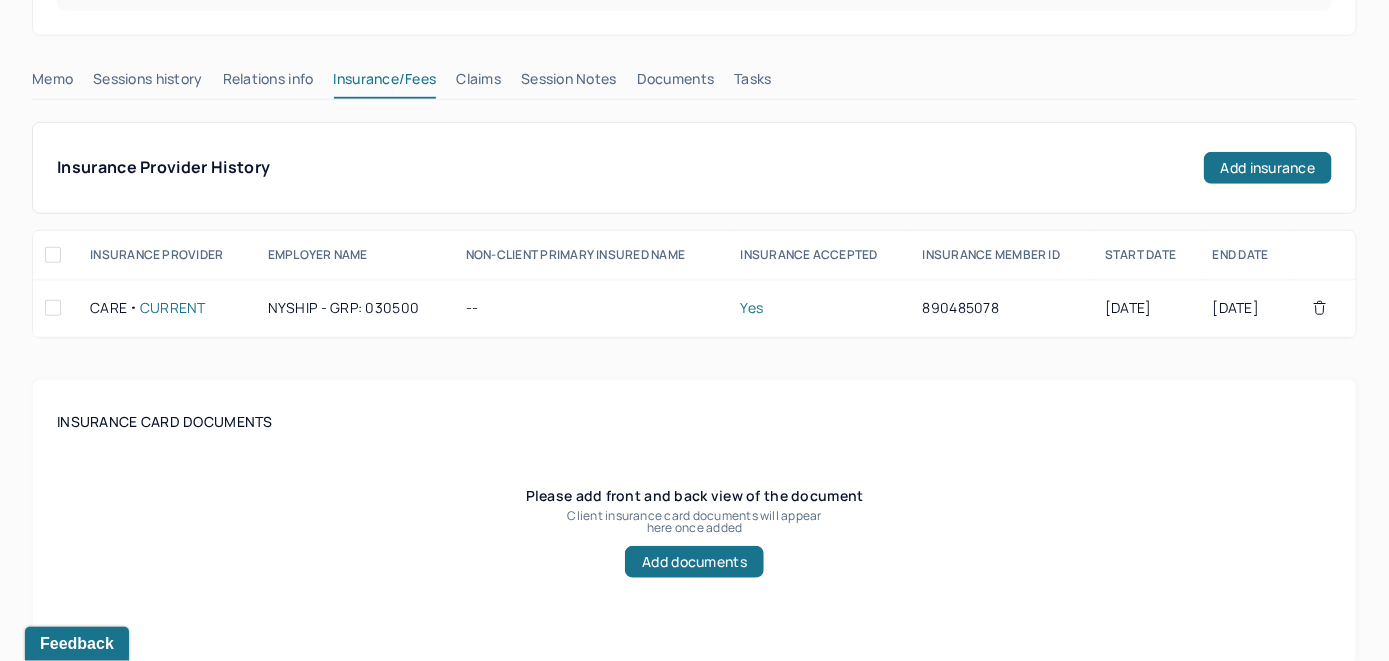 click on "Claims" at bounding box center [478, 83] 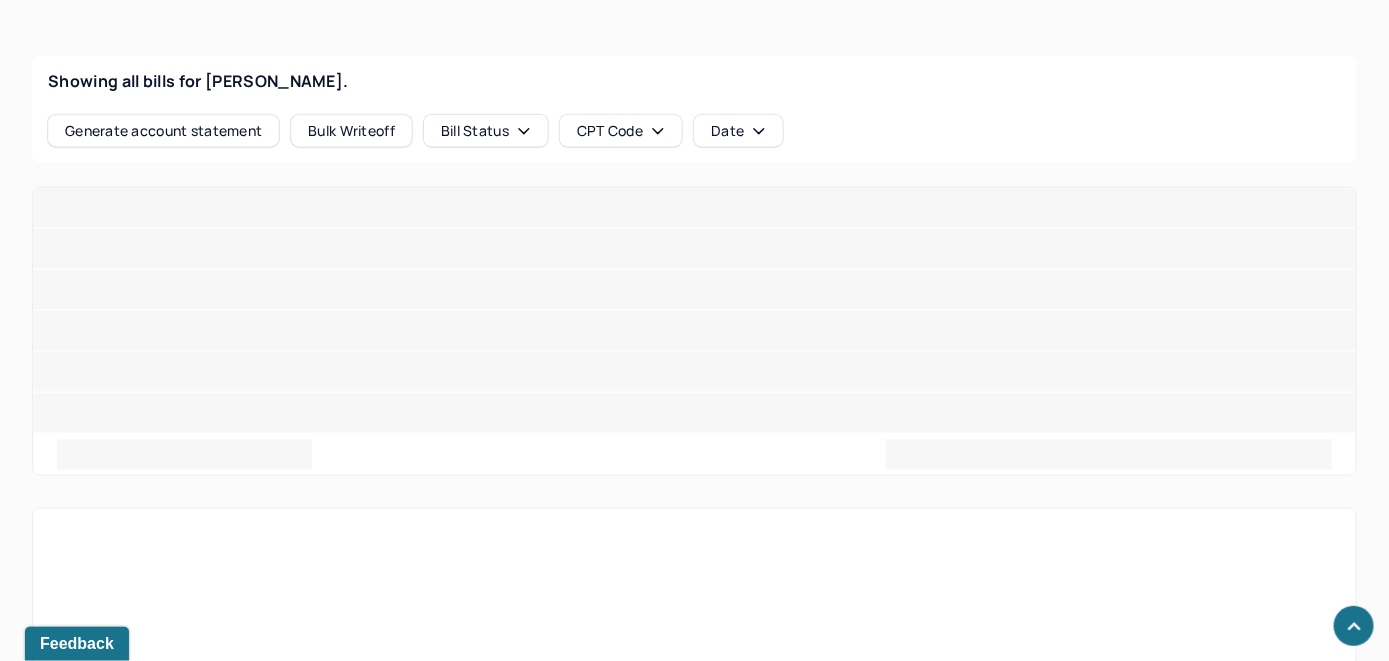 scroll, scrollTop: 793, scrollLeft: 0, axis: vertical 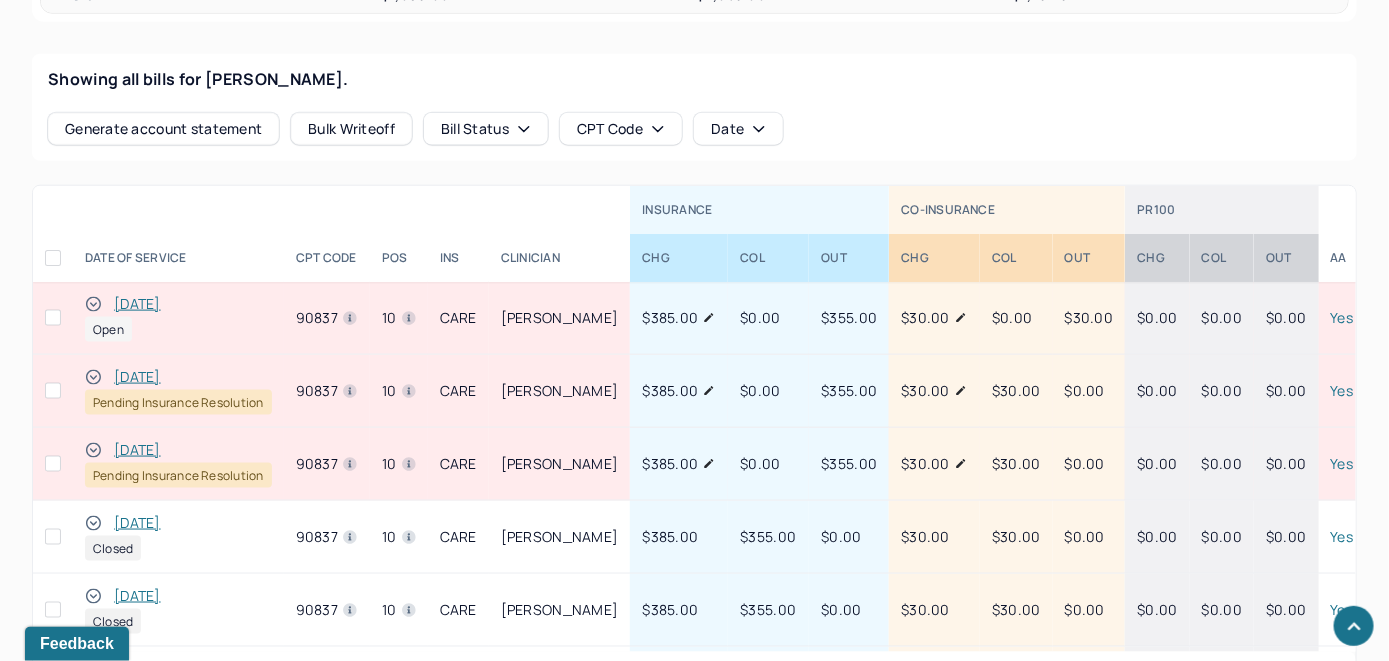 click on "[DATE]" at bounding box center (137, 304) 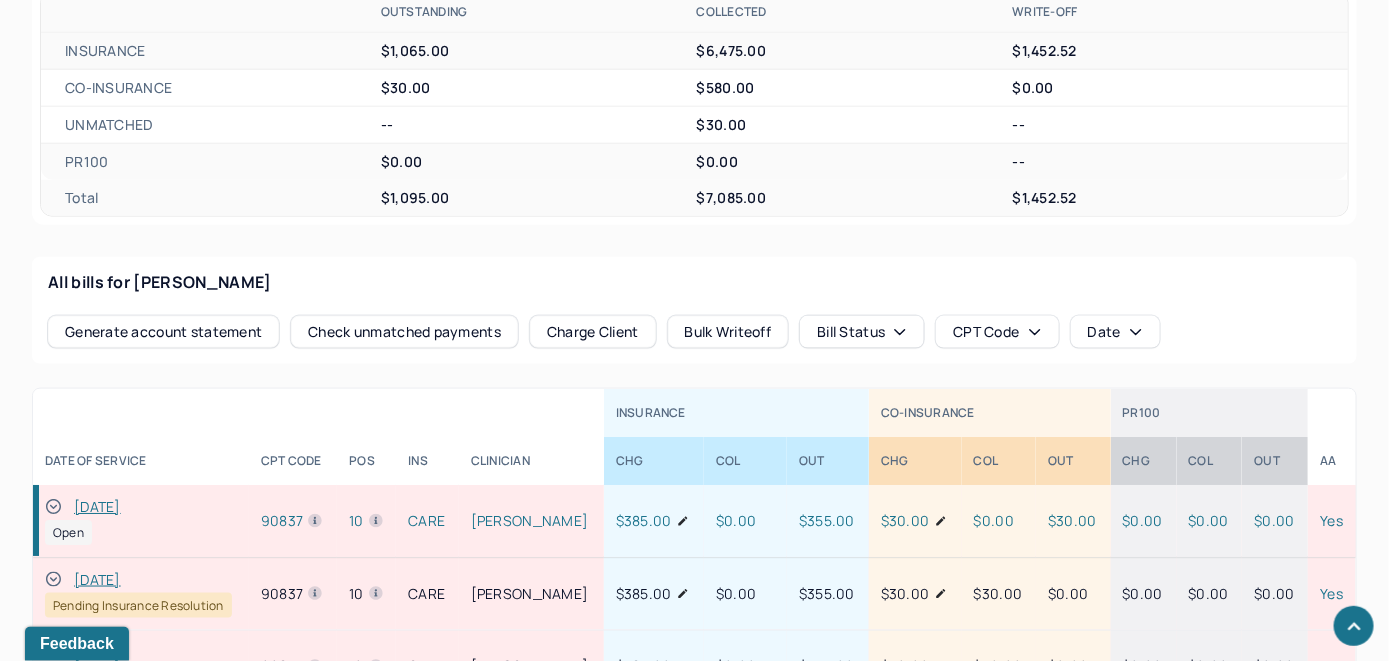 scroll, scrollTop: 835, scrollLeft: 0, axis: vertical 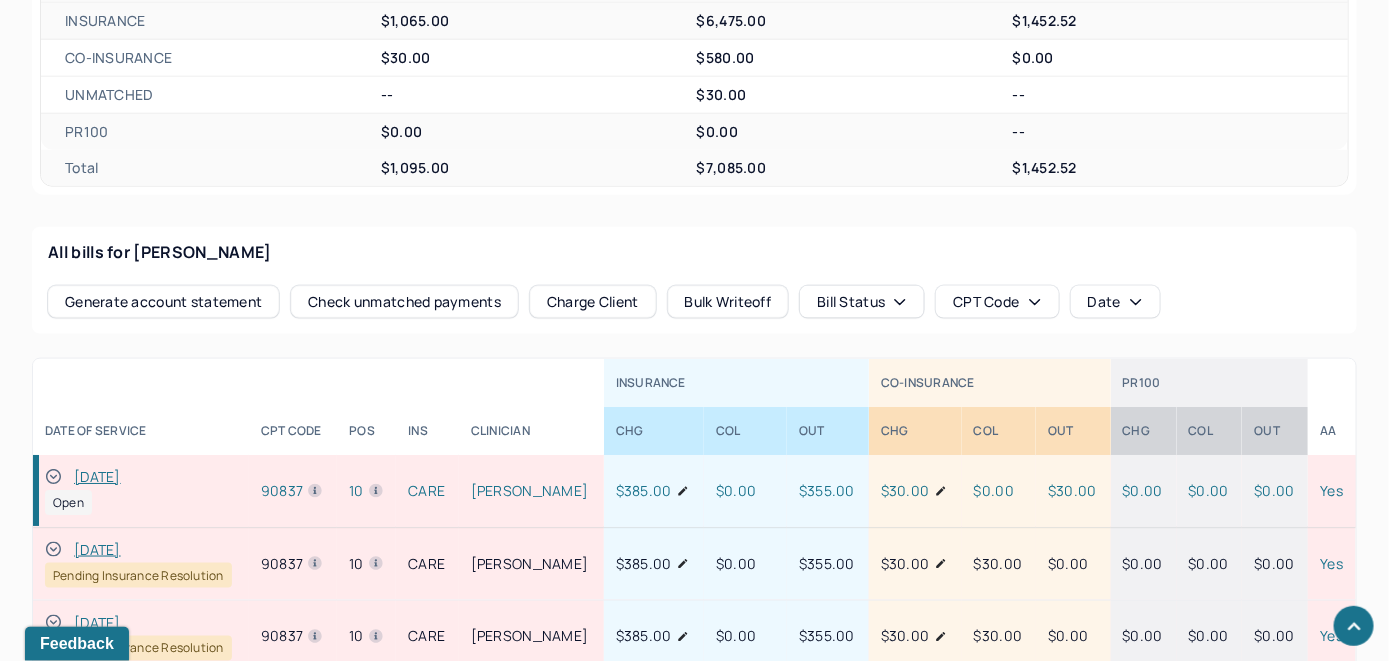 click on "Check unmatched payments" at bounding box center (404, 302) 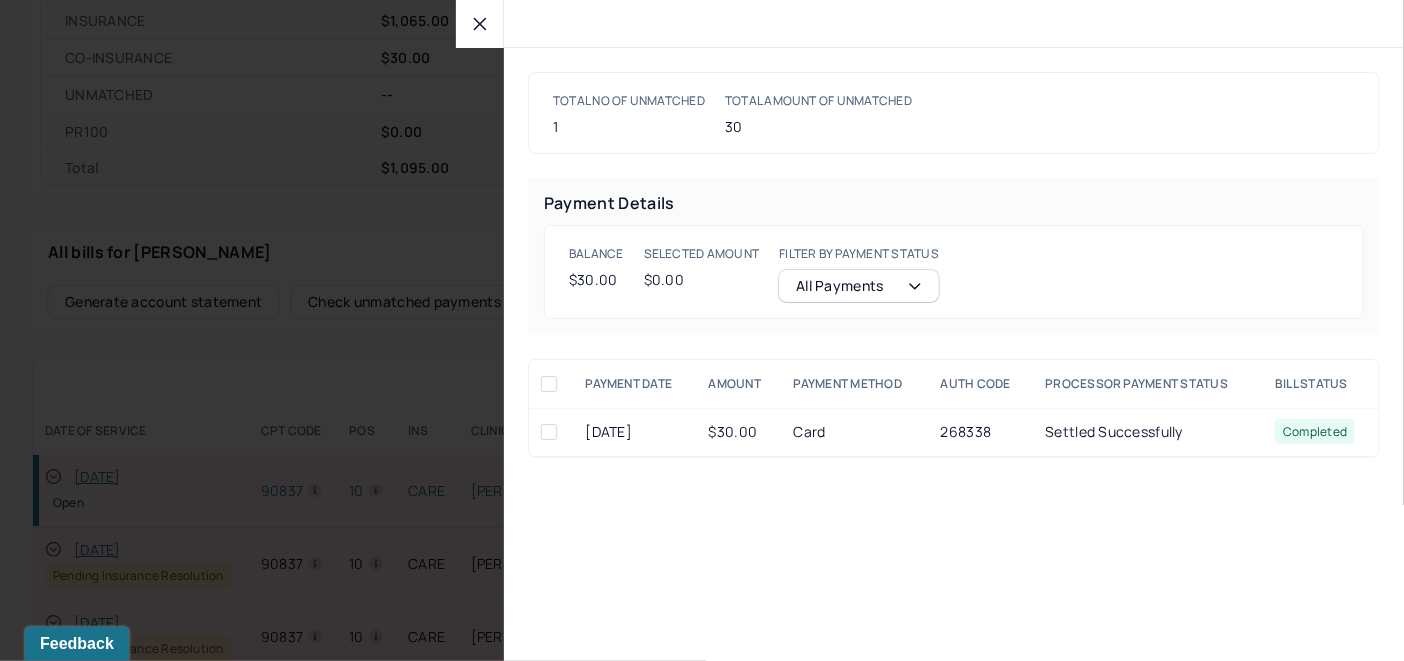 click at bounding box center [549, 432] 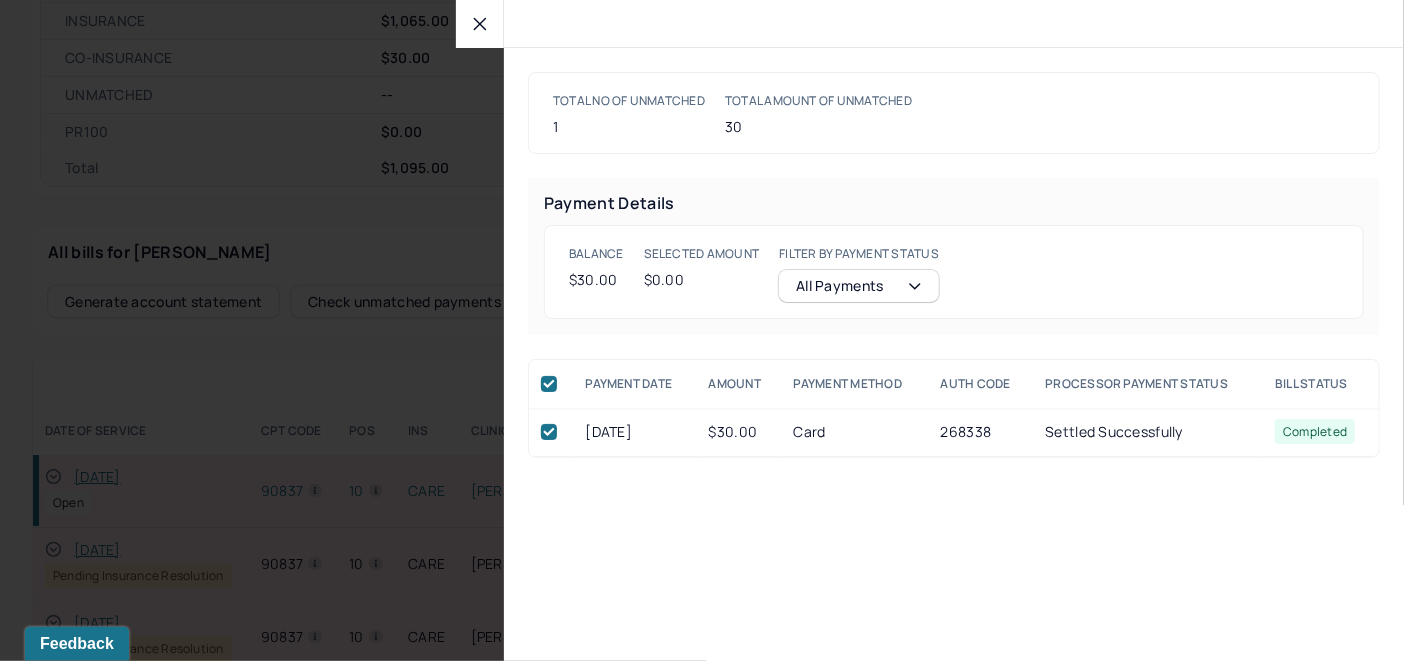 checkbox on "true" 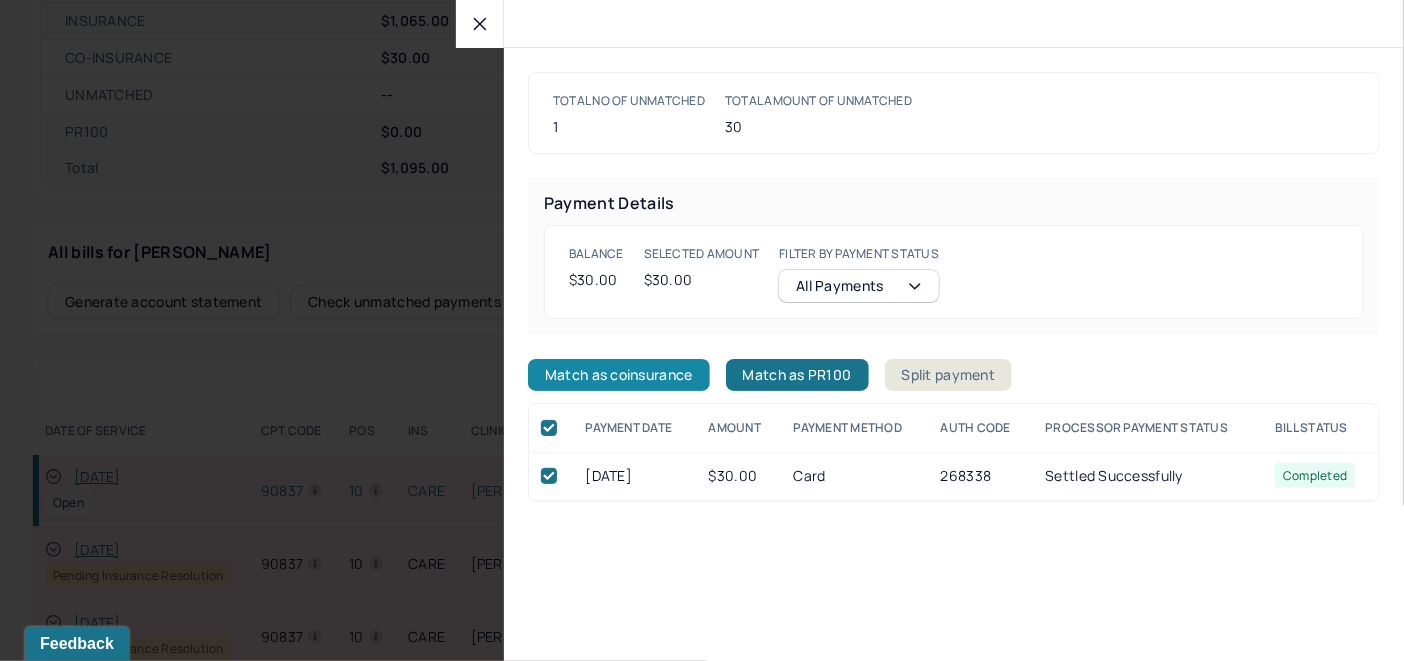 click on "Match as coinsurance" at bounding box center (619, 375) 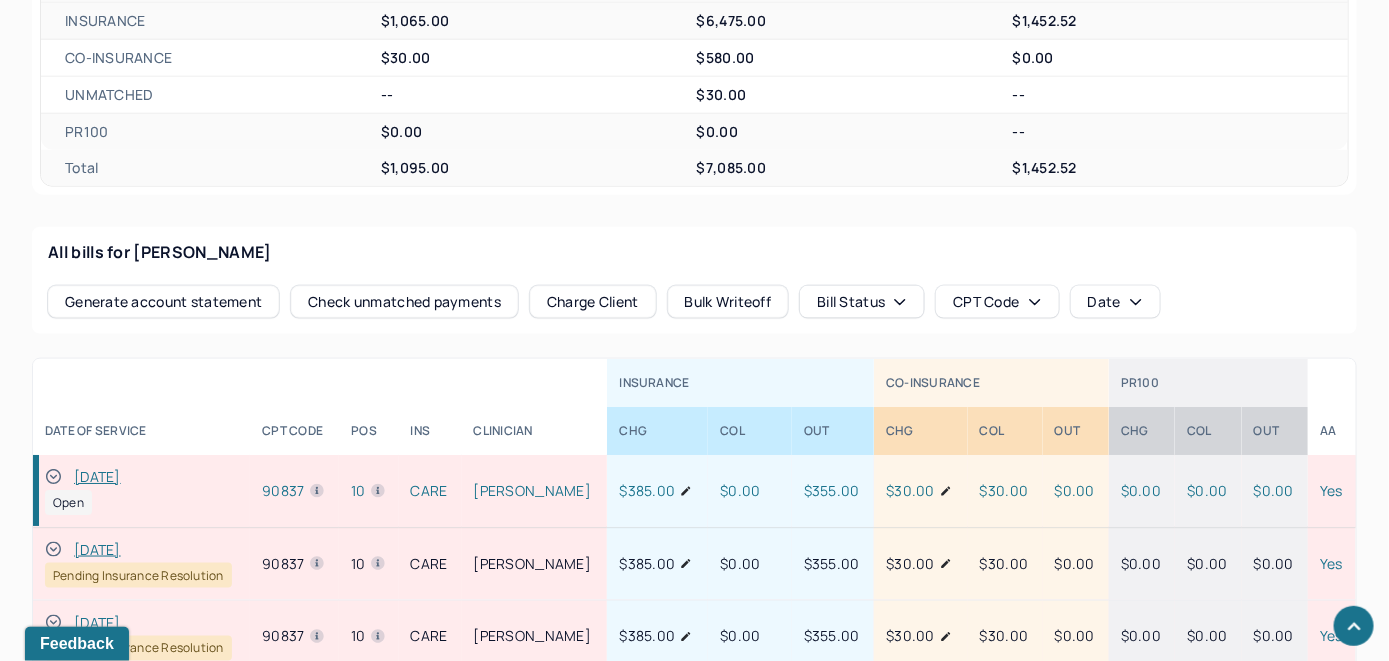 click 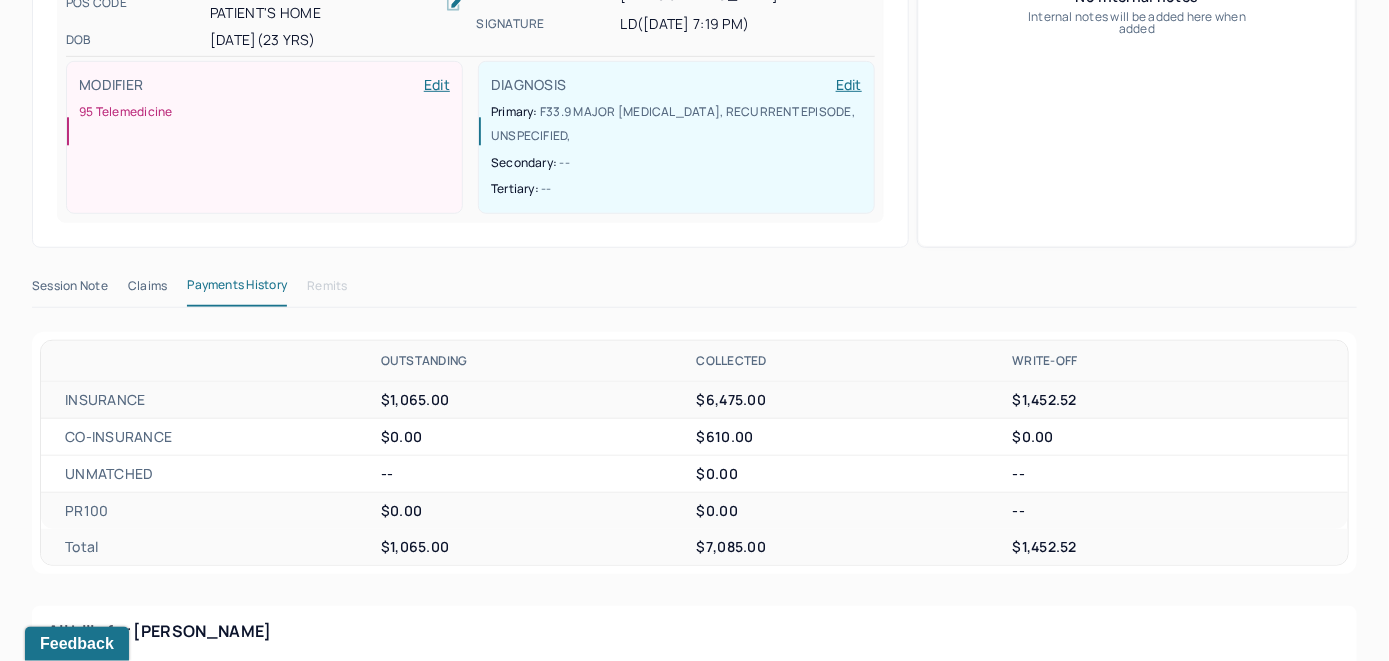 scroll, scrollTop: 135, scrollLeft: 0, axis: vertical 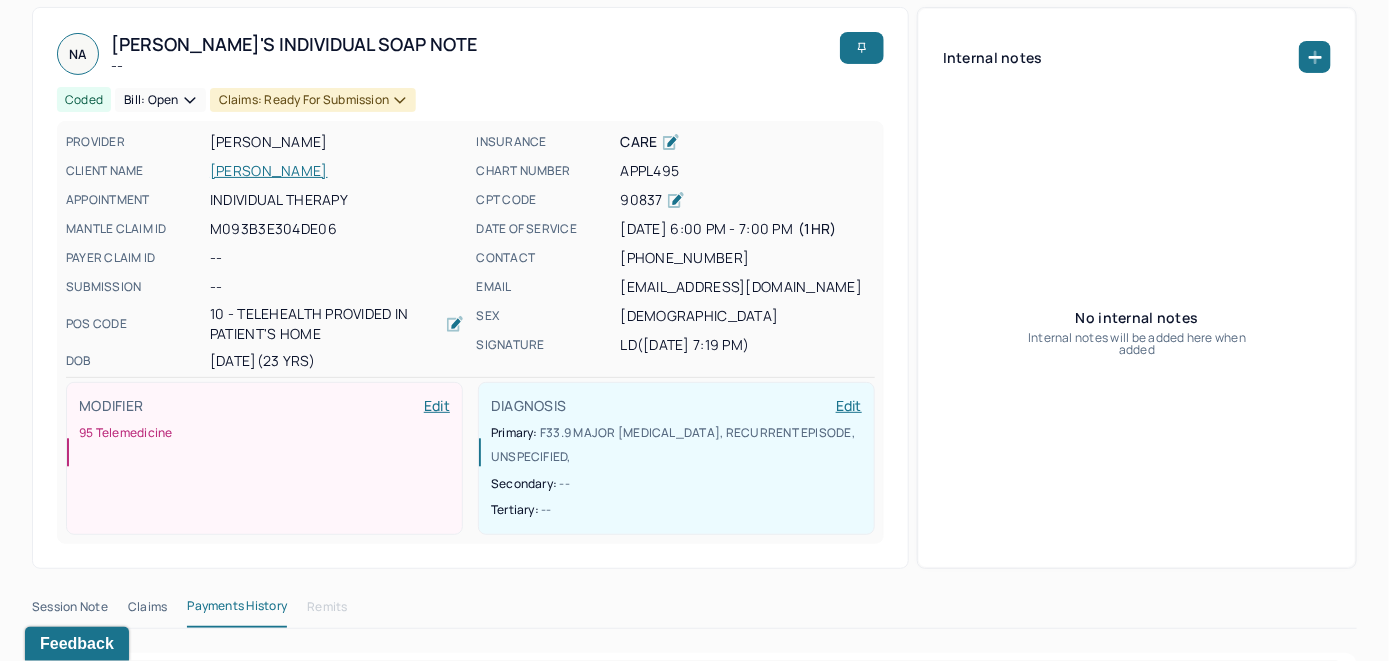 click on "Bill: Open" at bounding box center (160, 100) 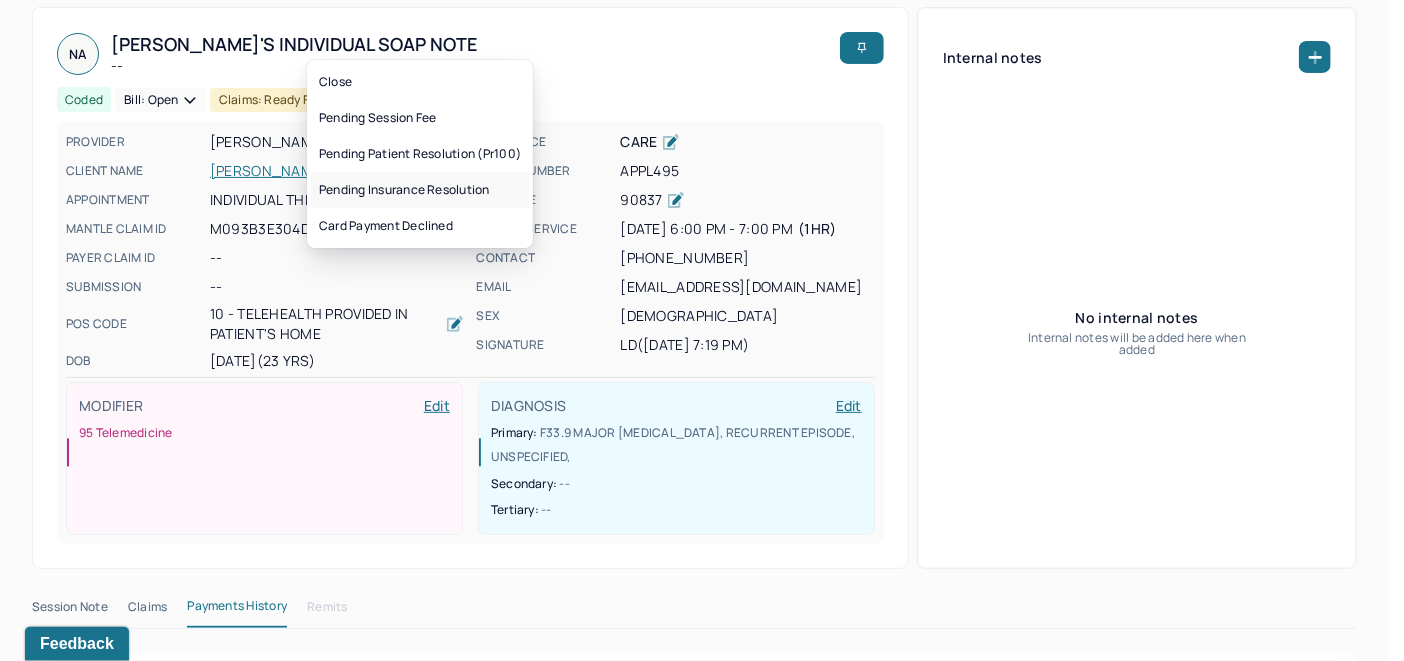 click on "Pending insurance resolution" at bounding box center (420, 190) 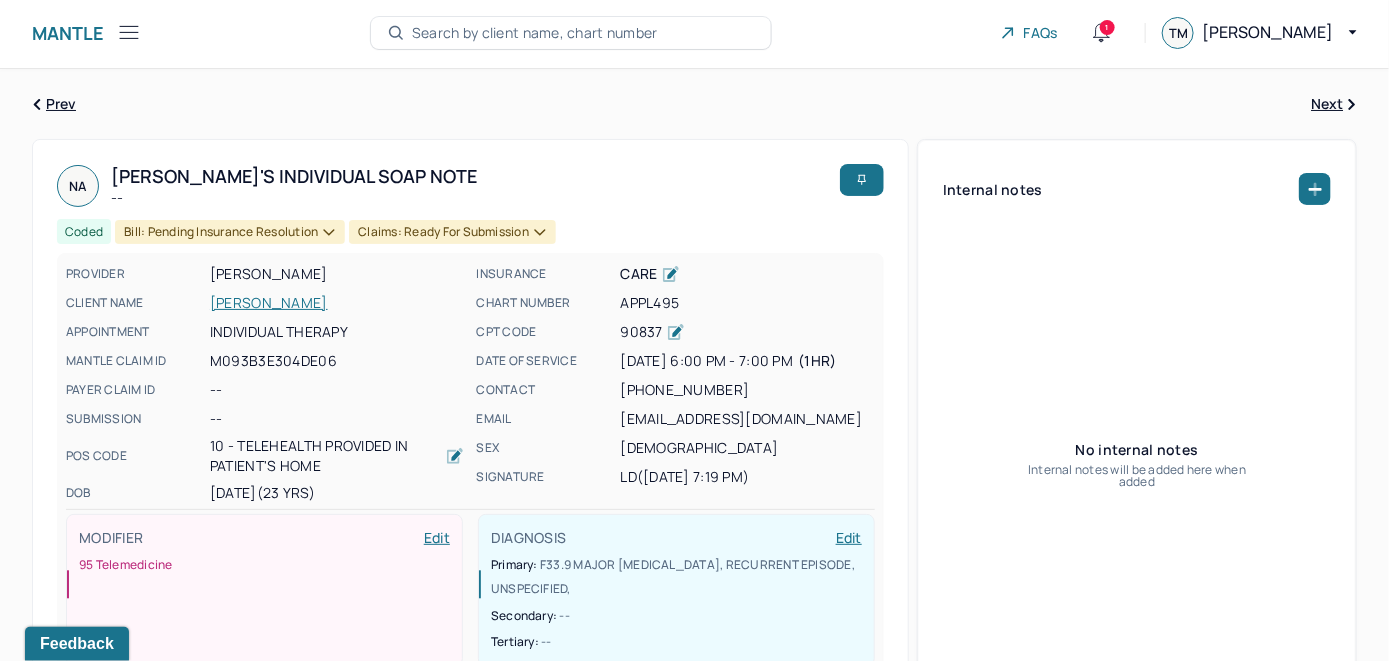 scroll, scrollTop: 0, scrollLeft: 0, axis: both 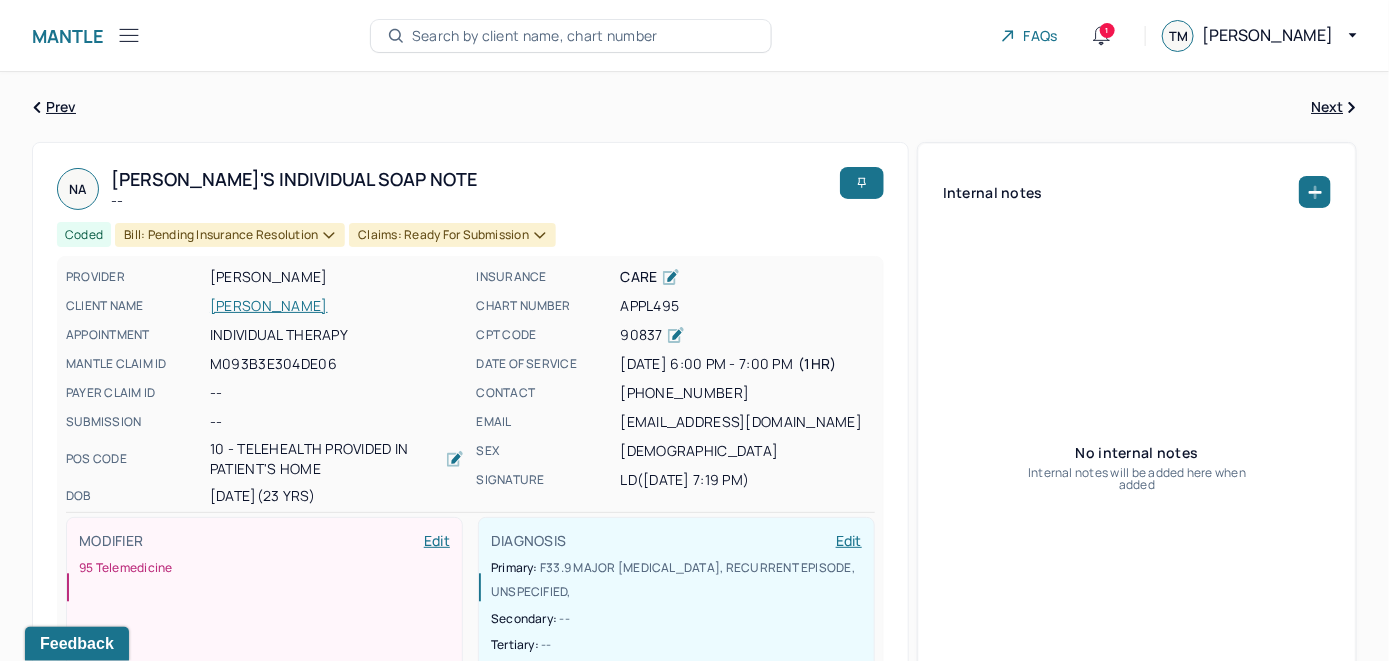 click on "Search by client name, chart number" at bounding box center (535, 36) 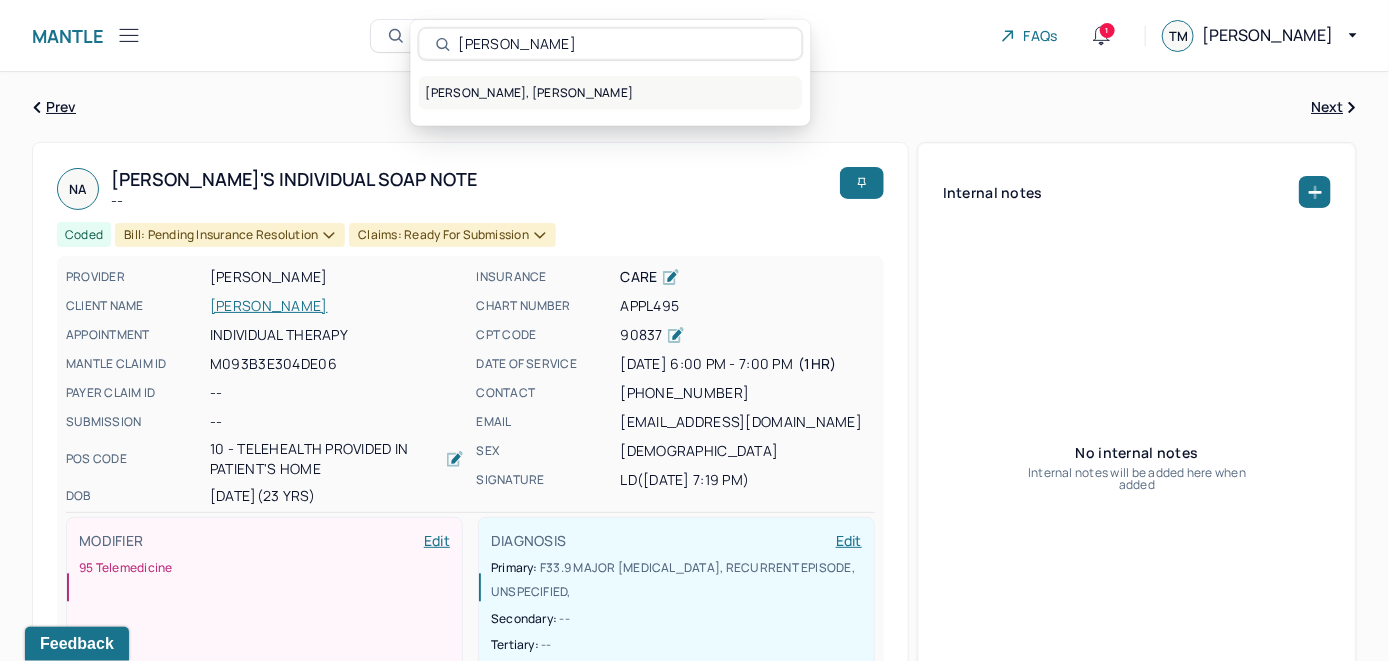 type on "Janssen Sinana" 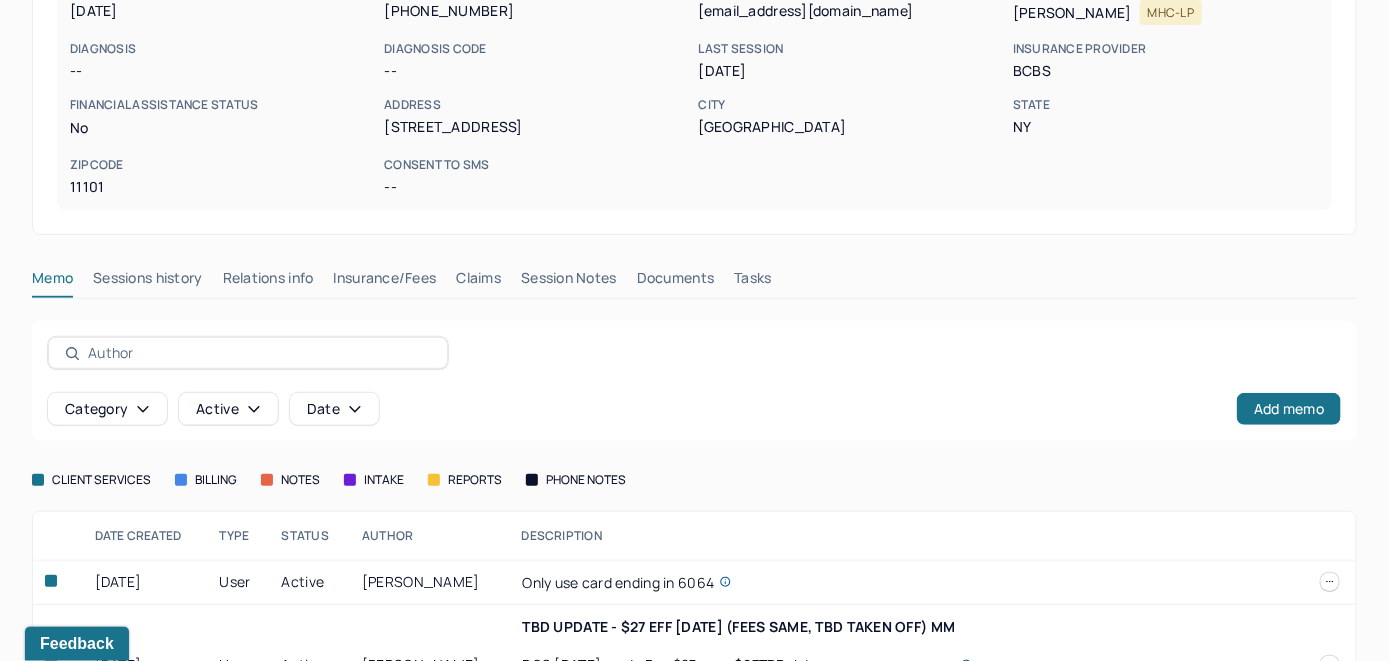 scroll, scrollTop: 400, scrollLeft: 0, axis: vertical 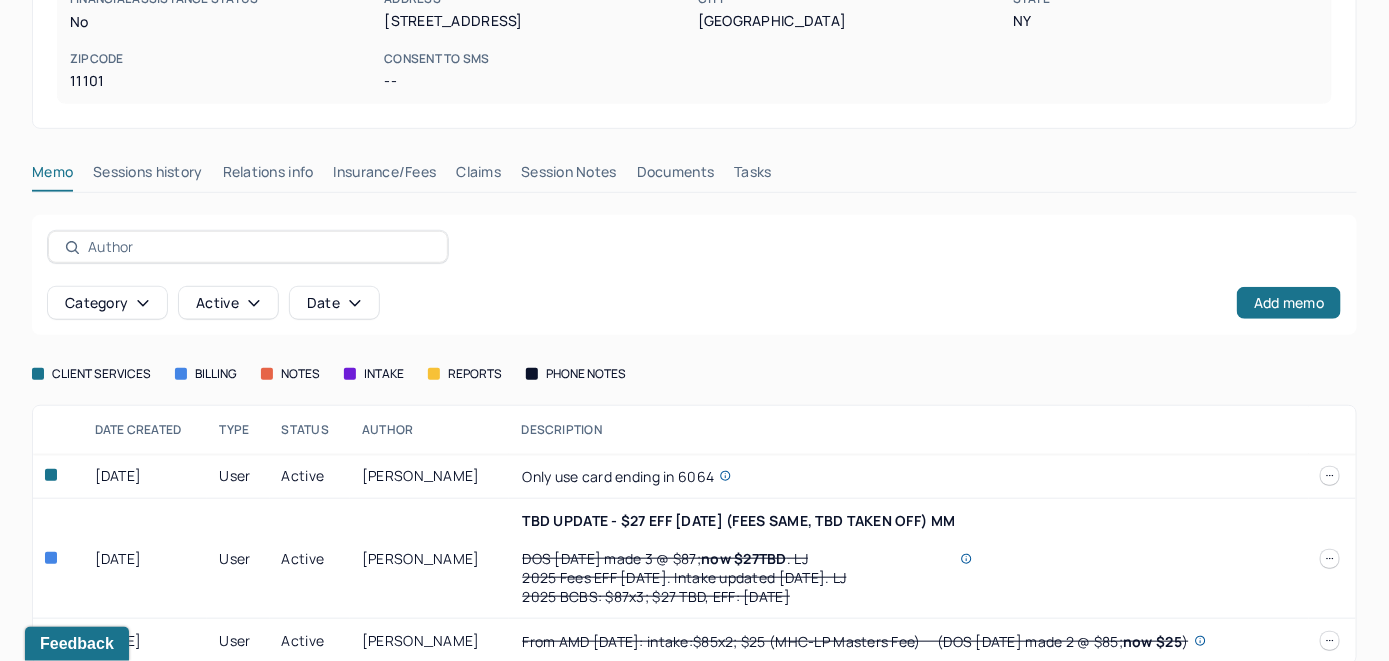 click on "Claims" at bounding box center [478, 176] 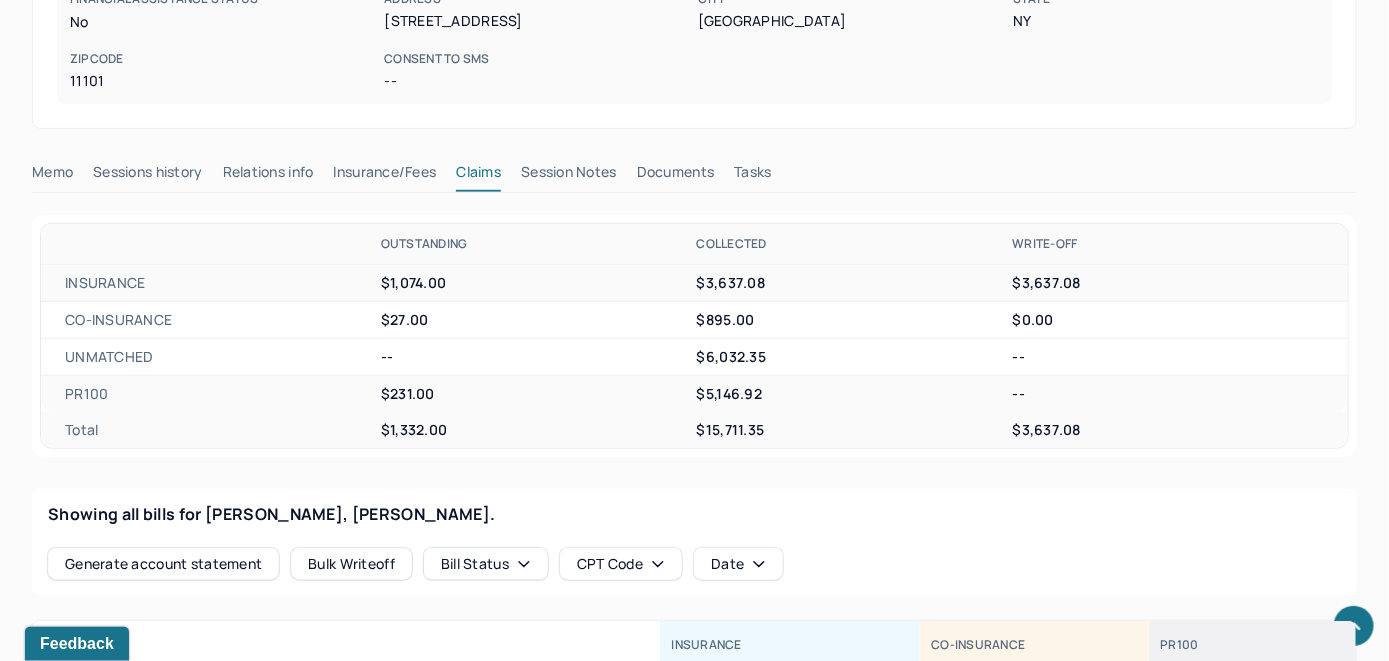 scroll, scrollTop: 700, scrollLeft: 0, axis: vertical 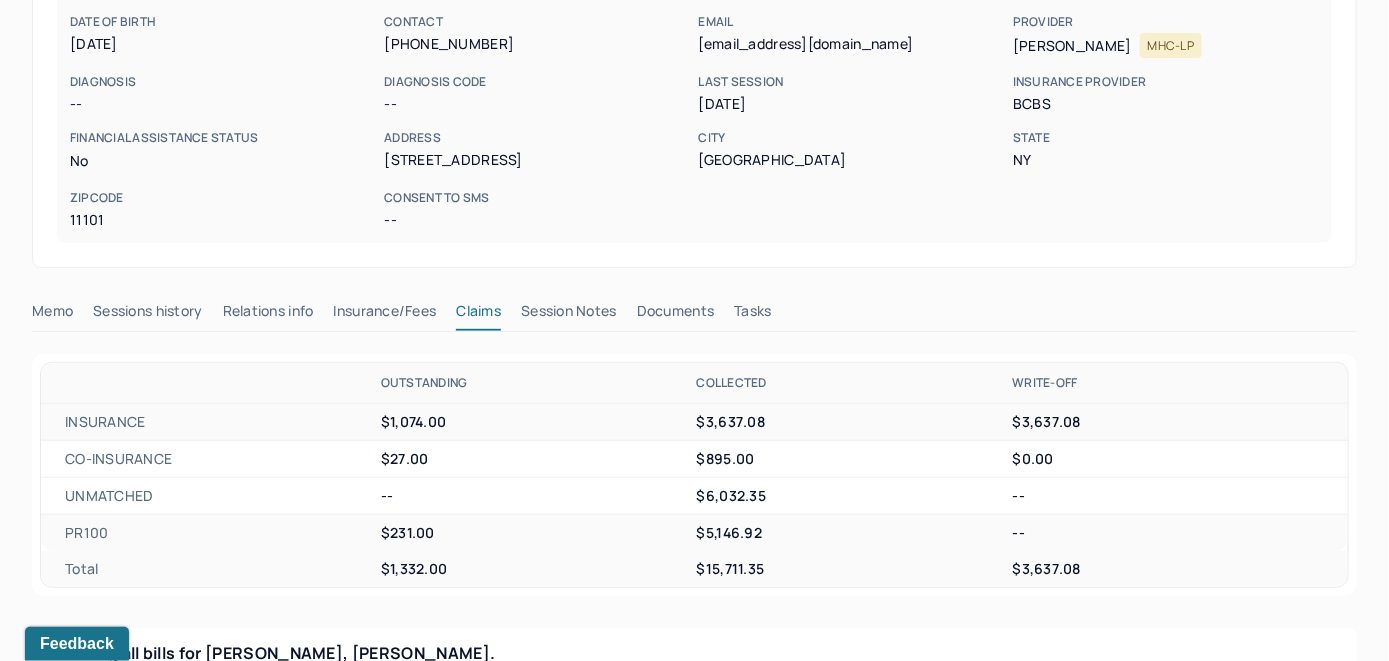 click on "Memo" at bounding box center (52, 315) 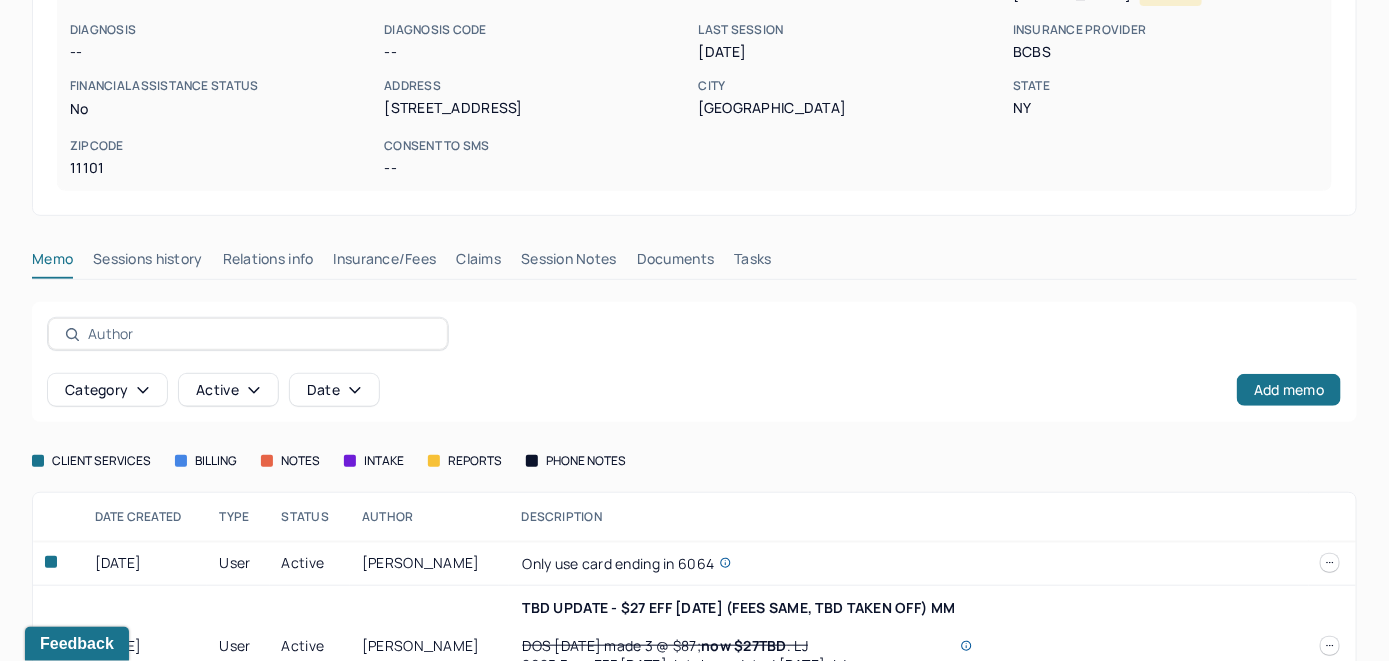 scroll, scrollTop: 361, scrollLeft: 0, axis: vertical 